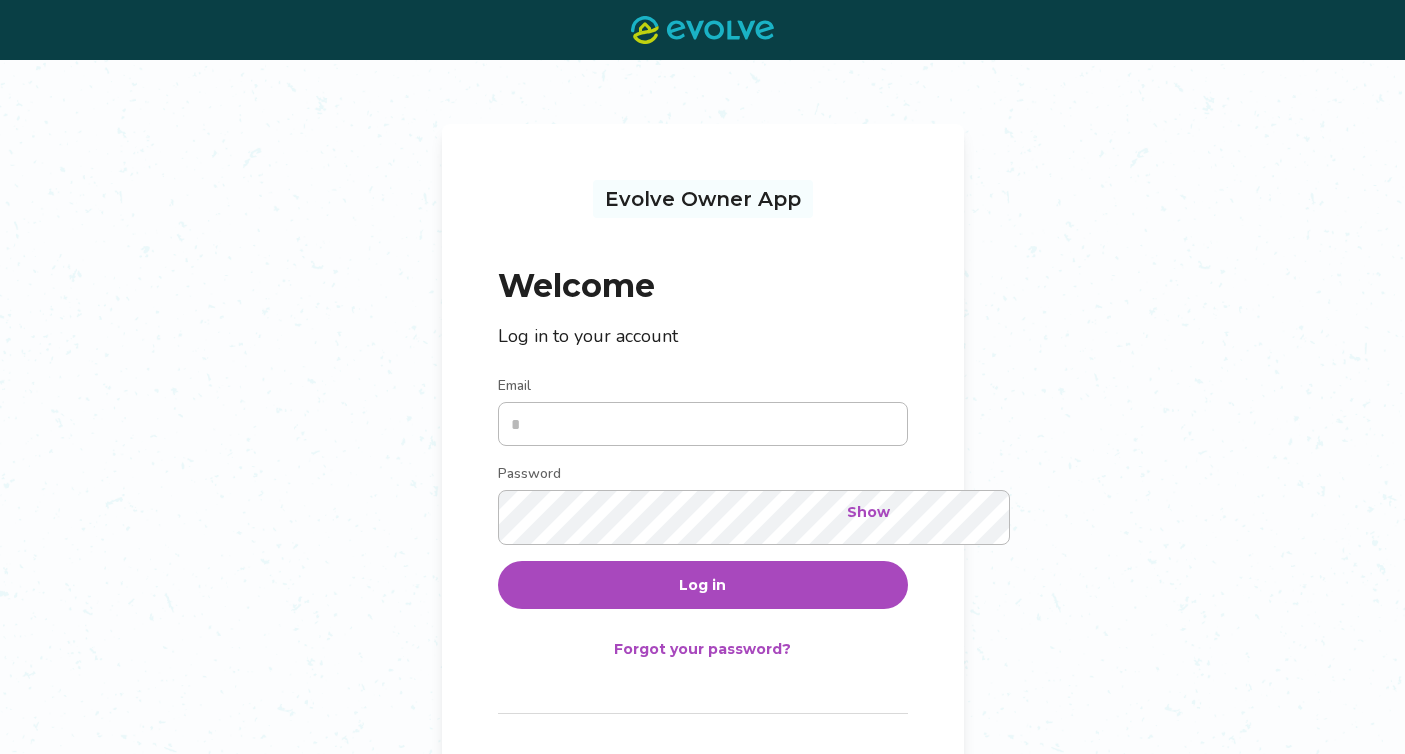 scroll, scrollTop: 0, scrollLeft: 0, axis: both 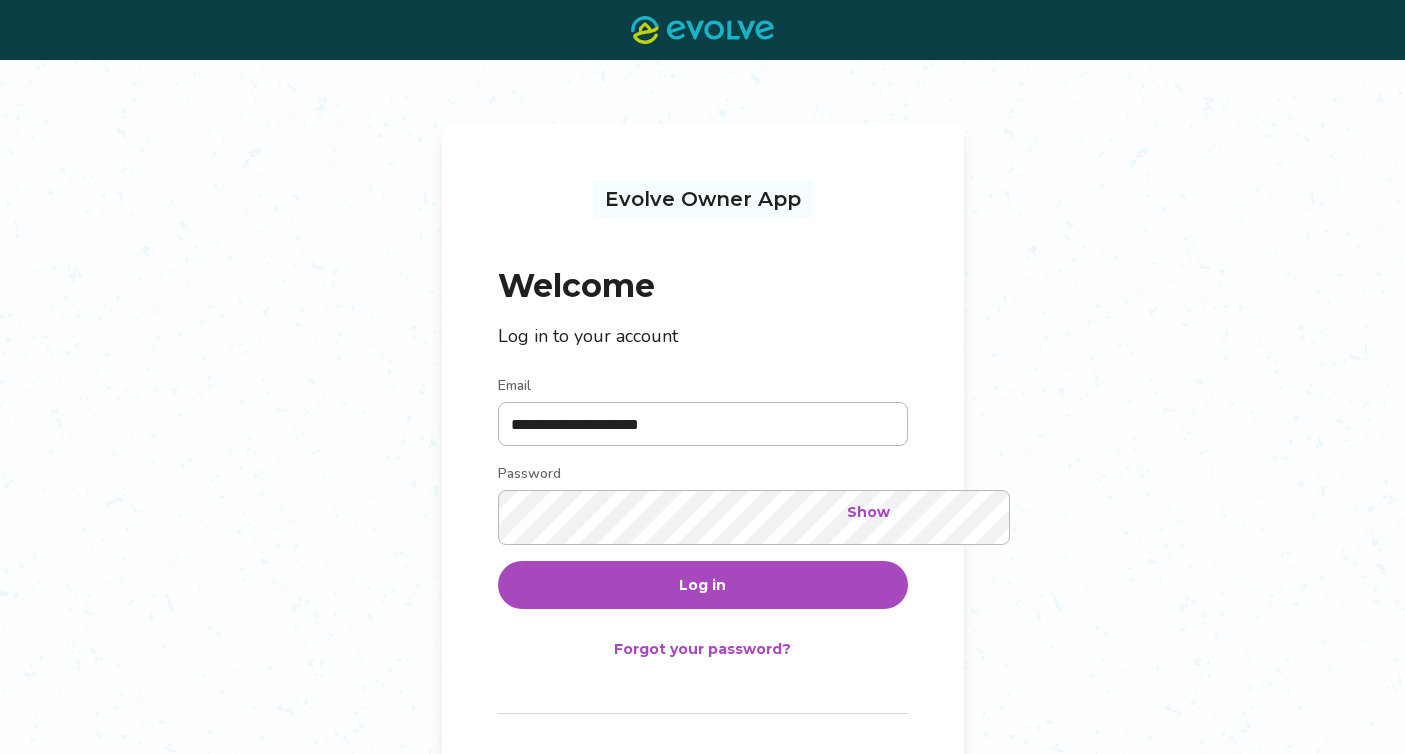 click on "Log in" at bounding box center (702, 585) 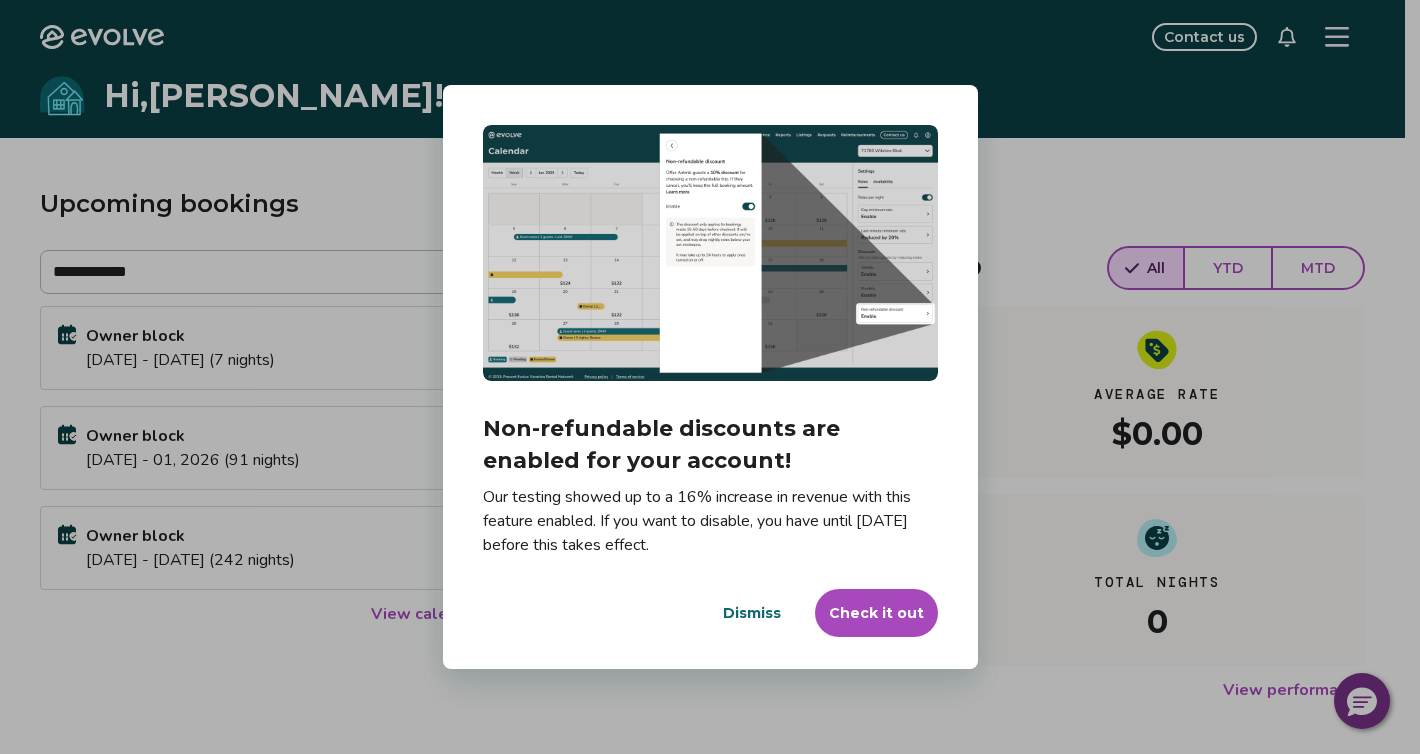 click on "Dismiss" at bounding box center [752, 613] 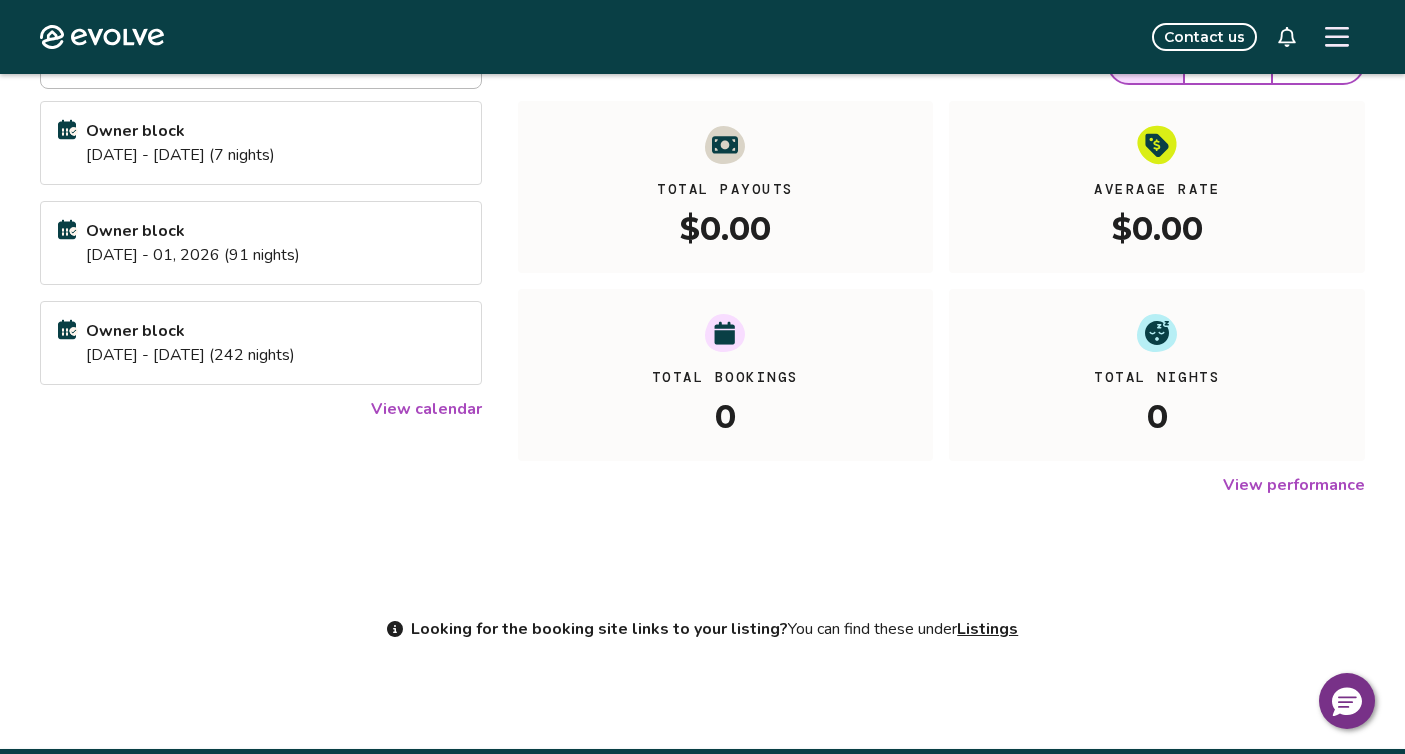 scroll, scrollTop: 206, scrollLeft: 0, axis: vertical 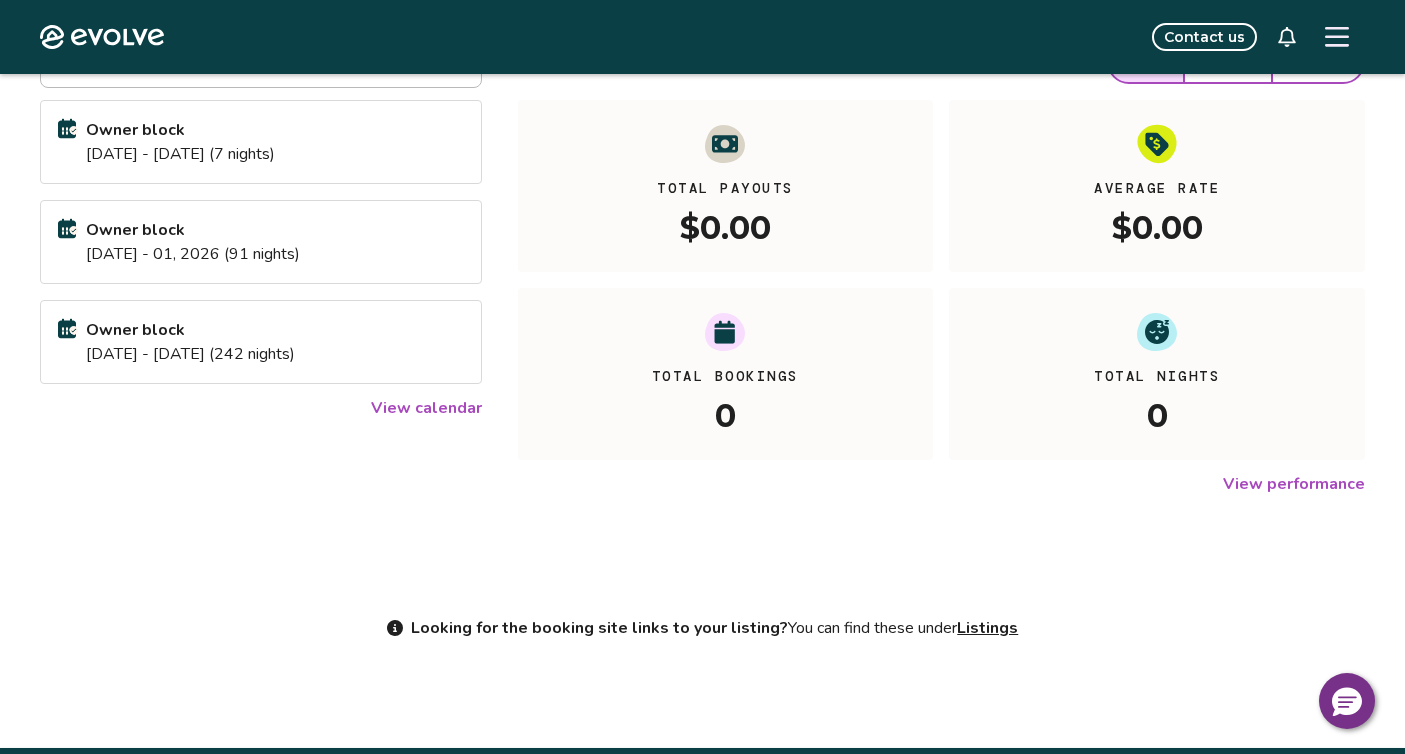 click on "View calendar" at bounding box center [426, 408] 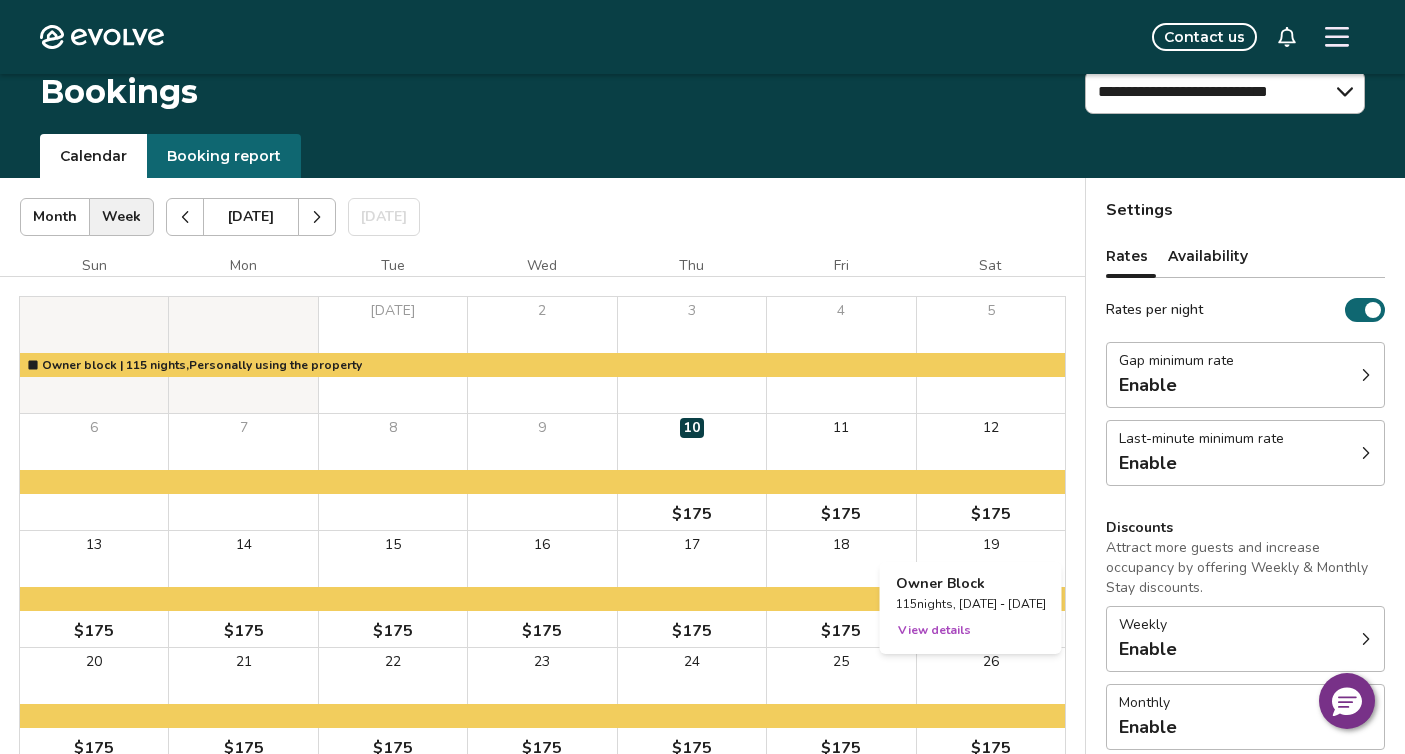 scroll, scrollTop: 0, scrollLeft: 0, axis: both 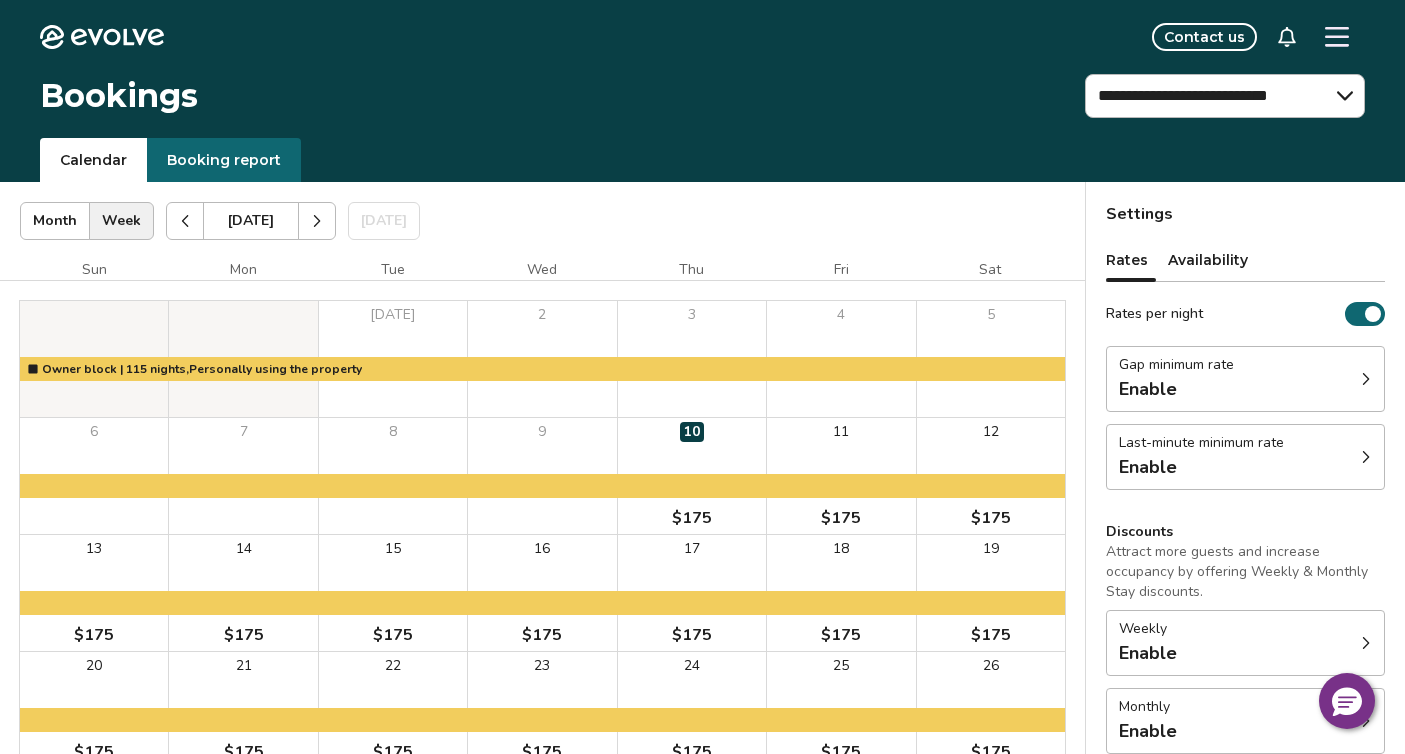 click 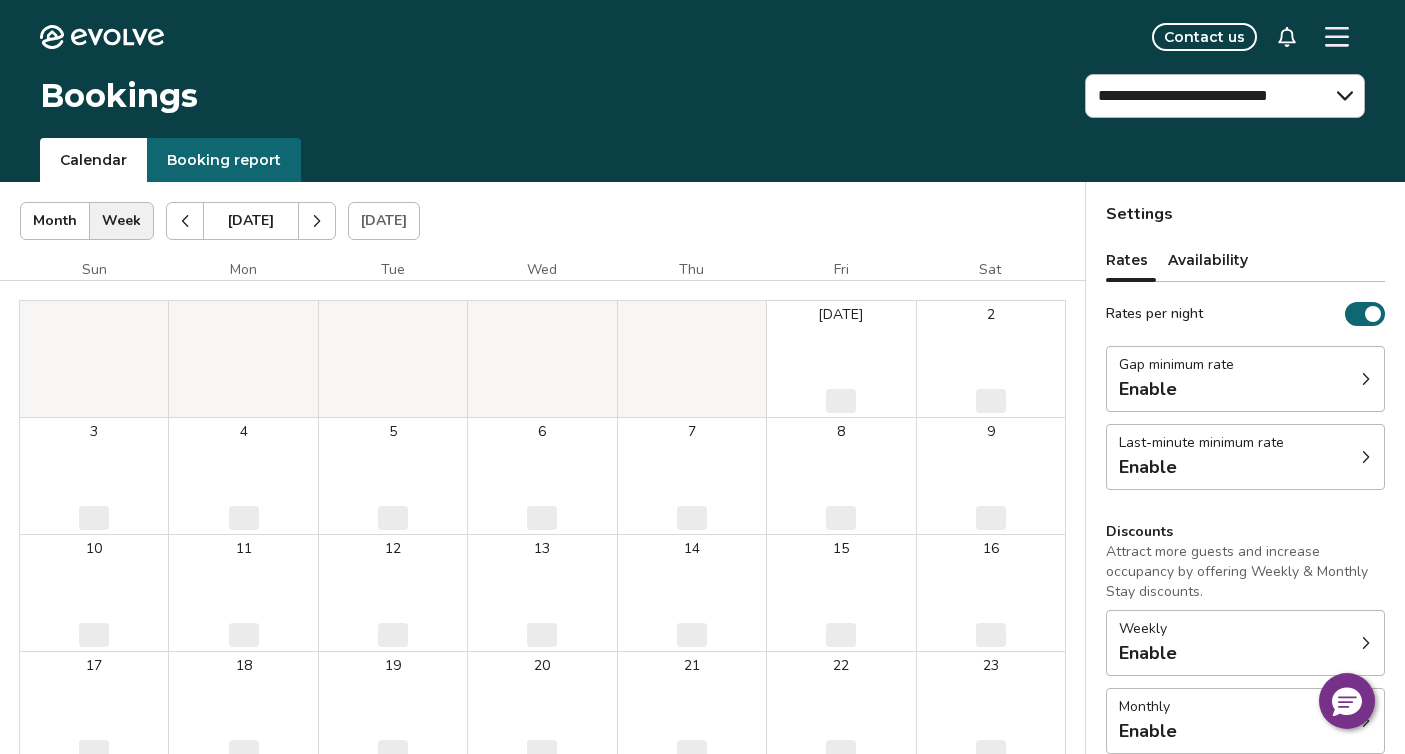 click at bounding box center [317, 221] 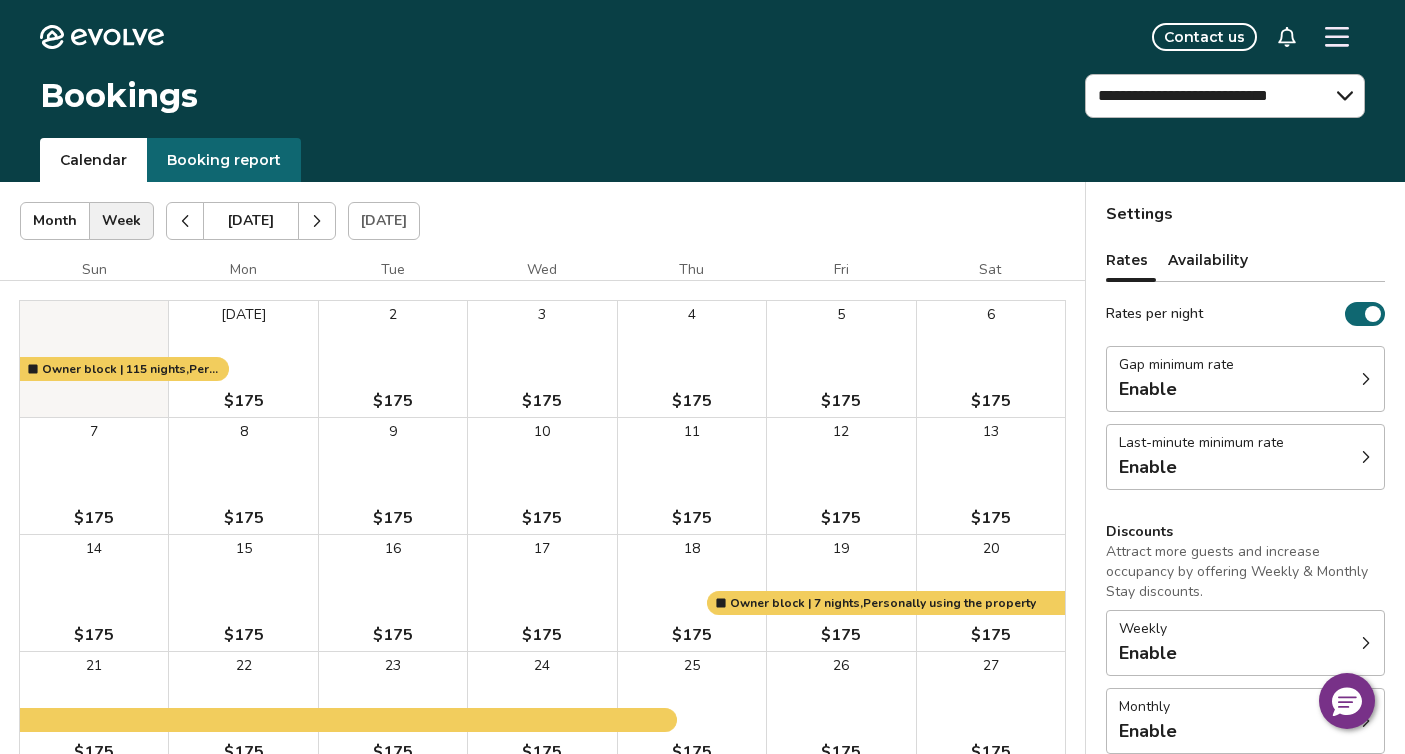 click 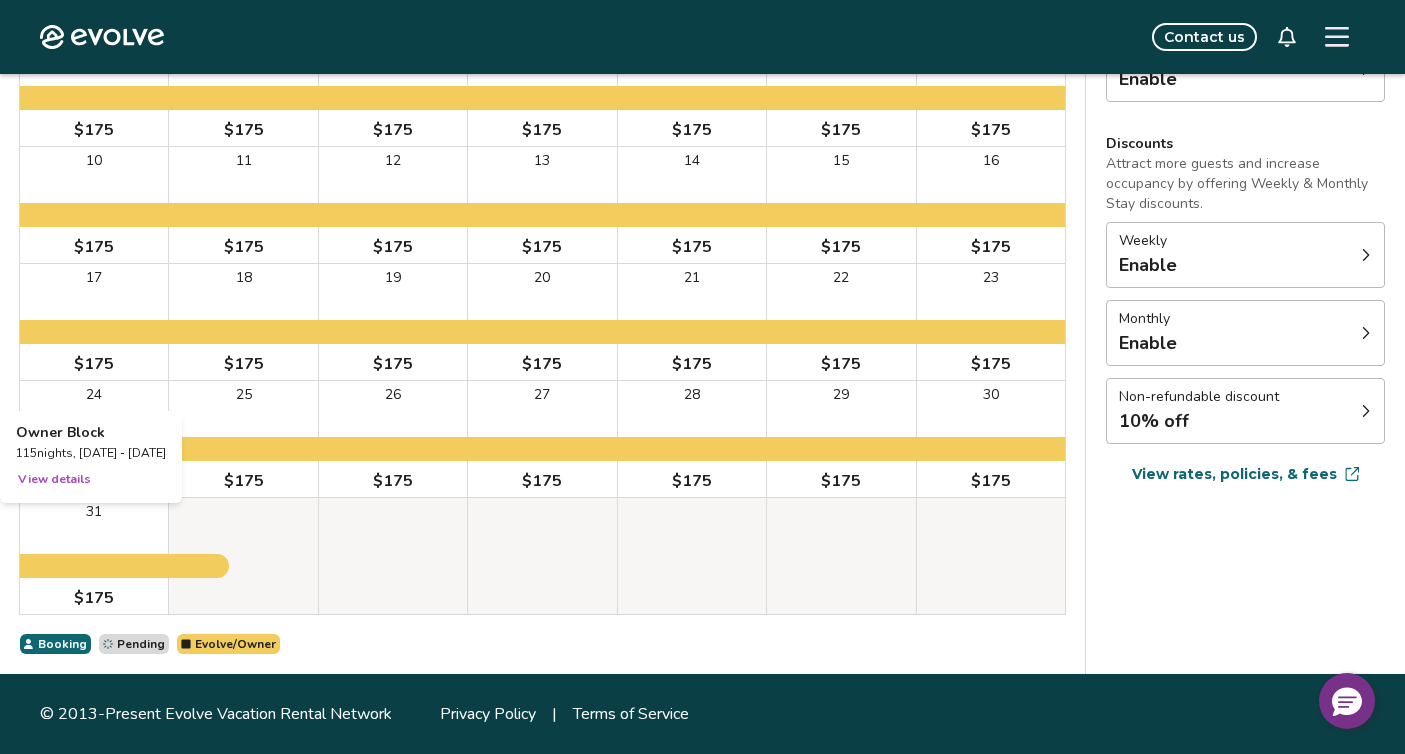 scroll, scrollTop: 506, scrollLeft: 0, axis: vertical 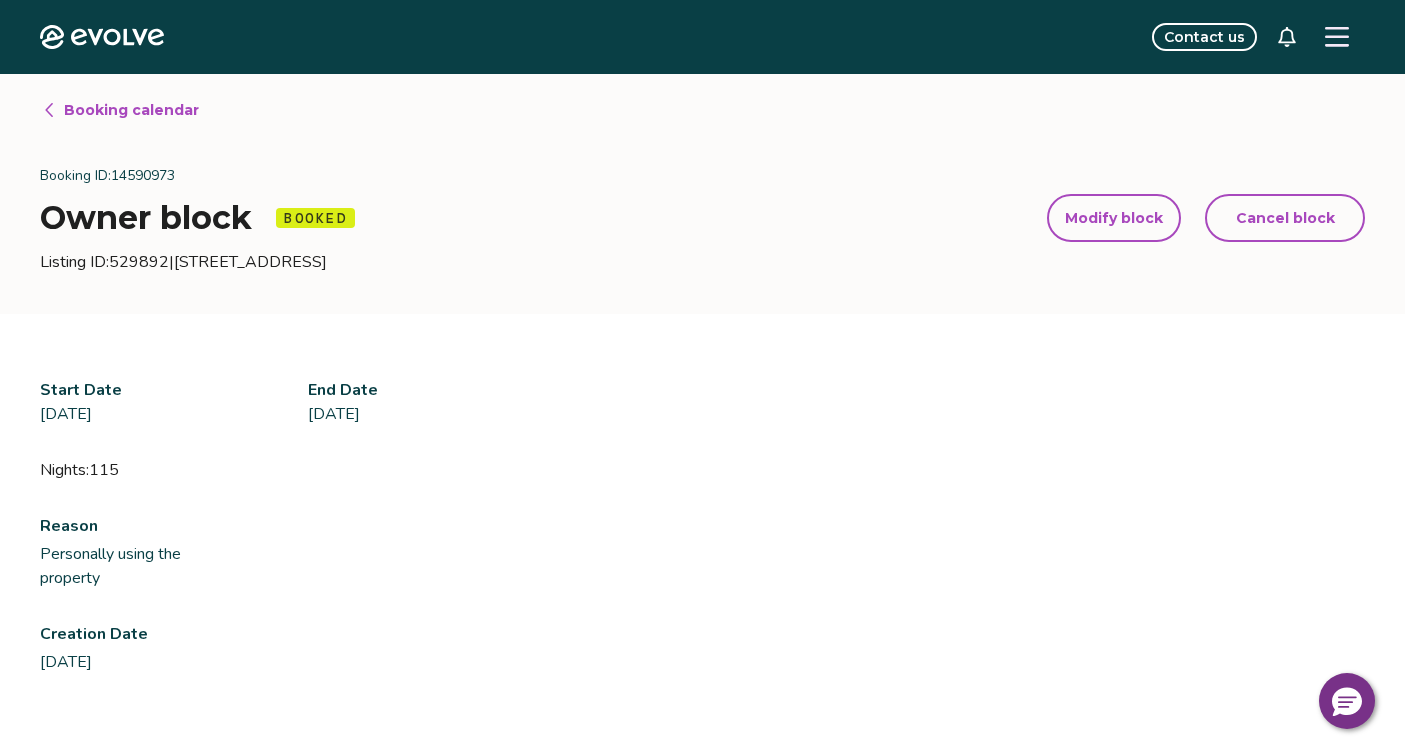 click on "Modify block" at bounding box center (1114, 218) 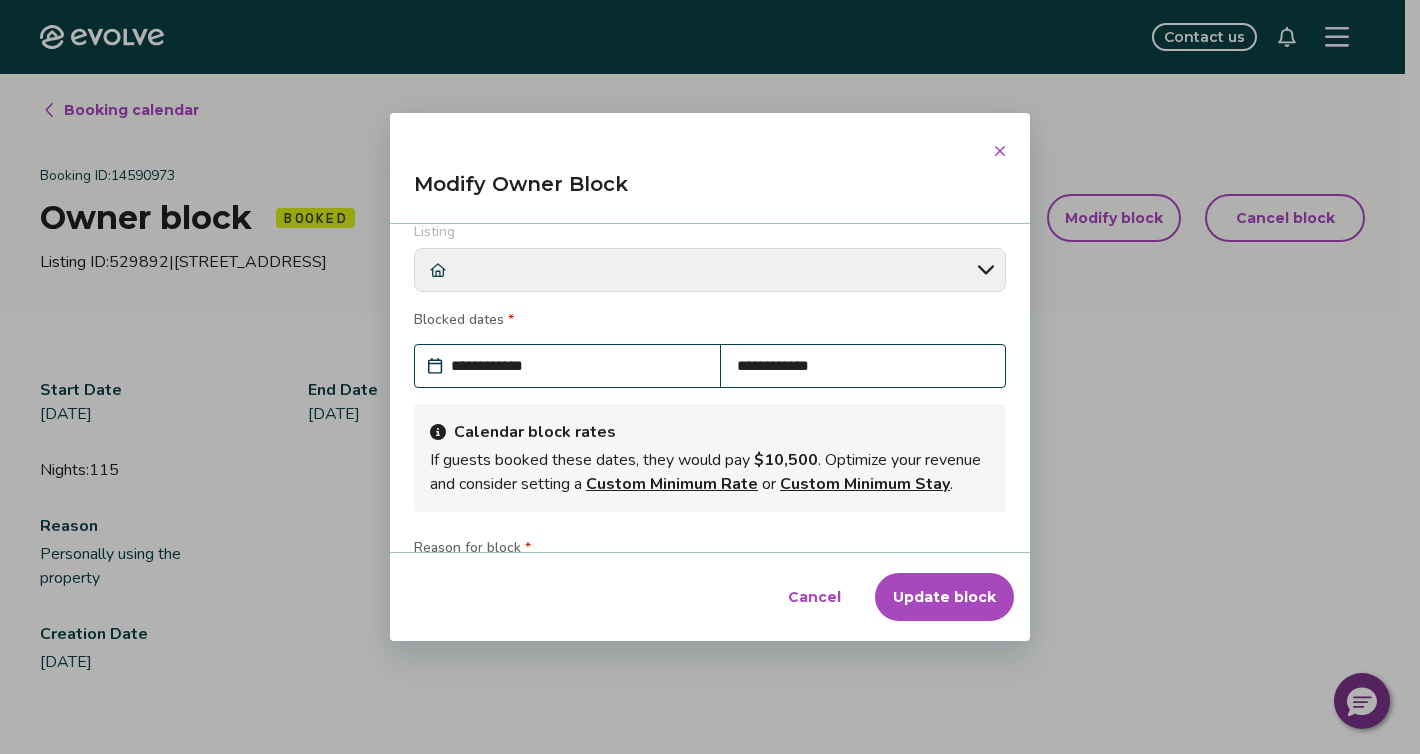 scroll, scrollTop: 21, scrollLeft: 0, axis: vertical 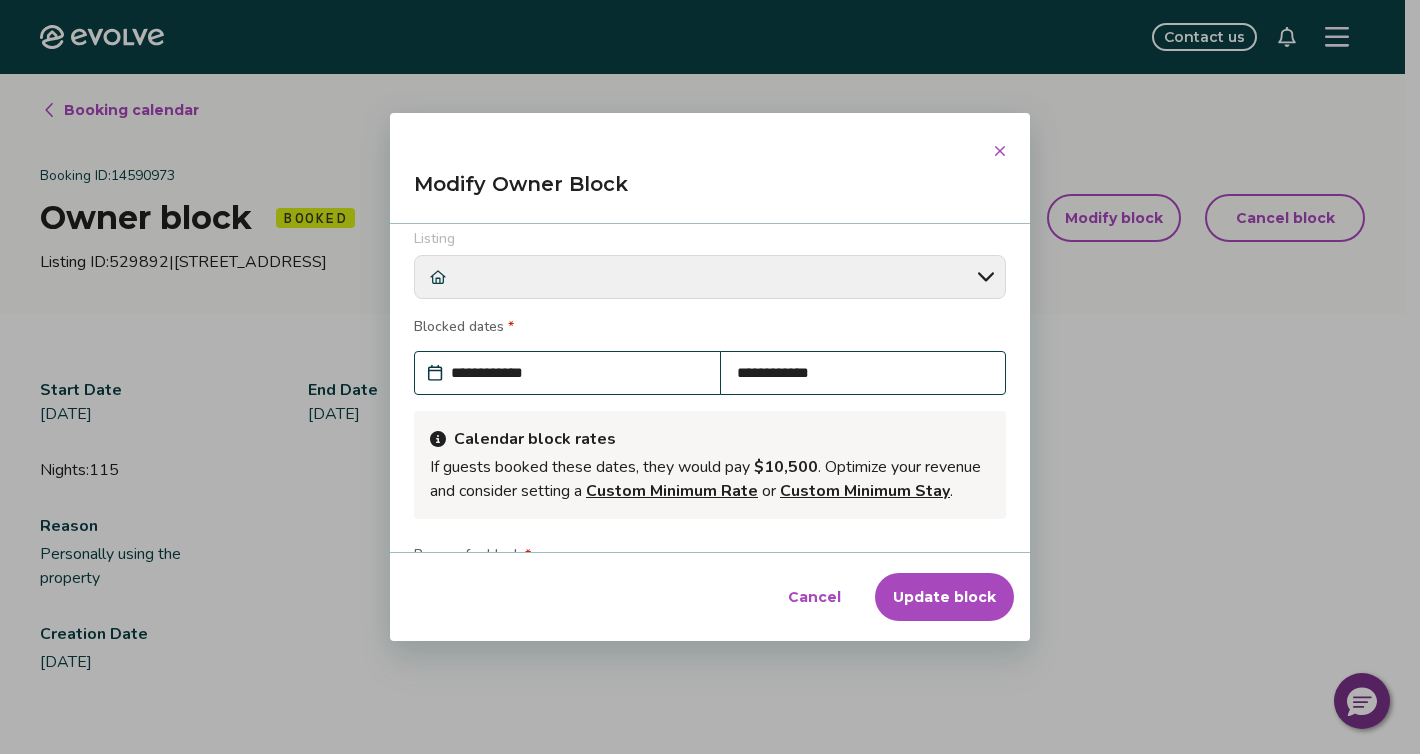 click on "**********" at bounding box center (863, 373) 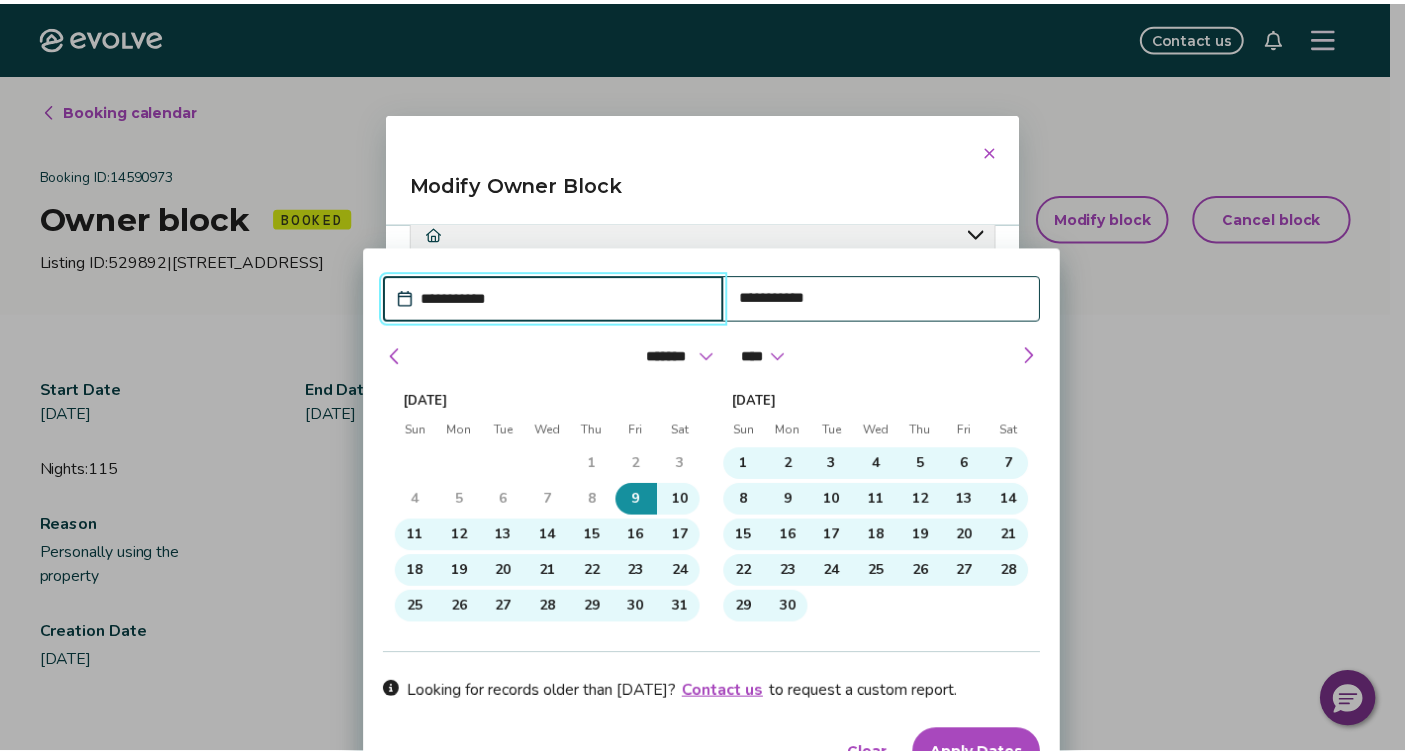 scroll, scrollTop: 195, scrollLeft: 0, axis: vertical 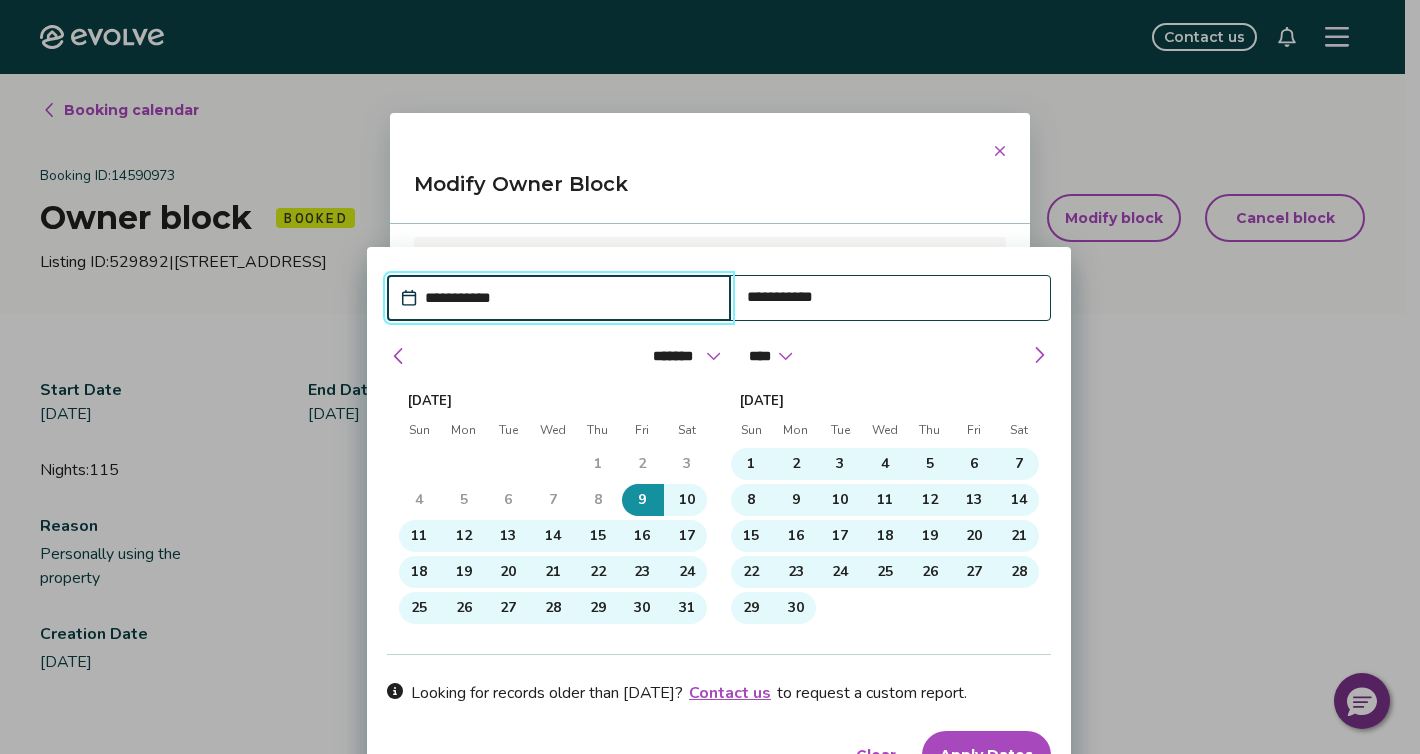 click on "**********" at bounding box center (891, 297) 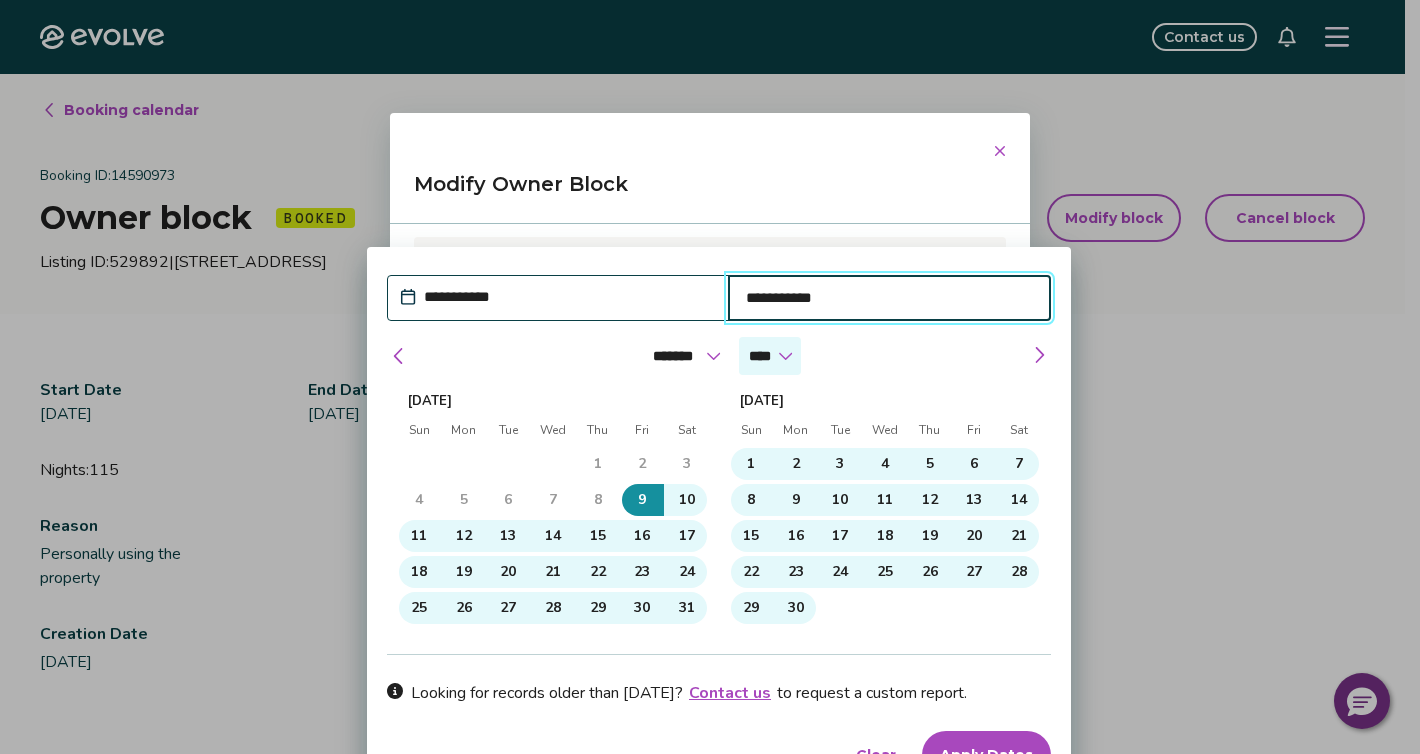 click on "****" at bounding box center [770, 356] 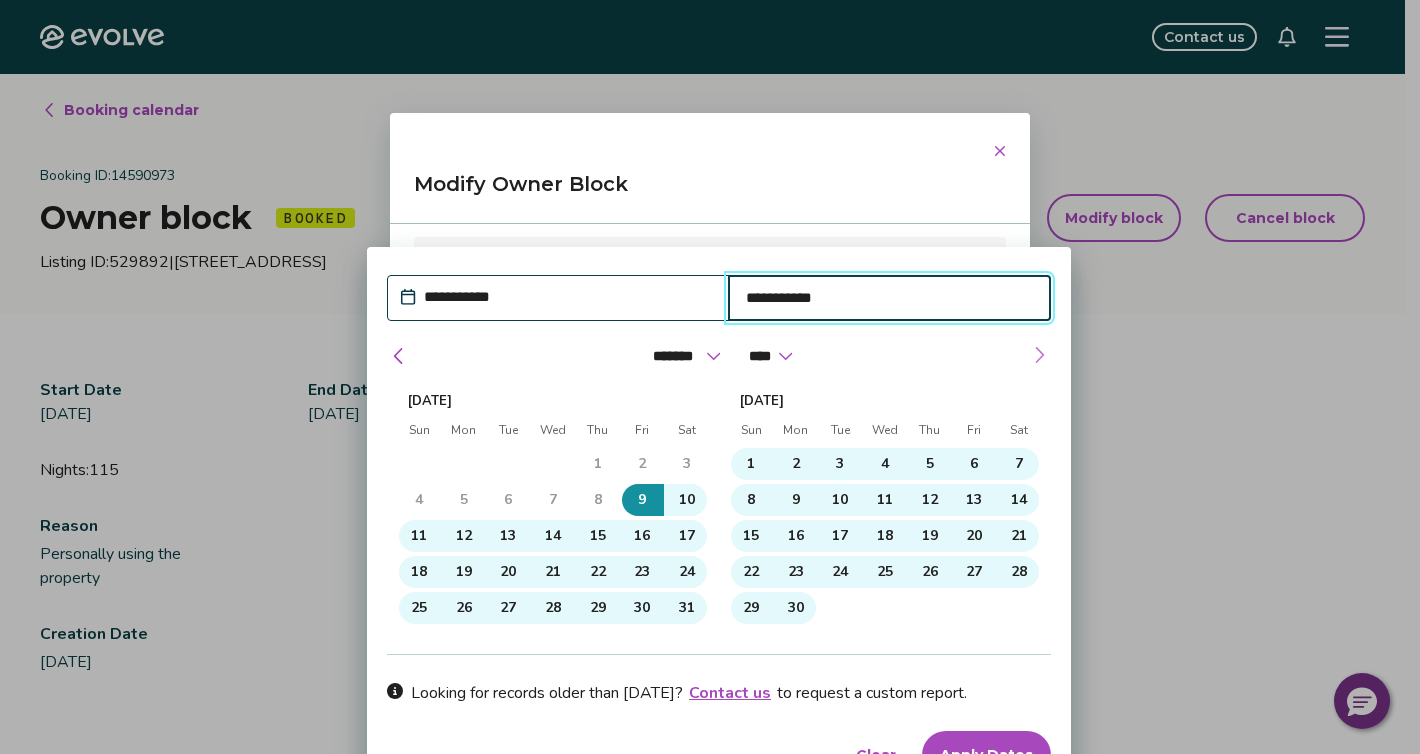 click at bounding box center [1039, 355] 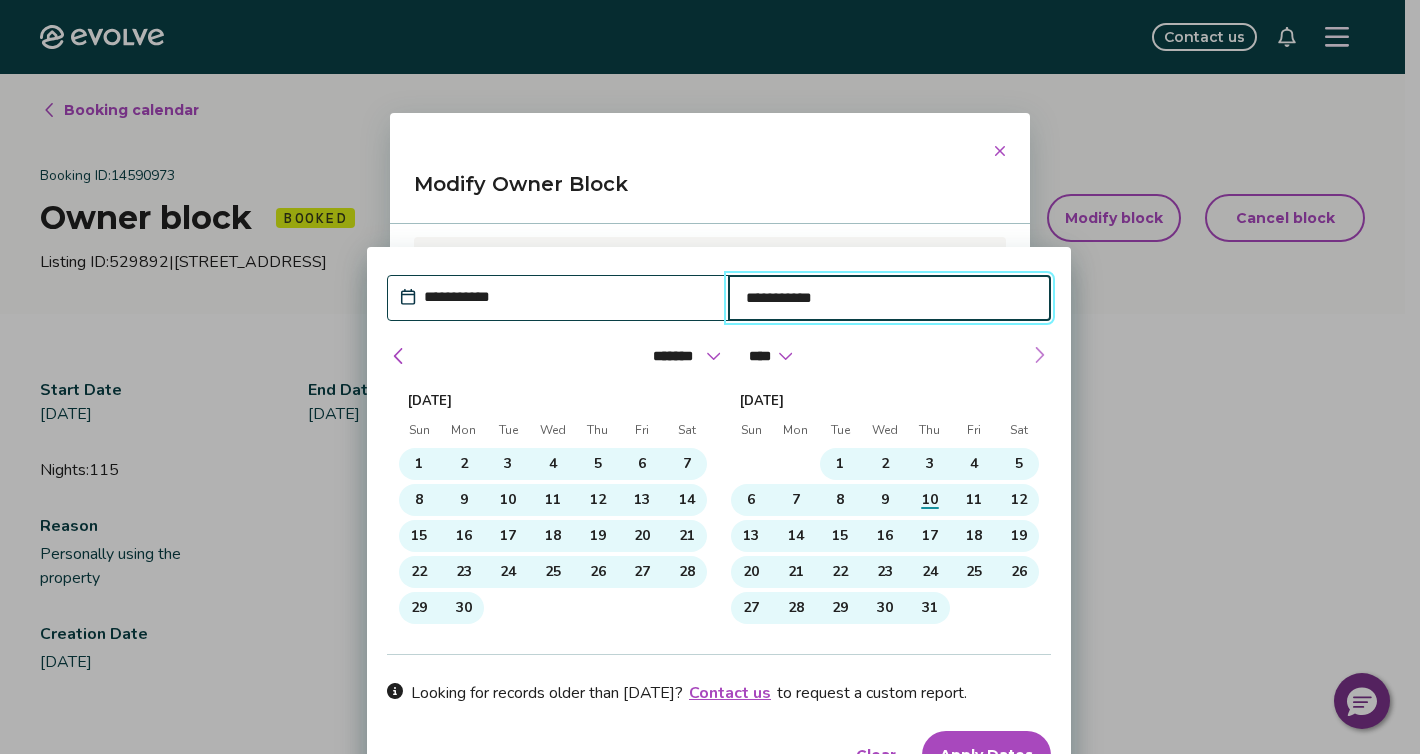 click at bounding box center [1039, 355] 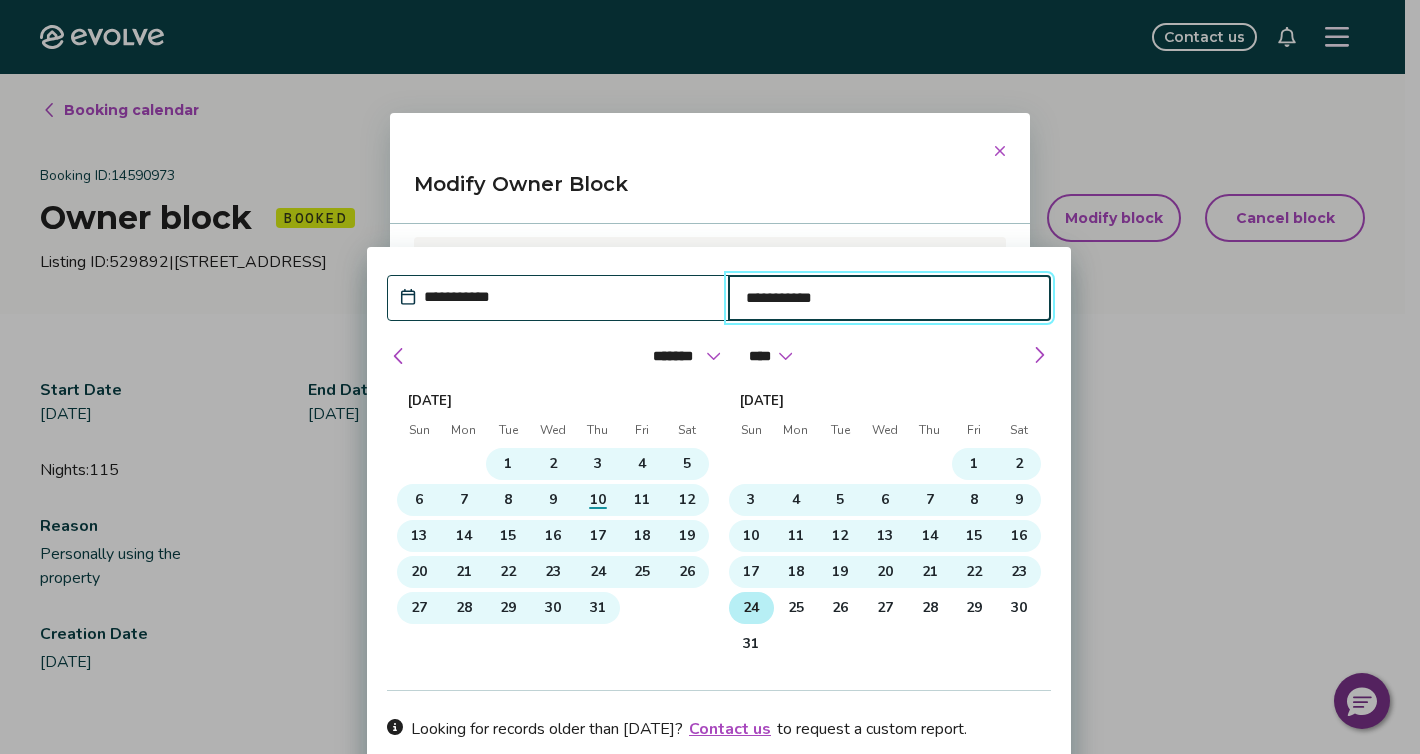 click on "24" at bounding box center (751, 608) 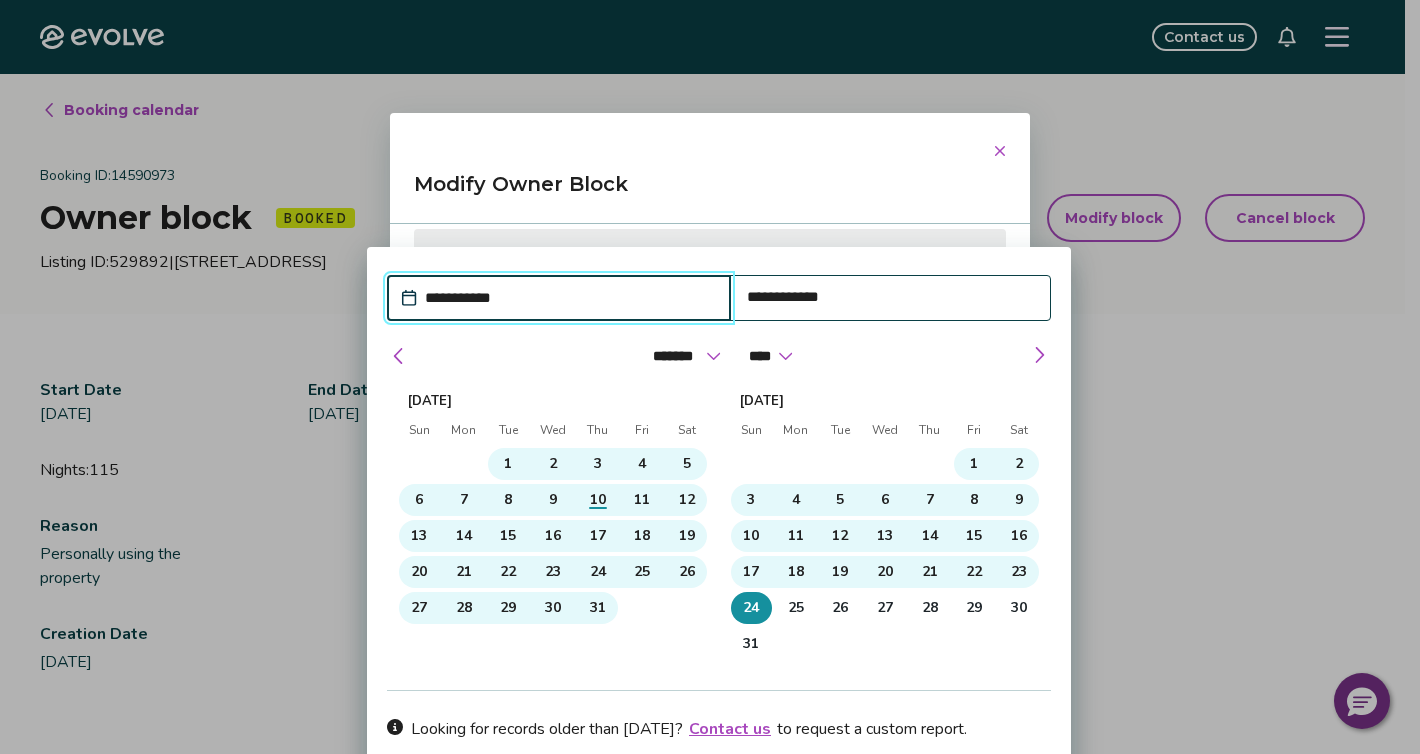 type on "*" 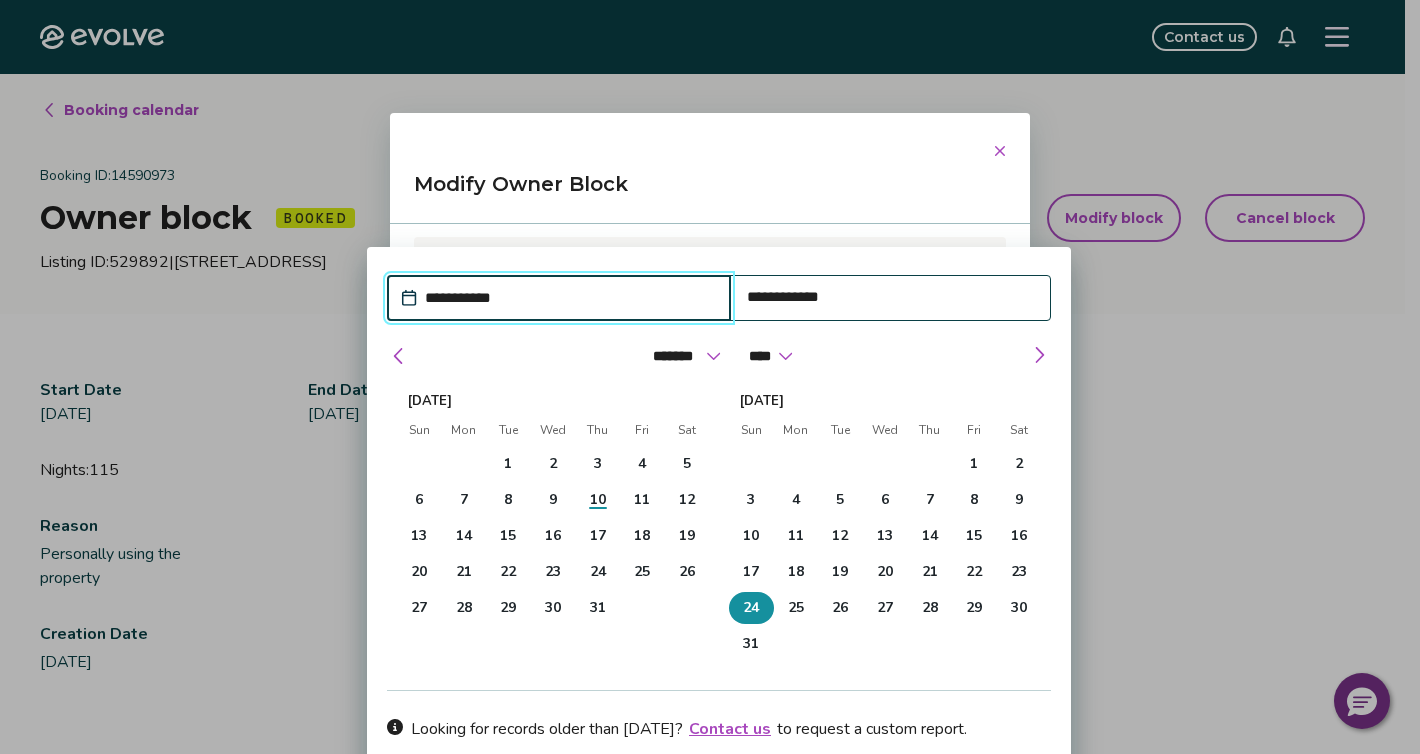 click on "24" at bounding box center (751, 608) 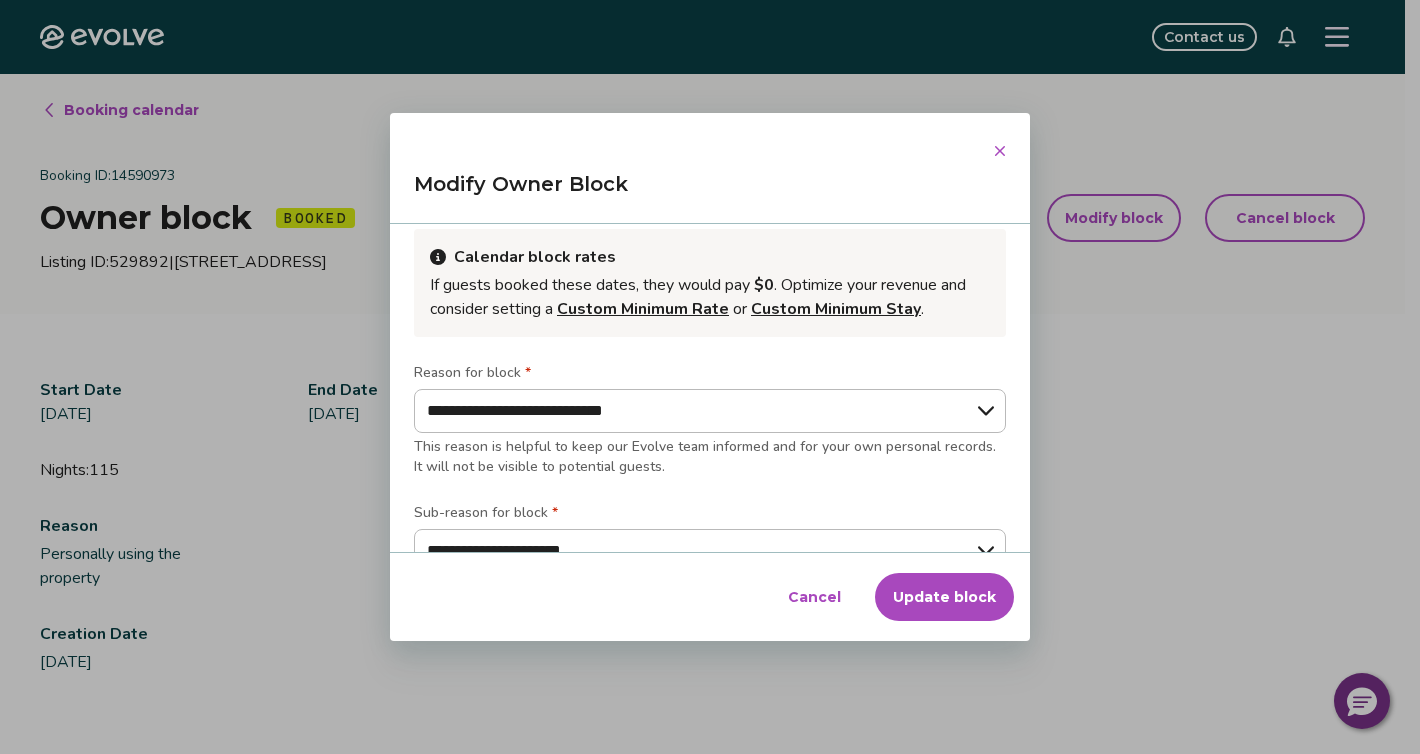 click 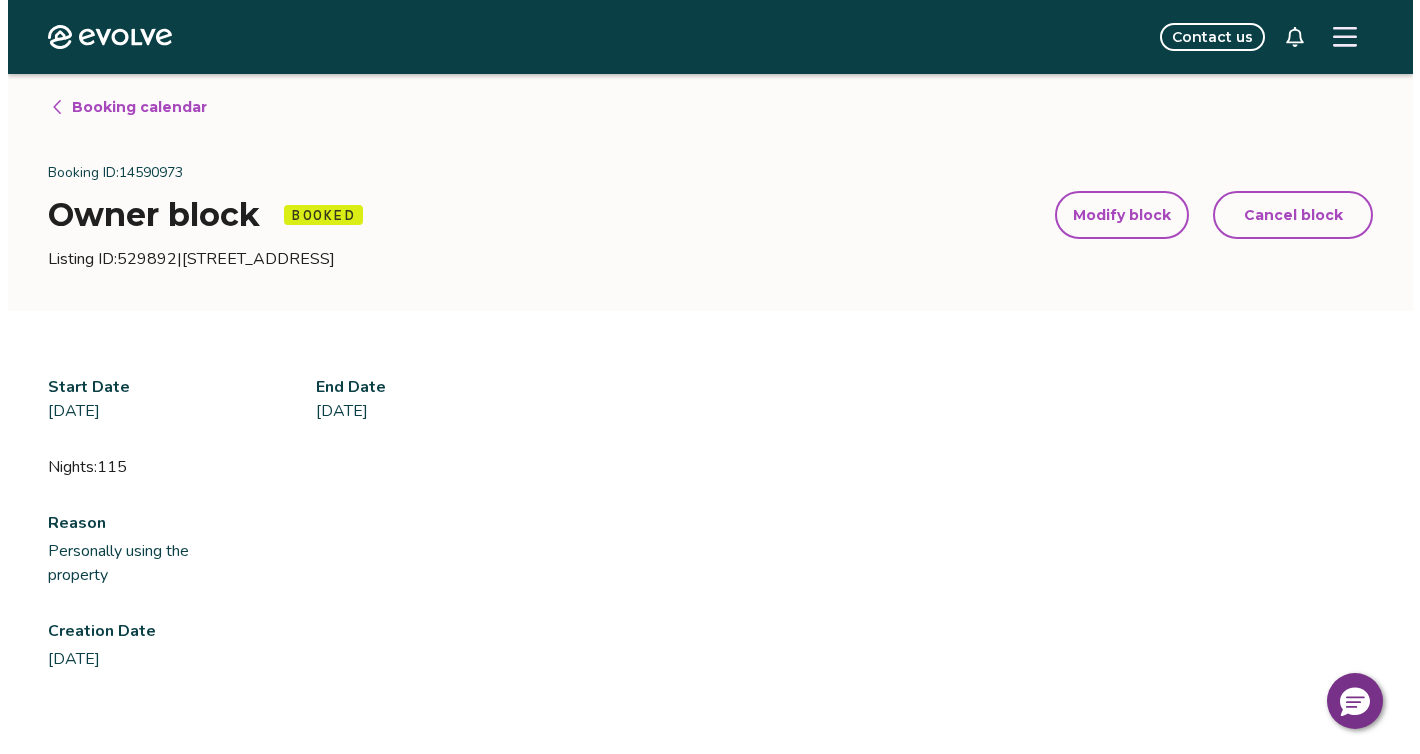 scroll, scrollTop: 2, scrollLeft: 0, axis: vertical 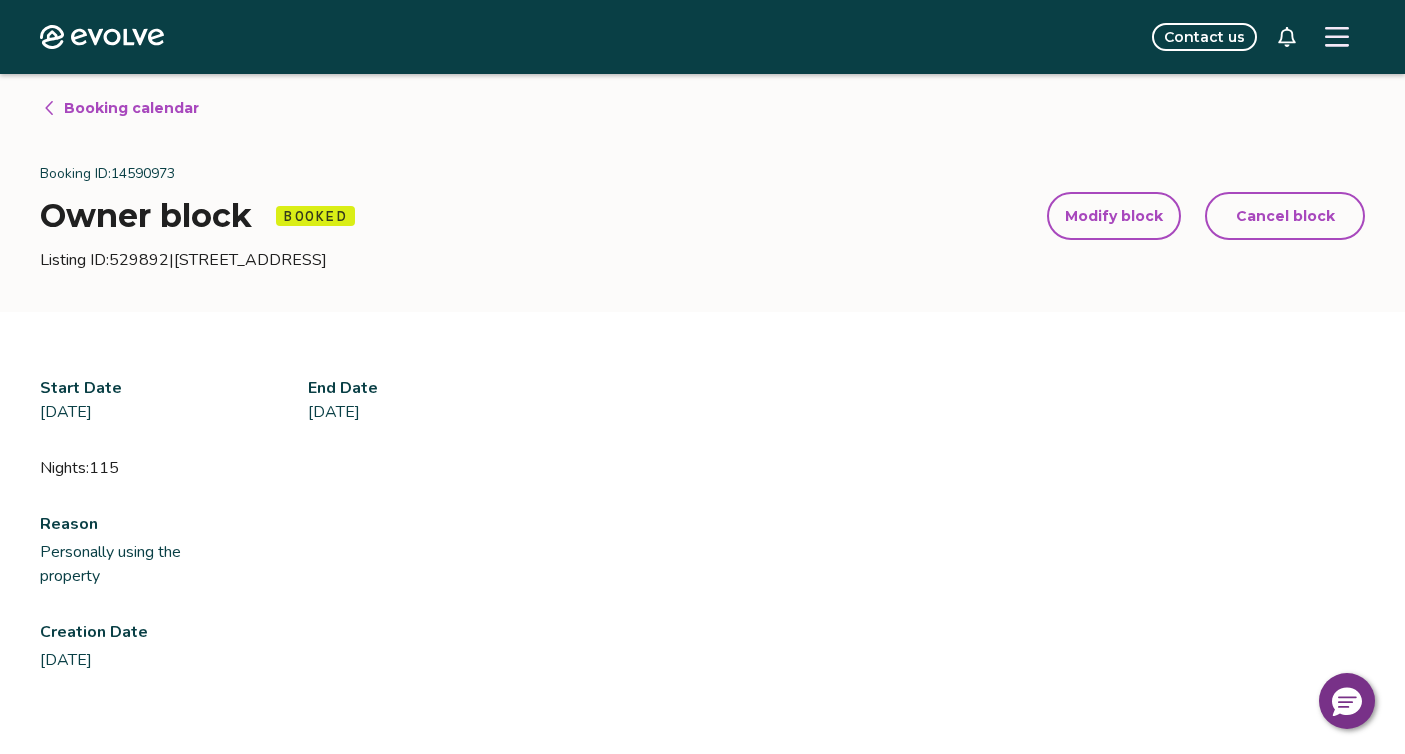 click on "Modify block" at bounding box center (1114, 216) 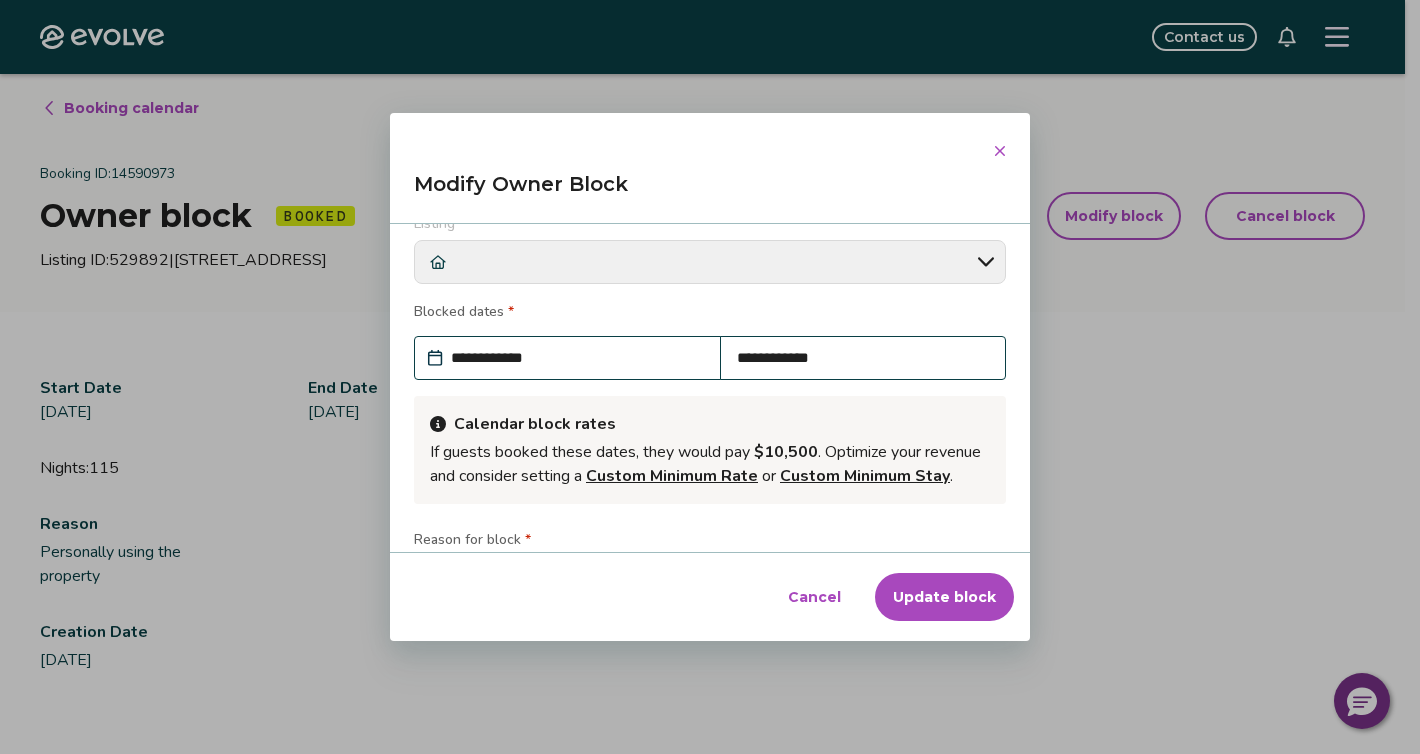 scroll, scrollTop: 30, scrollLeft: 0, axis: vertical 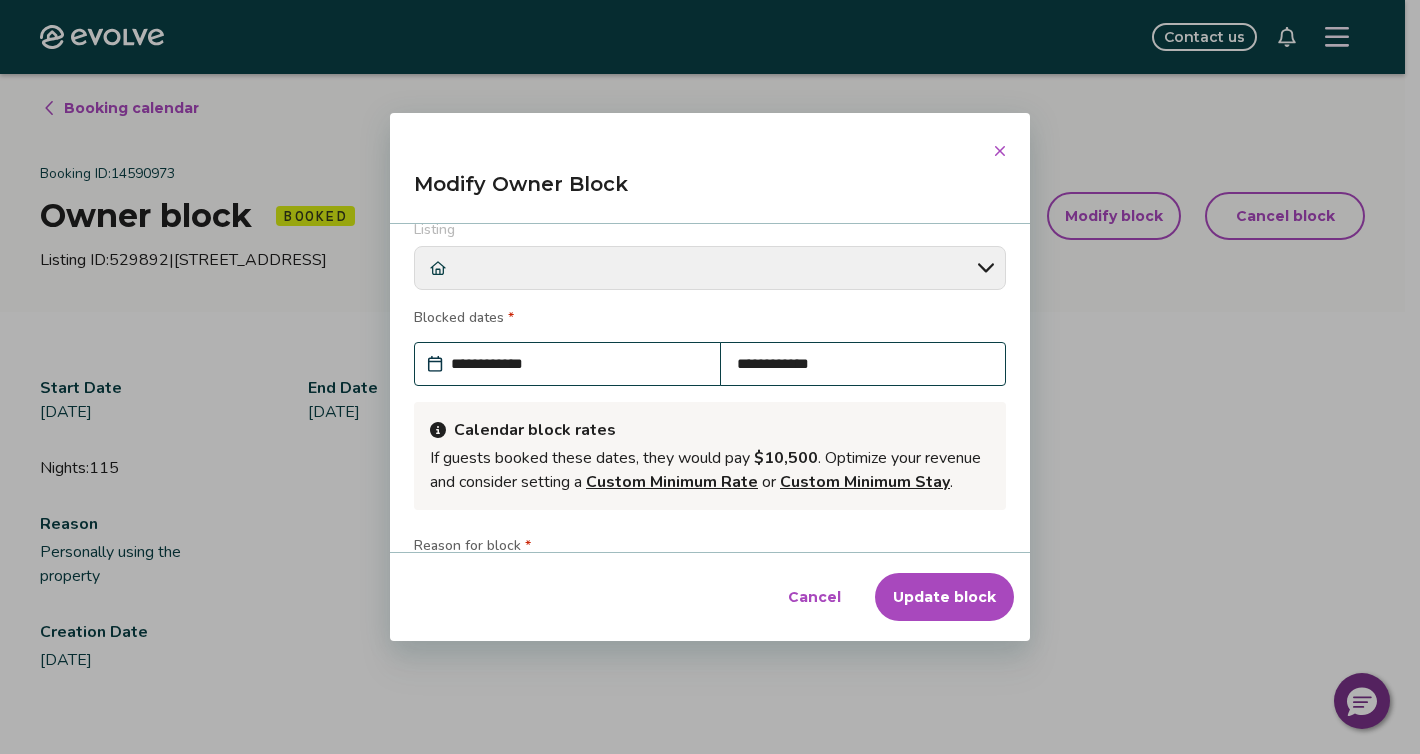 click on "**********" at bounding box center [863, 364] 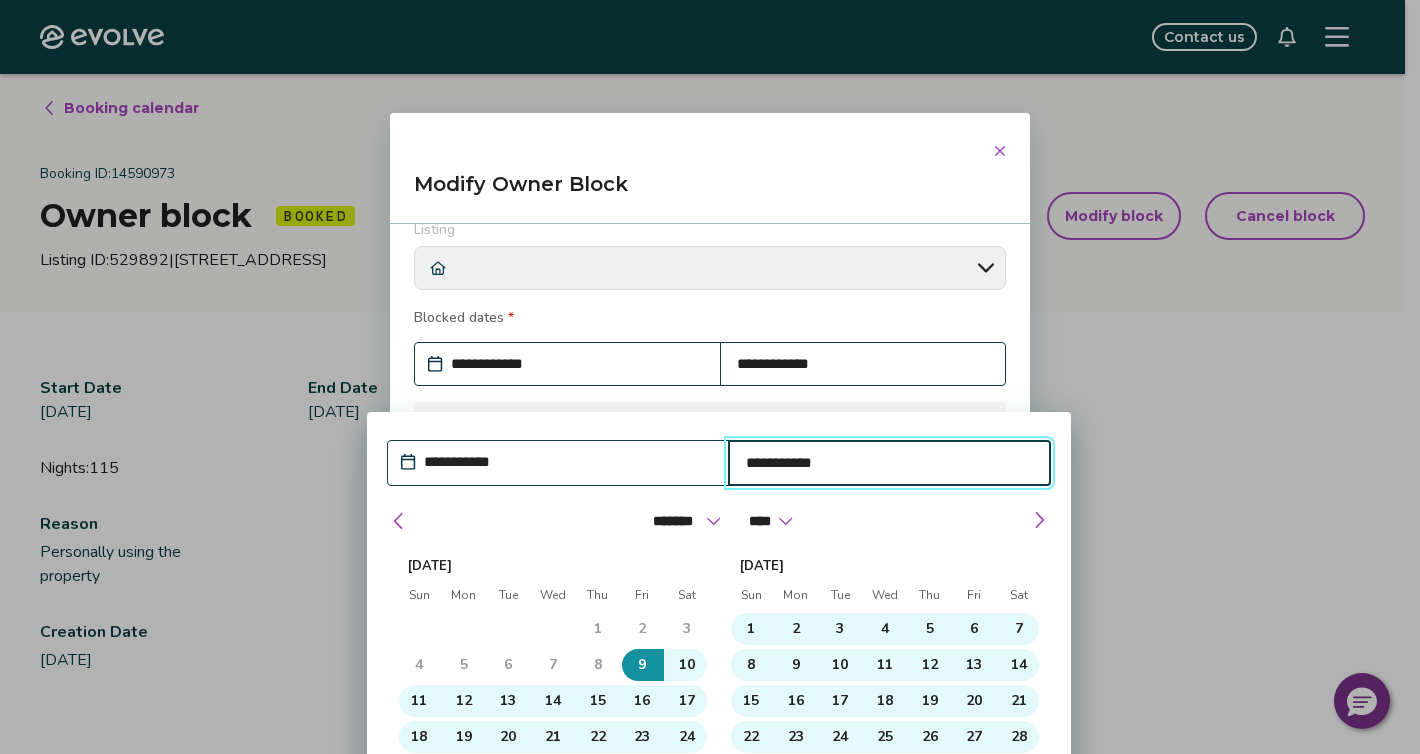 click on "**********" at bounding box center (890, 463) 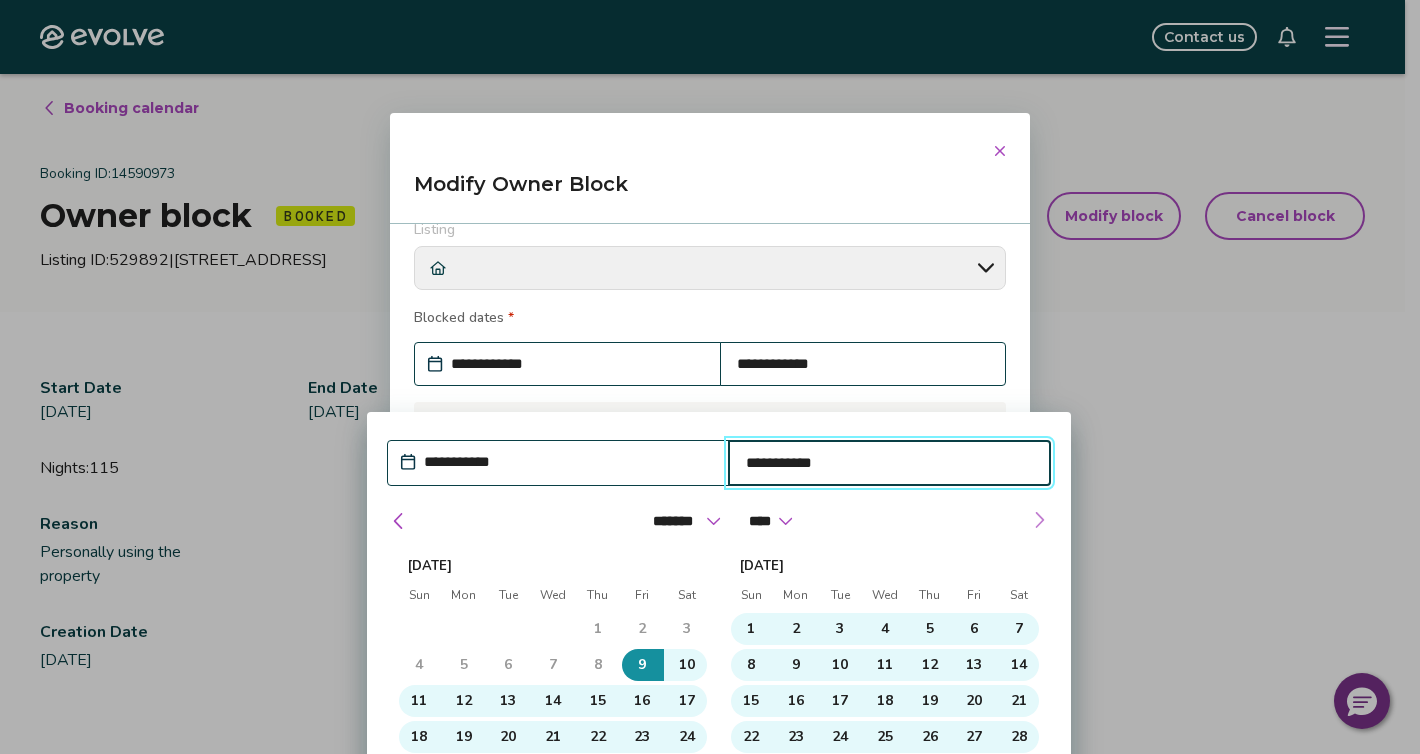 click at bounding box center [1039, 520] 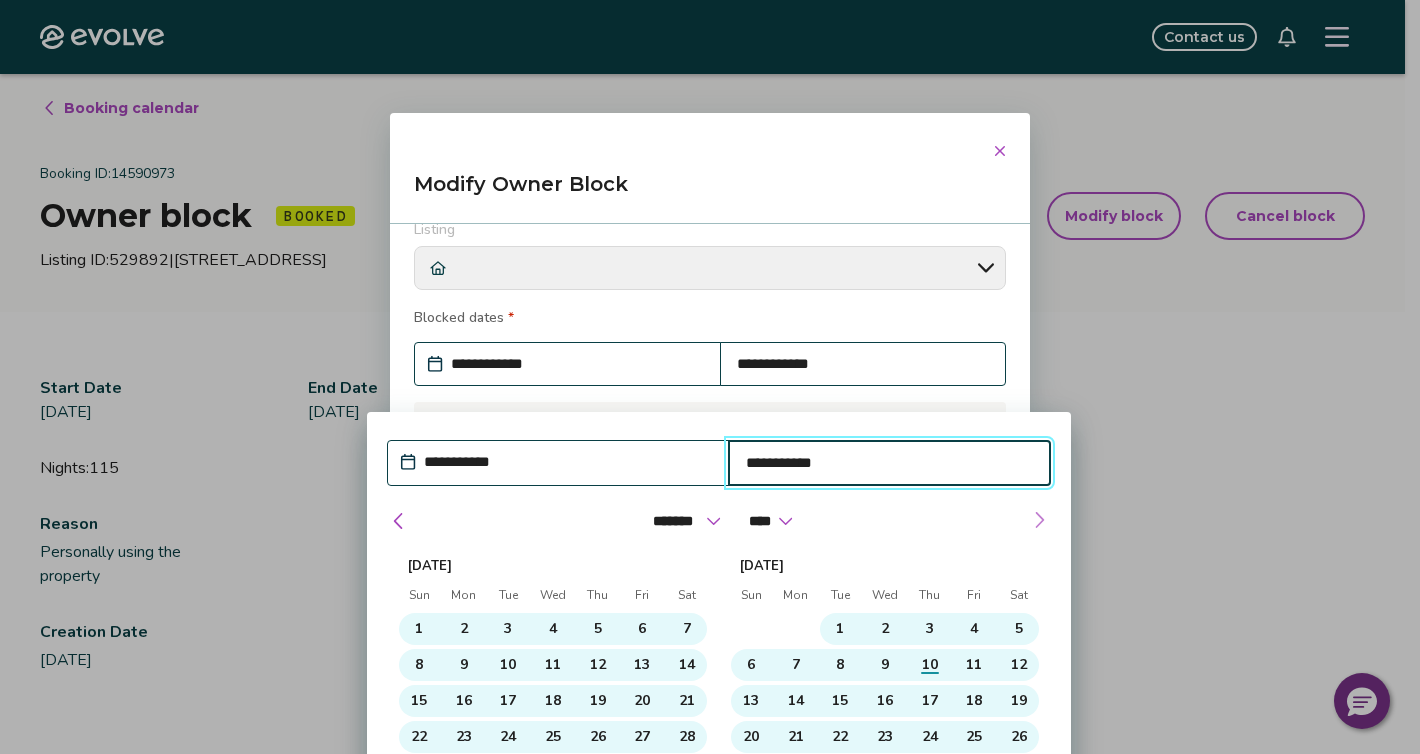 click at bounding box center [1039, 520] 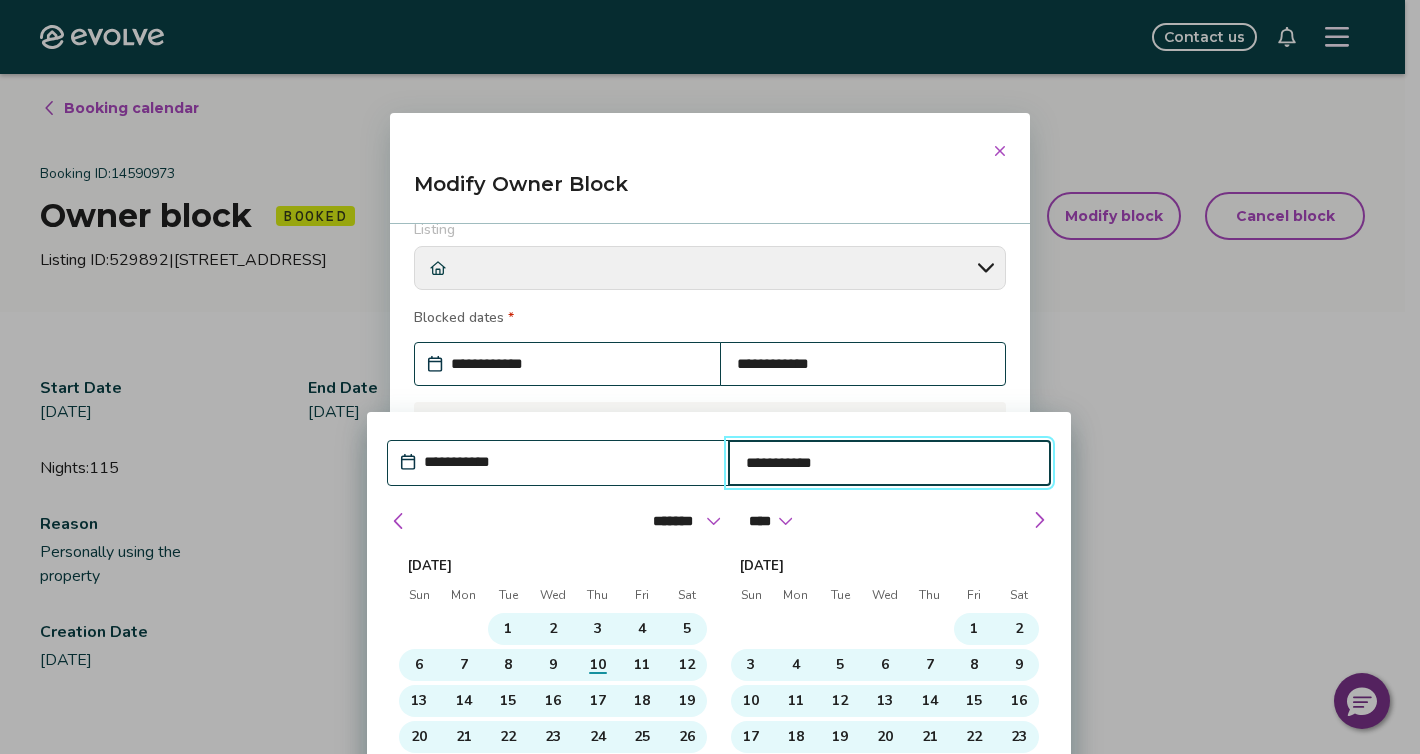 drag, startPoint x: 1104, startPoint y: 436, endPoint x: 1080, endPoint y: 369, distance: 71.168816 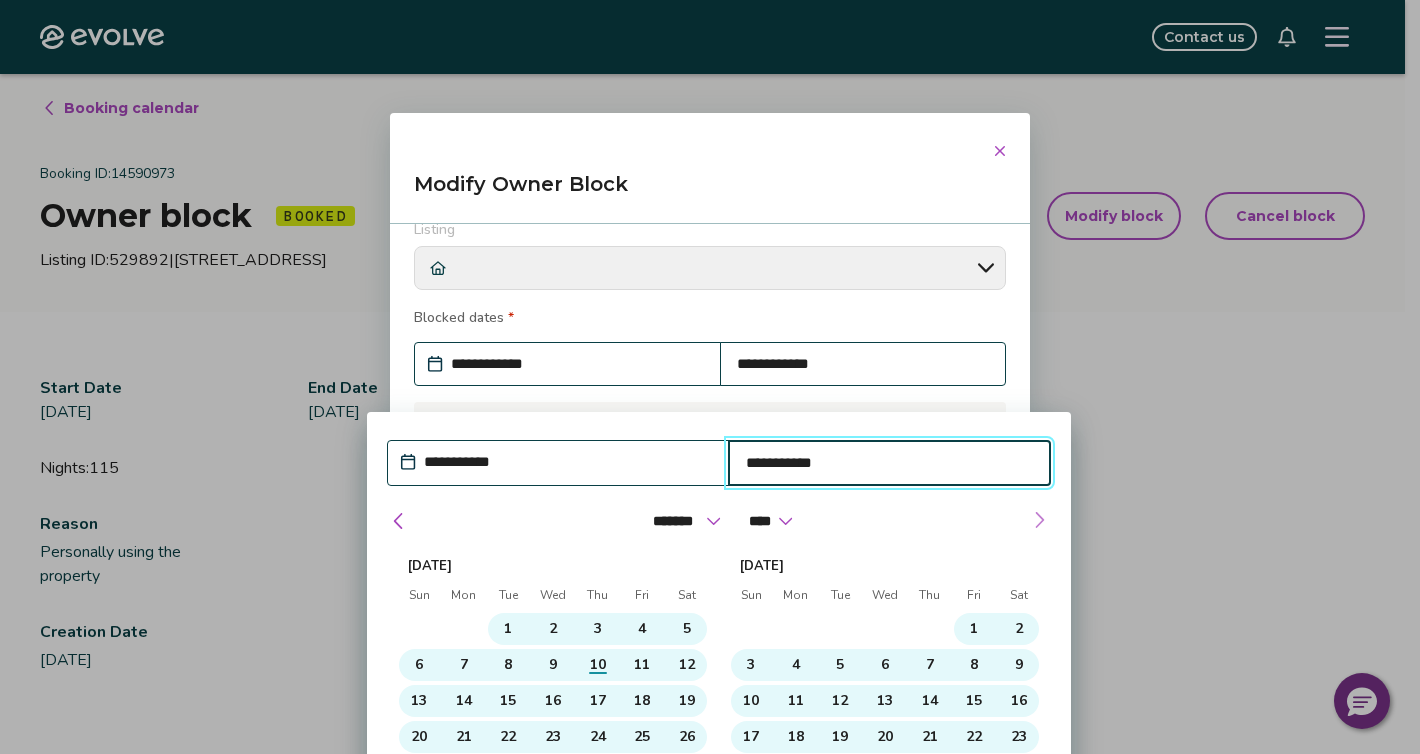 click at bounding box center [1039, 520] 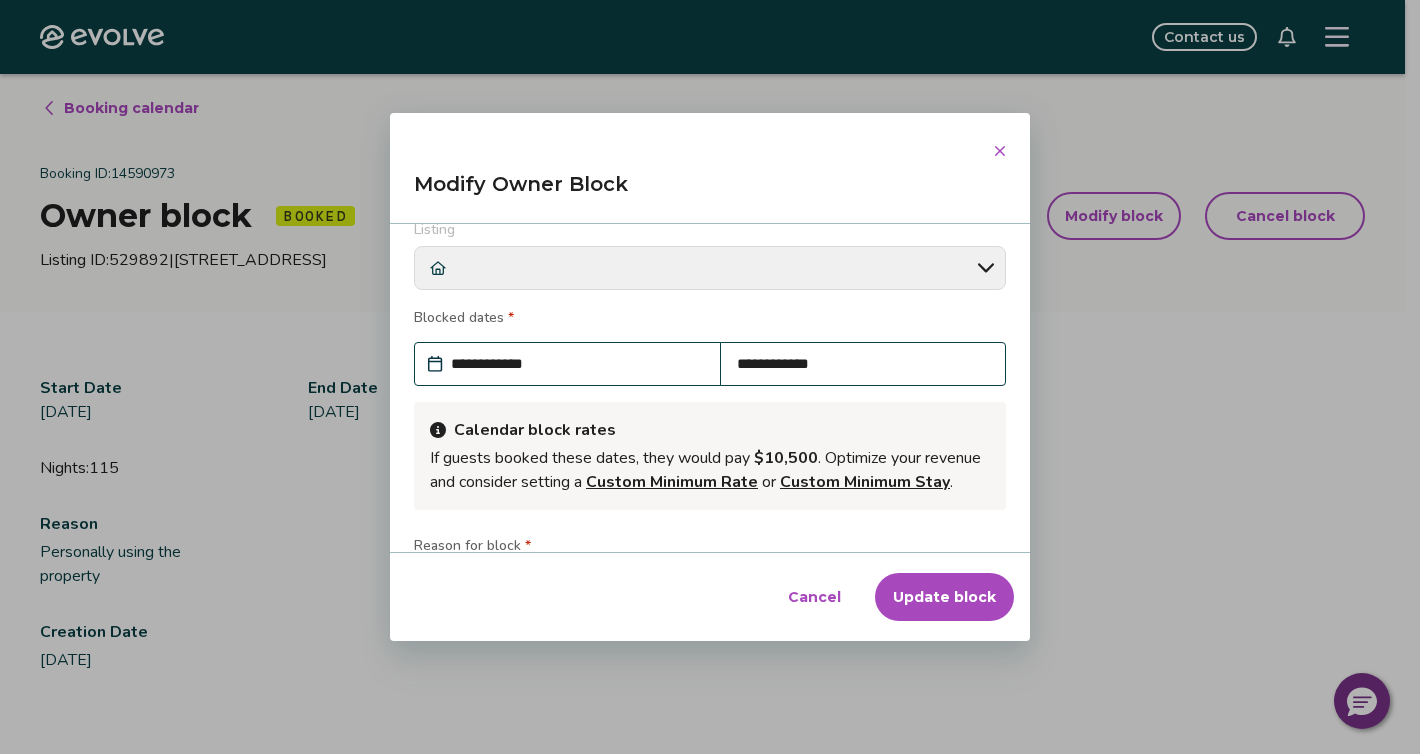 scroll, scrollTop: 32, scrollLeft: 0, axis: vertical 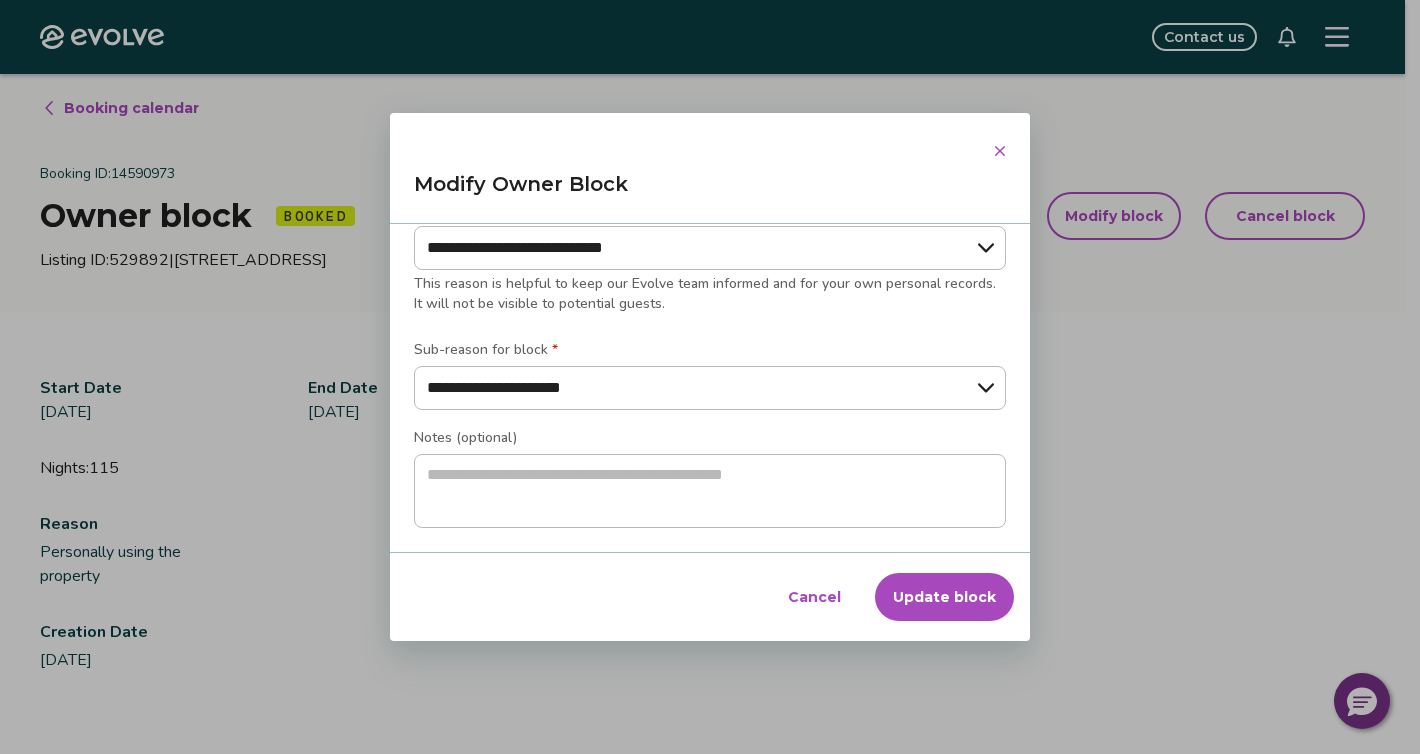 click on "Update block" at bounding box center [944, 597] 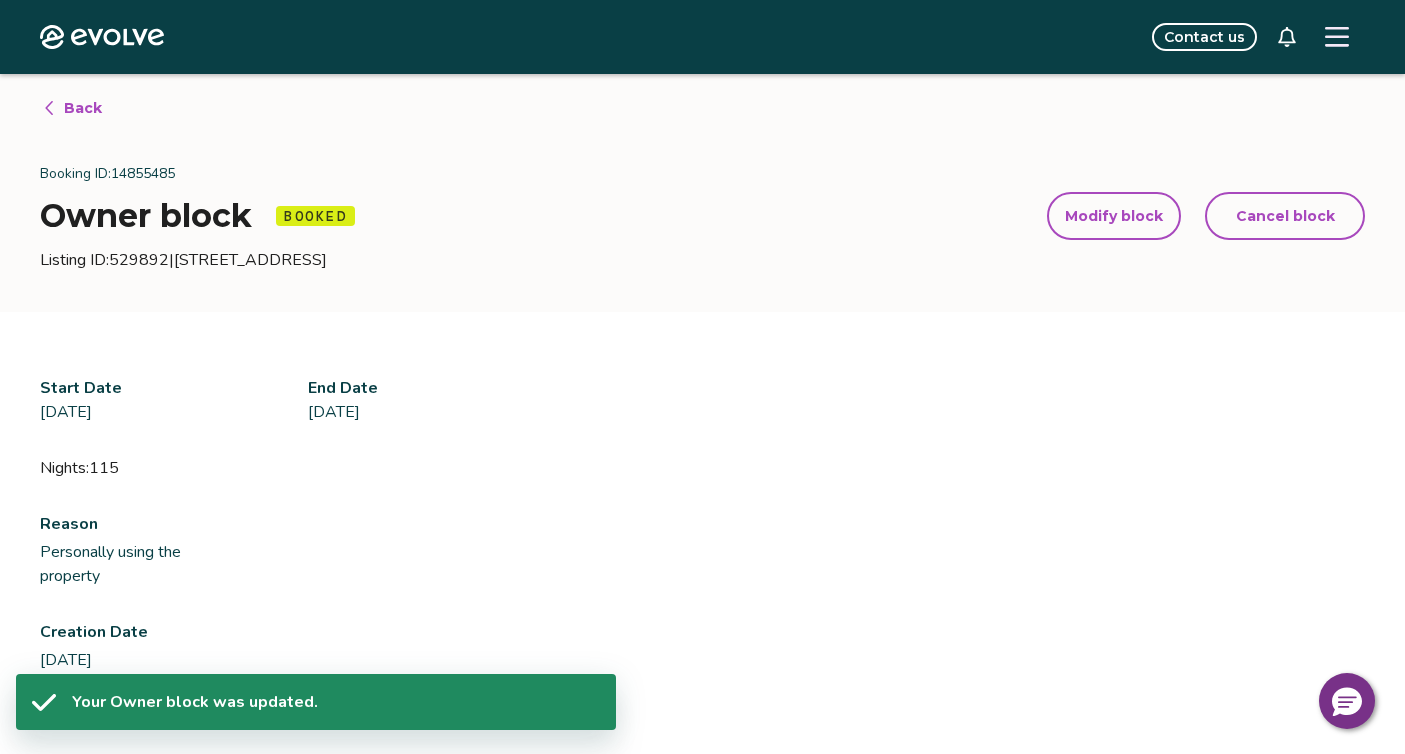 click on "Modify block" at bounding box center (1114, 216) 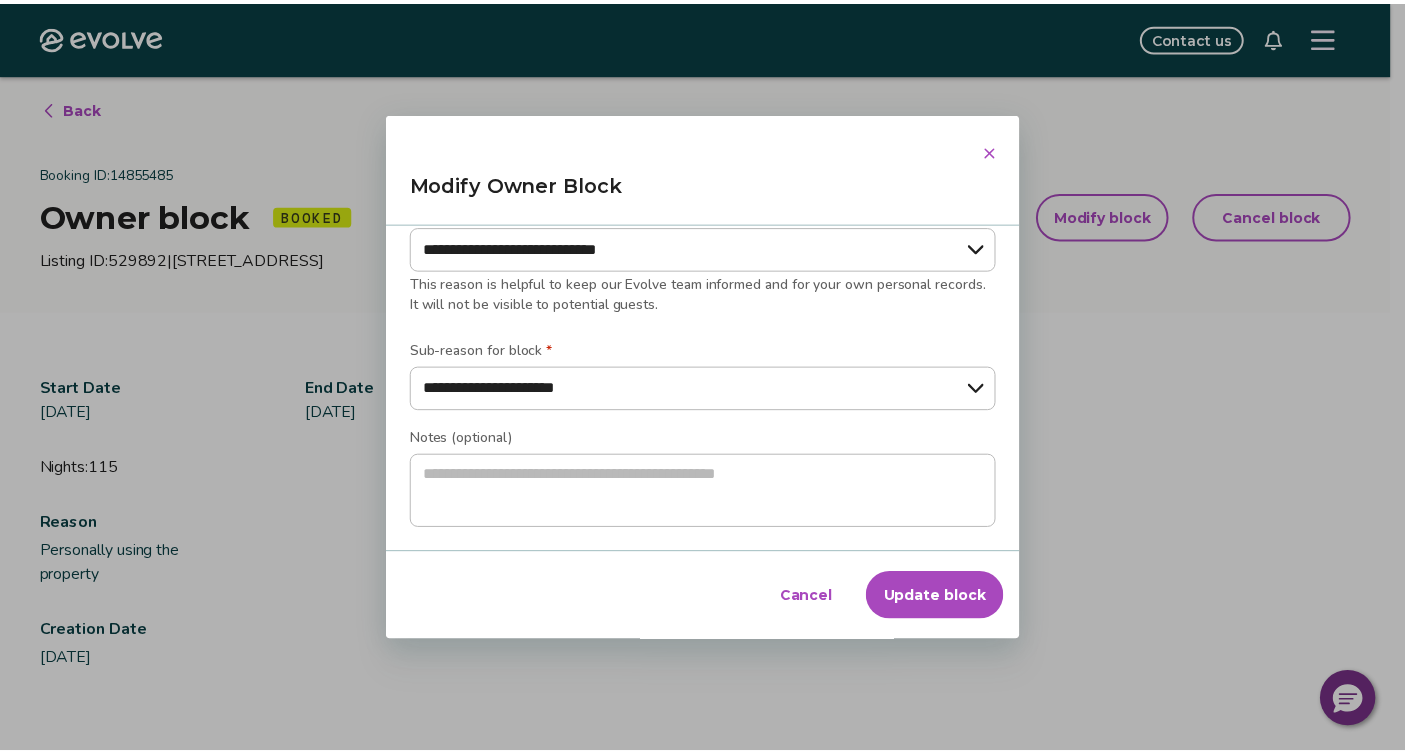 scroll, scrollTop: 600, scrollLeft: 0, axis: vertical 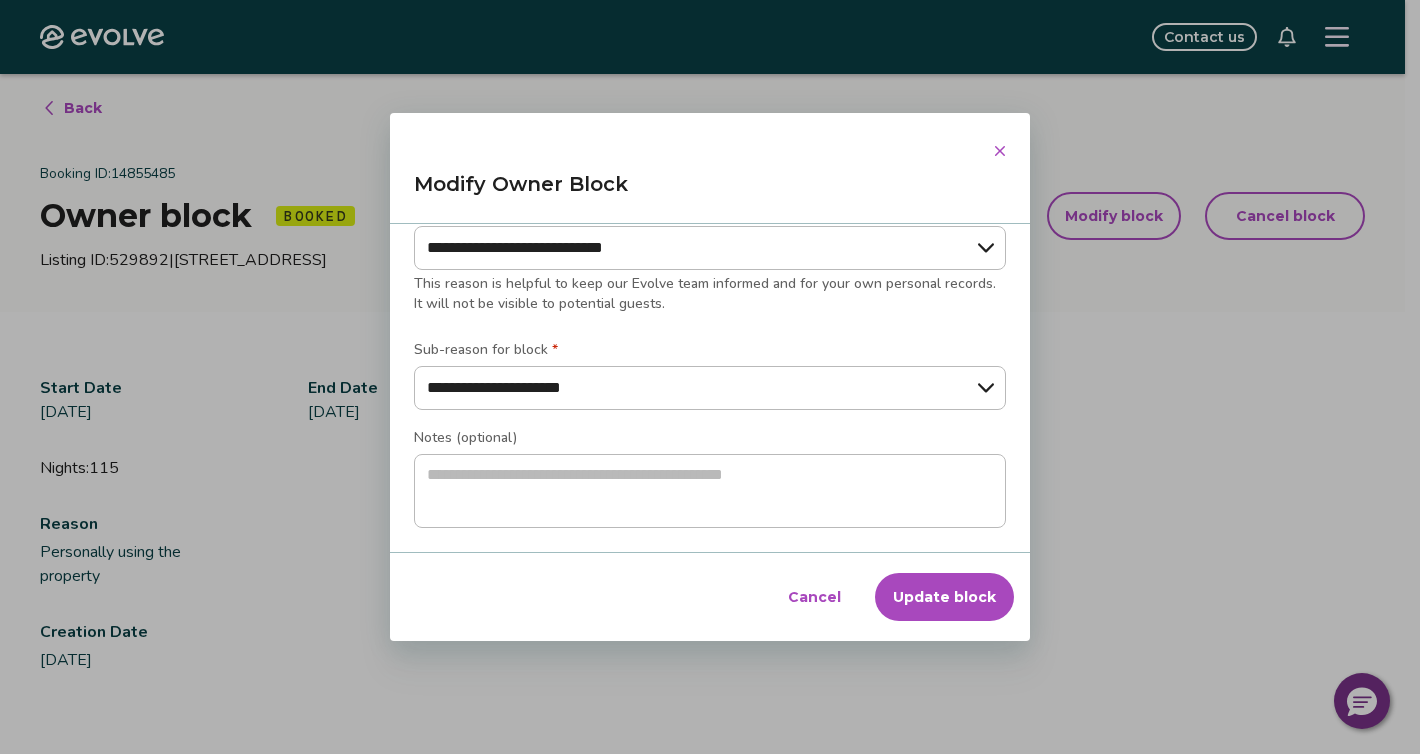 click 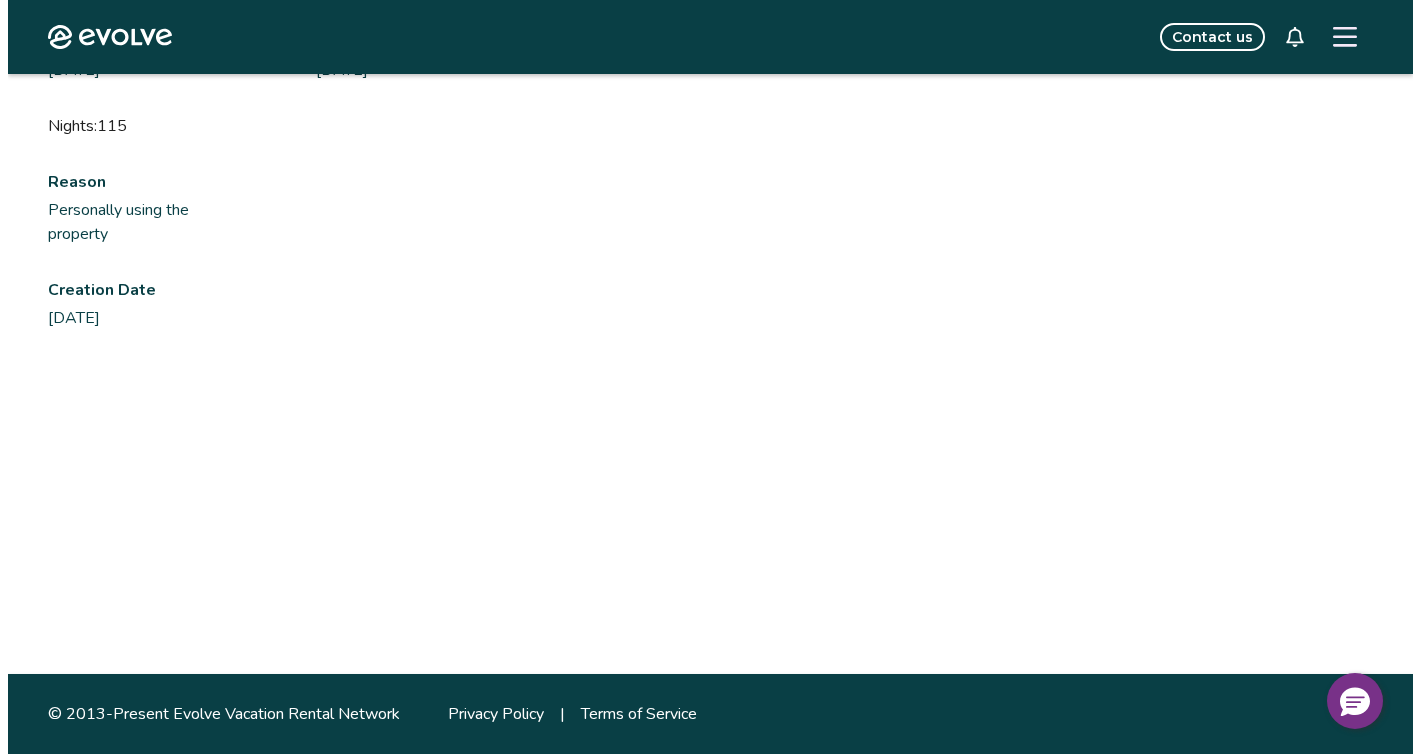 scroll, scrollTop: 0, scrollLeft: 0, axis: both 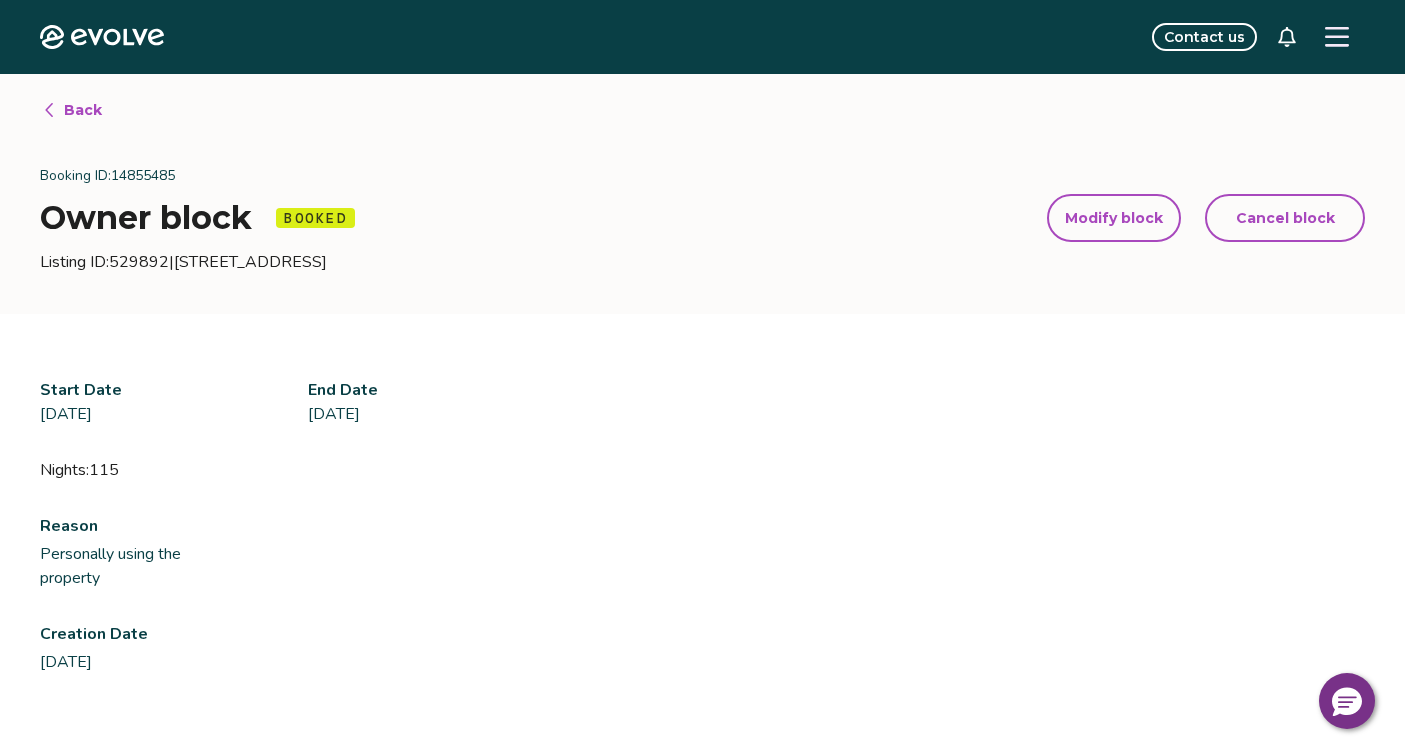 click on "Modify block" at bounding box center (1114, 218) 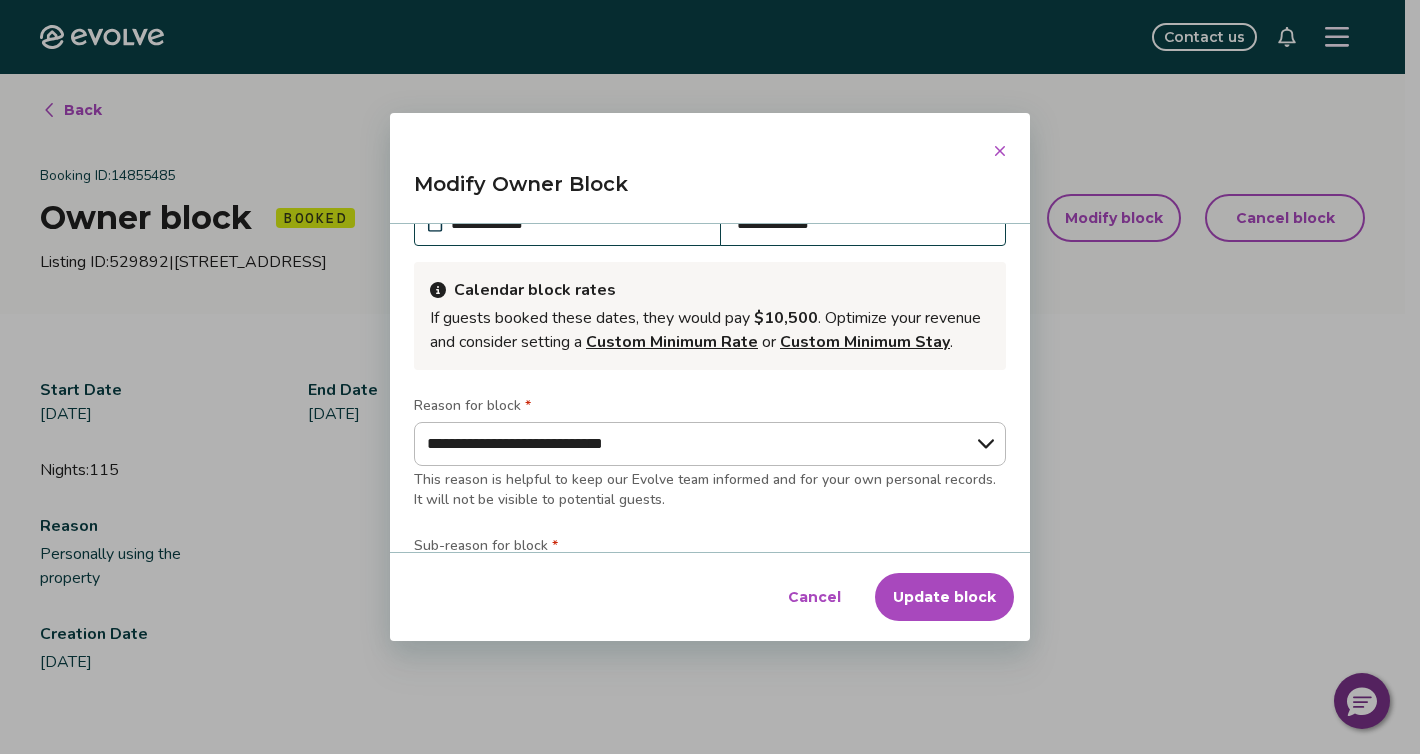 scroll, scrollTop: 0, scrollLeft: 0, axis: both 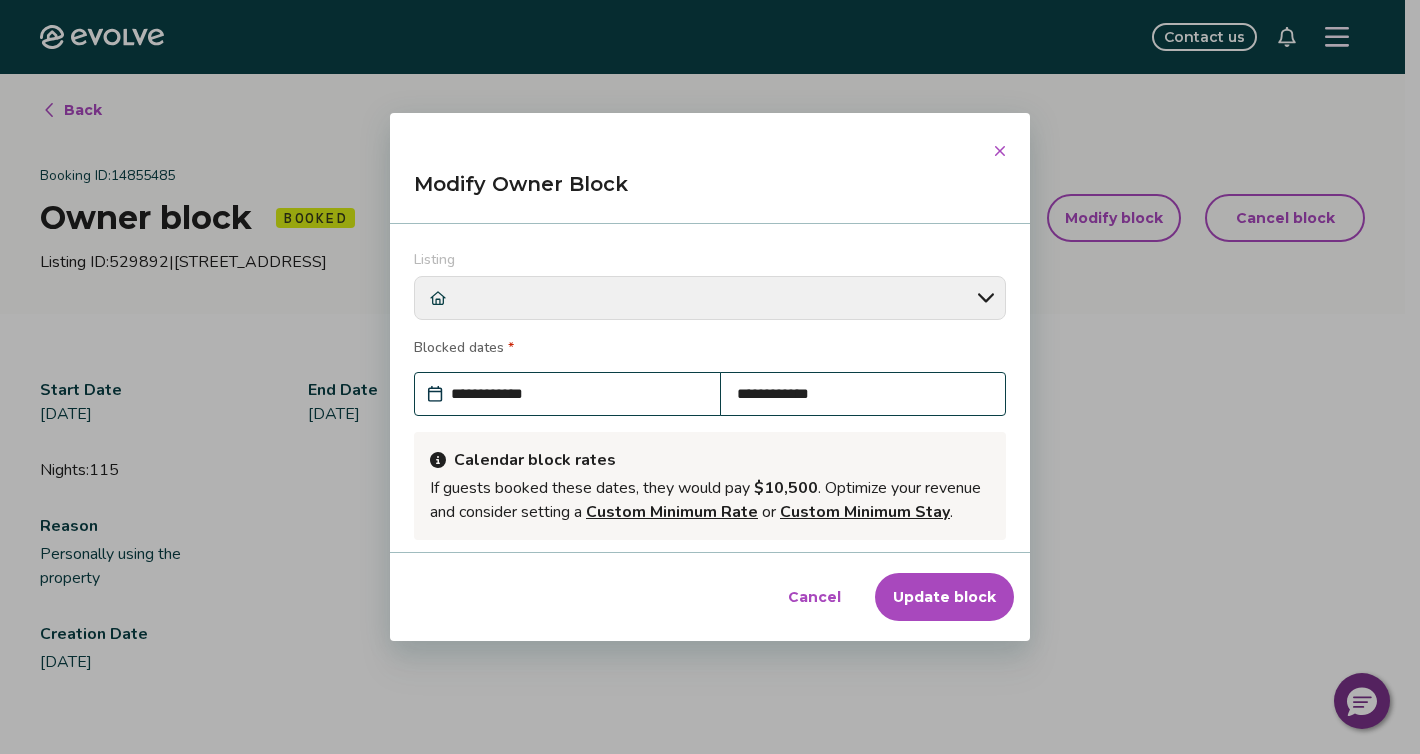 click on "Update block" at bounding box center [944, 597] 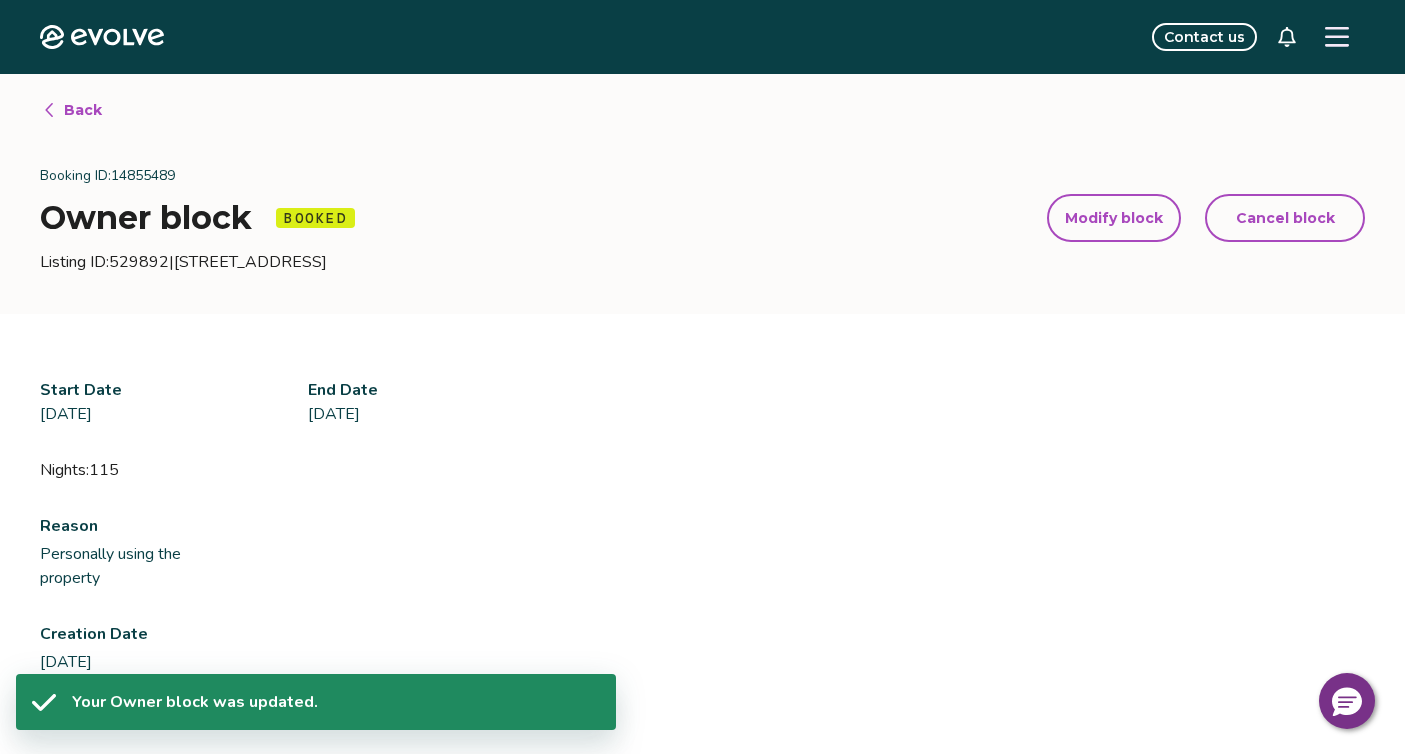 click on "Modify block" at bounding box center (1114, 218) 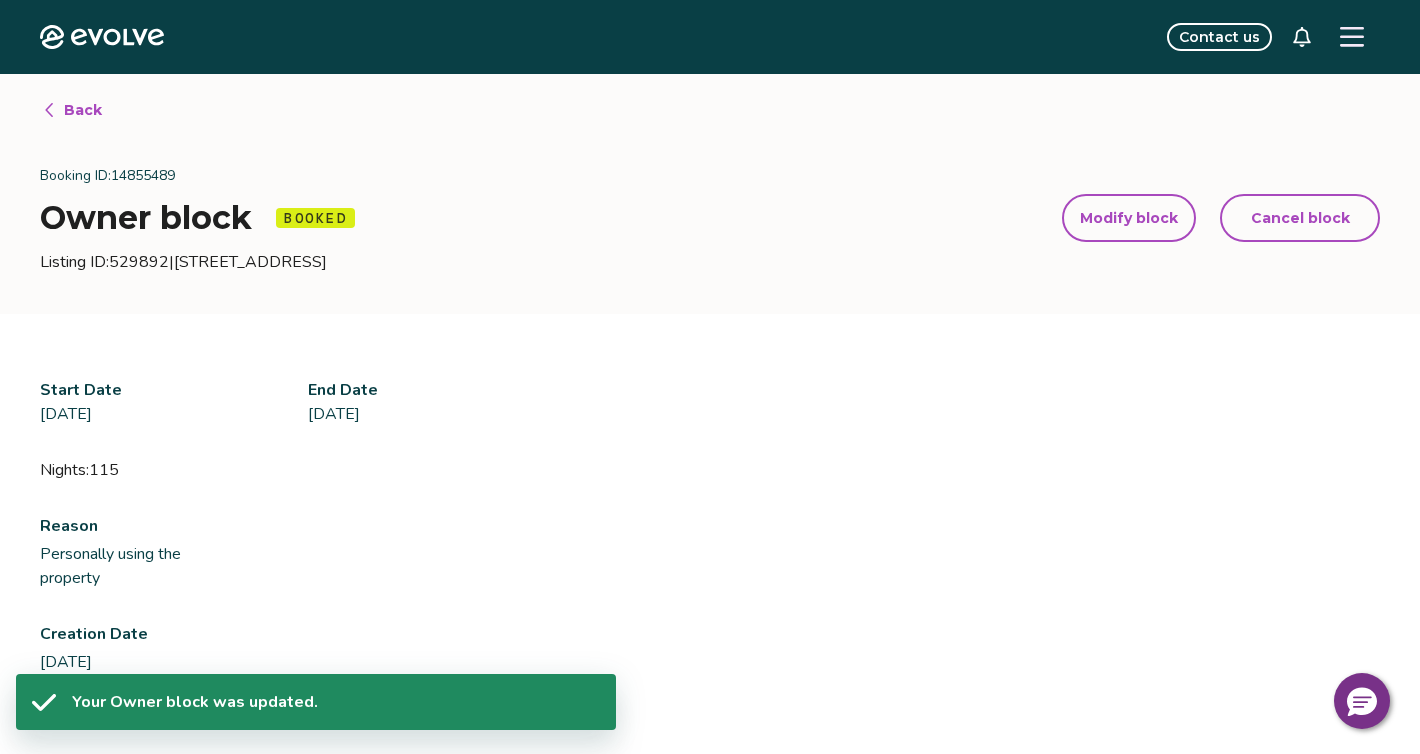 select on "**********" 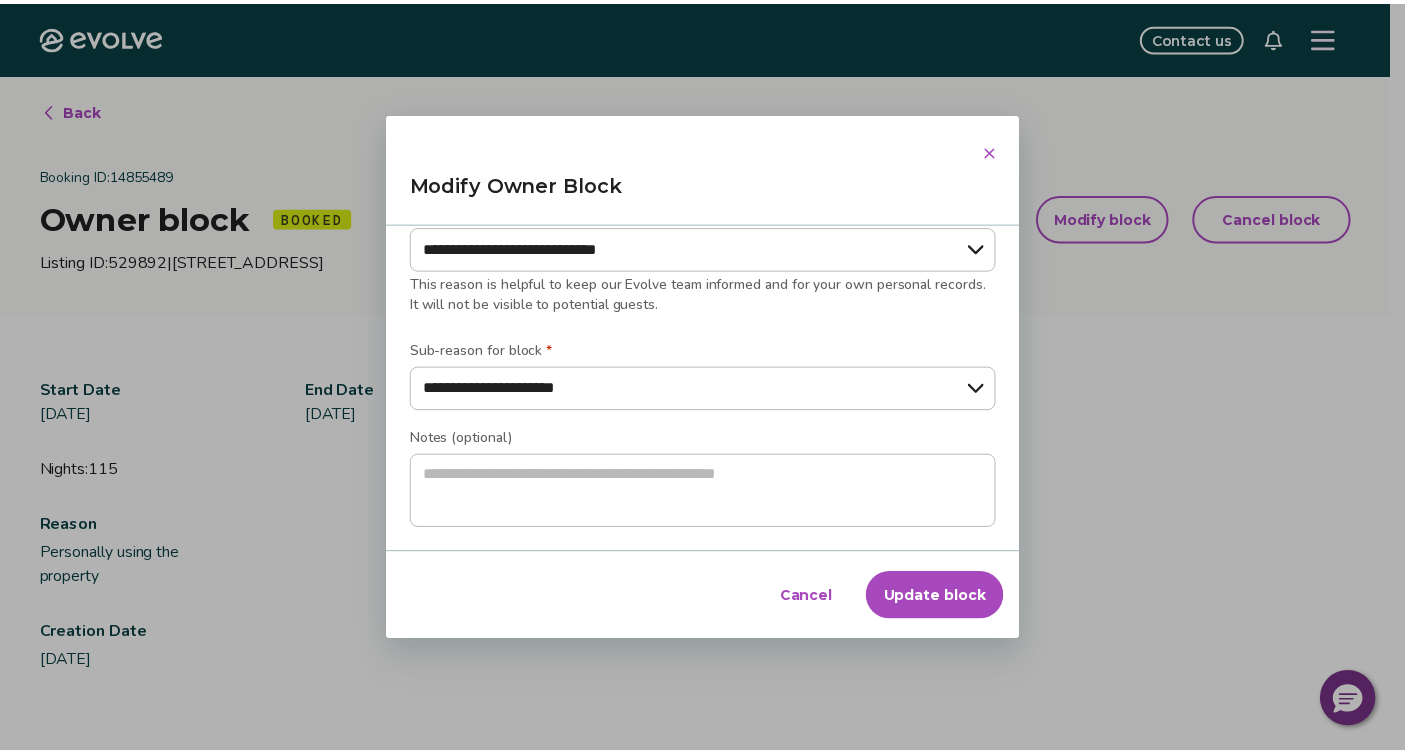 scroll, scrollTop: 600, scrollLeft: 0, axis: vertical 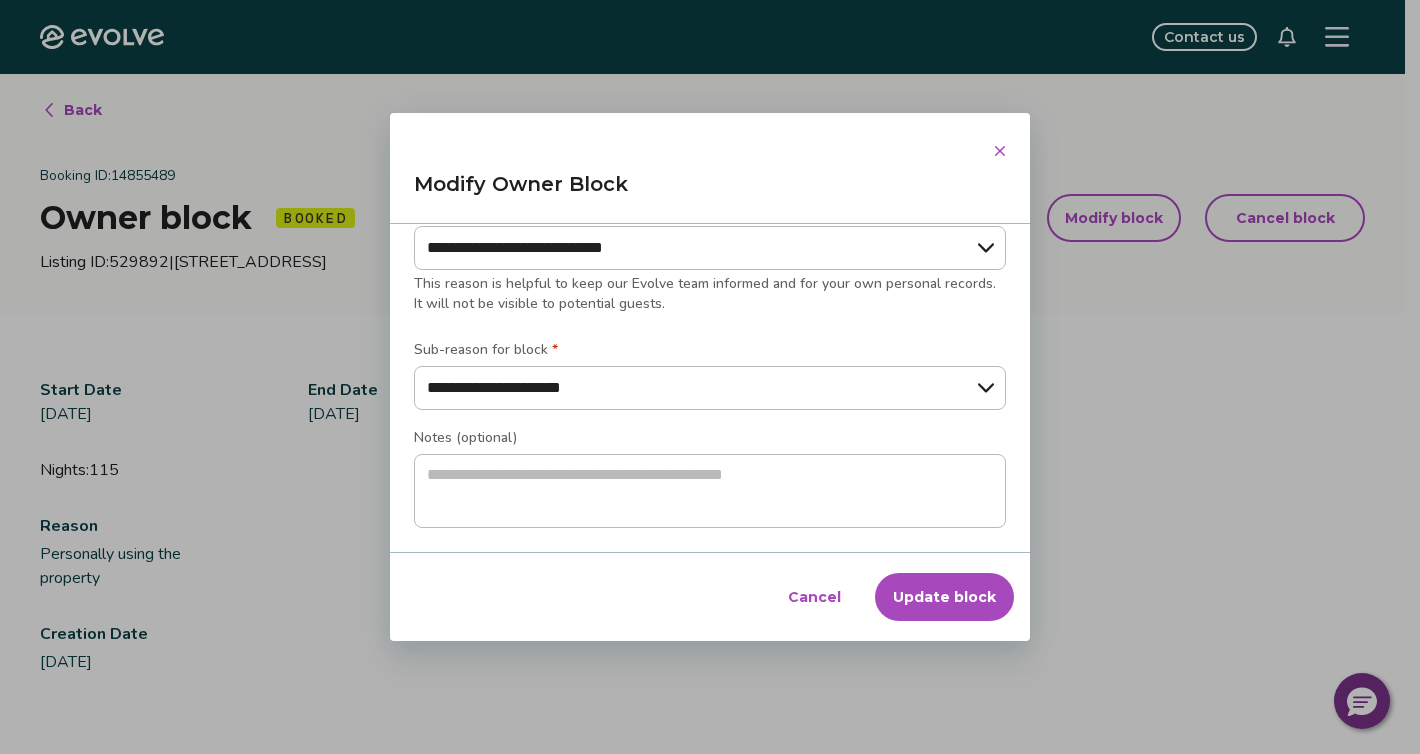 click on "Update block" at bounding box center (944, 597) 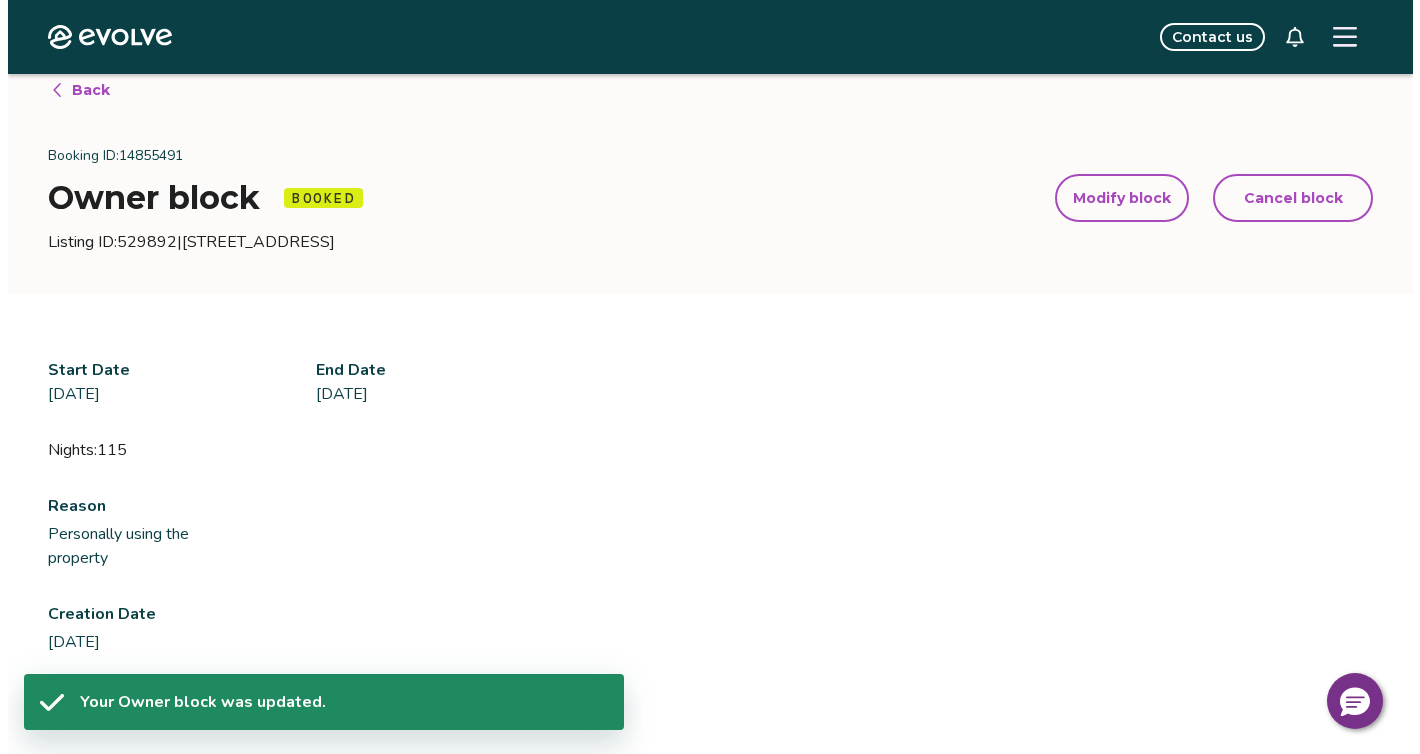 scroll, scrollTop: 0, scrollLeft: 0, axis: both 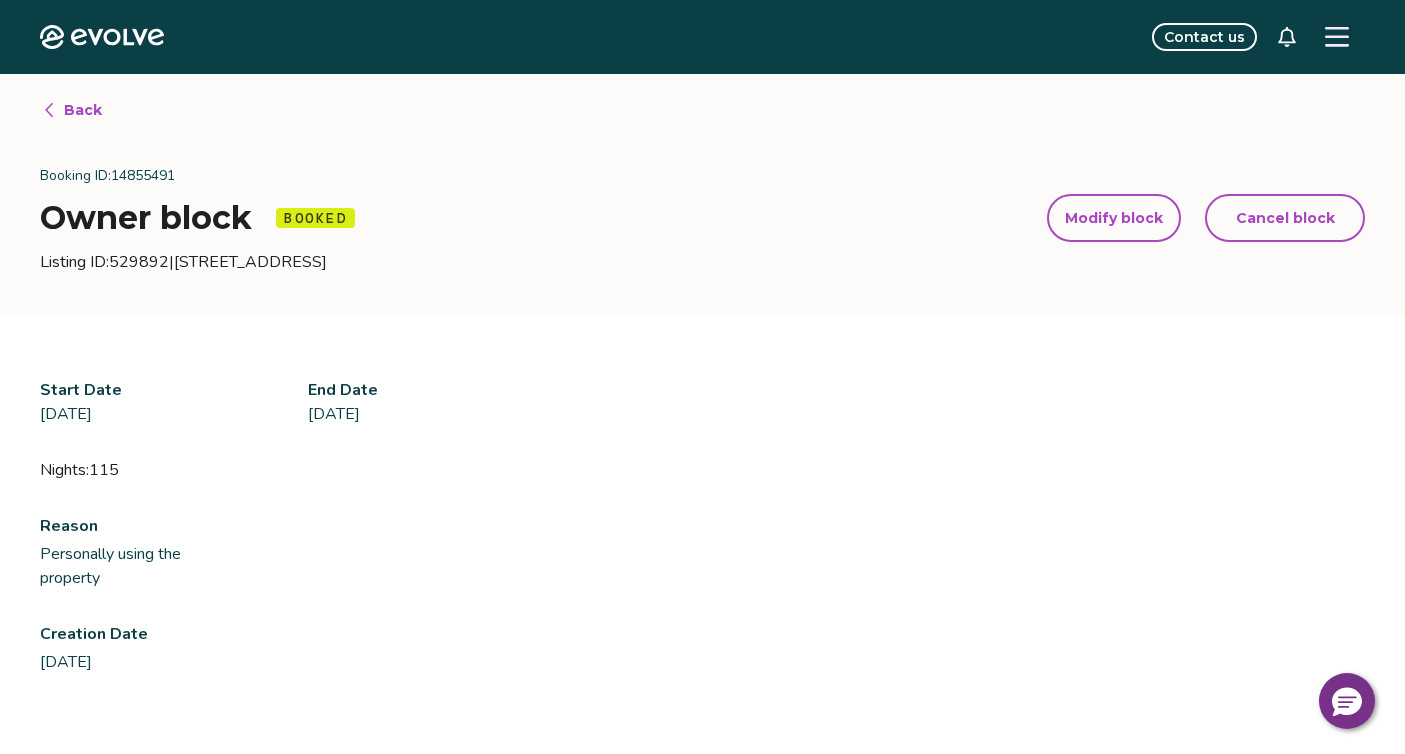 click on "Modify block" at bounding box center [1114, 218] 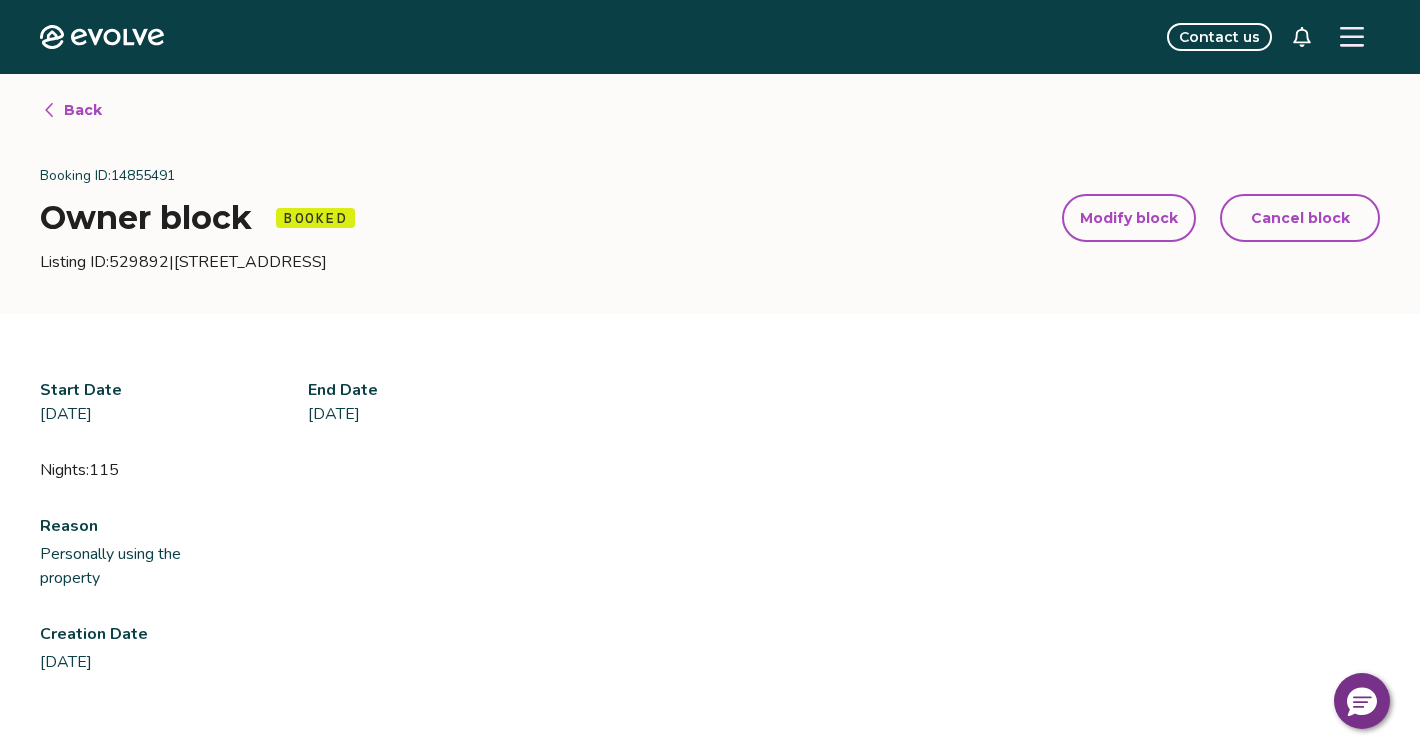 select on "**********" 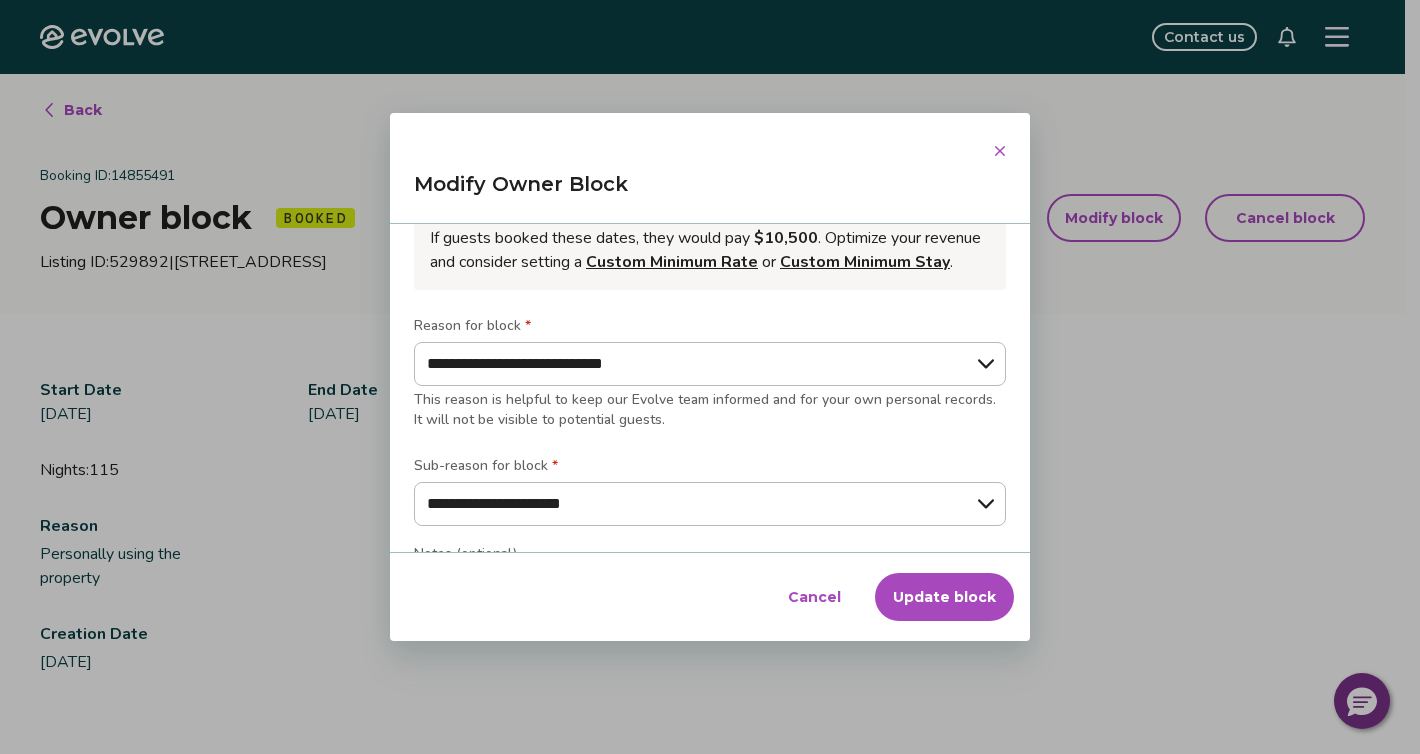 scroll, scrollTop: 0, scrollLeft: 0, axis: both 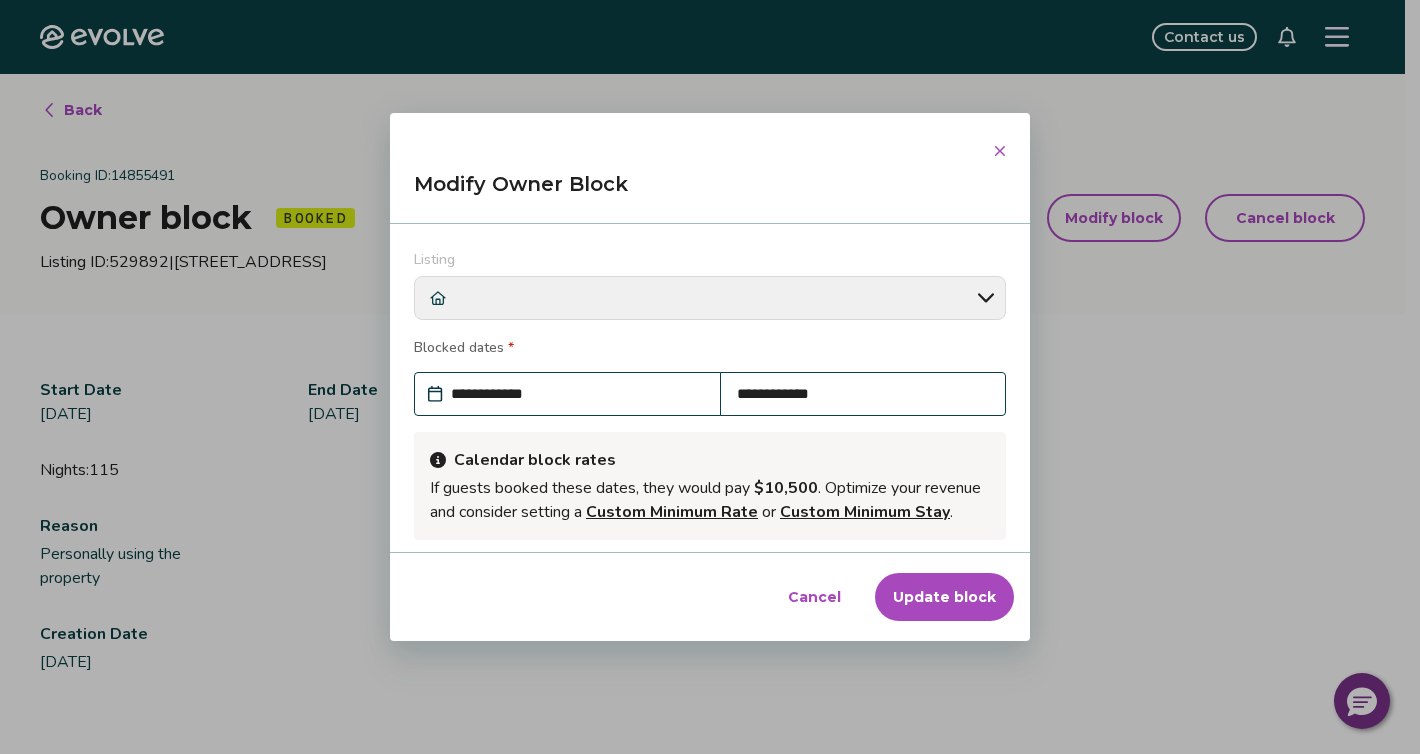 click on "**********" at bounding box center (863, 394) 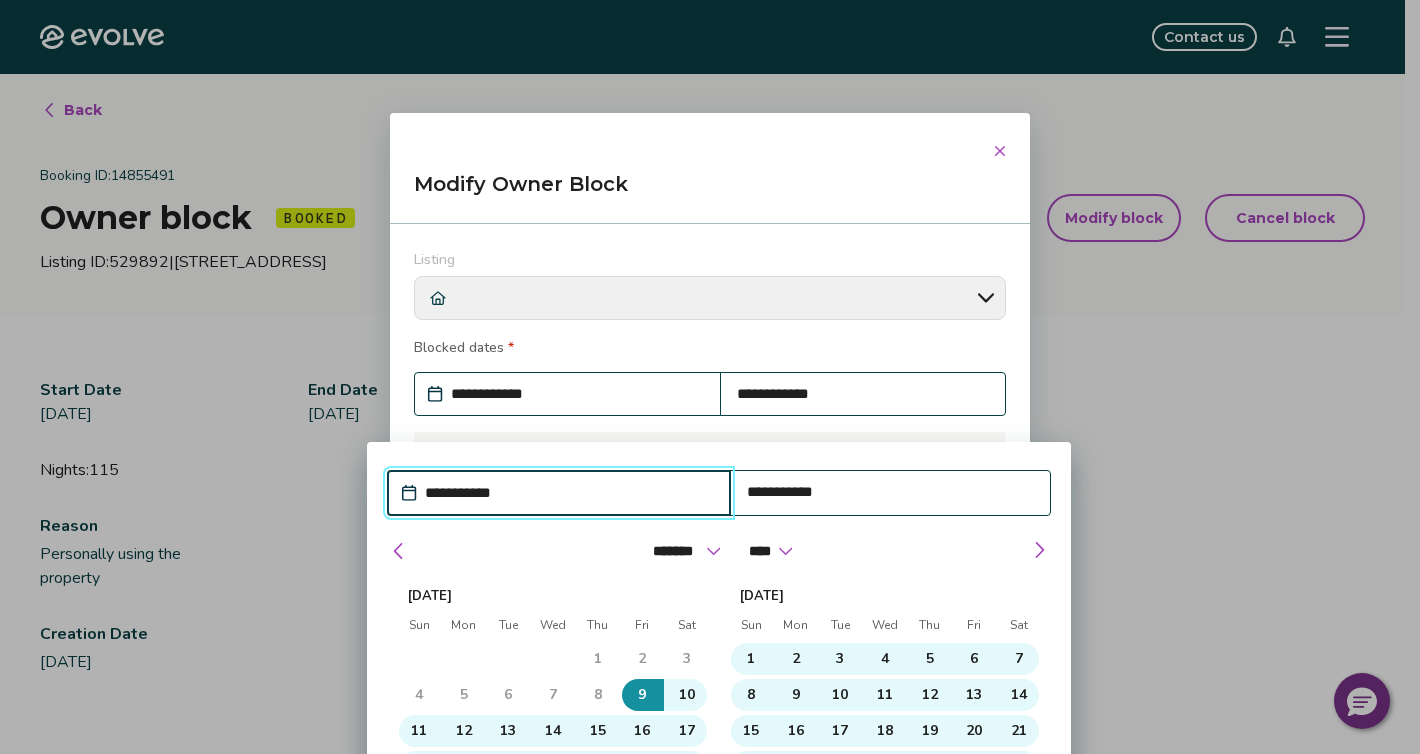click on "**********" at bounding box center [891, 492] 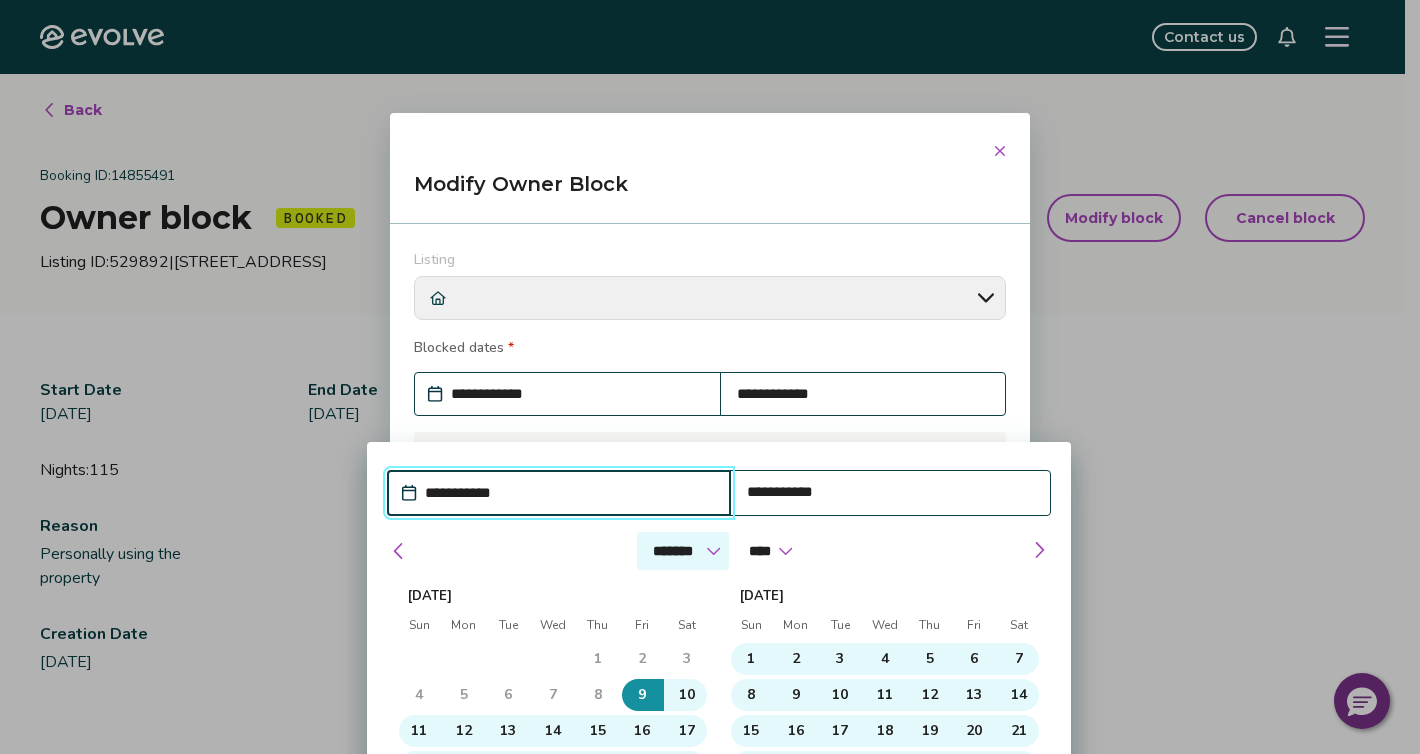 click on "******* ******** ***** ***** *** **** **** ****** ********* ******* ******** ********" at bounding box center [683, 551] 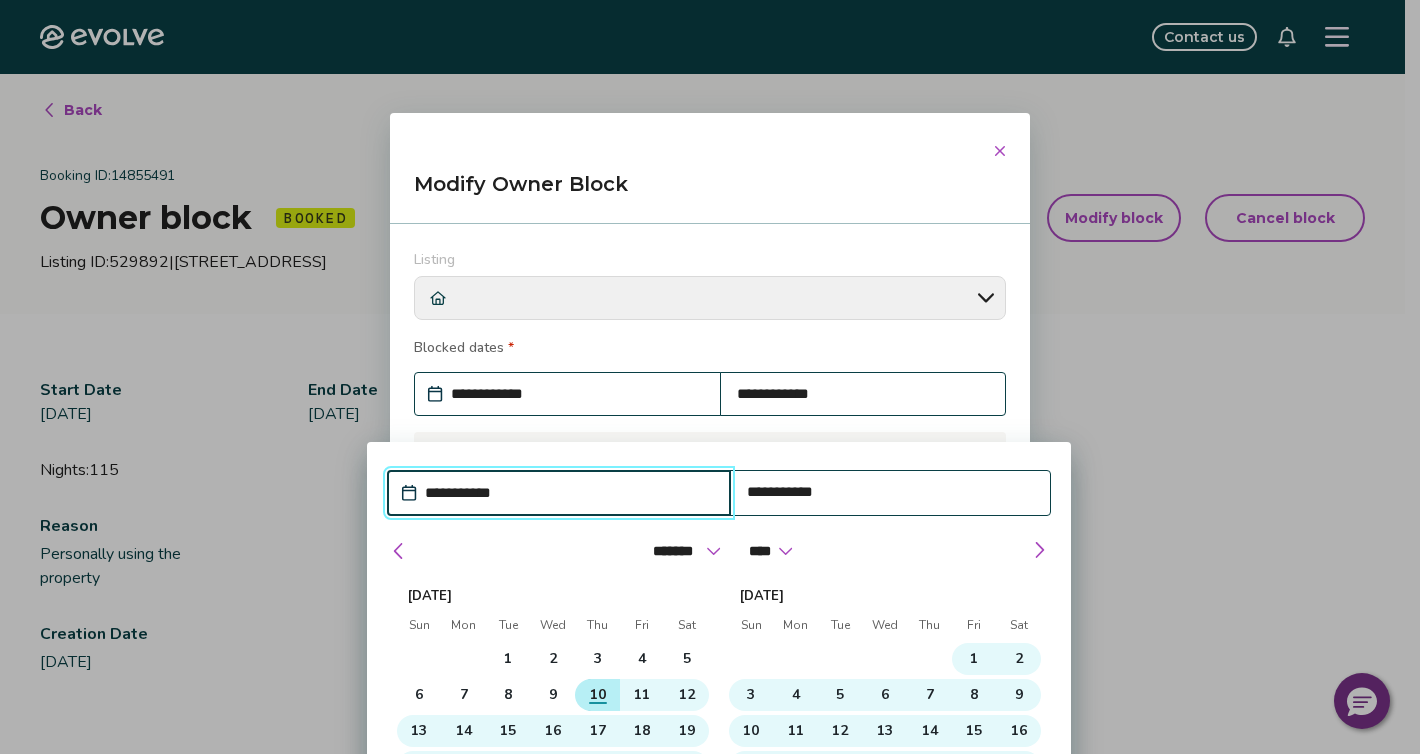 click on "10" at bounding box center [598, 695] 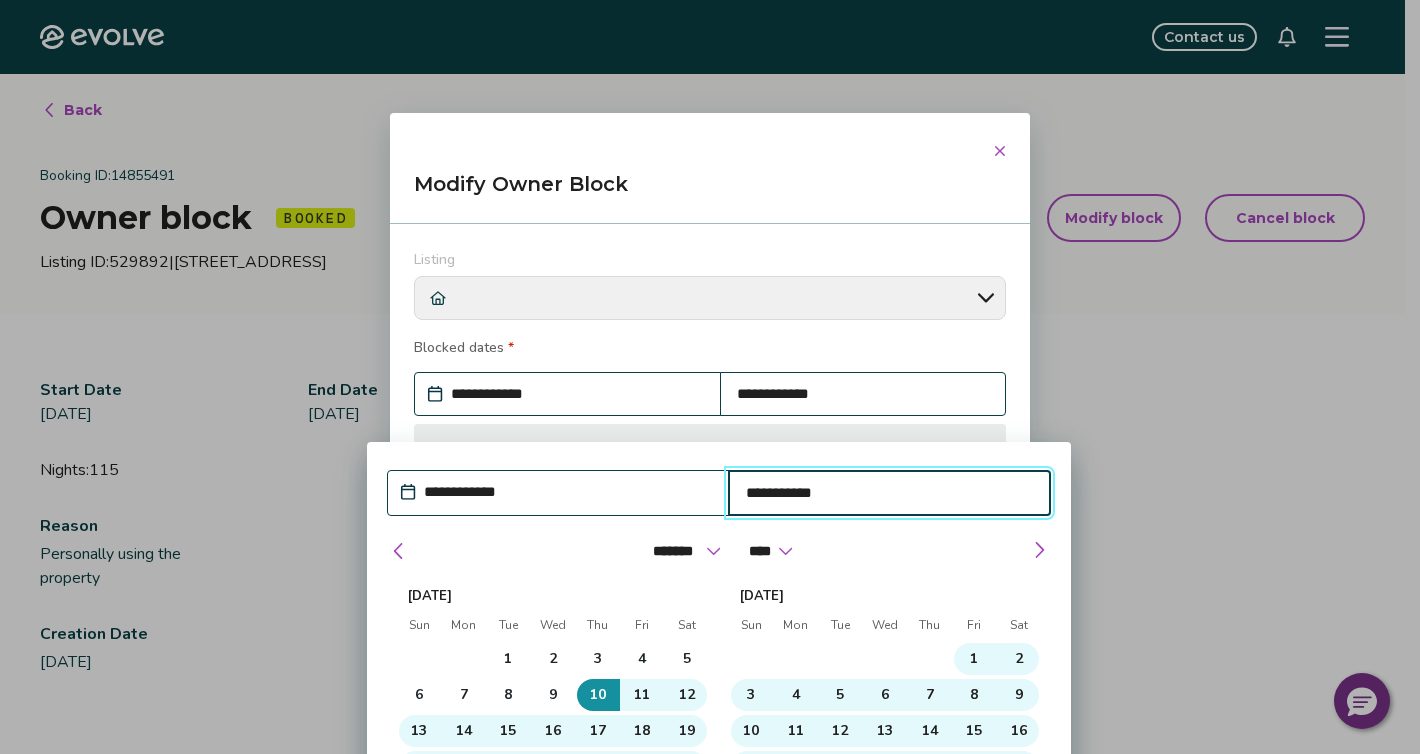 type on "*" 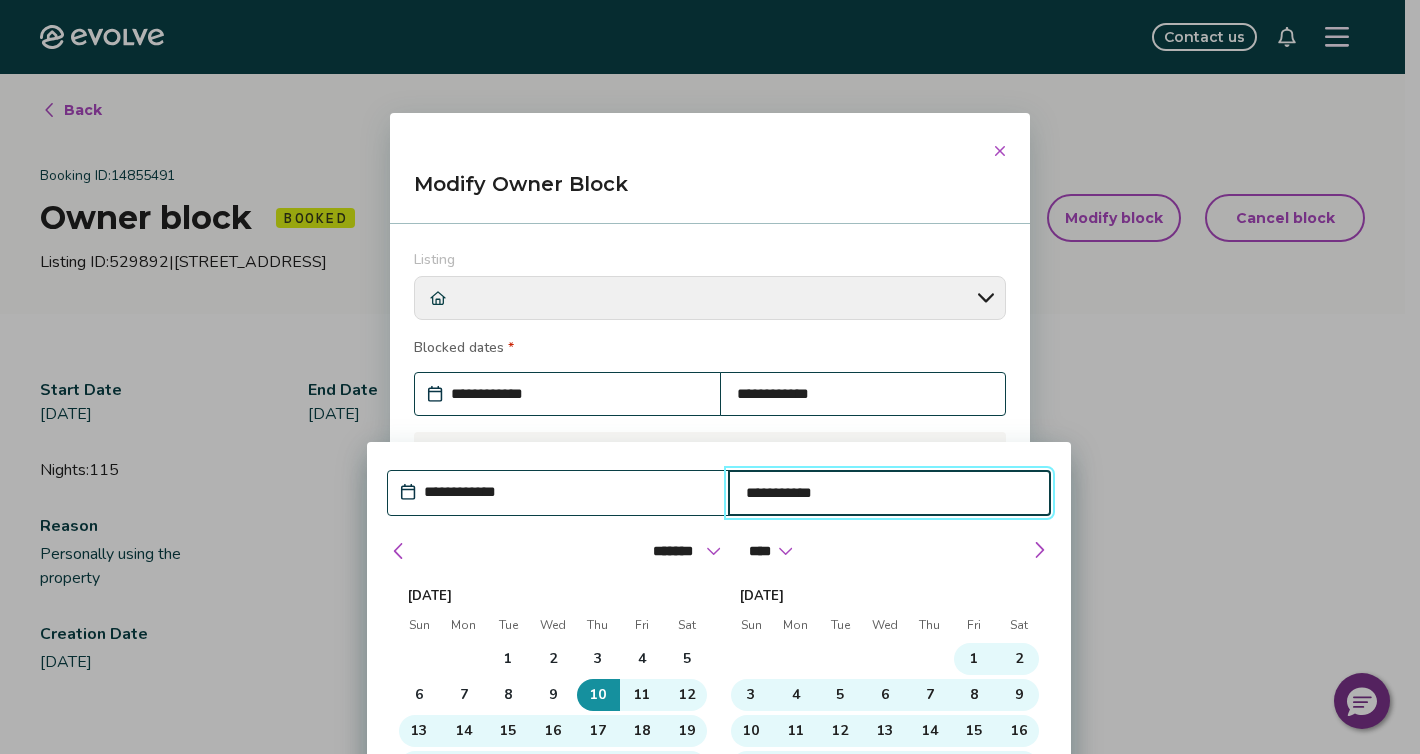click on "**********" at bounding box center [890, 493] 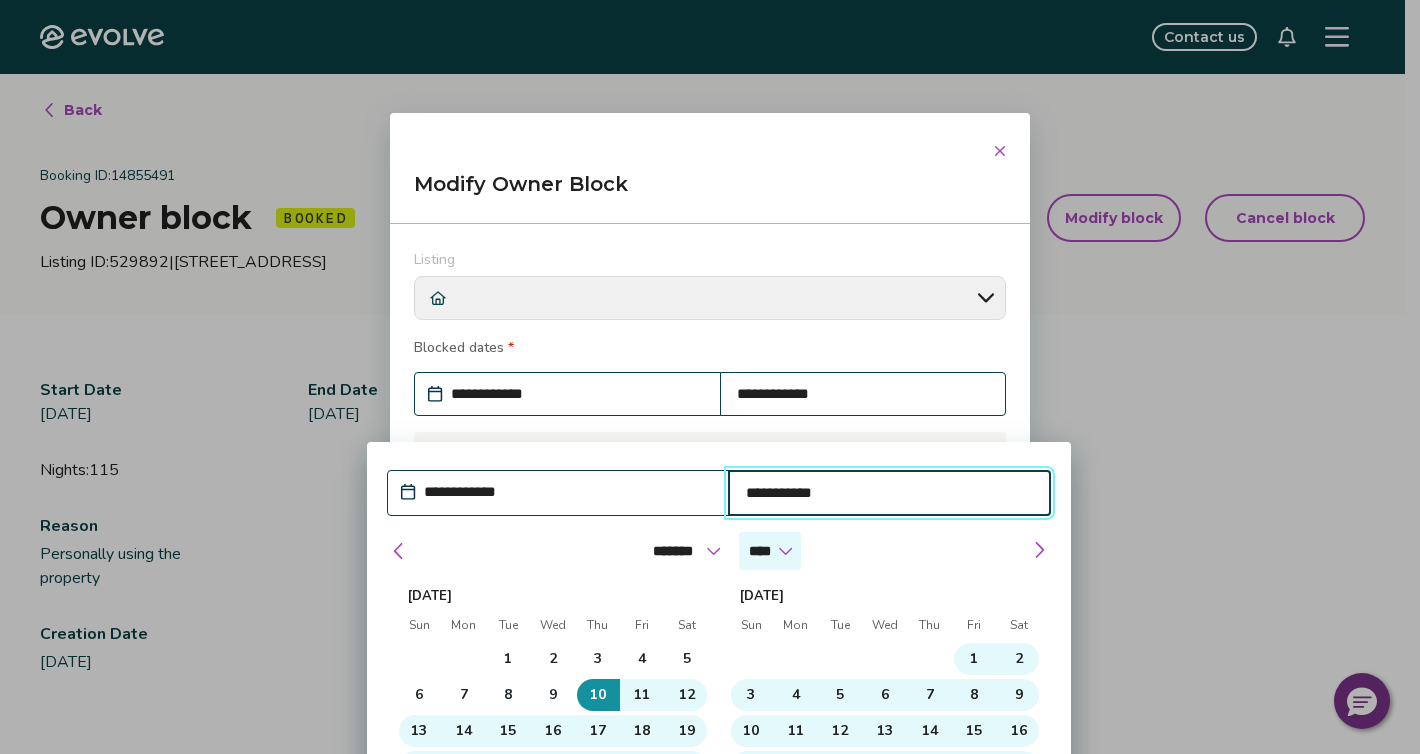 click on "****" at bounding box center [770, 551] 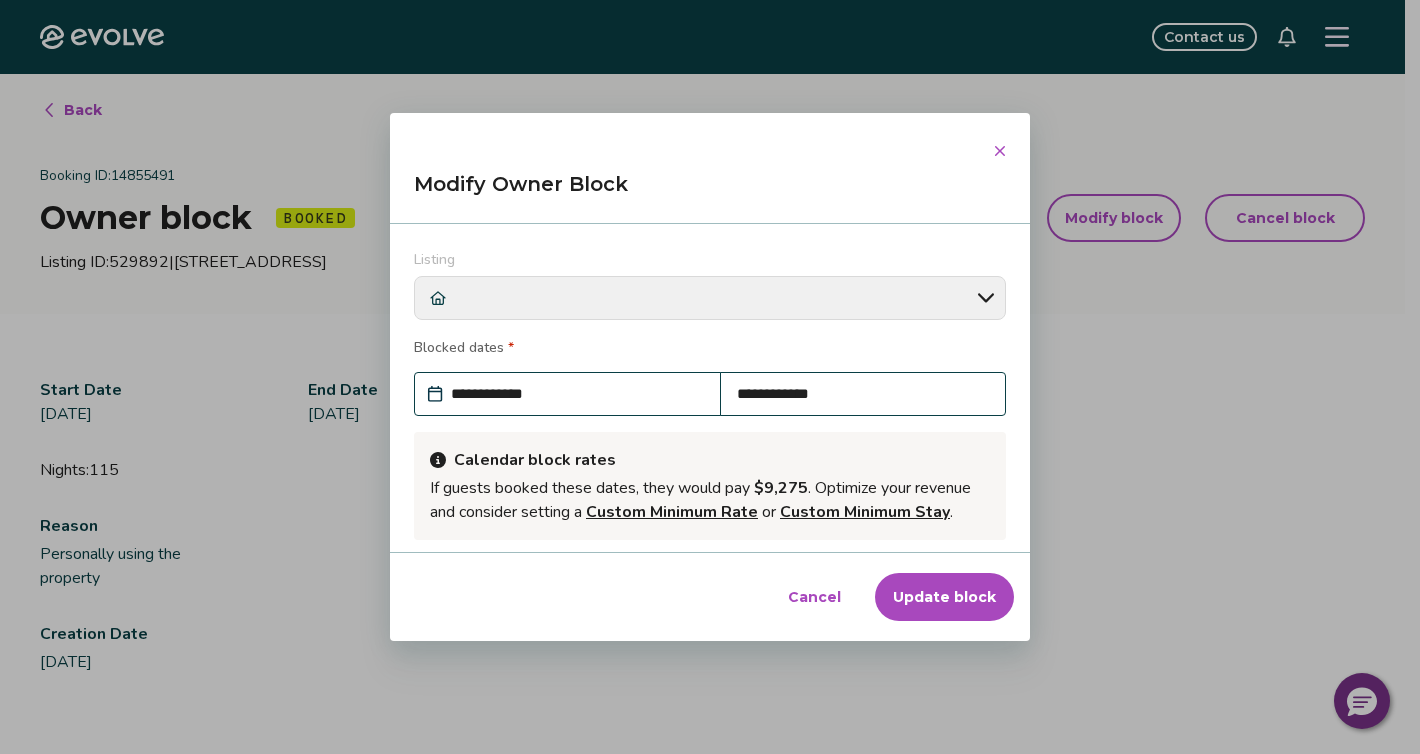 click on "**********" at bounding box center (863, 394) 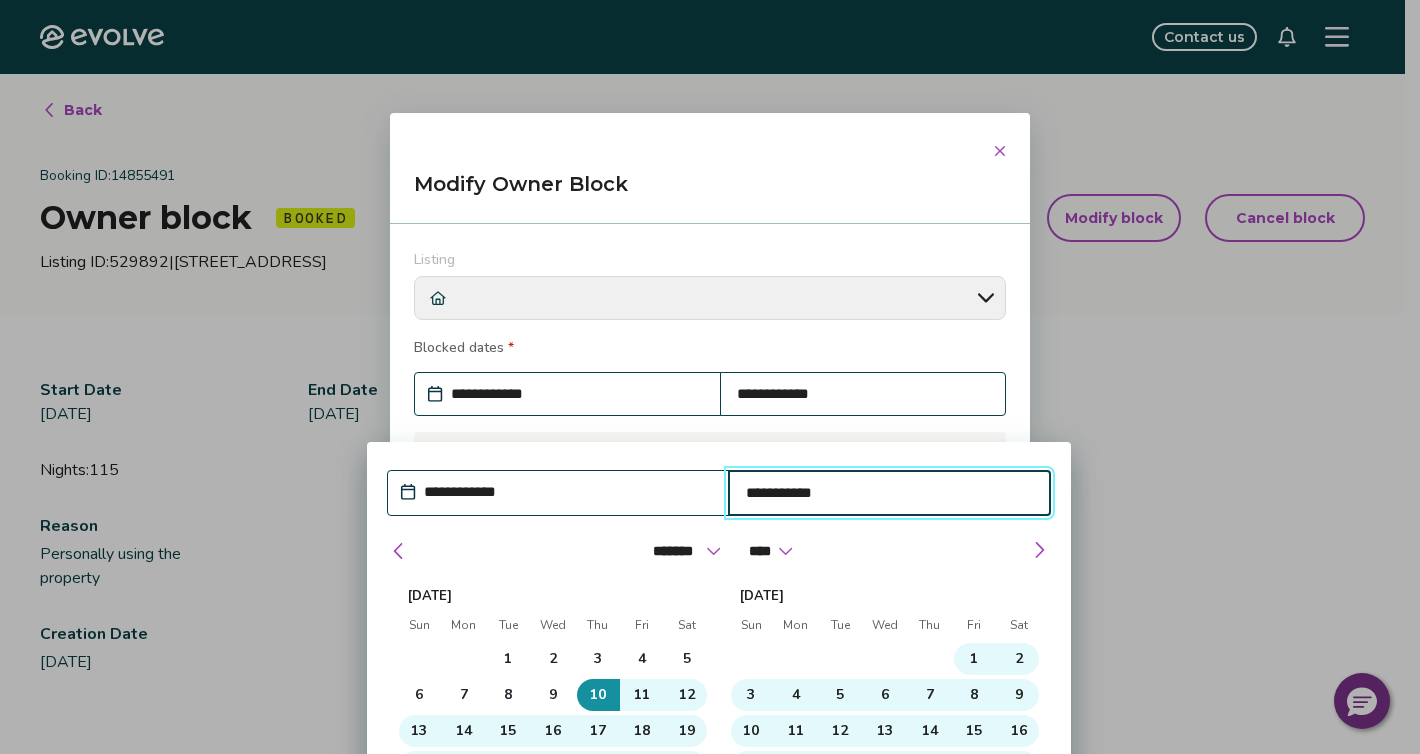 click on "**********" at bounding box center [890, 493] 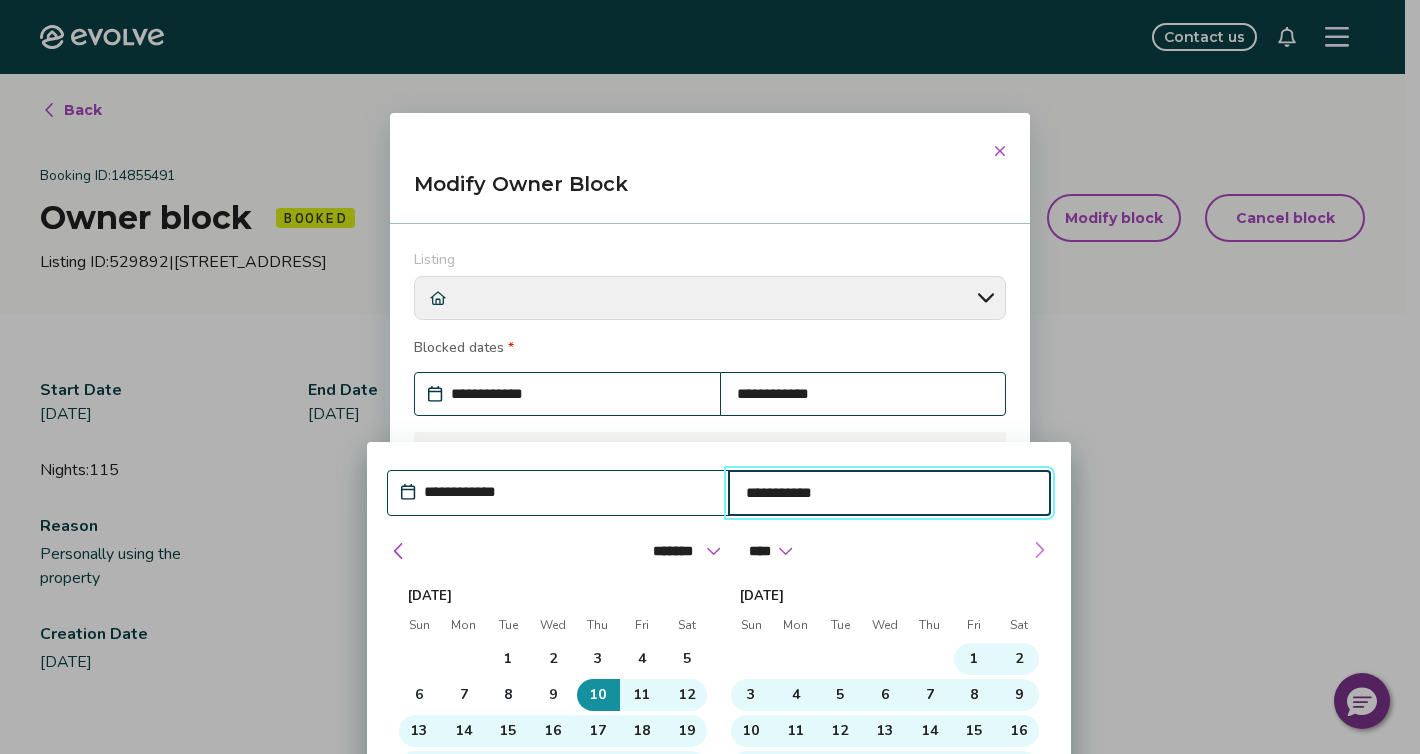 click at bounding box center [1039, 550] 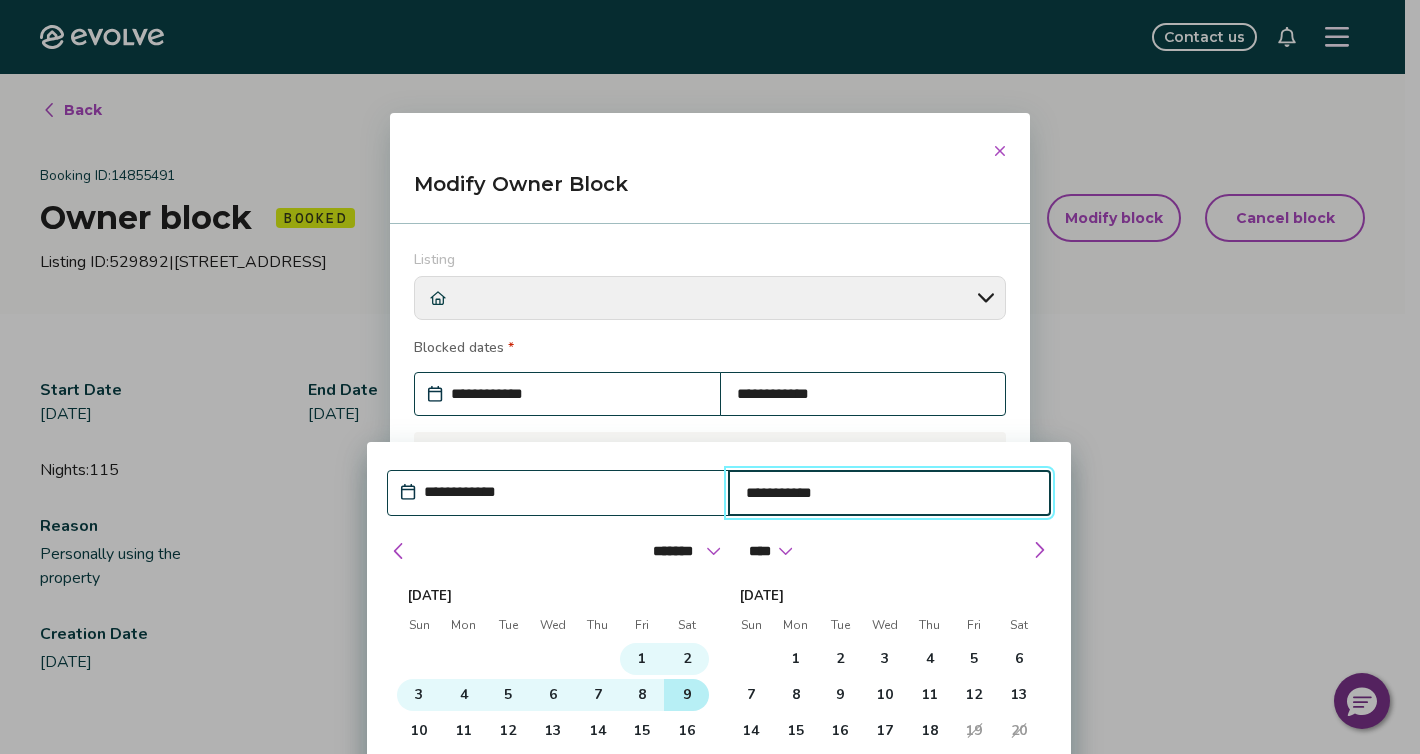 click on "9" at bounding box center (687, 695) 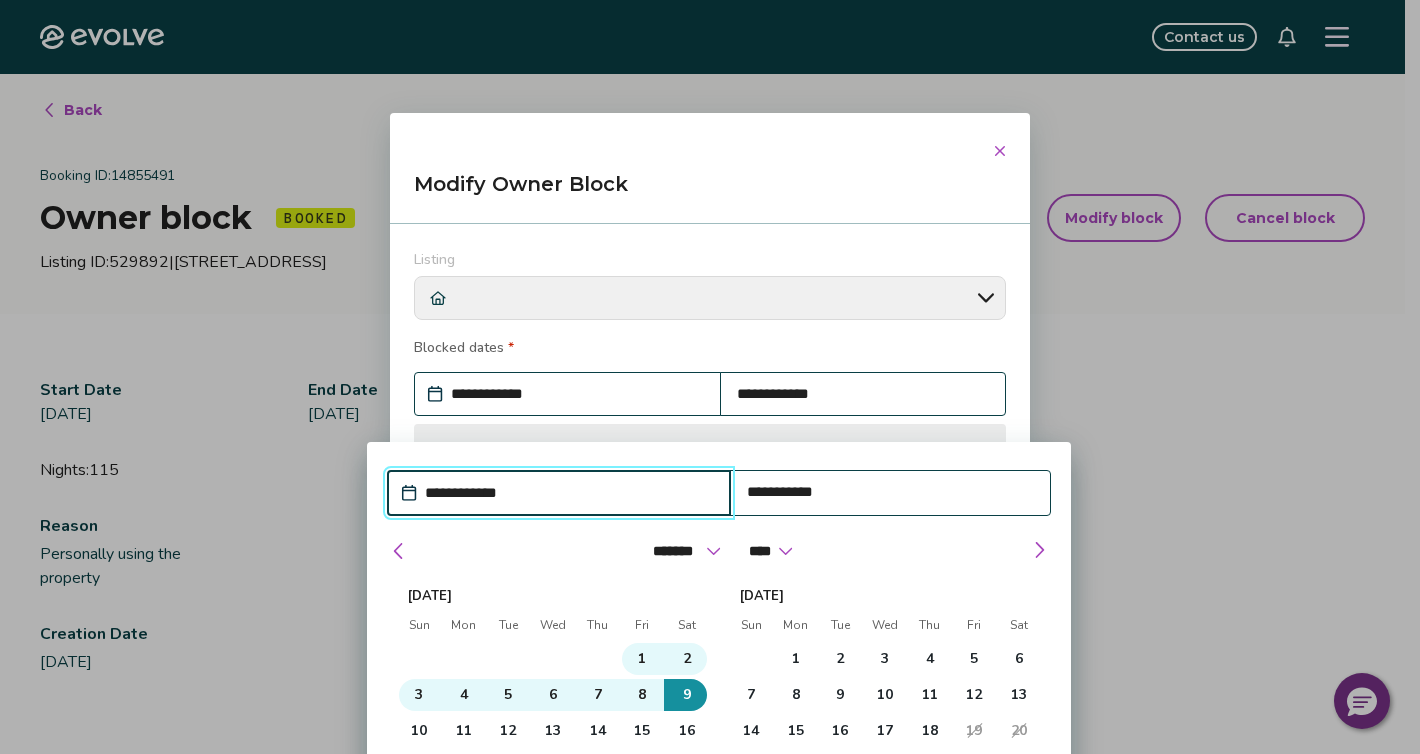 type on "*" 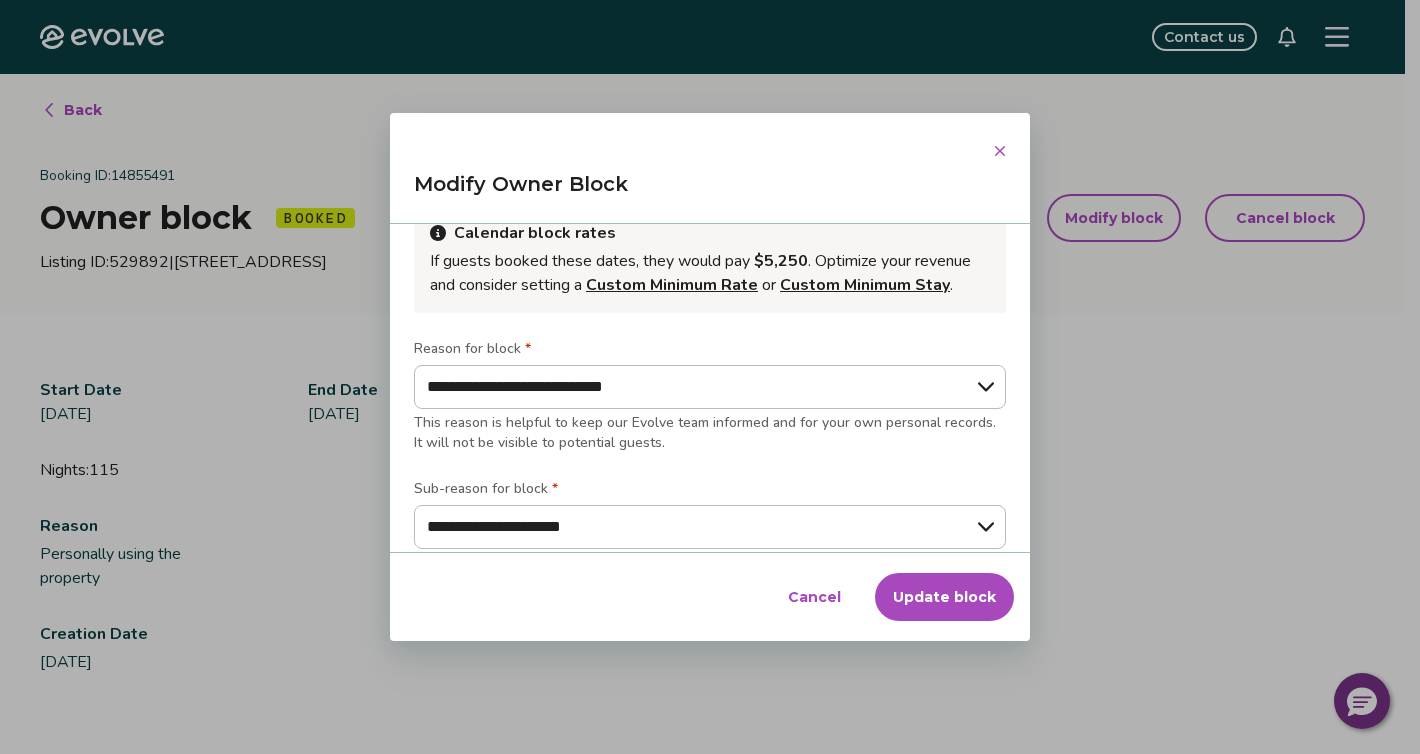 scroll, scrollTop: 235, scrollLeft: 0, axis: vertical 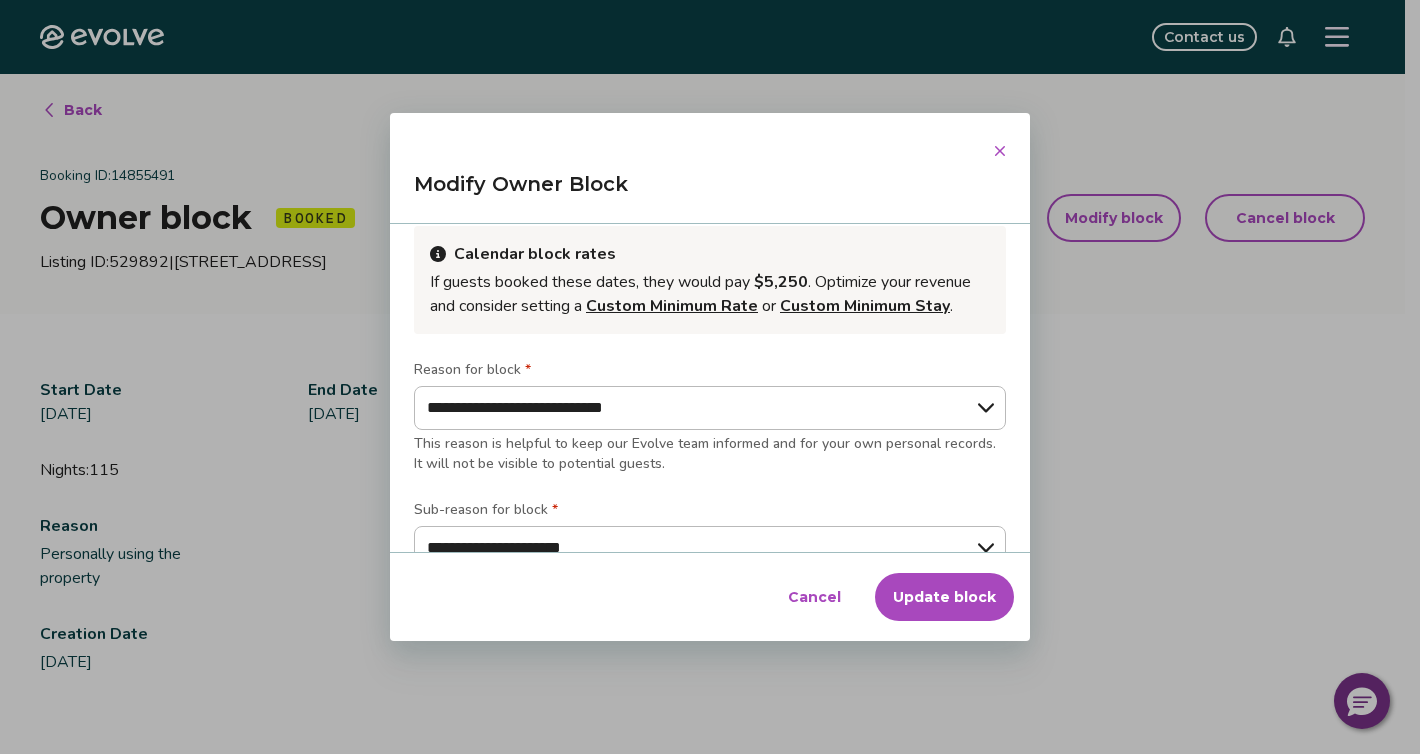 click on "**********" at bounding box center [863, 188] 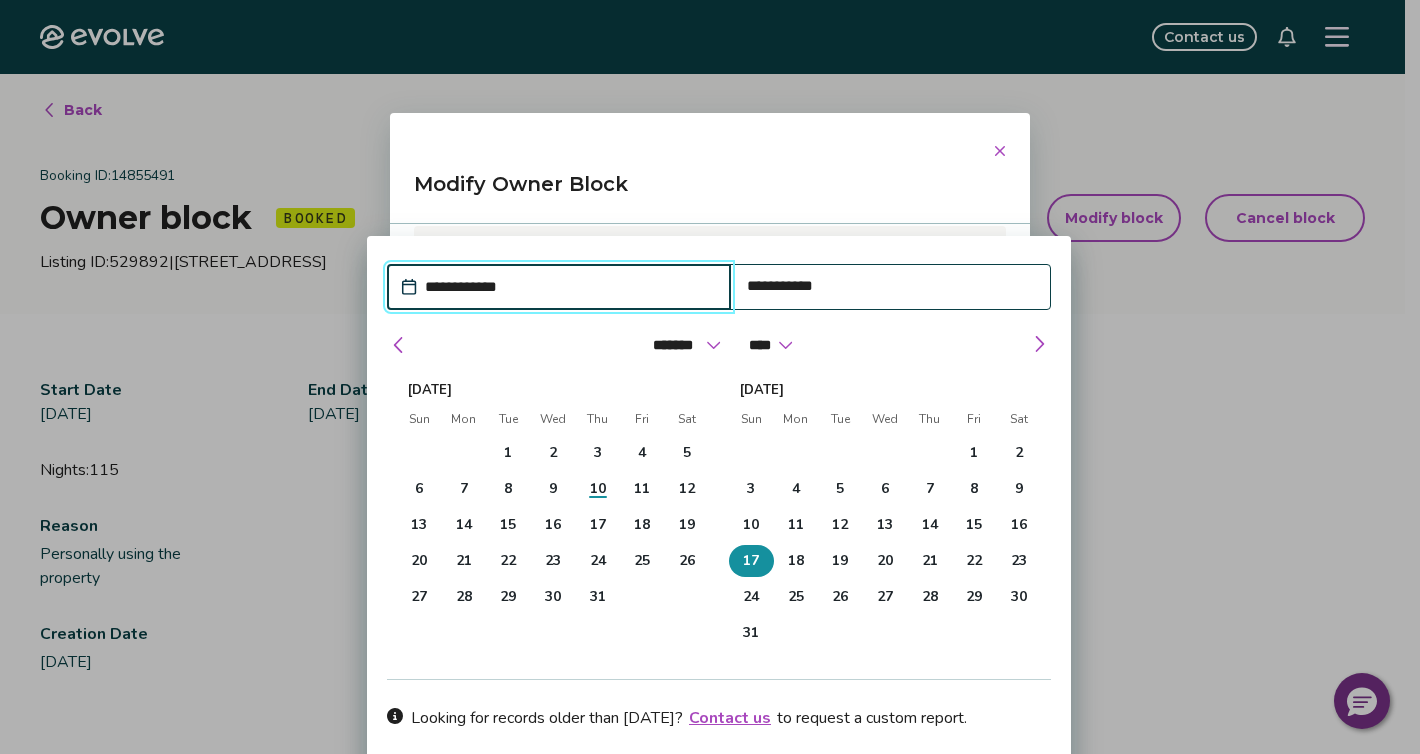 click on "17" at bounding box center (751, 561) 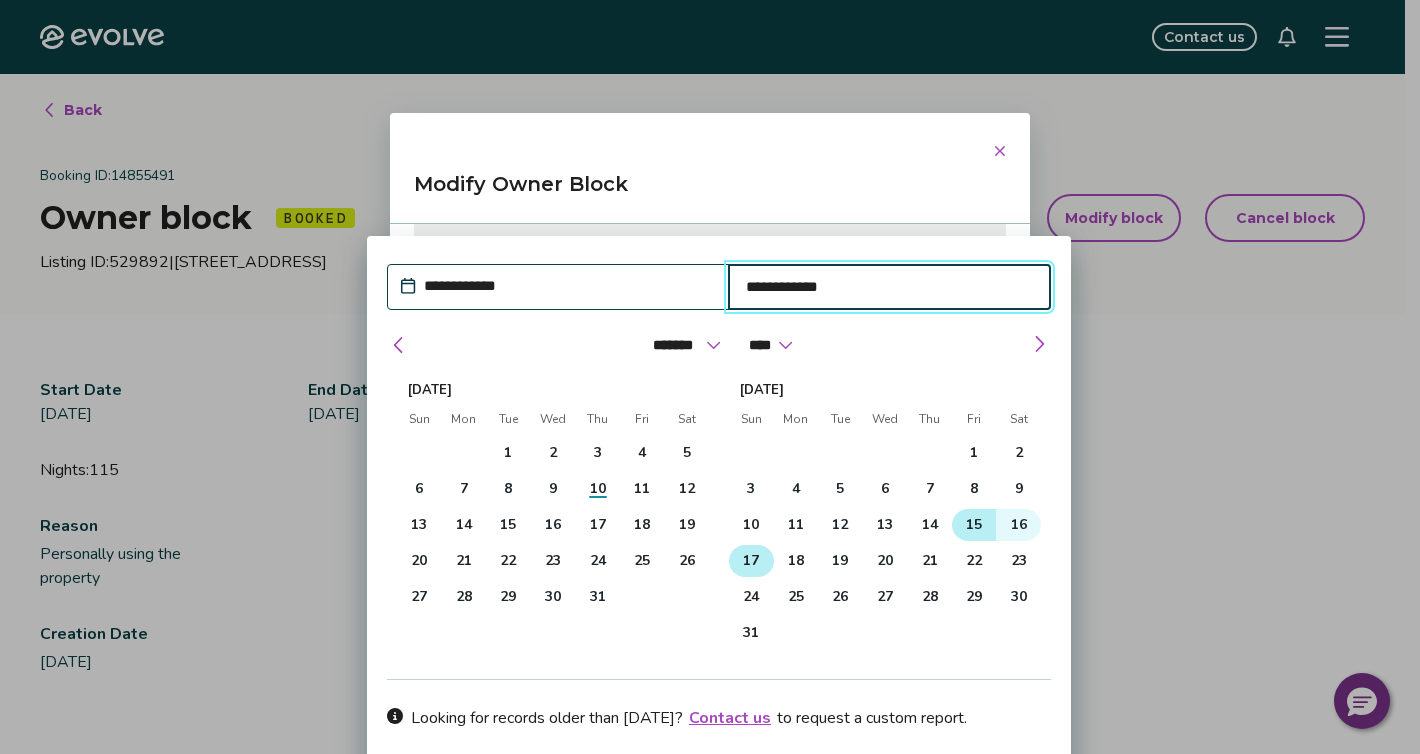 type on "*" 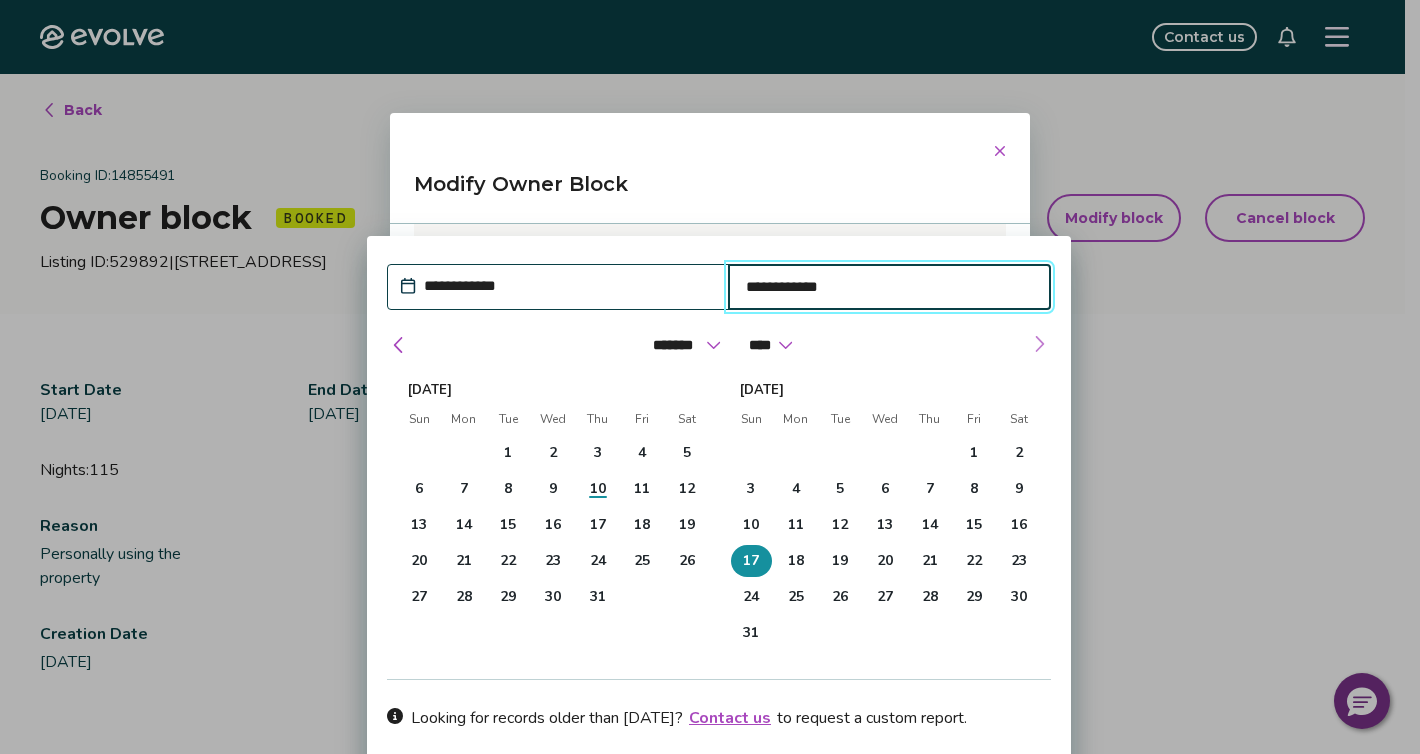 click at bounding box center [1039, 344] 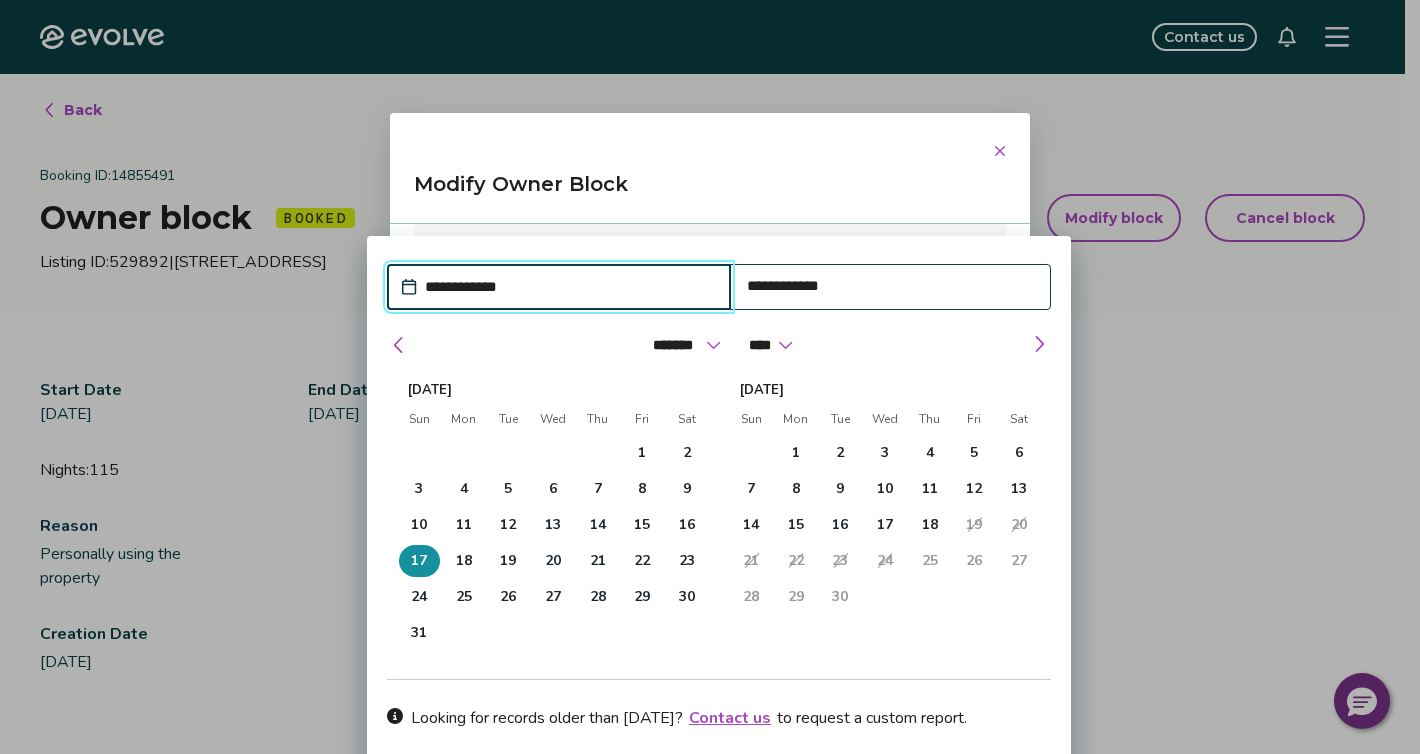 click on "**********" at bounding box center [569, 287] 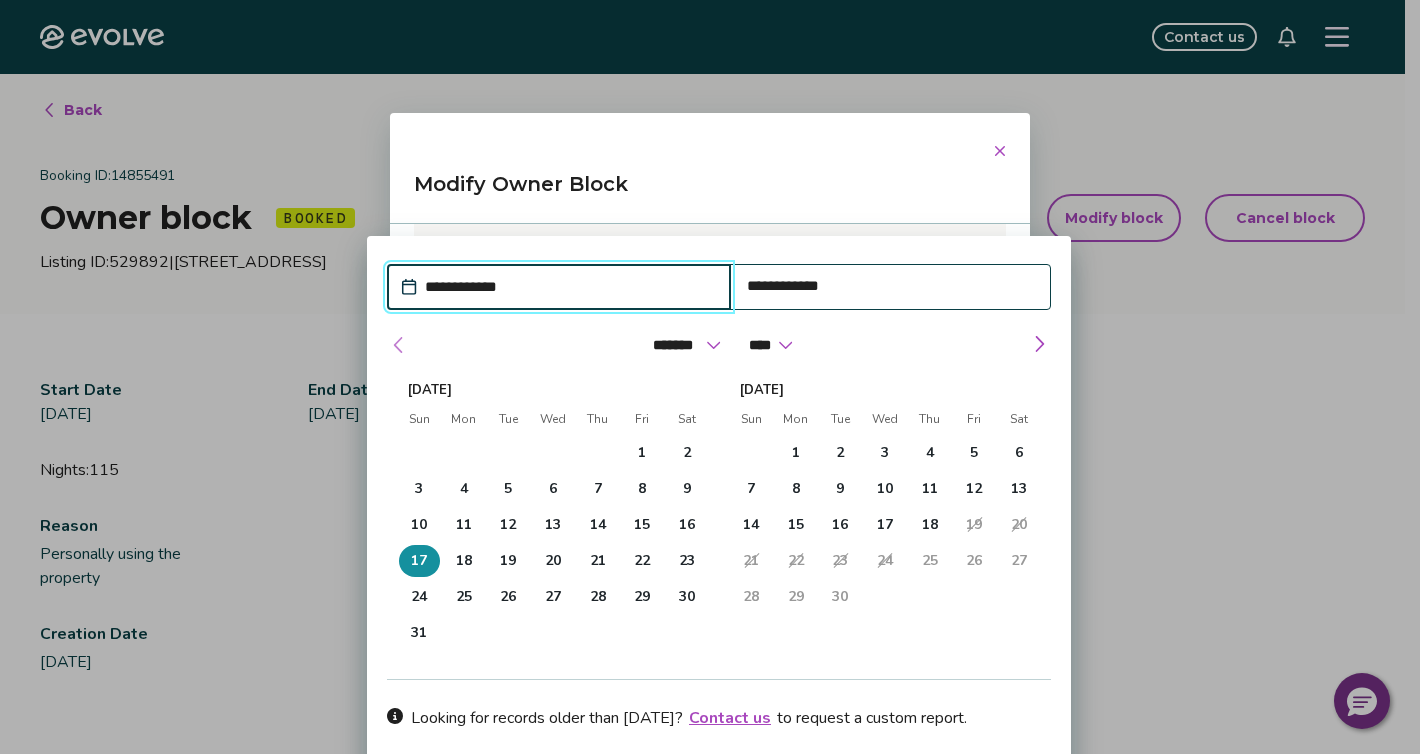 click at bounding box center [399, 345] 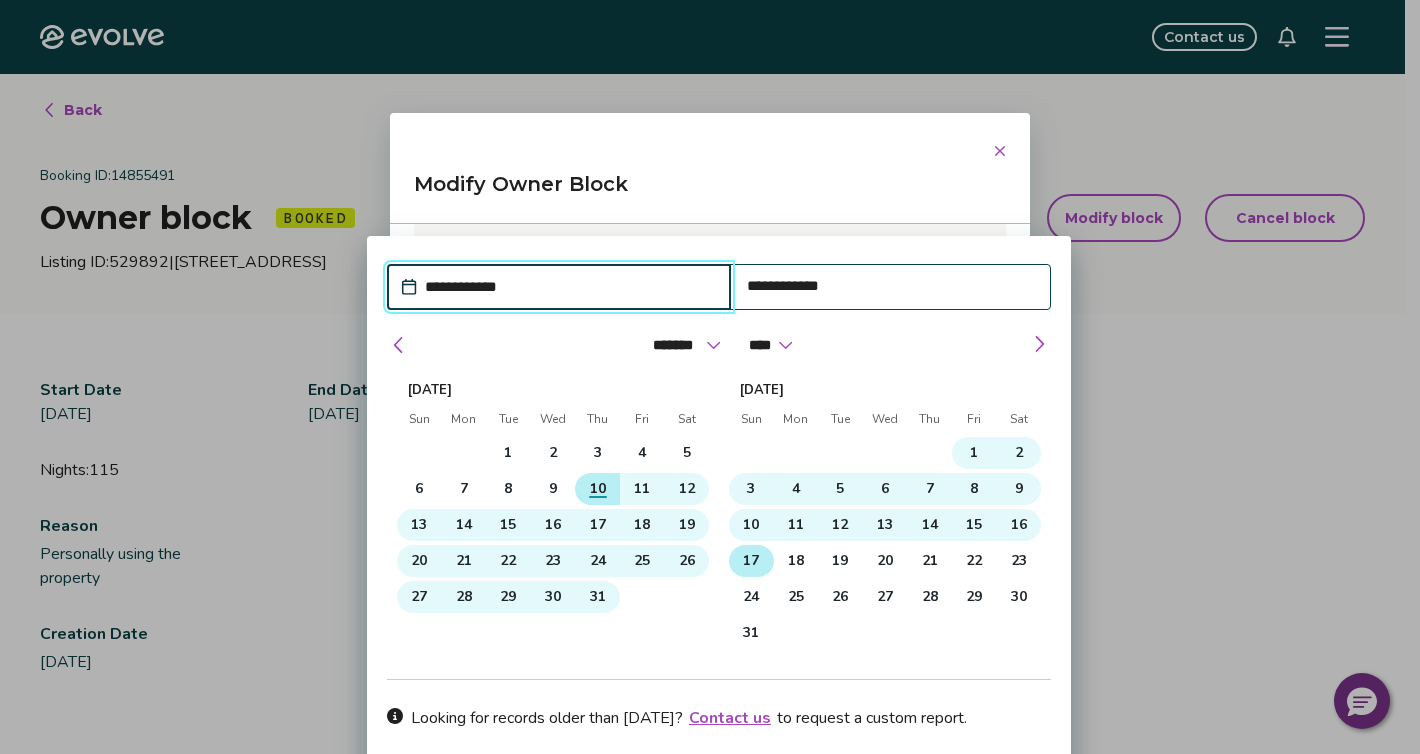 click on "10" at bounding box center (598, 489) 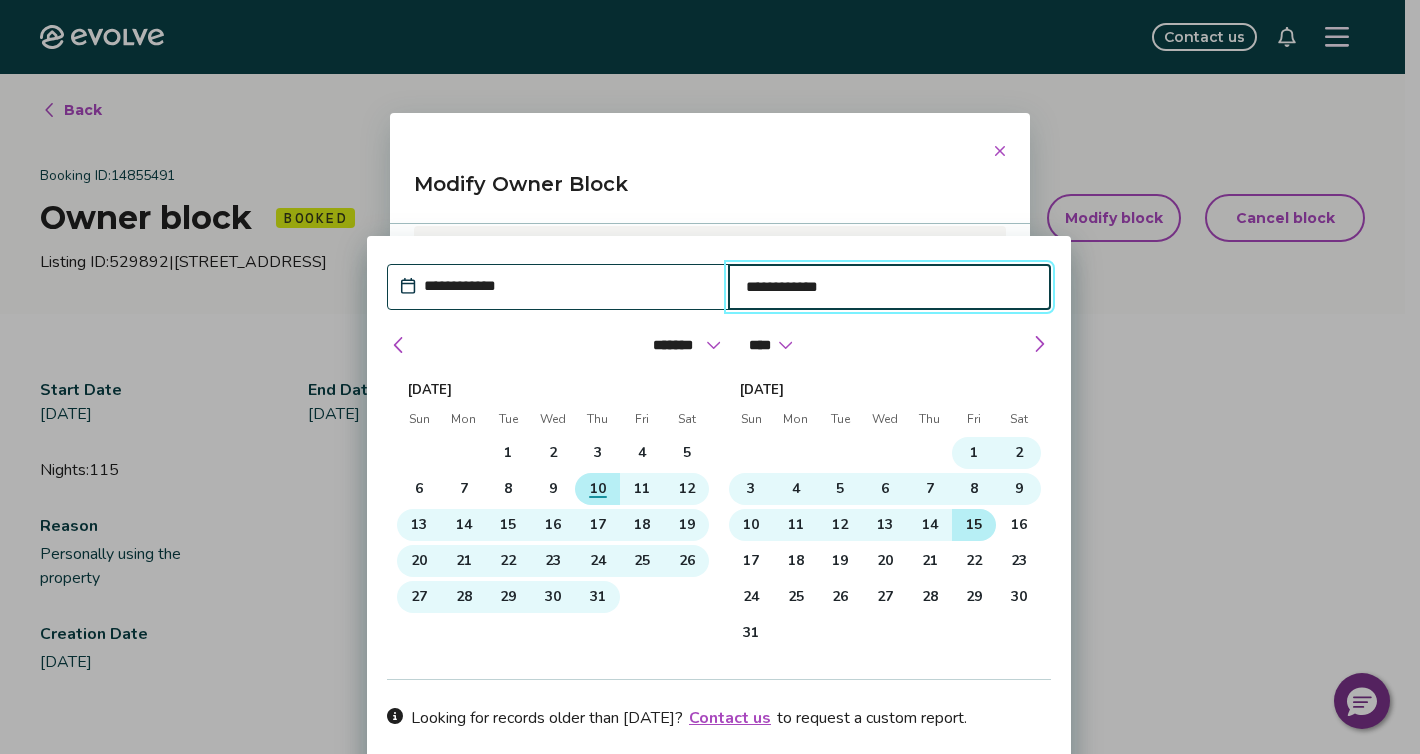 click on "15" at bounding box center (974, 525) 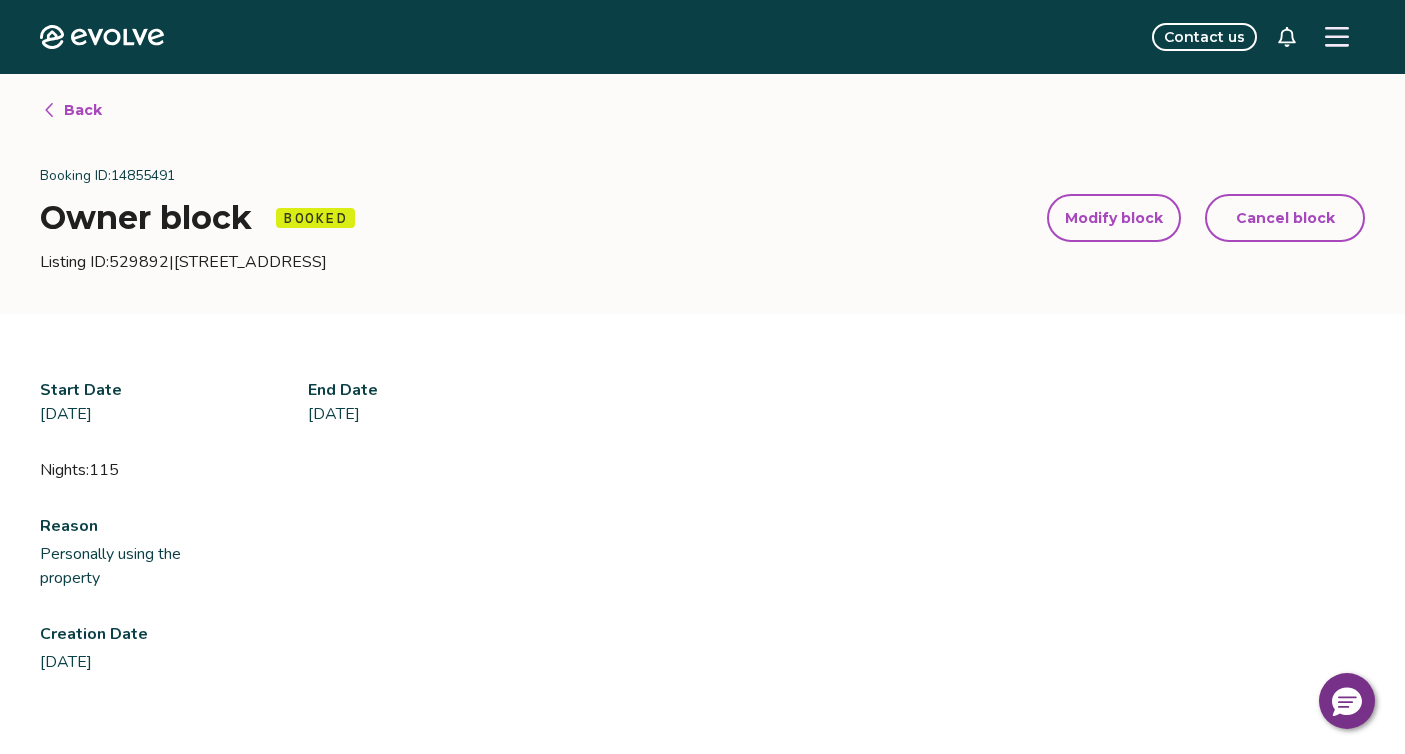 click on "Modify block" at bounding box center [1114, 218] 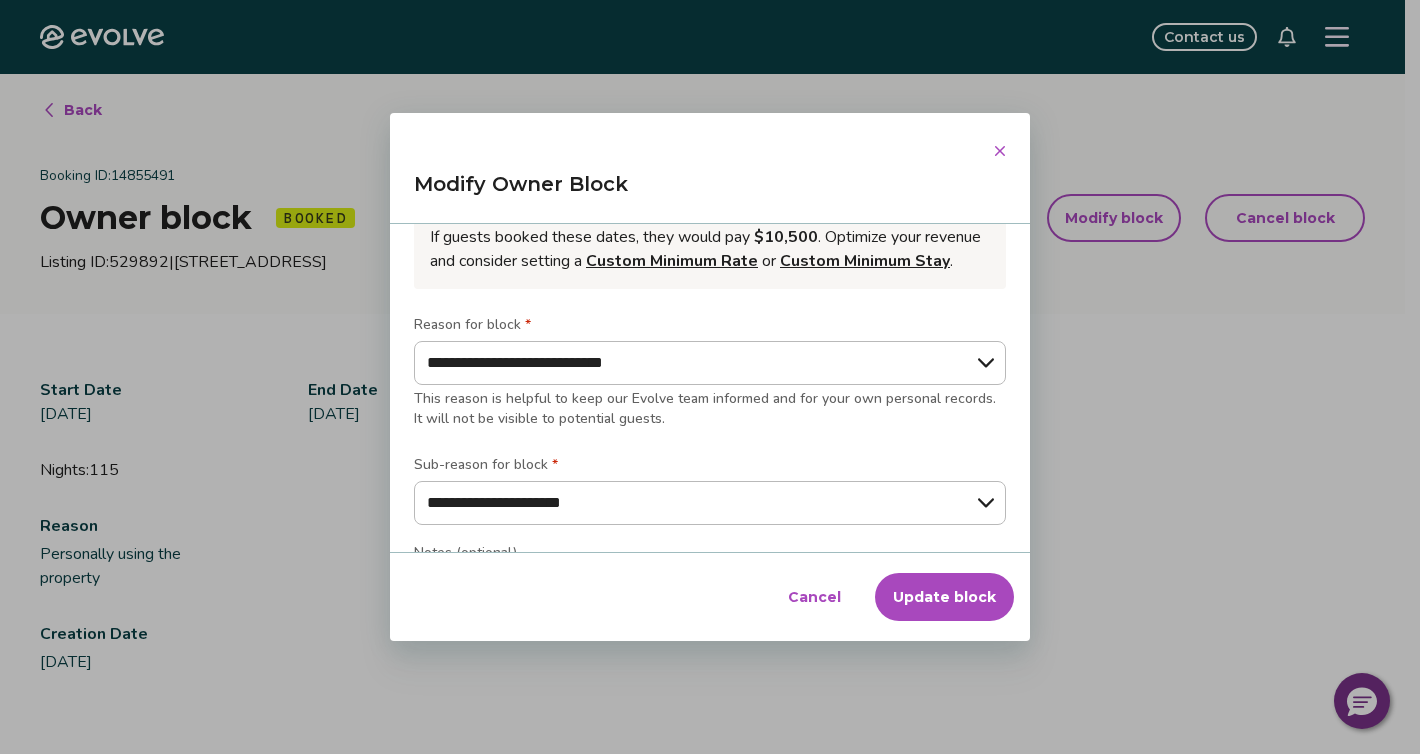 scroll, scrollTop: 0, scrollLeft: 0, axis: both 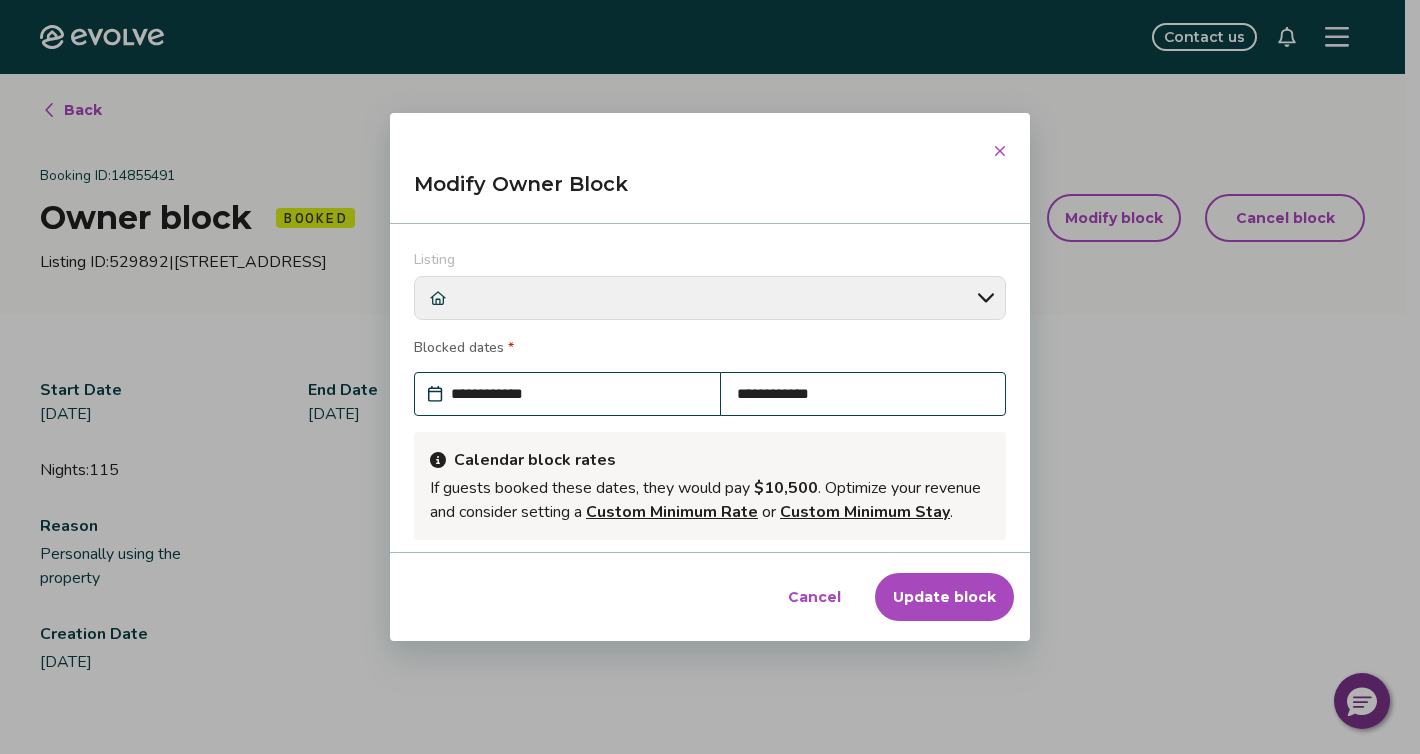 click on "**********" at bounding box center (577, 394) 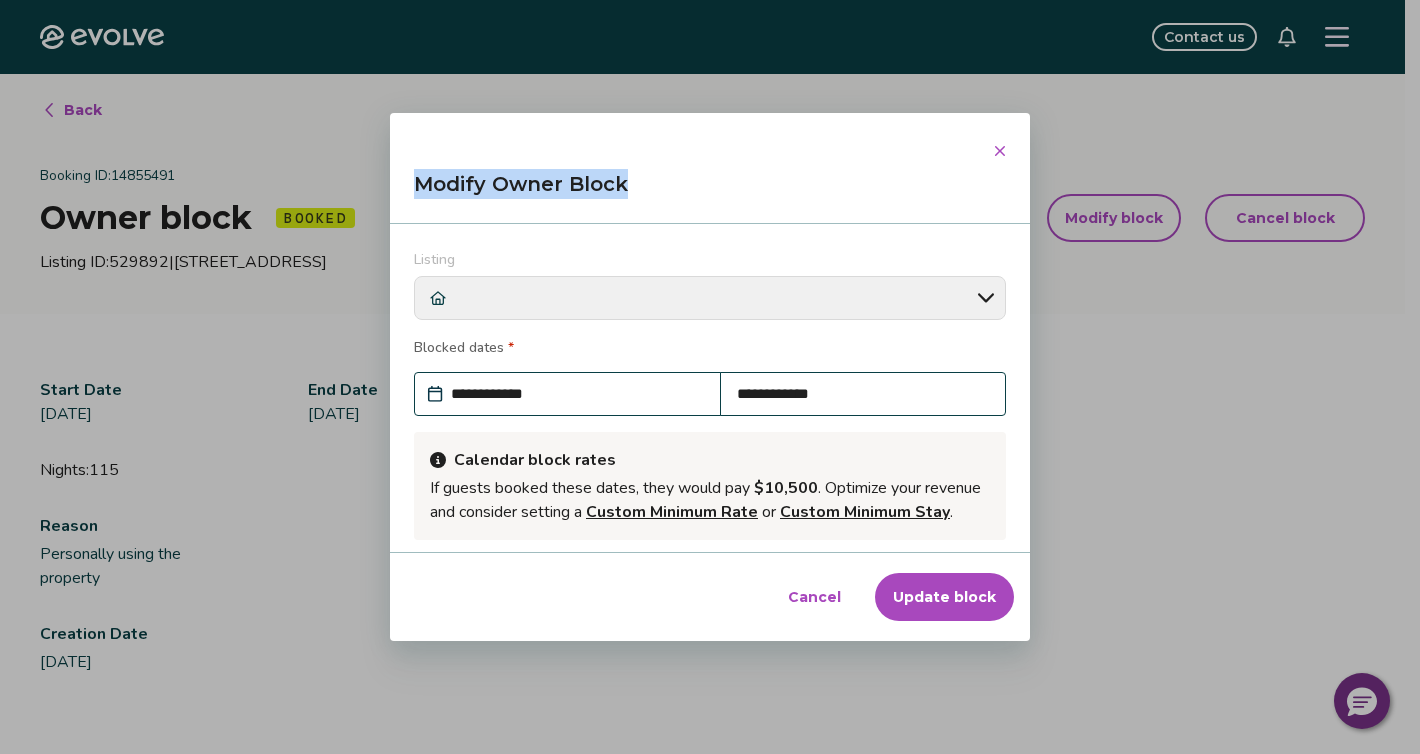 drag, startPoint x: 847, startPoint y: 185, endPoint x: 868, endPoint y: 110, distance: 77.88453 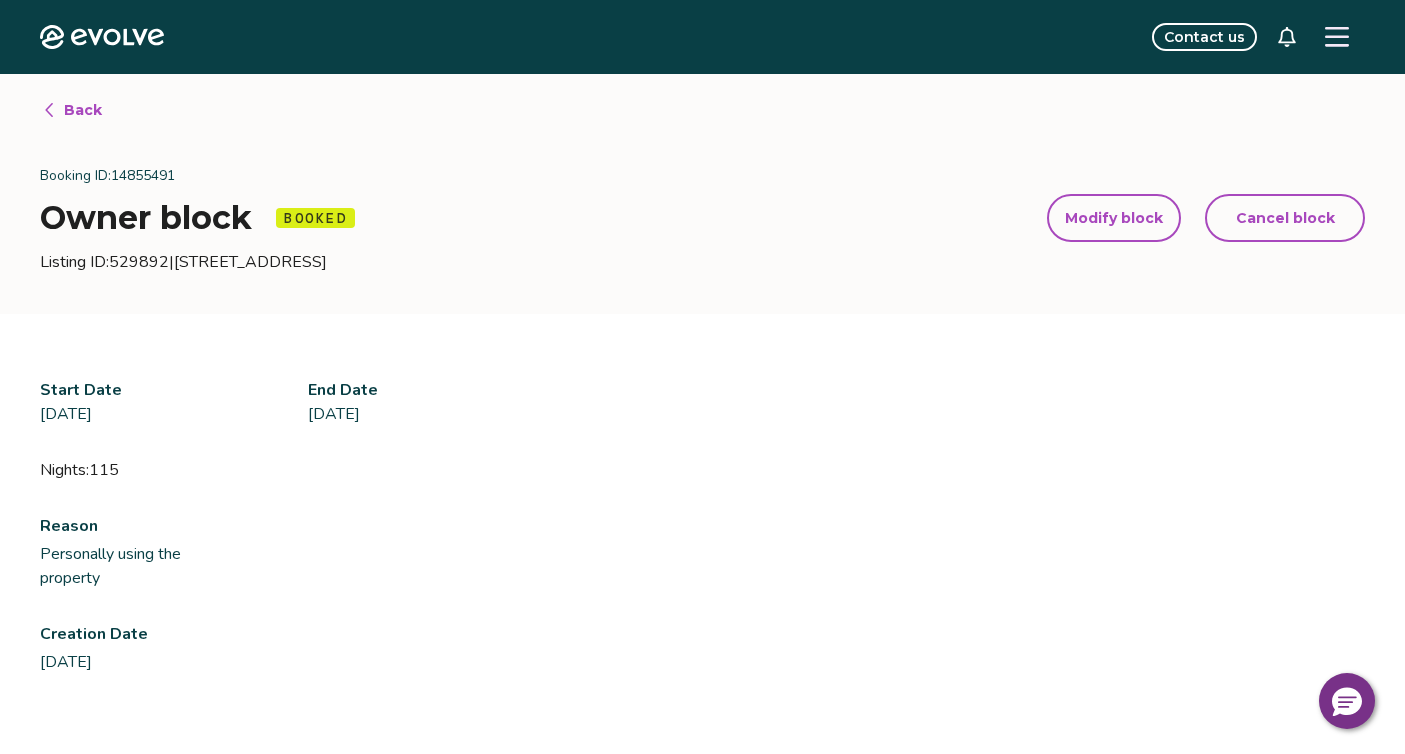 click on "Modify block" at bounding box center [1114, 218] 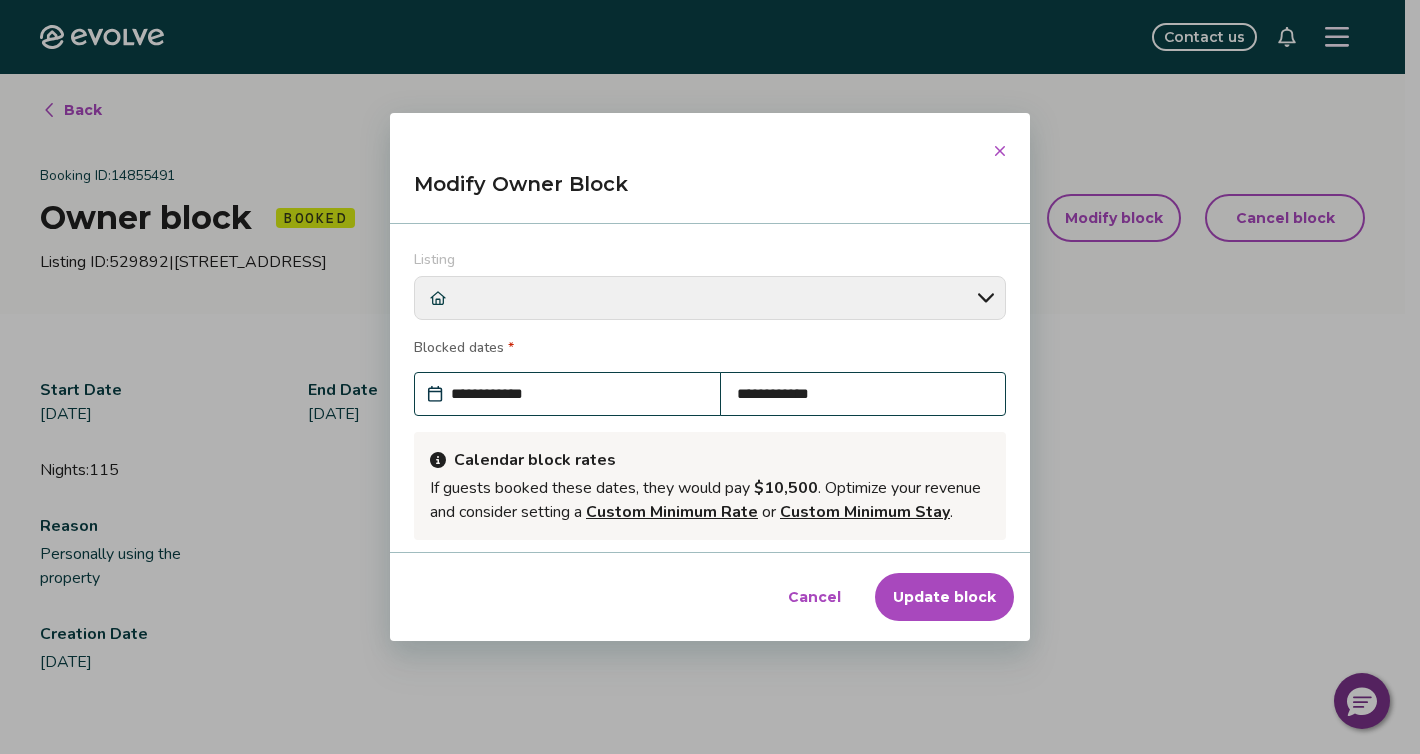 scroll, scrollTop: 378, scrollLeft: 0, axis: vertical 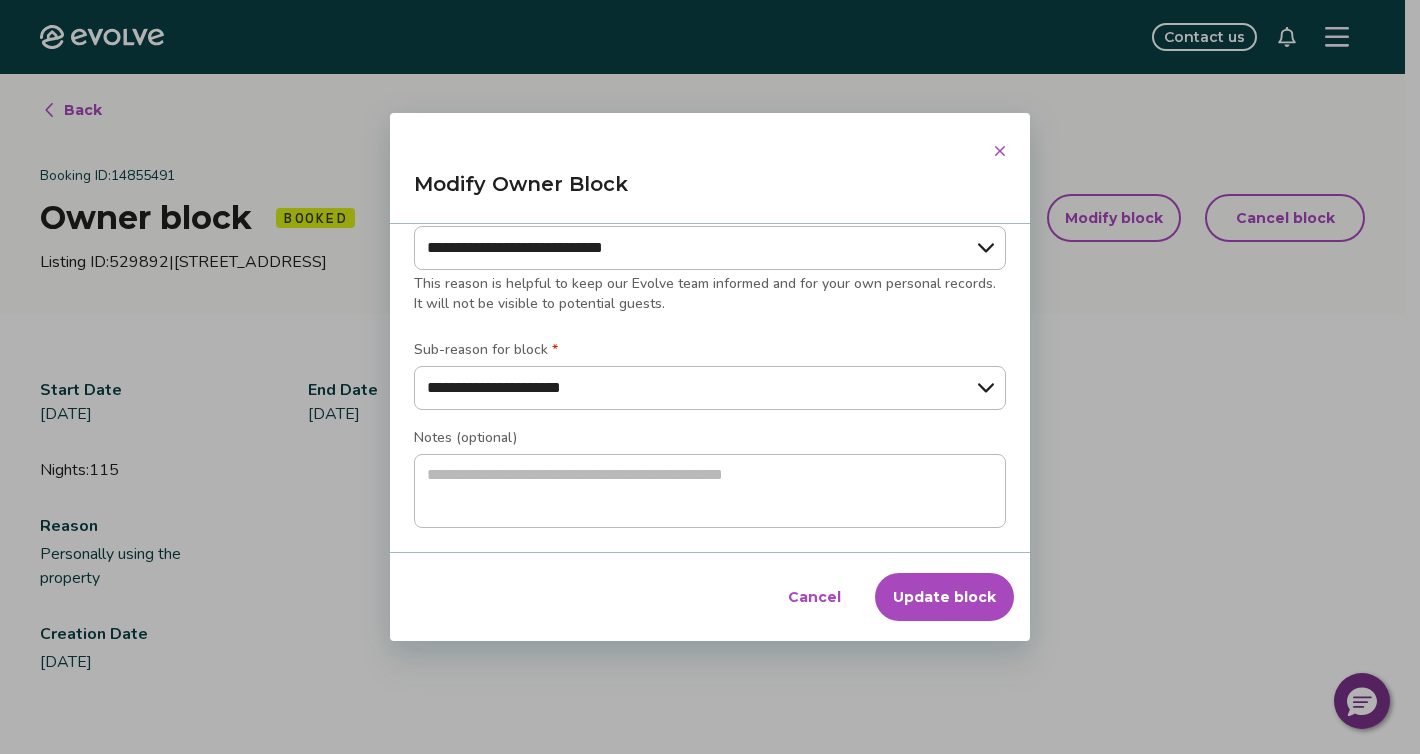 click on "Update block" at bounding box center (944, 597) 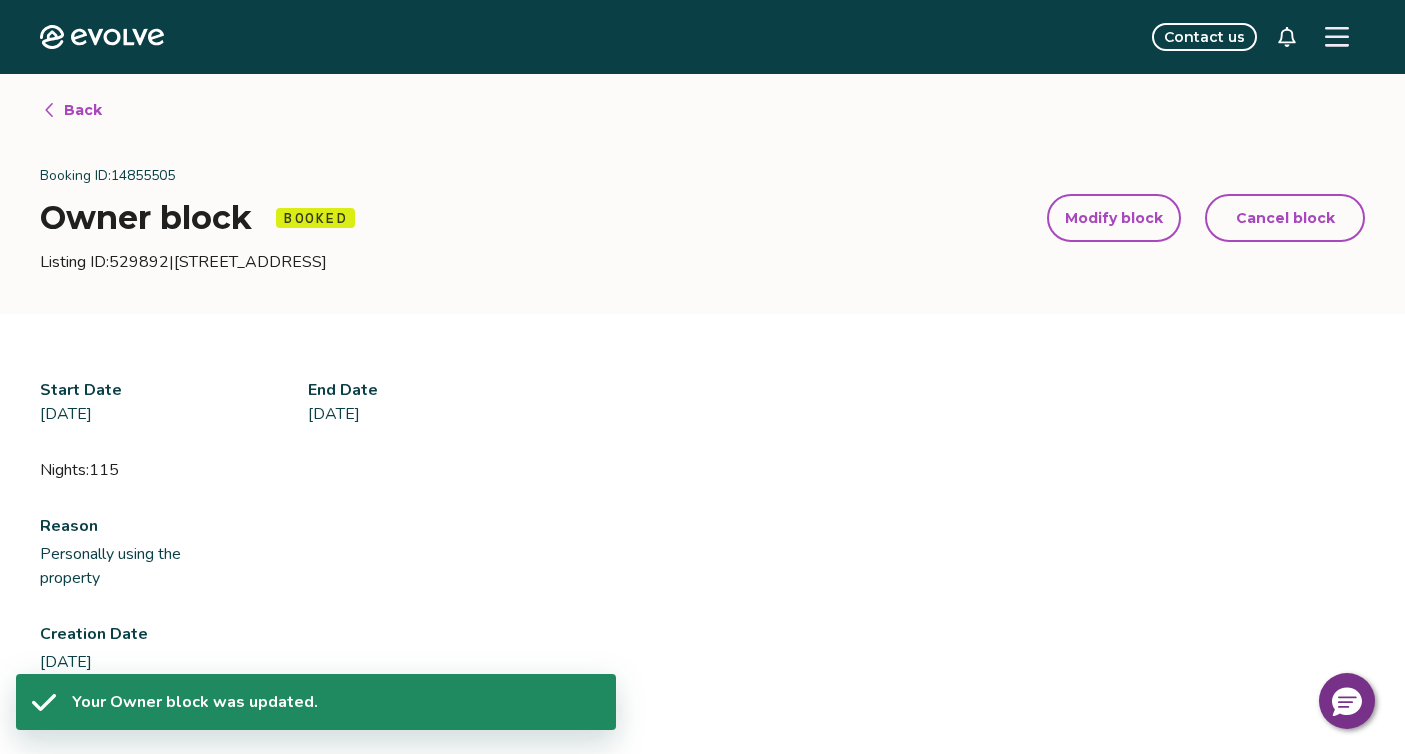 click on "Modify block" at bounding box center (1114, 218) 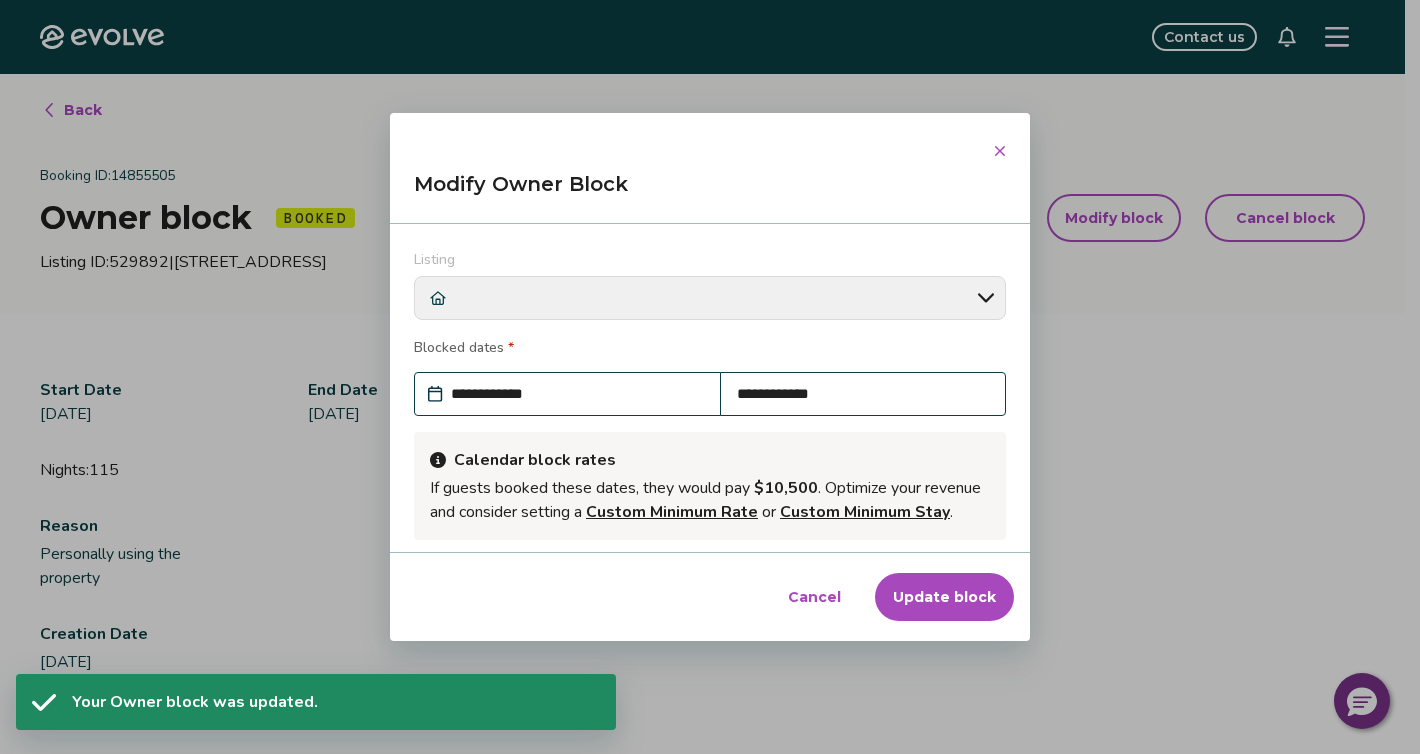 scroll, scrollTop: 378, scrollLeft: 0, axis: vertical 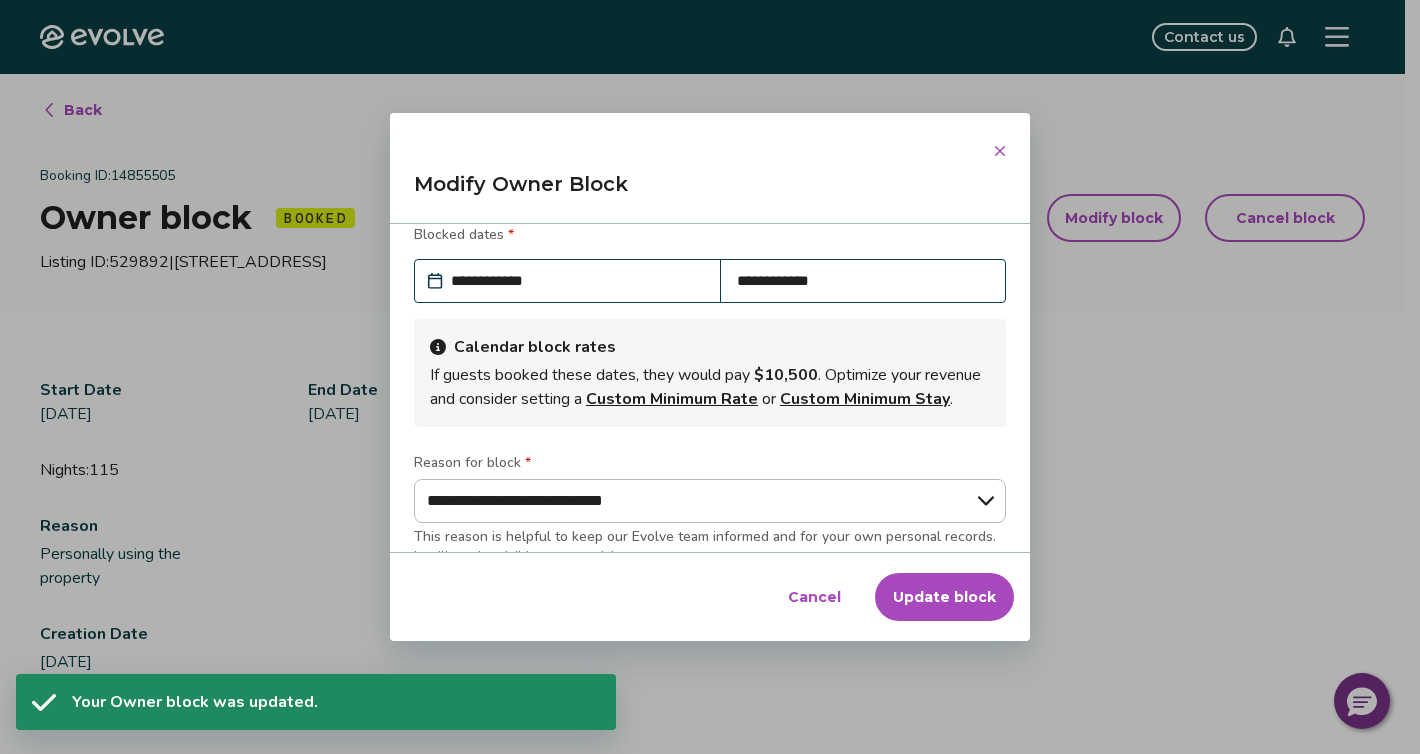 type on "*" 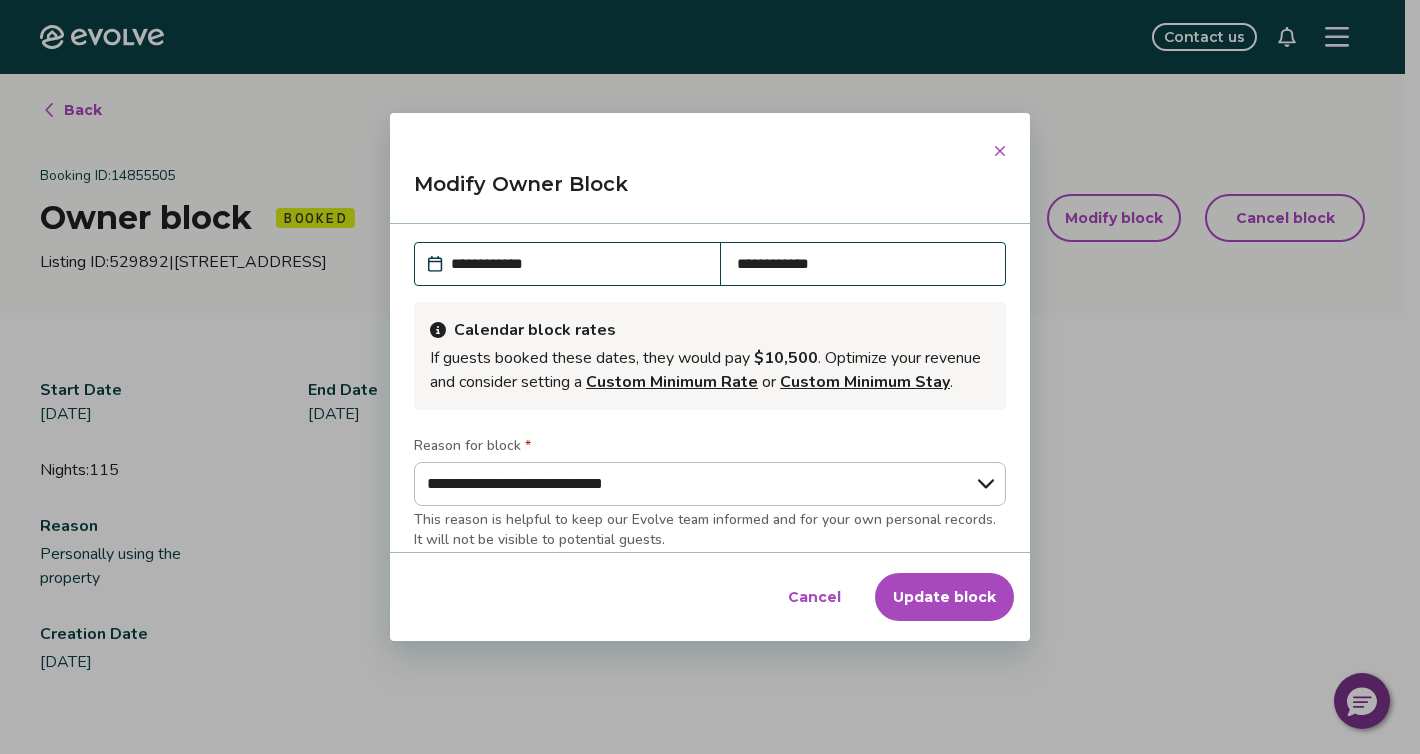 scroll, scrollTop: 132, scrollLeft: 0, axis: vertical 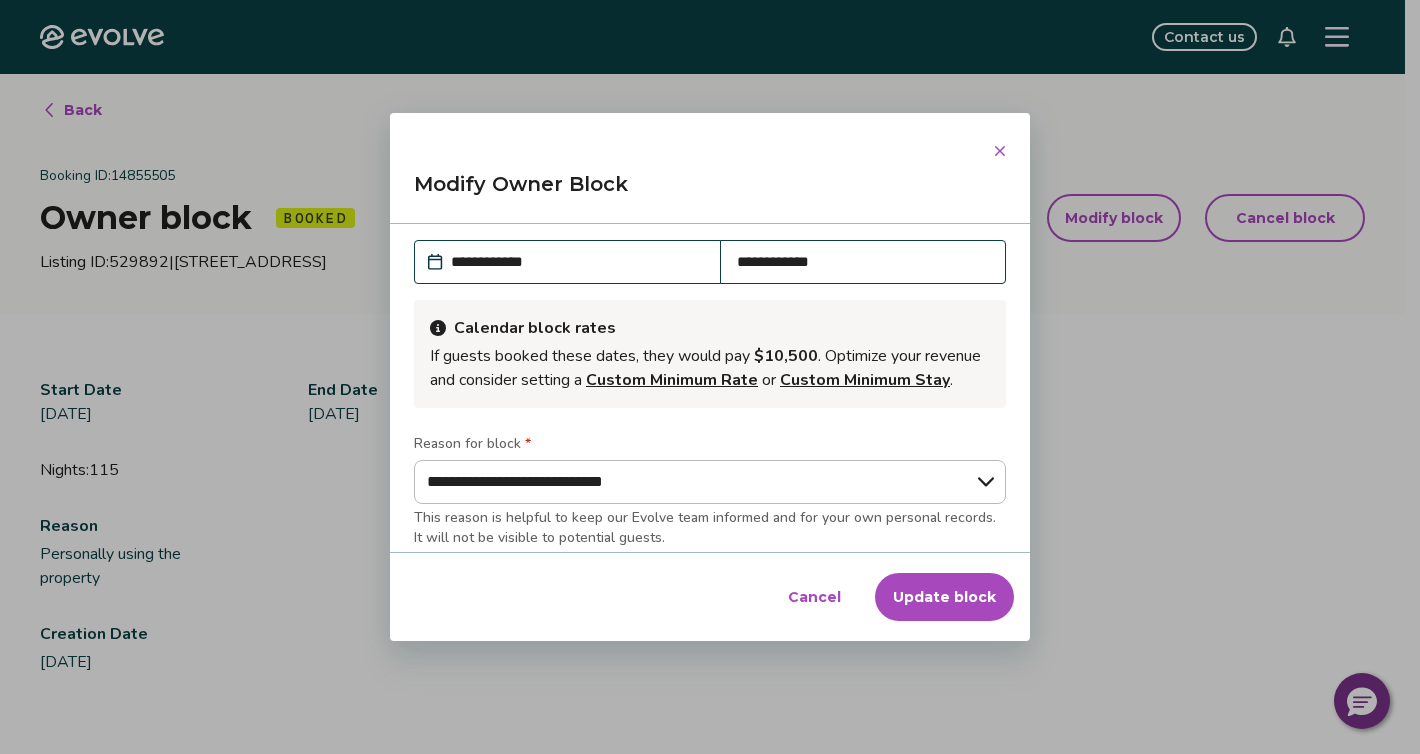 click on "**********" at bounding box center [863, 262] 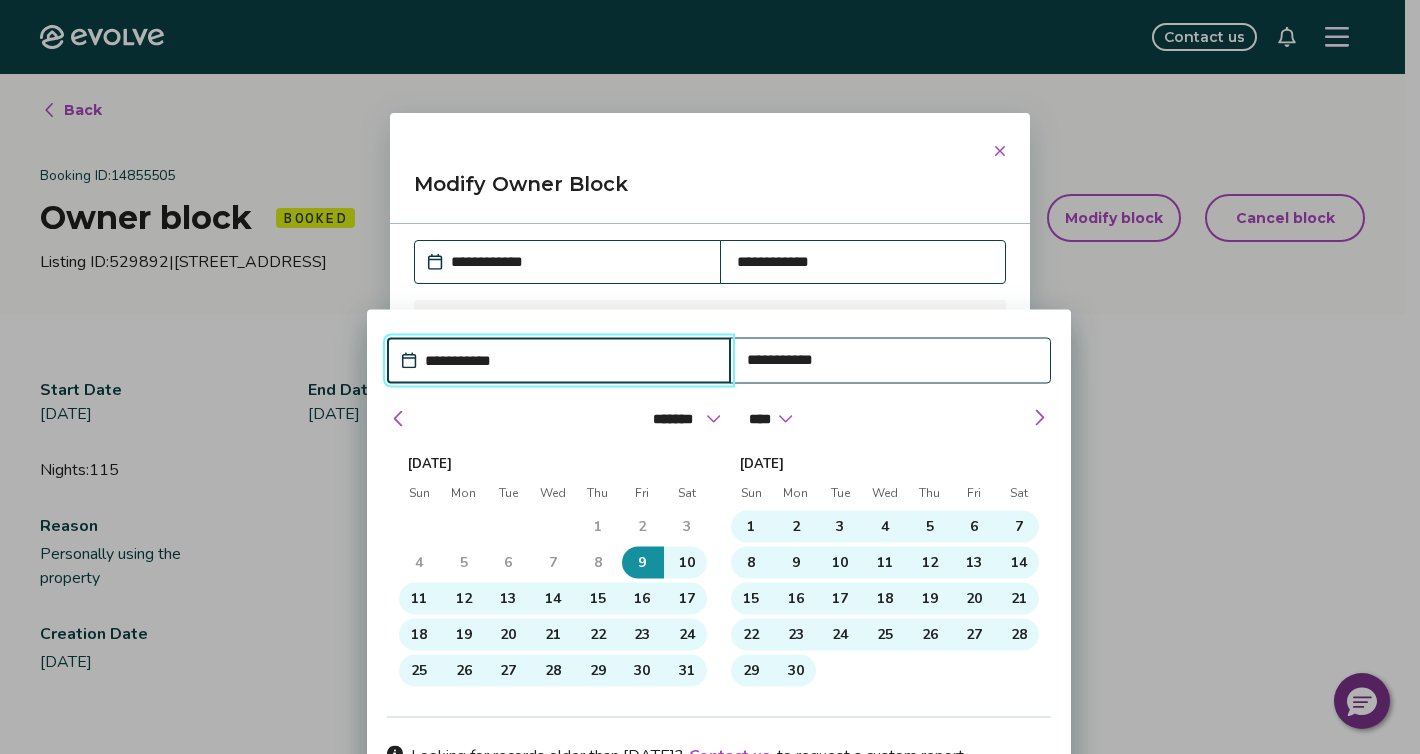 drag, startPoint x: 1077, startPoint y: 326, endPoint x: 1067, endPoint y: 274, distance: 52.95281 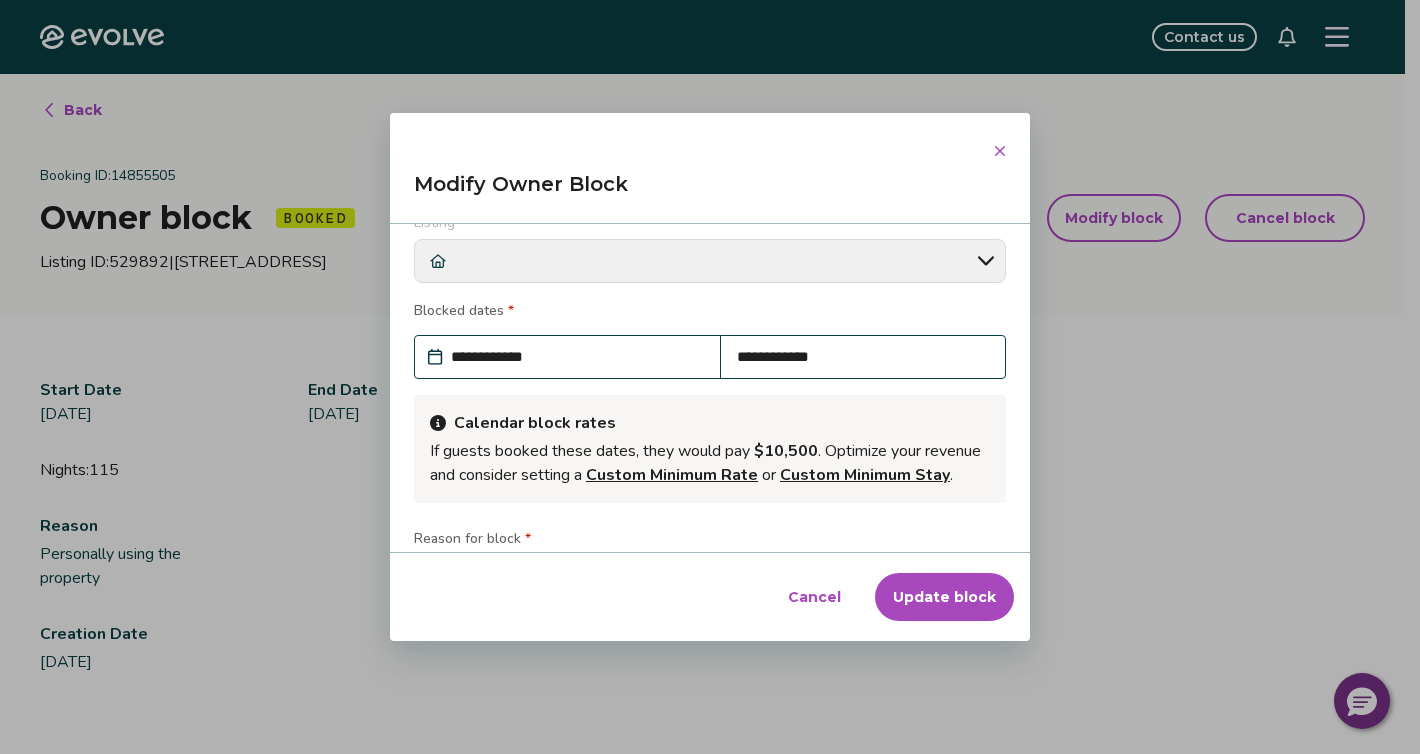 scroll, scrollTop: 0, scrollLeft: 0, axis: both 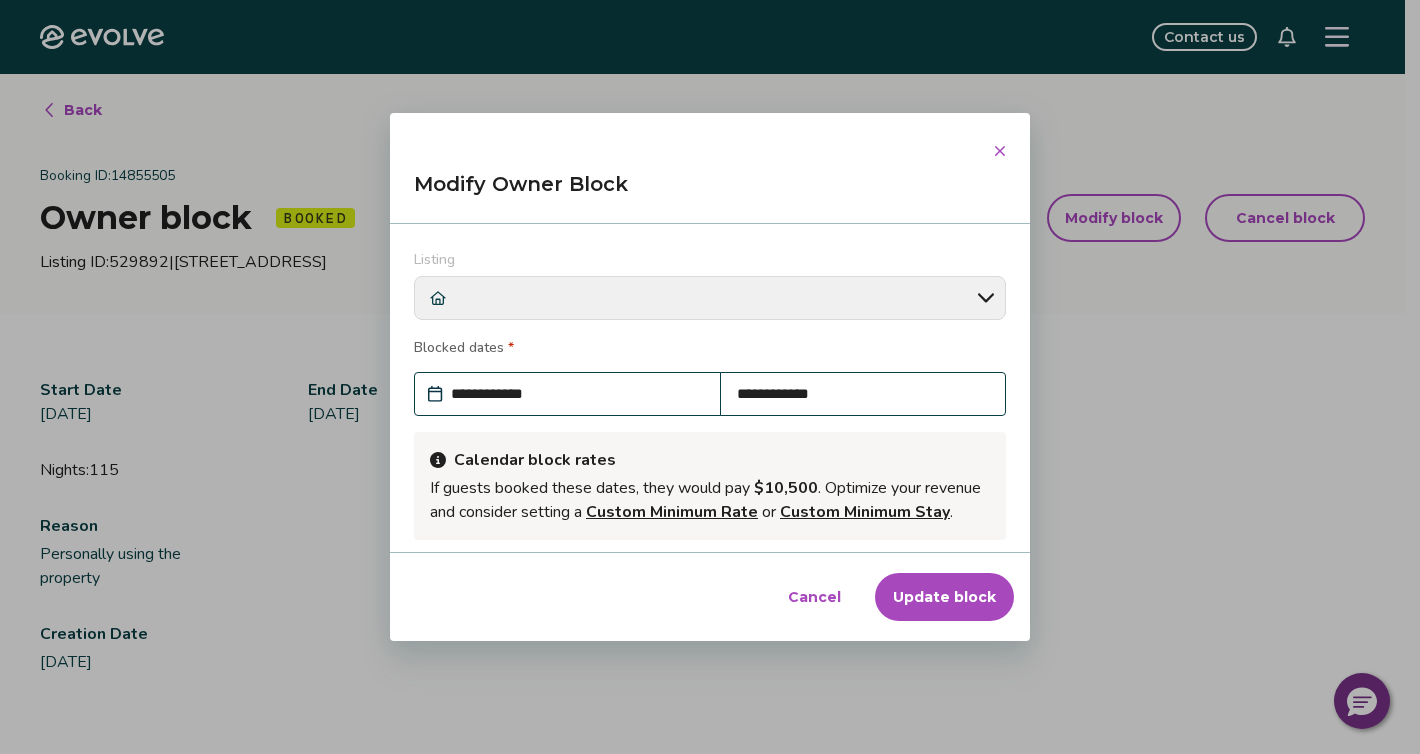 click on "**********" at bounding box center (863, 394) 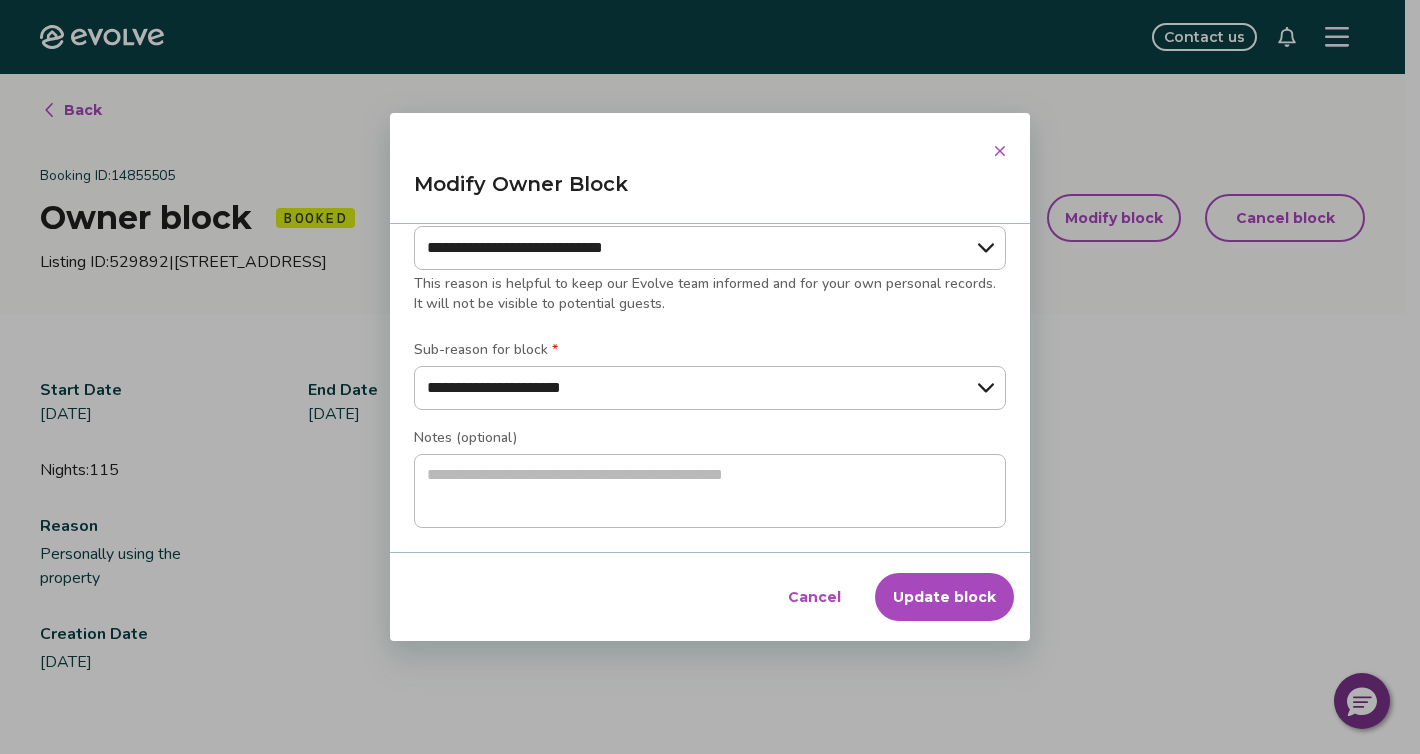 scroll, scrollTop: 600, scrollLeft: 0, axis: vertical 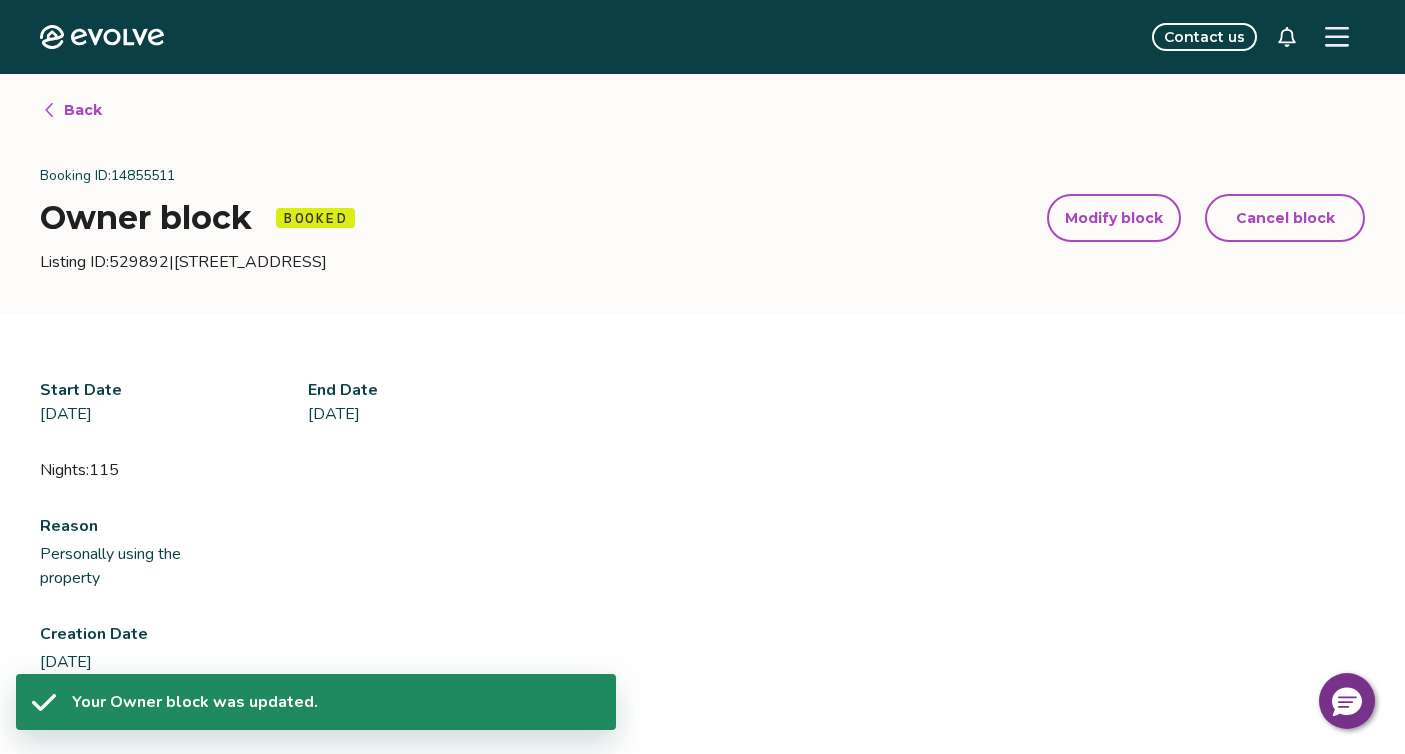 click on "Modify block" at bounding box center (1114, 218) 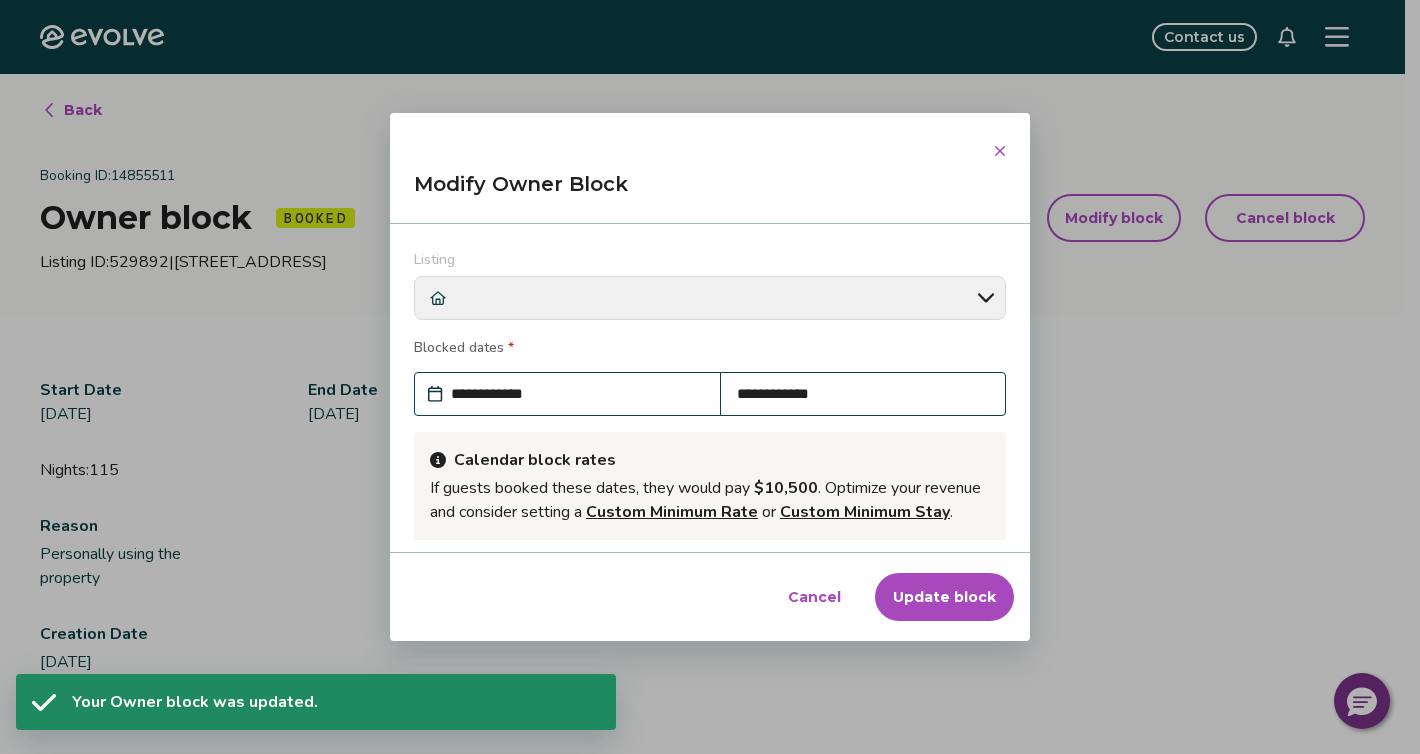 scroll, scrollTop: 378, scrollLeft: 0, axis: vertical 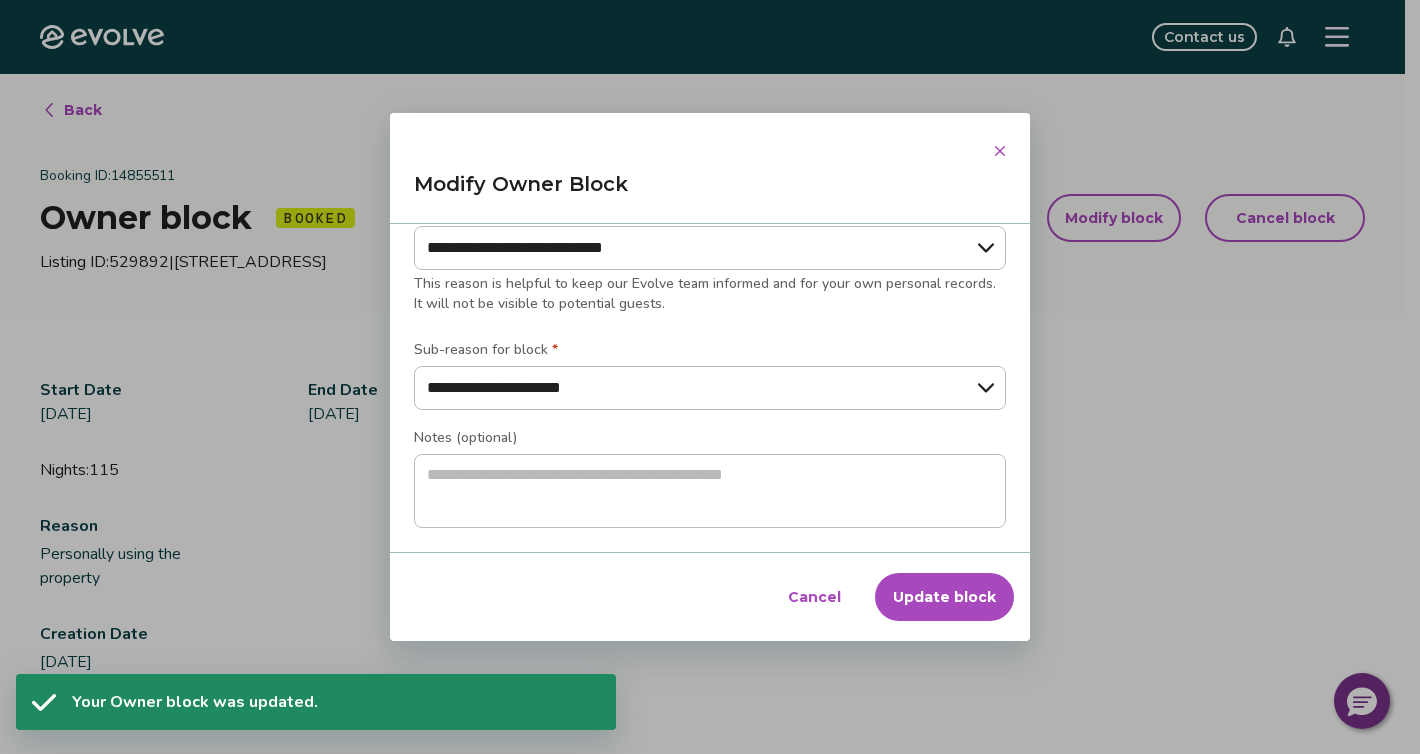 type on "*" 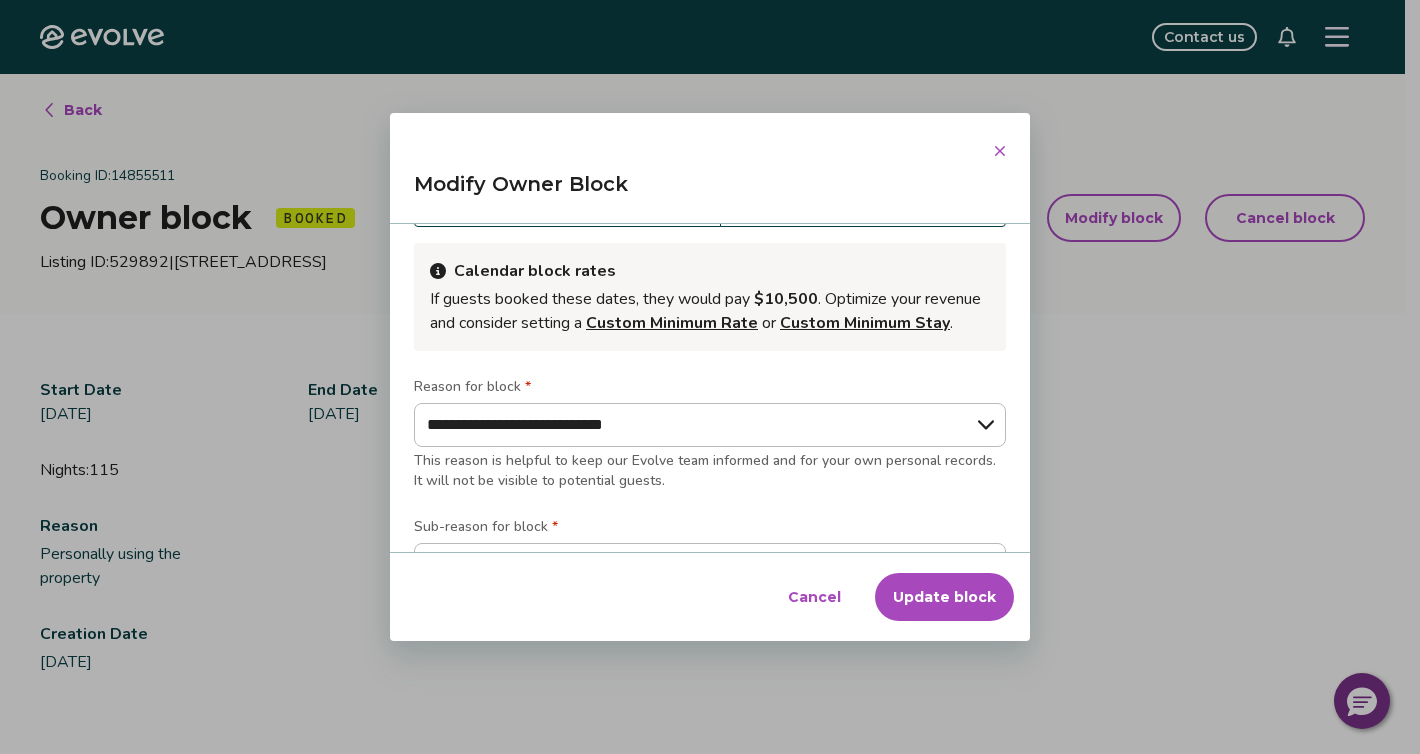 scroll, scrollTop: 193, scrollLeft: 0, axis: vertical 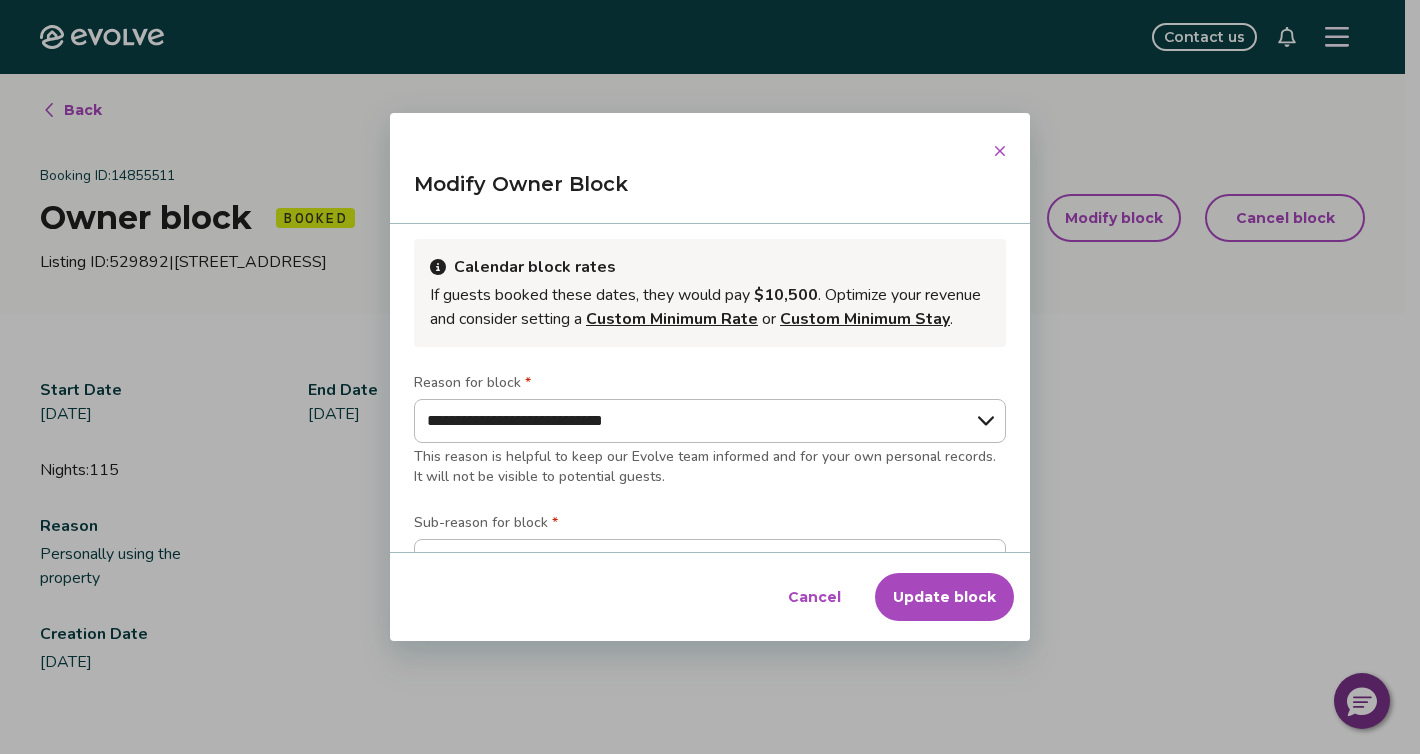 click on "**********" at bounding box center (863, 201) 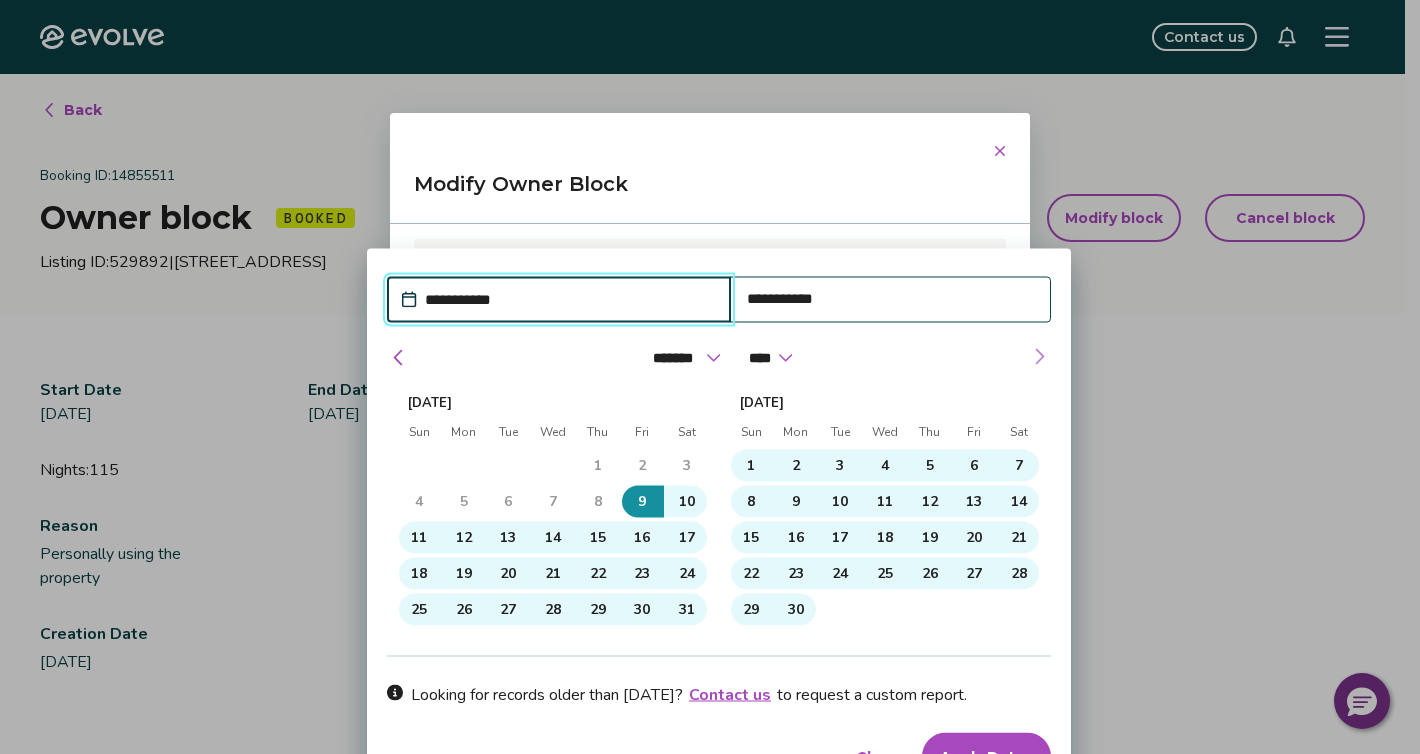 click at bounding box center (1039, 357) 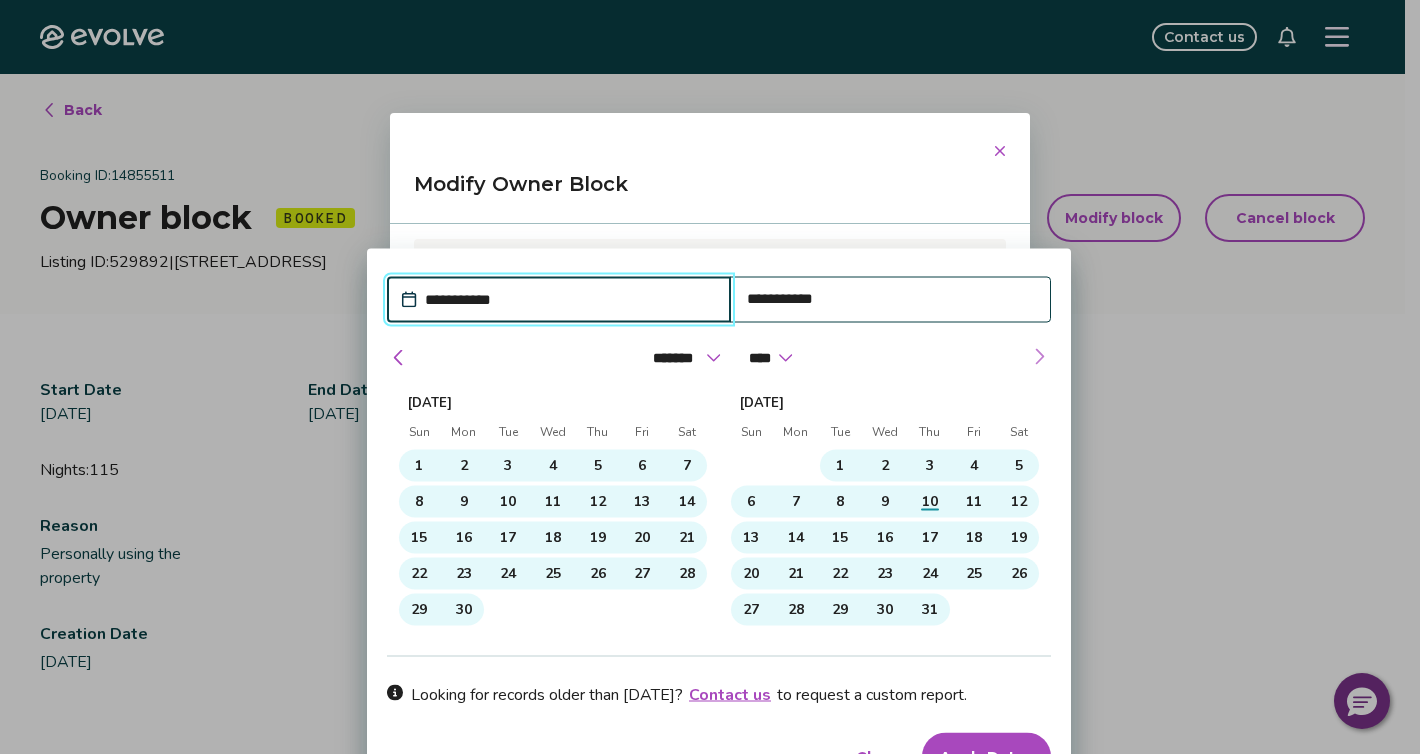 click at bounding box center [1039, 357] 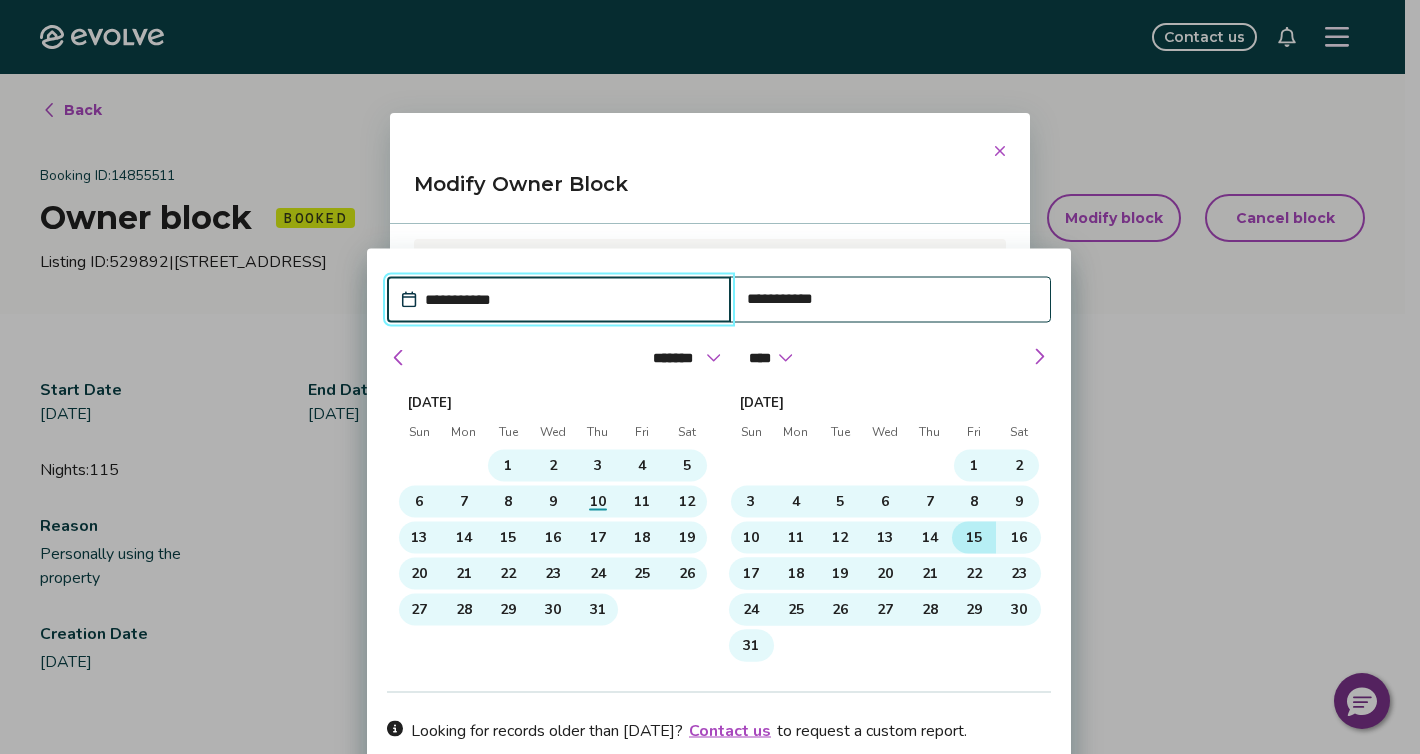 click on "15" at bounding box center [974, 538] 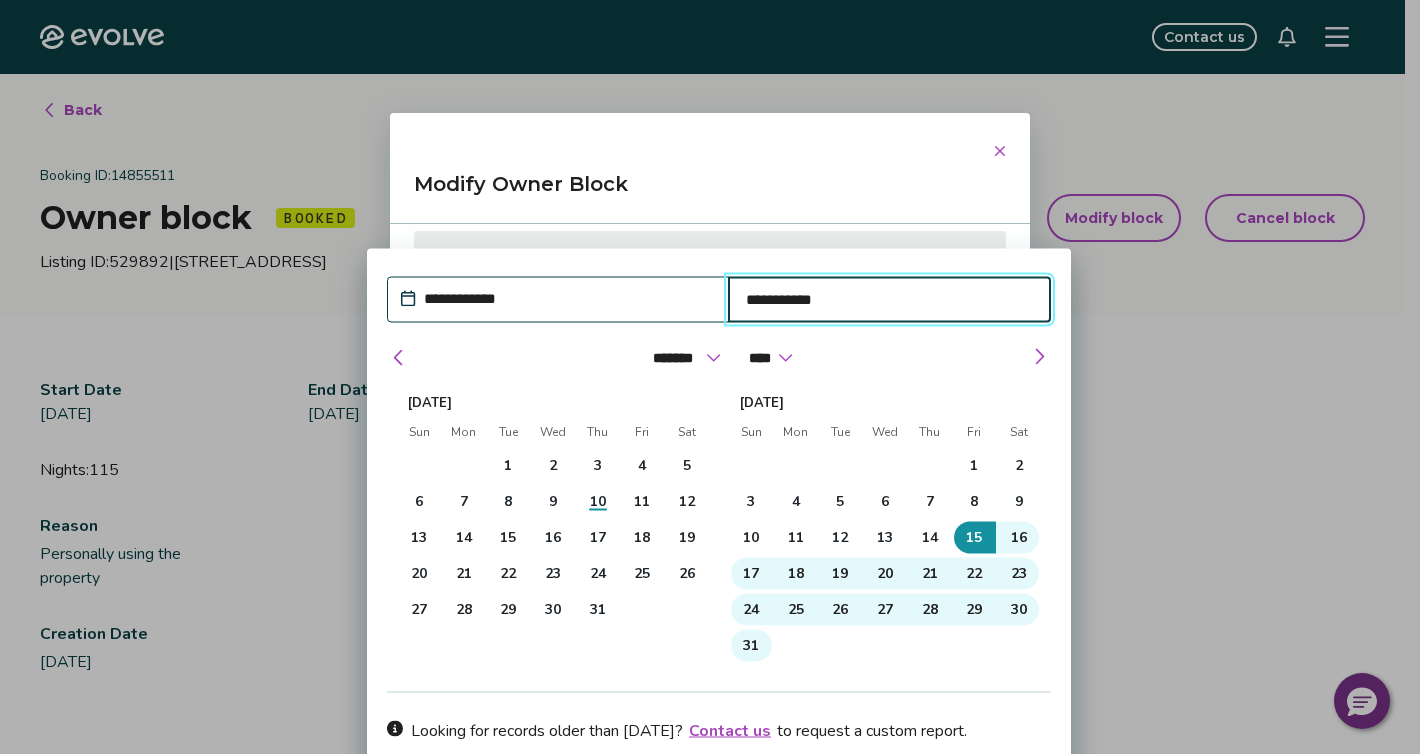 type on "*" 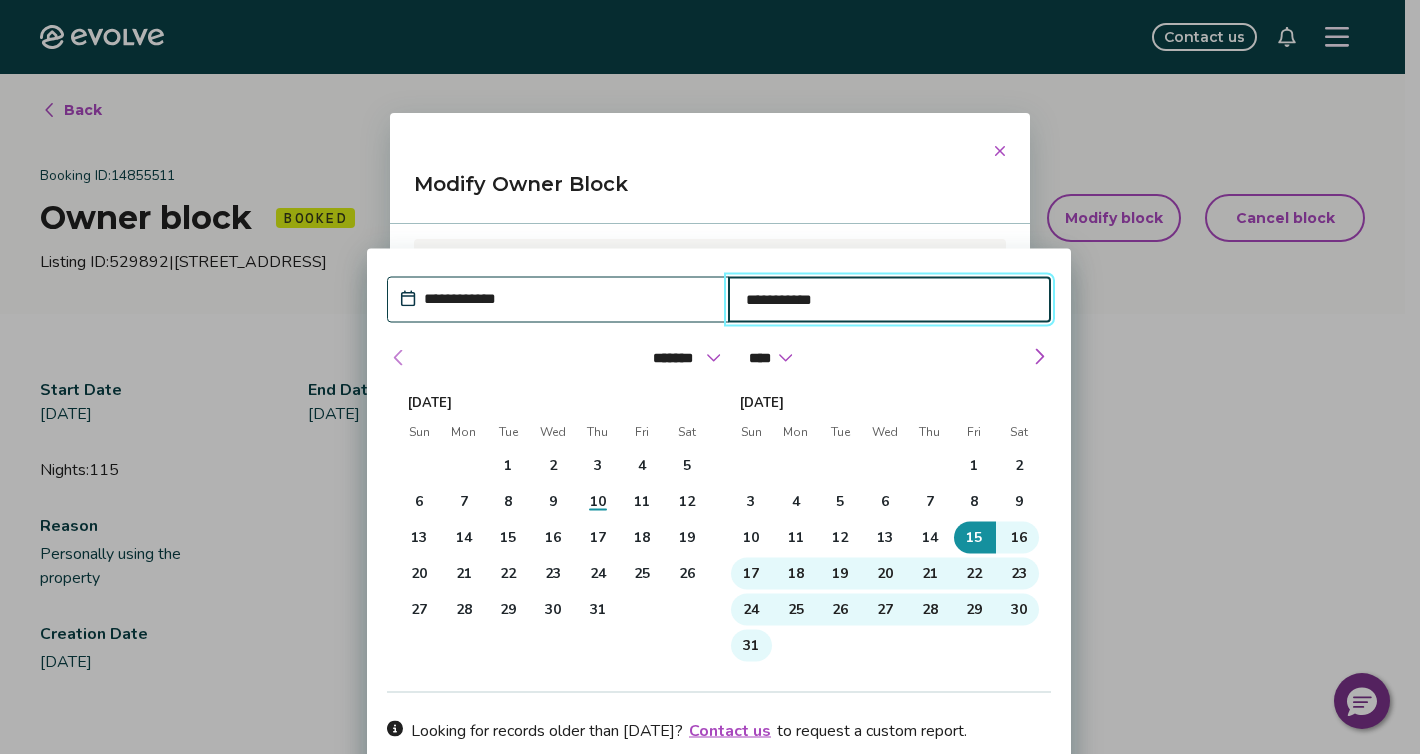 click at bounding box center (399, 358) 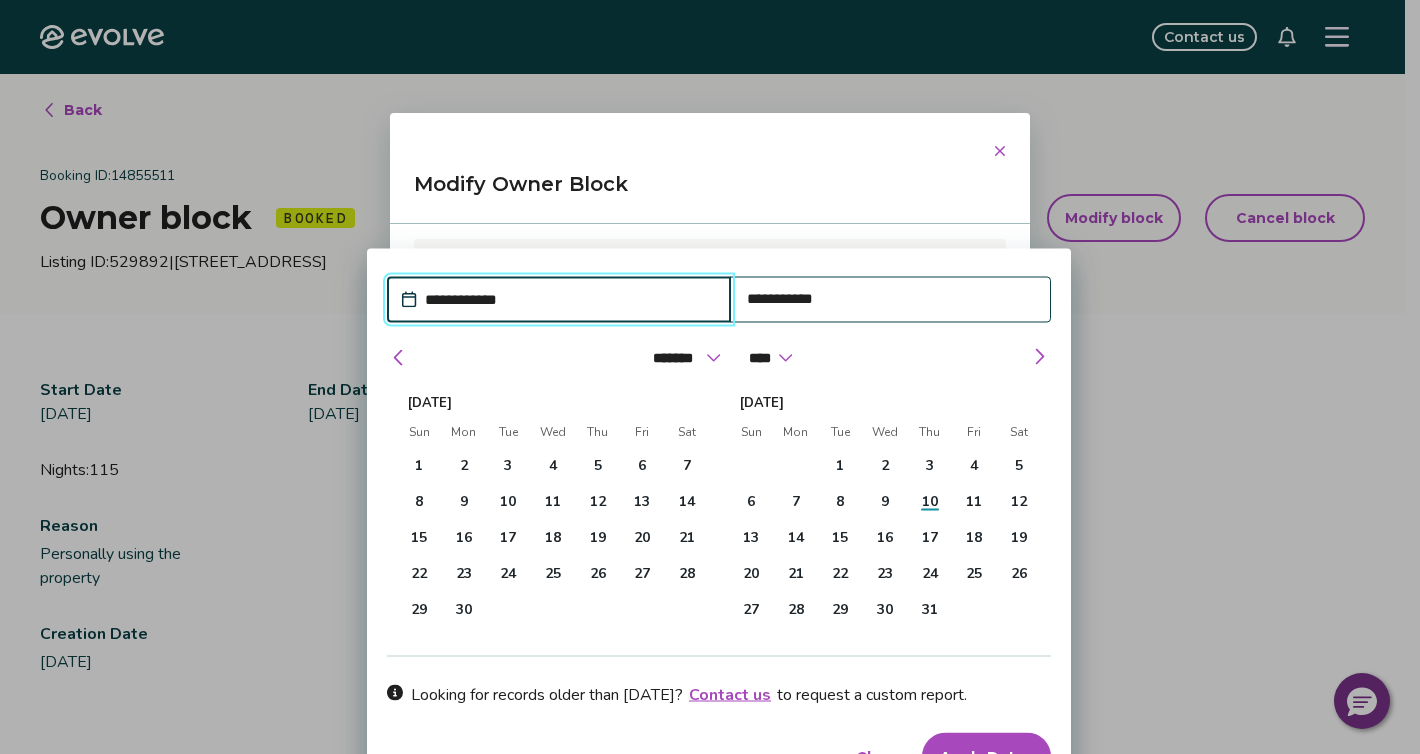 click on "**********" at bounding box center (569, 300) 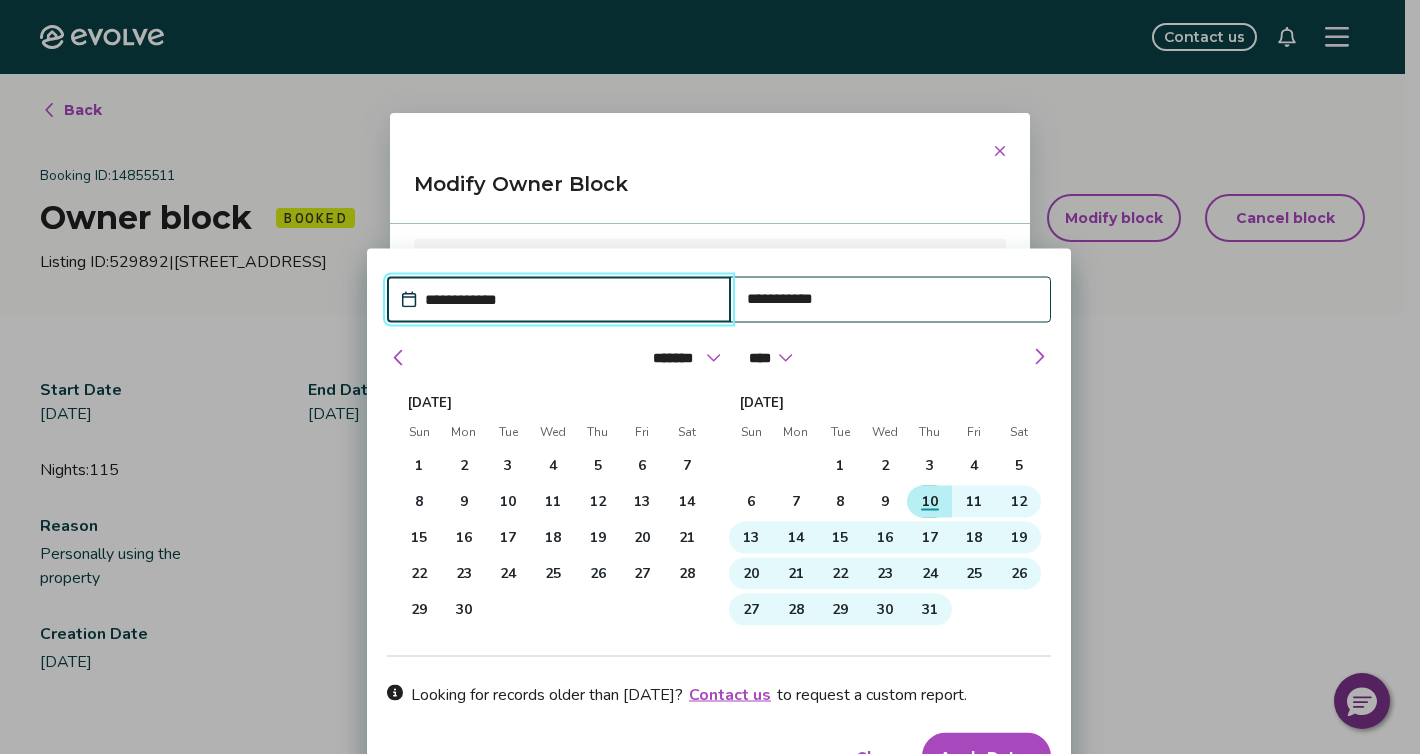 click on "10" at bounding box center [930, 502] 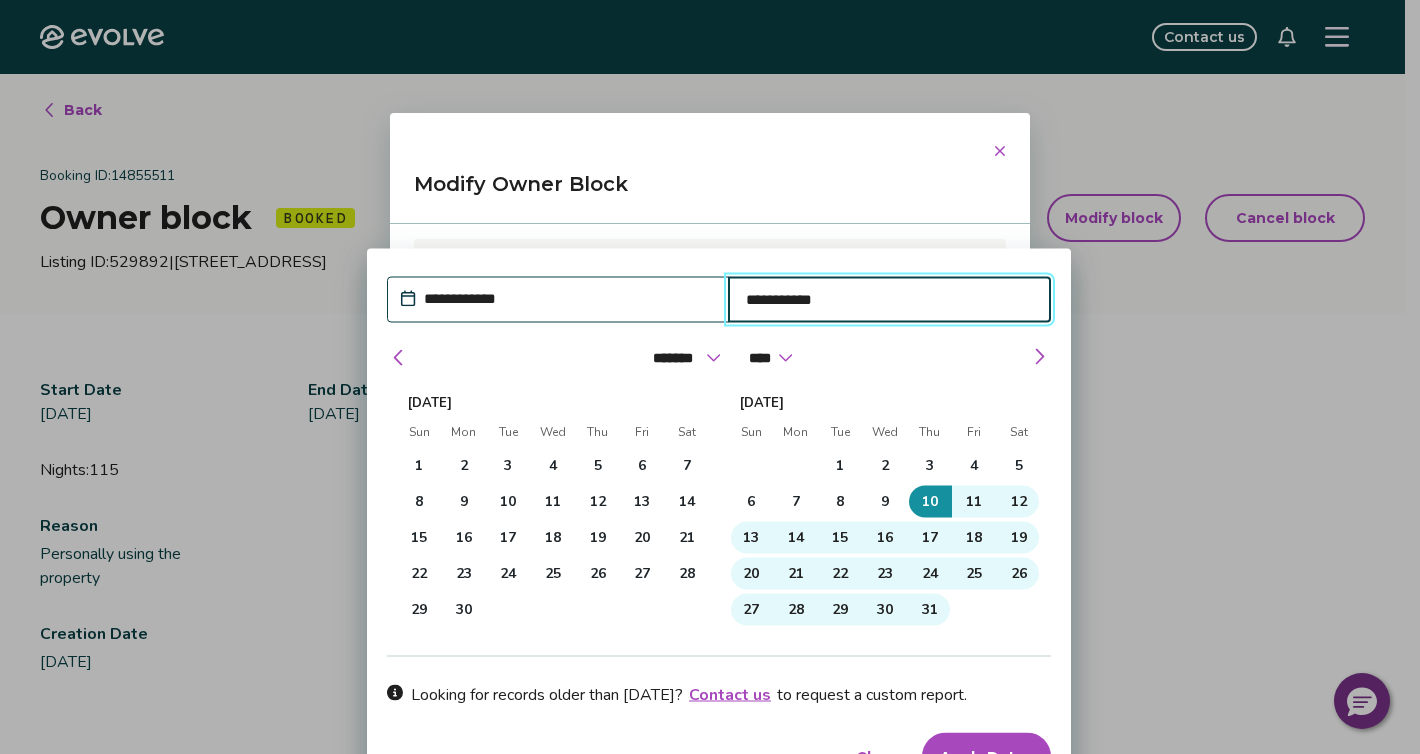 click on "**********" at bounding box center [890, 300] 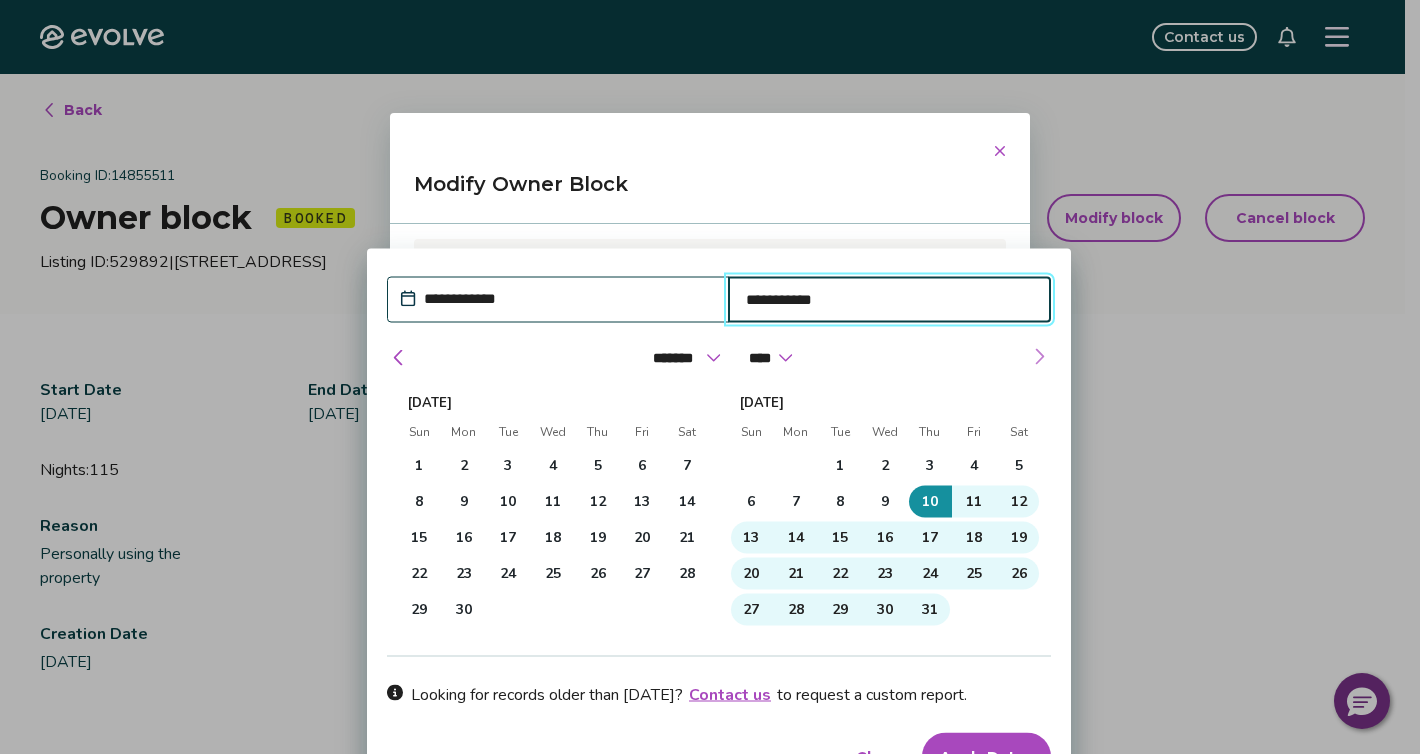 click at bounding box center [1039, 357] 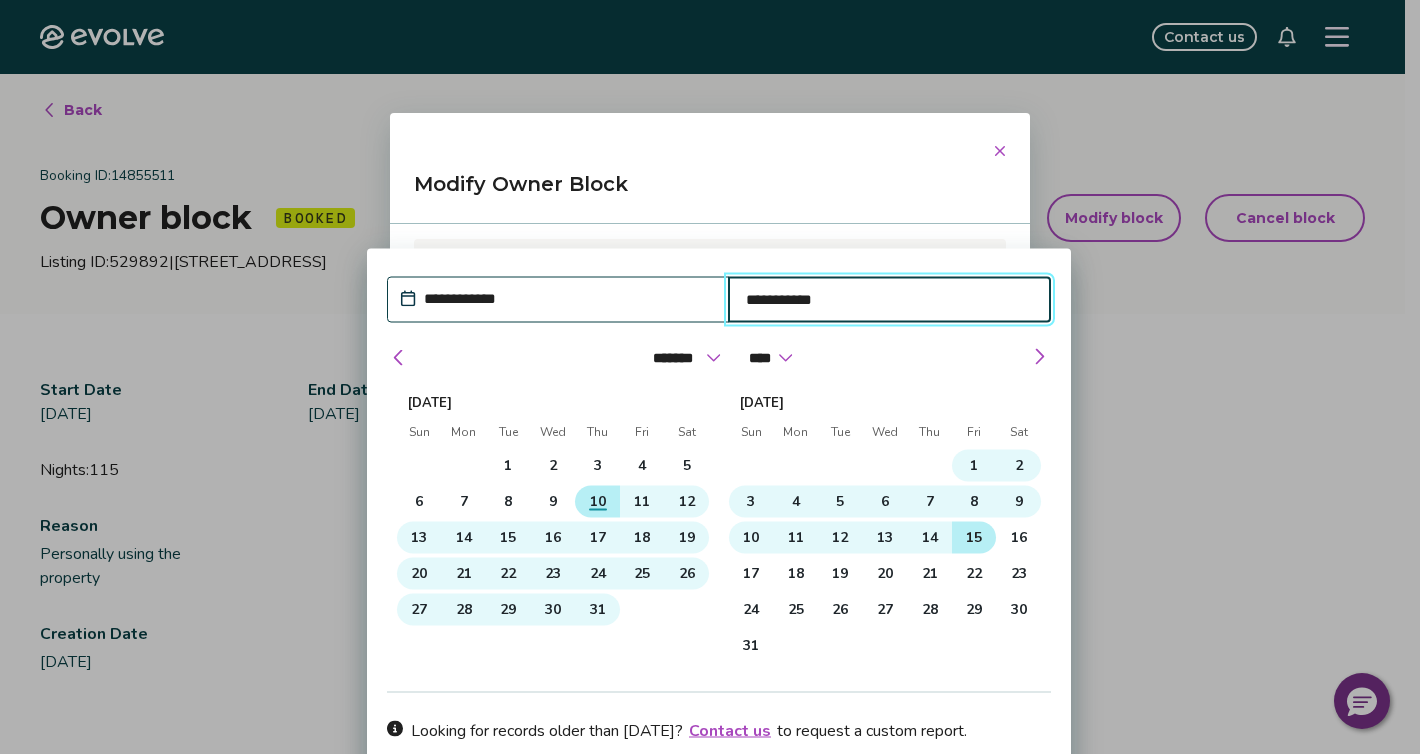 click on "15" at bounding box center (974, 538) 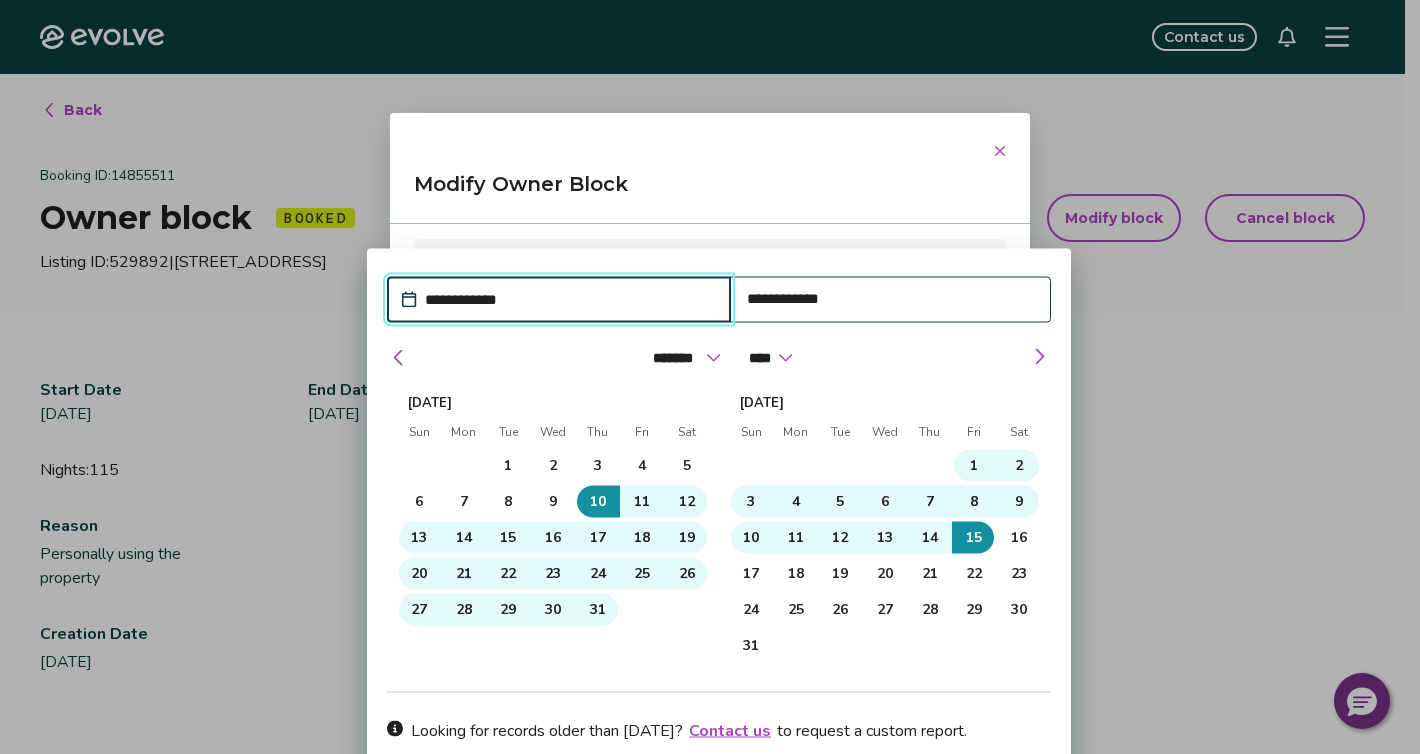 click on "Looking for records older than   [DATE] ?   Contact us   to request a custom report." at bounding box center [719, 730] 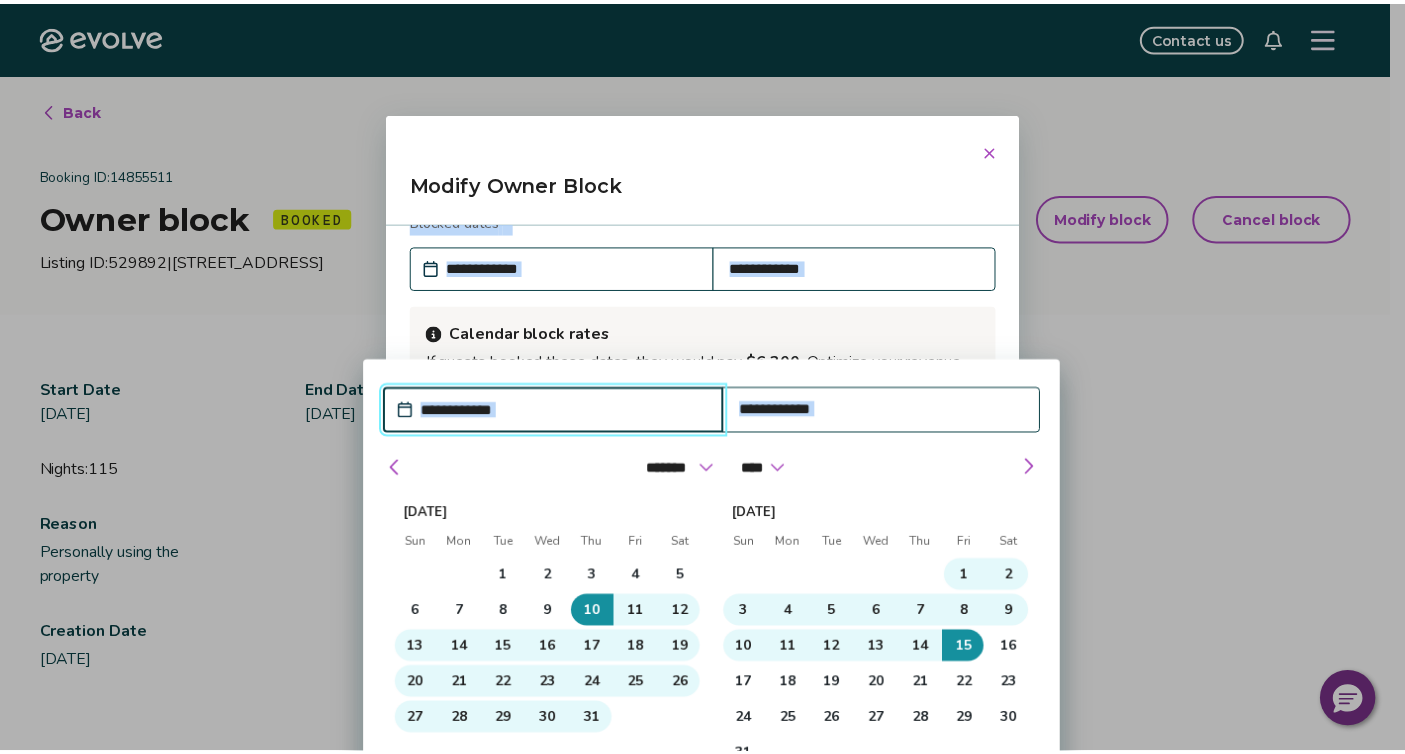 scroll, scrollTop: 0, scrollLeft: 0, axis: both 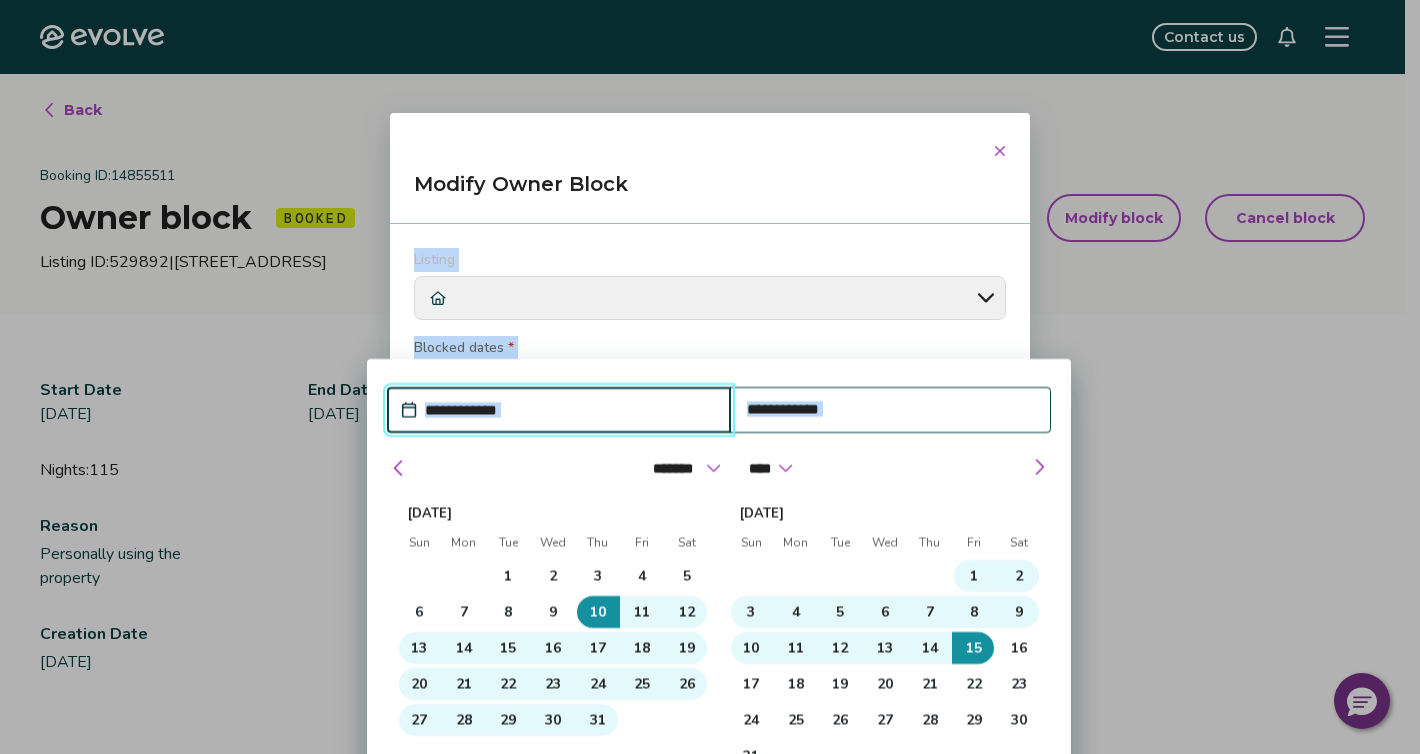 drag, startPoint x: 1105, startPoint y: 292, endPoint x: 1096, endPoint y: 234, distance: 58.694122 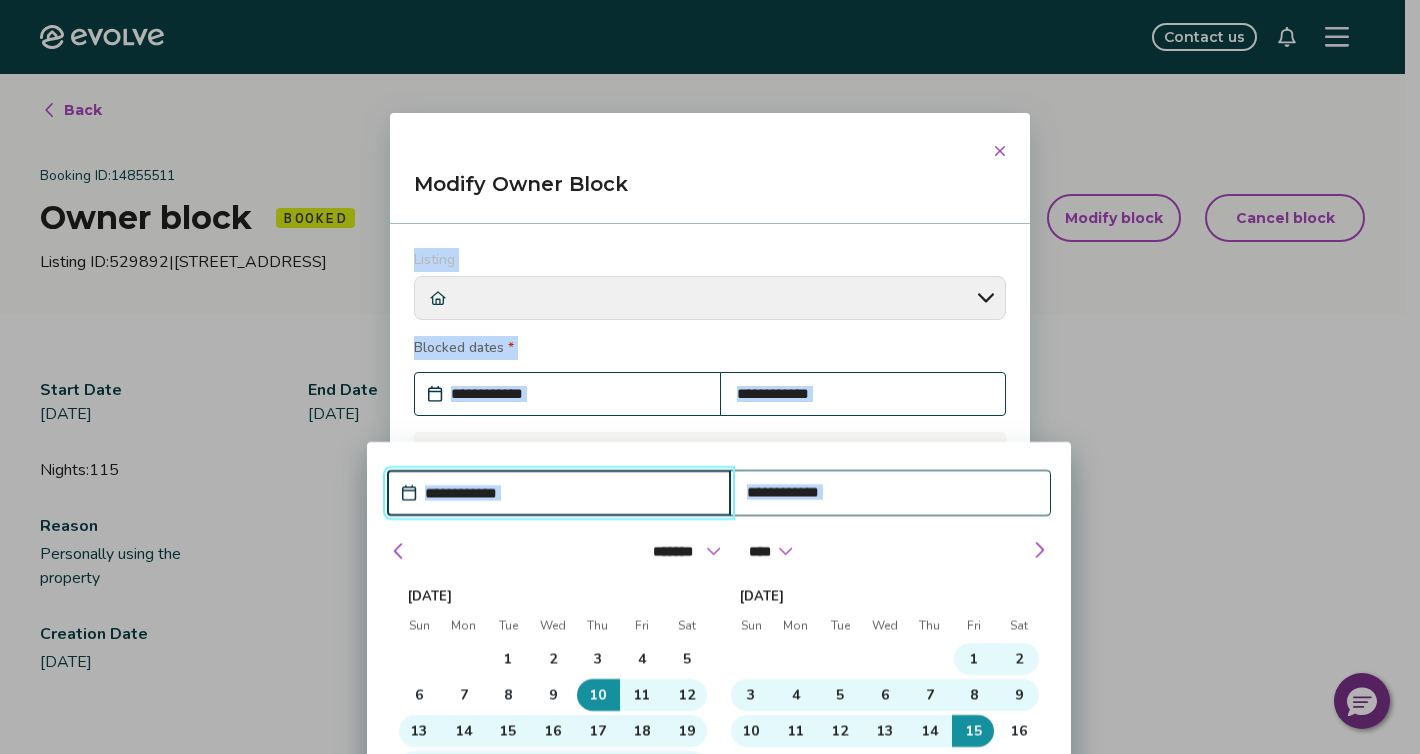 click on "Blocked dates   *" at bounding box center (710, 350) 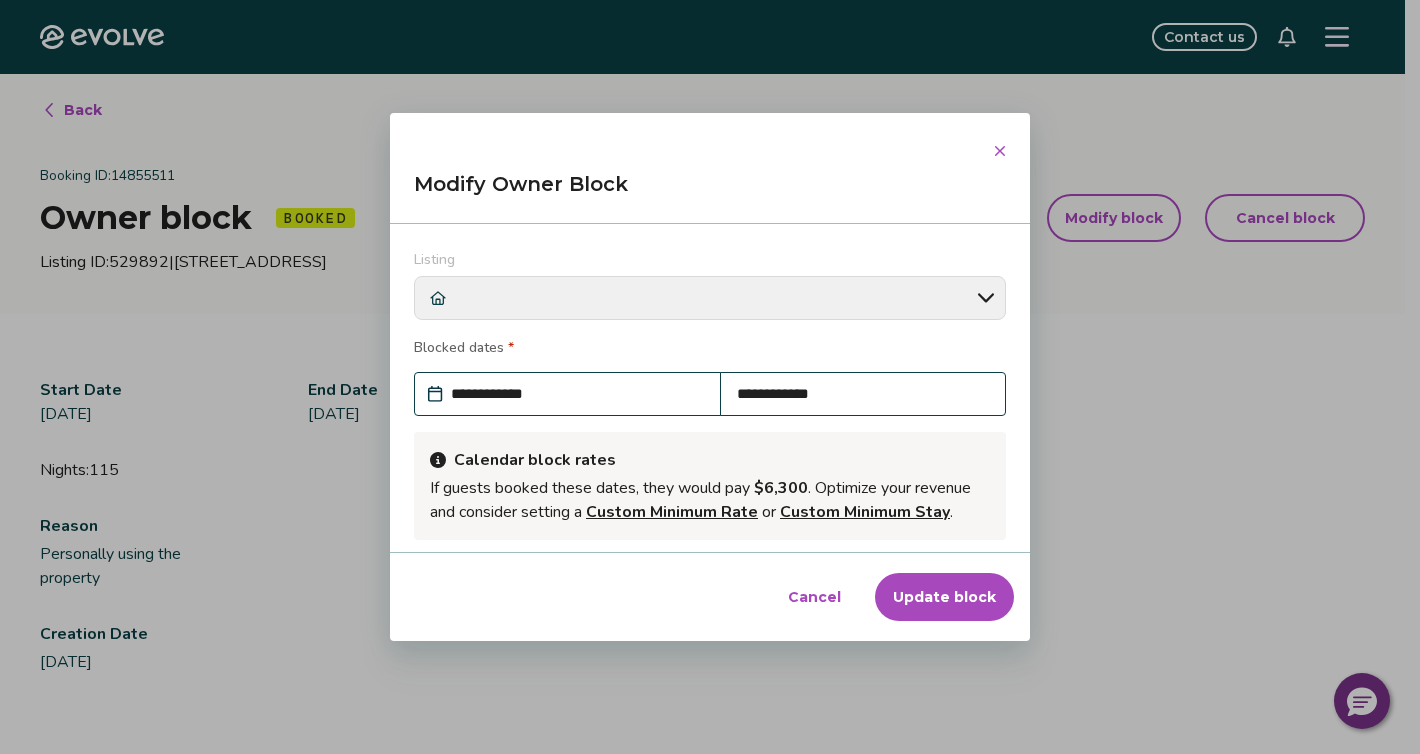 click on "Update block" at bounding box center (944, 597) 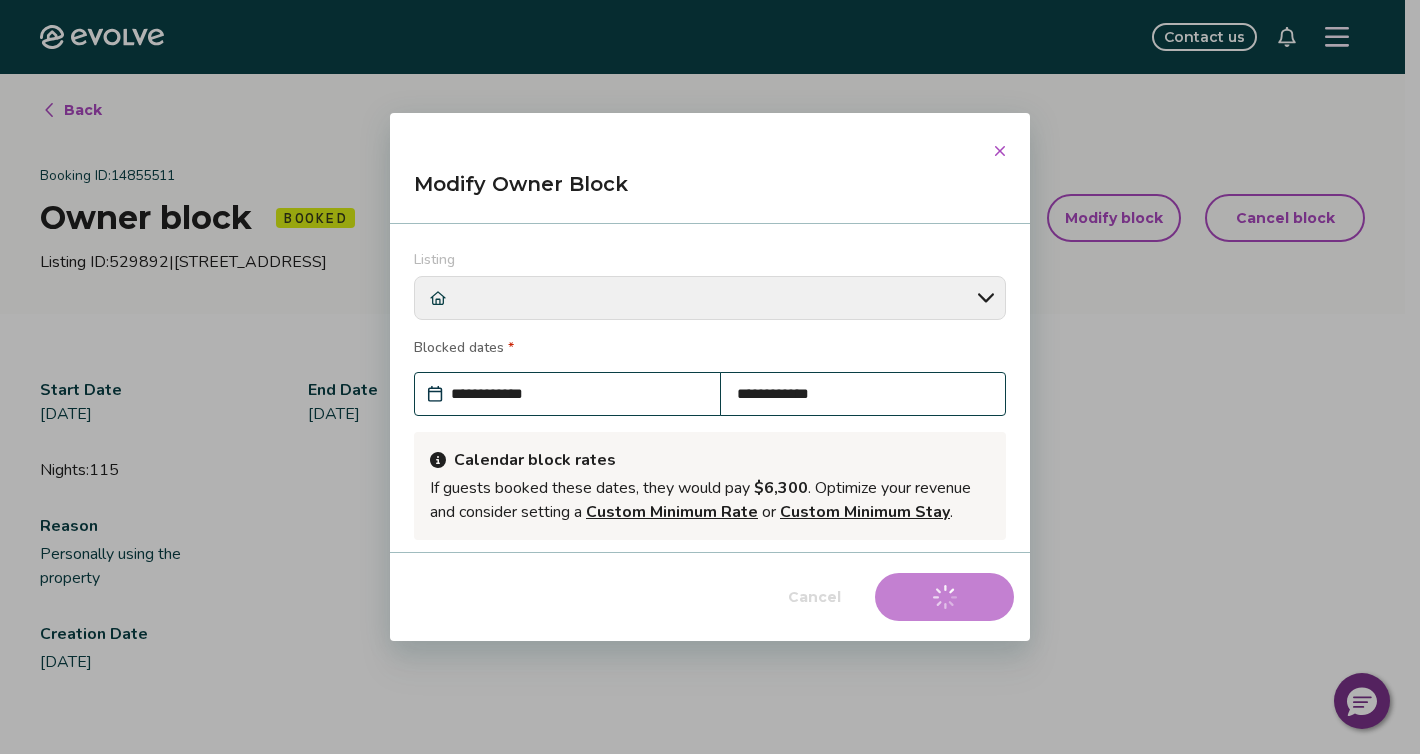 type on "*" 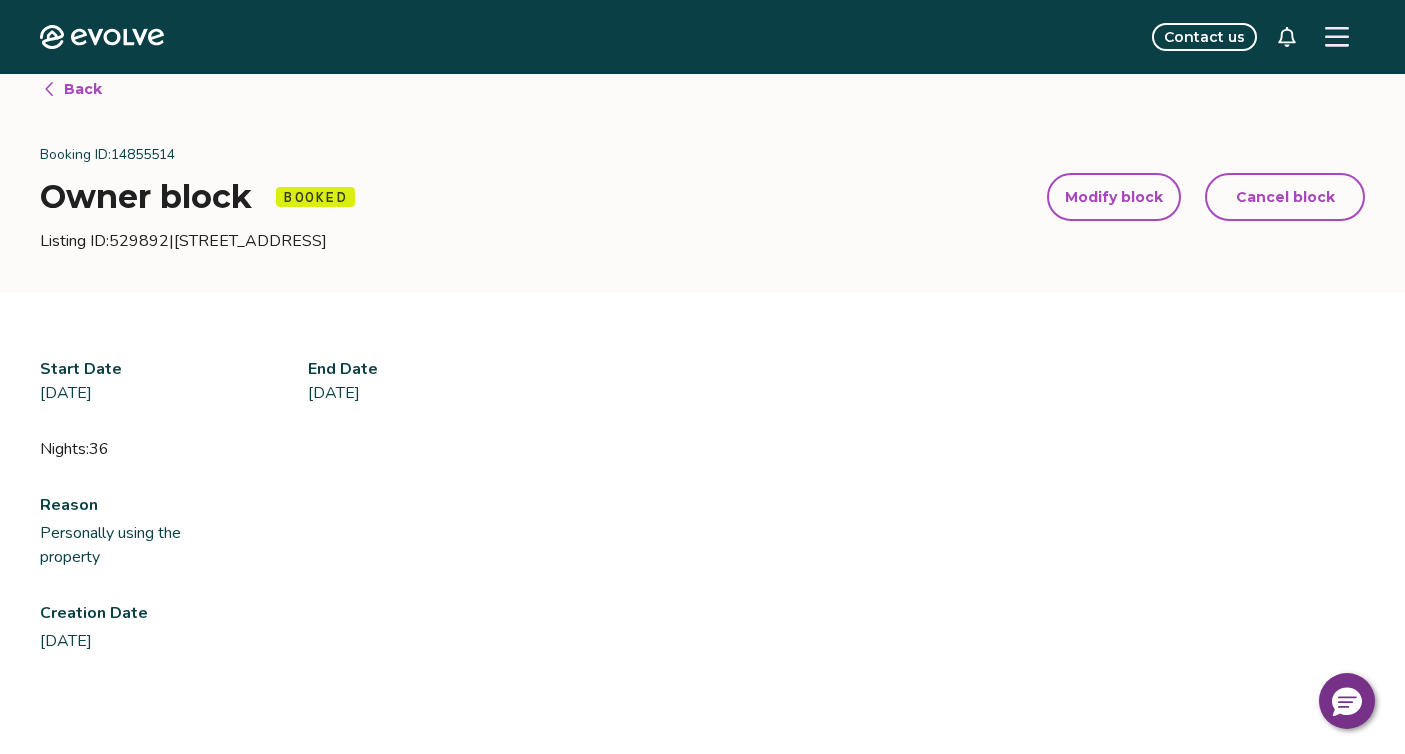 scroll, scrollTop: 0, scrollLeft: 0, axis: both 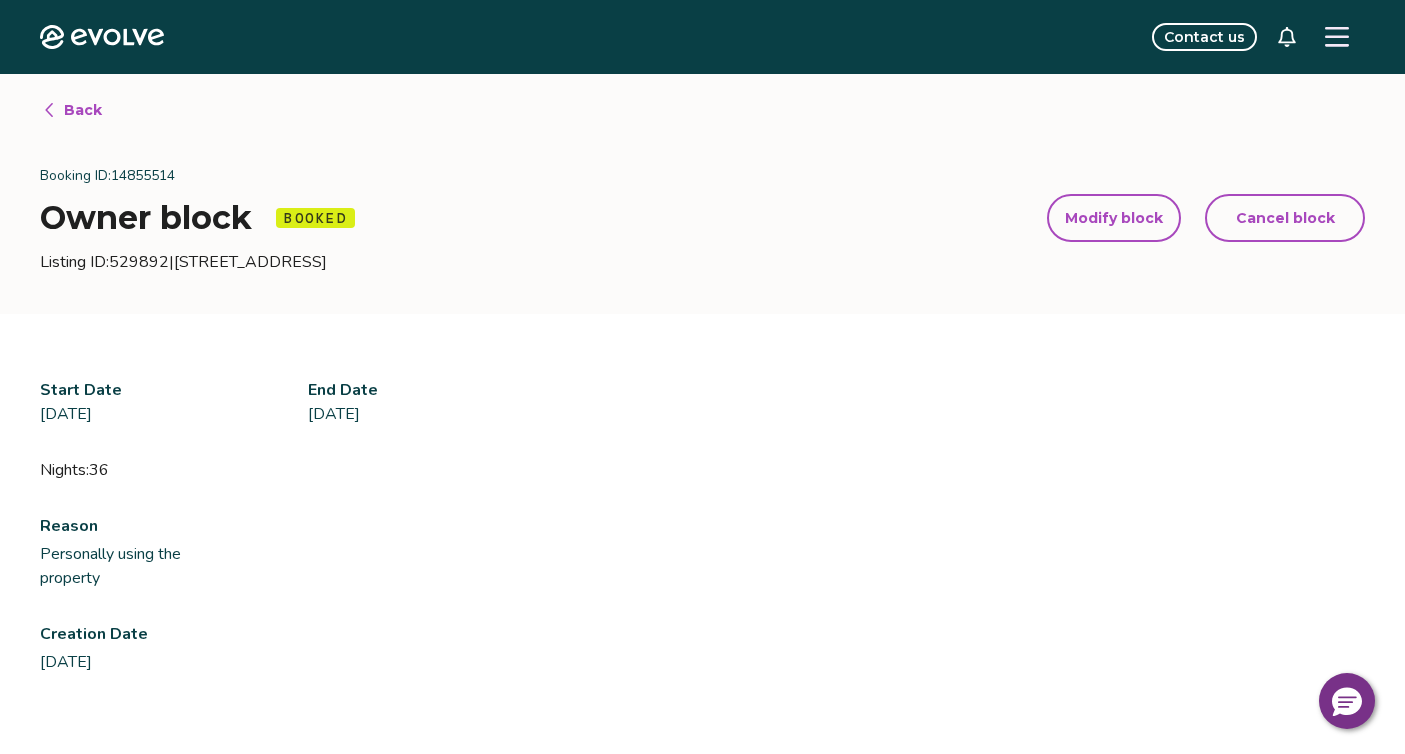 click 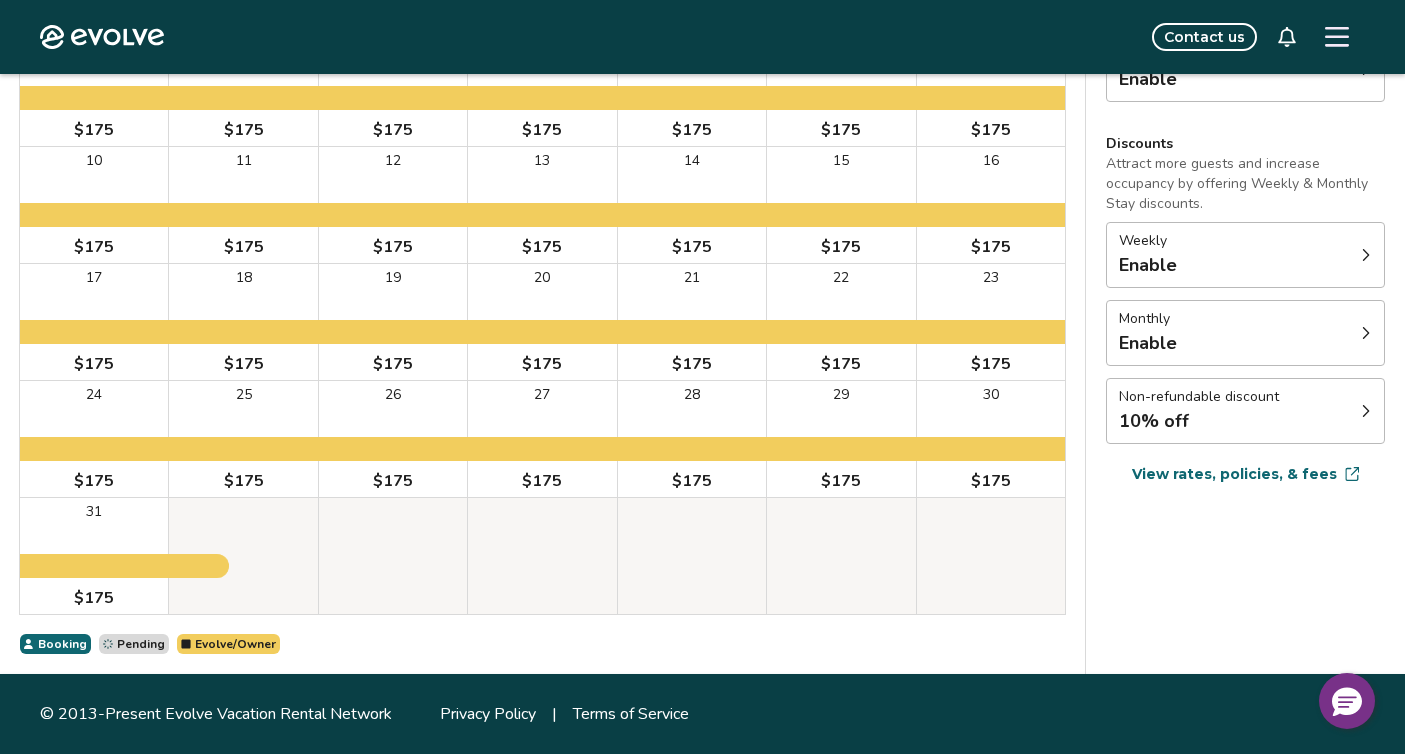 scroll, scrollTop: 415, scrollLeft: 0, axis: vertical 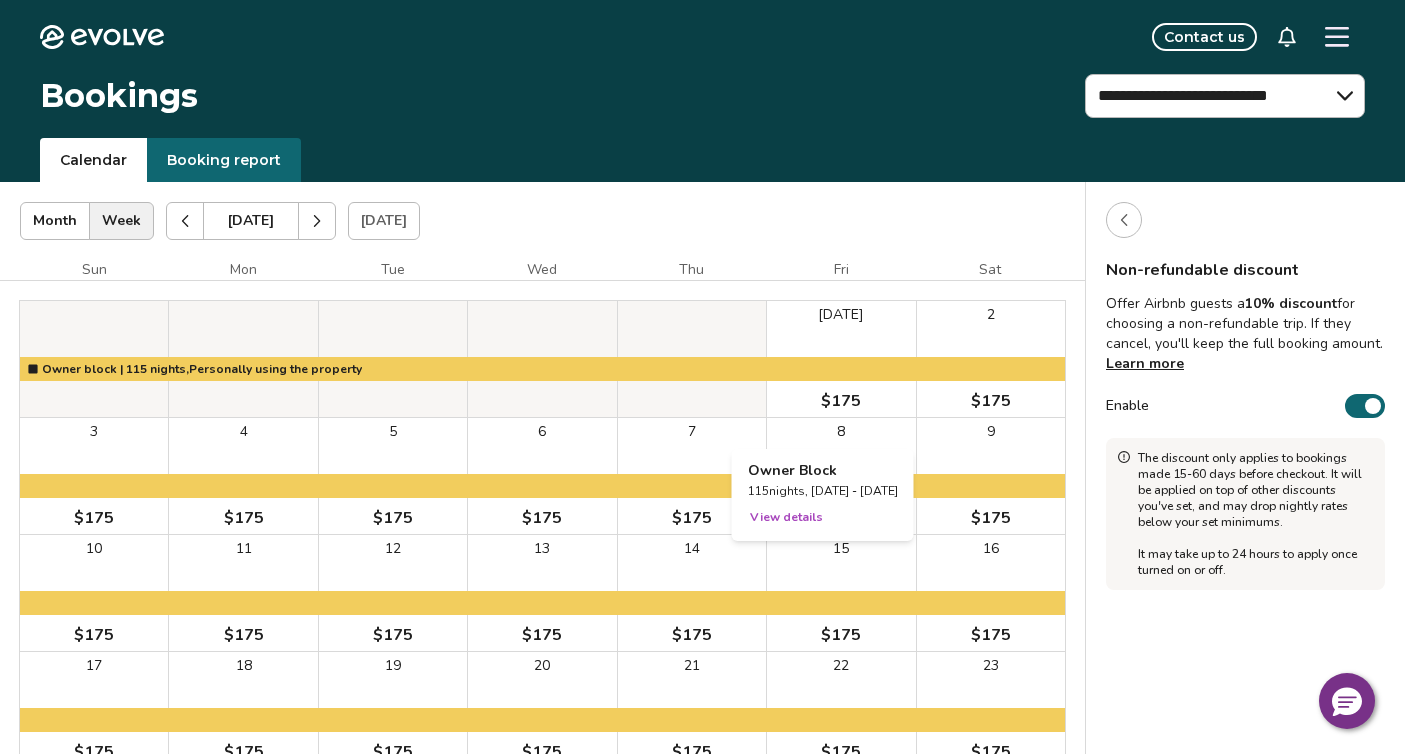 click on "View details" at bounding box center [786, 517] 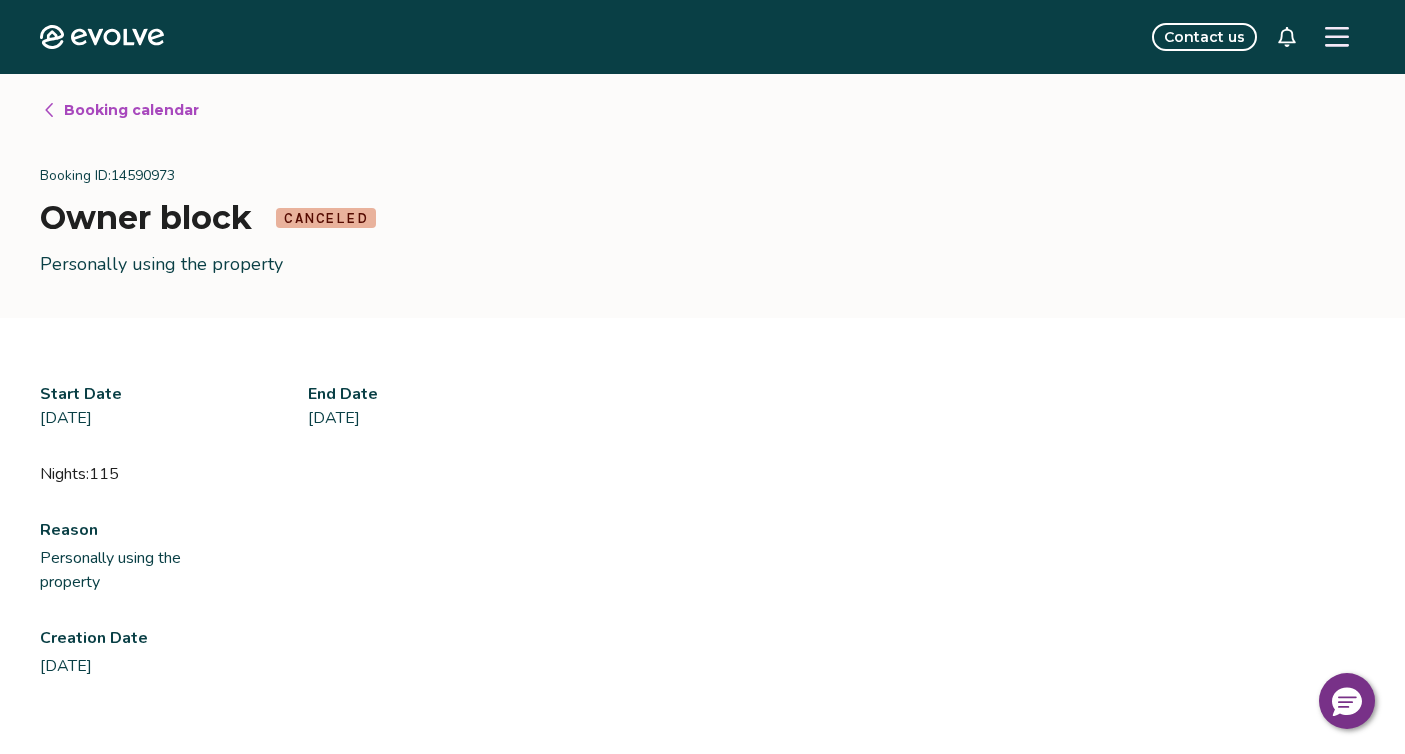 click on "Booking calendar" at bounding box center (131, 110) 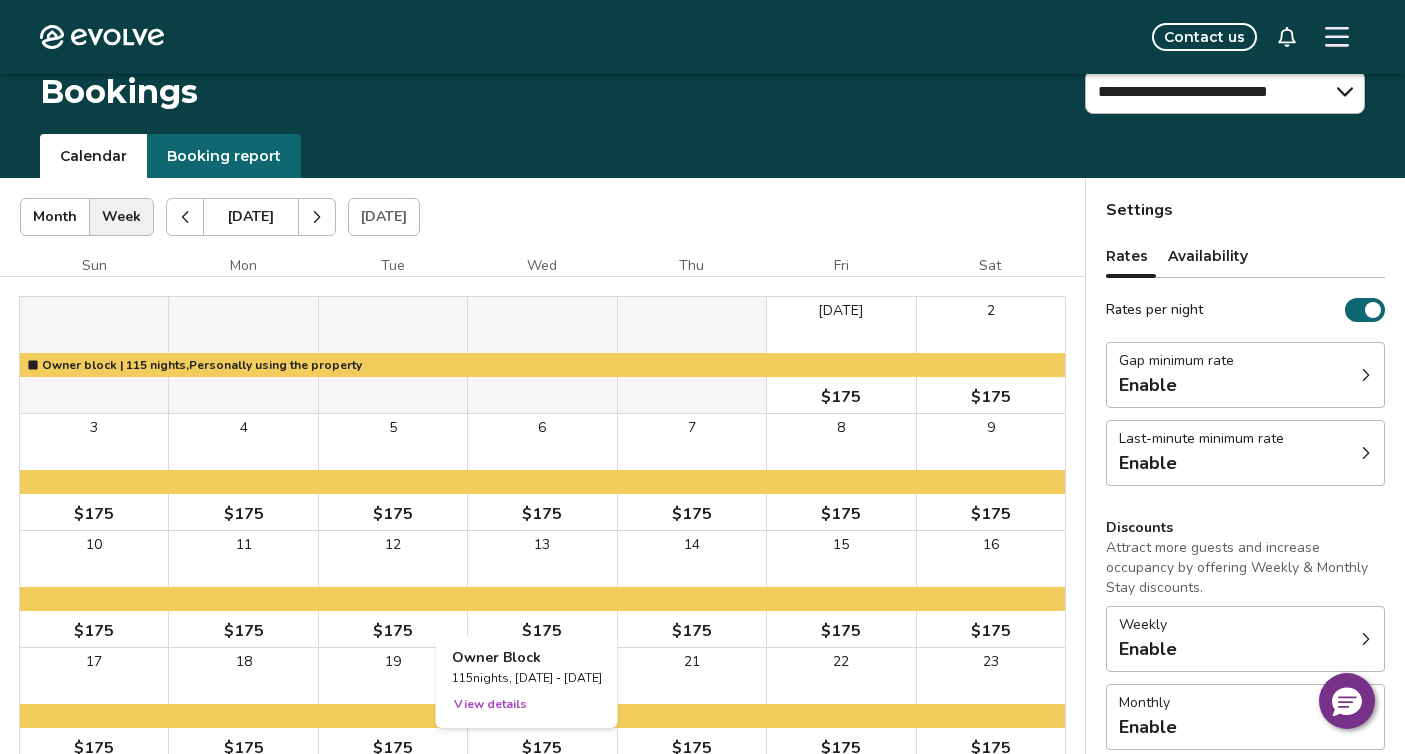 scroll, scrollTop: 0, scrollLeft: 0, axis: both 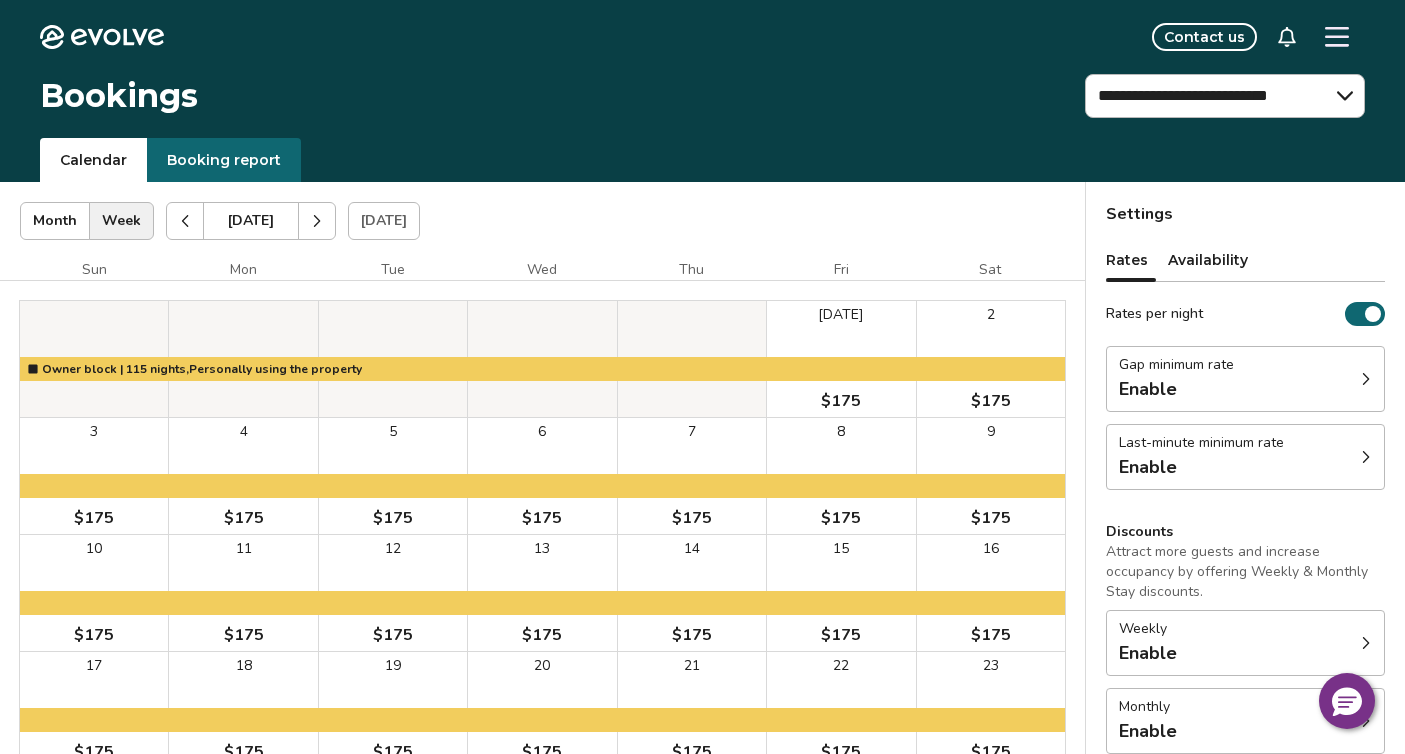 click at bounding box center [317, 221] 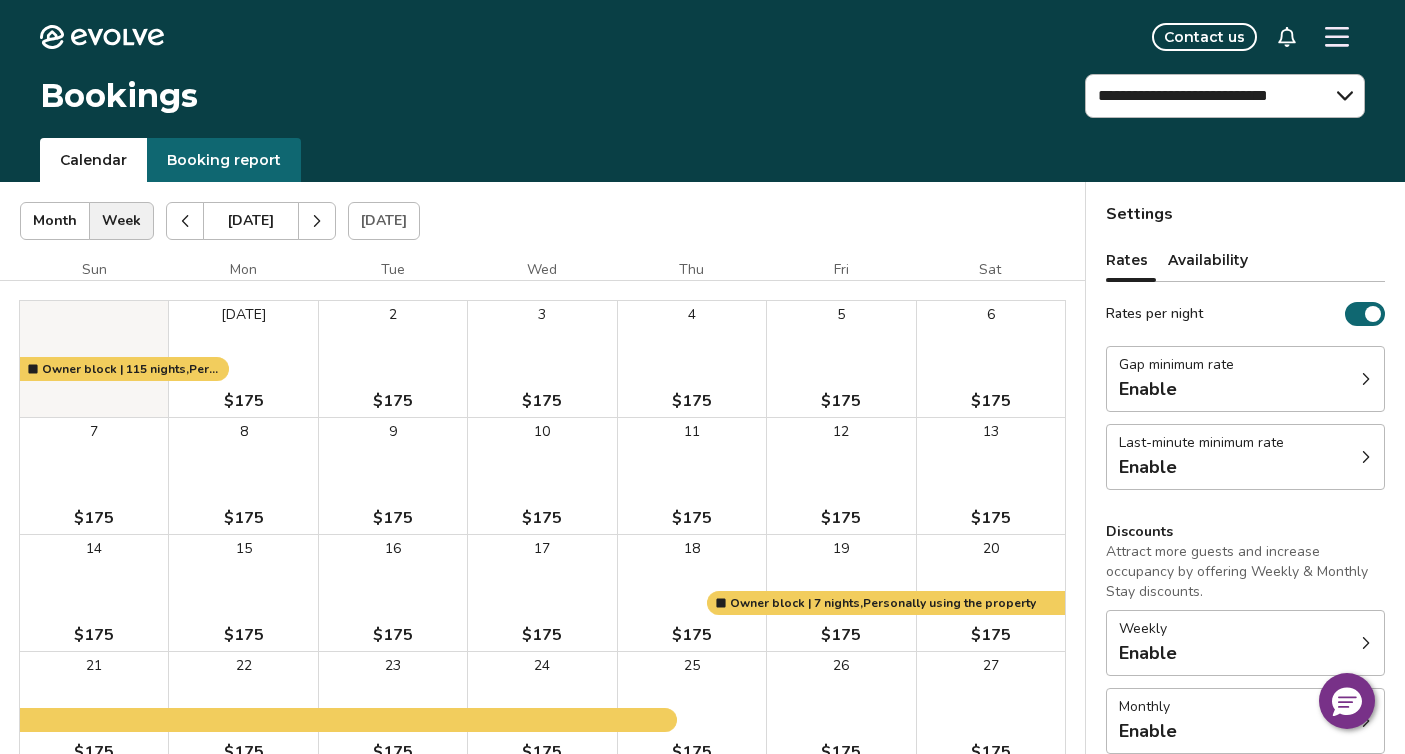click at bounding box center (185, 221) 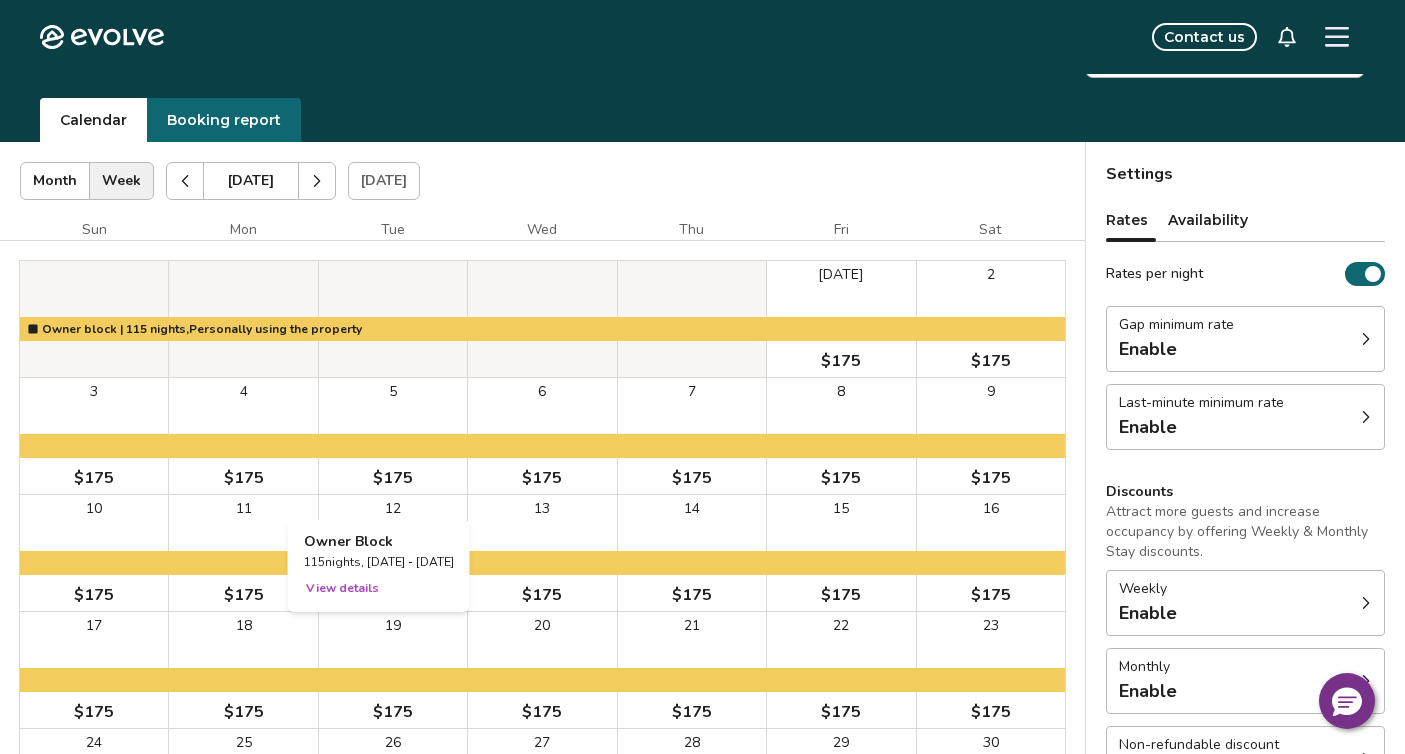 scroll, scrollTop: 0, scrollLeft: 0, axis: both 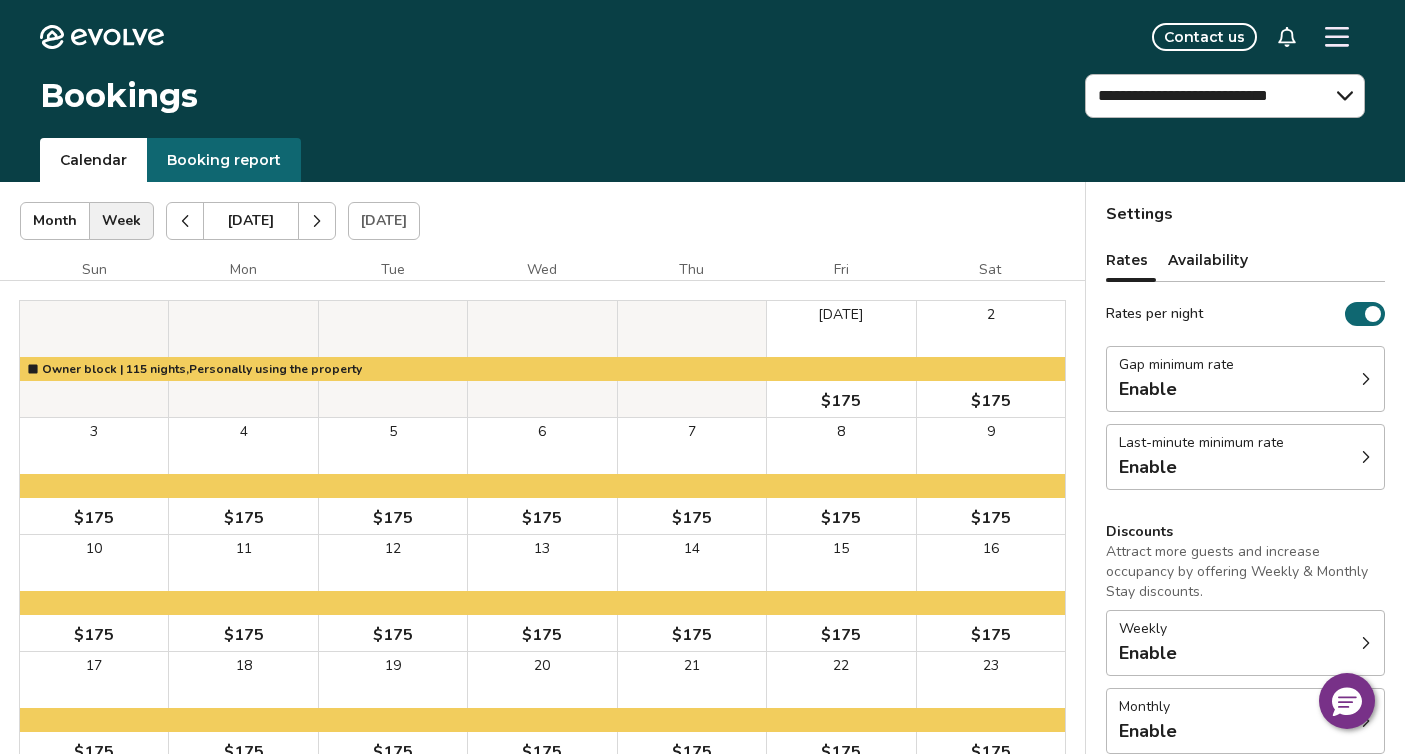 click on "Calendar" at bounding box center [93, 160] 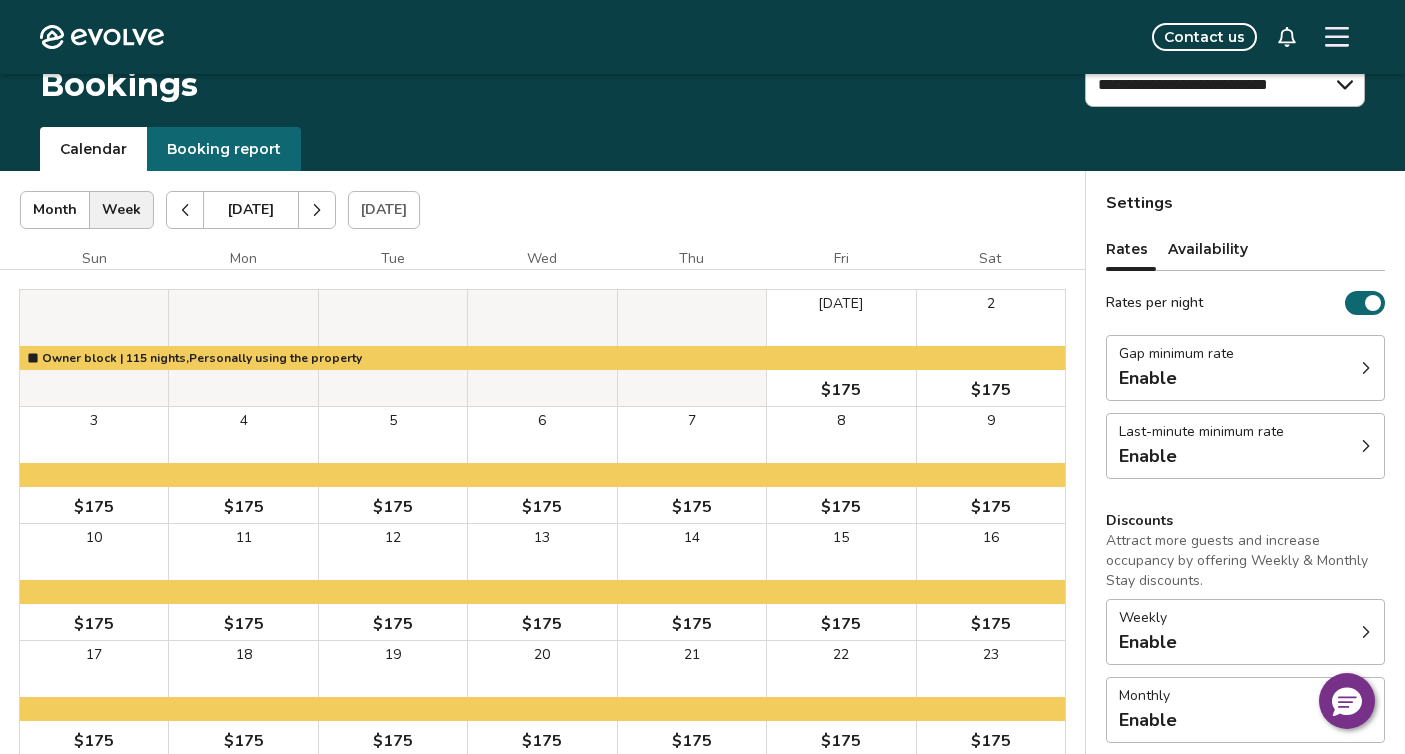 scroll, scrollTop: 0, scrollLeft: 0, axis: both 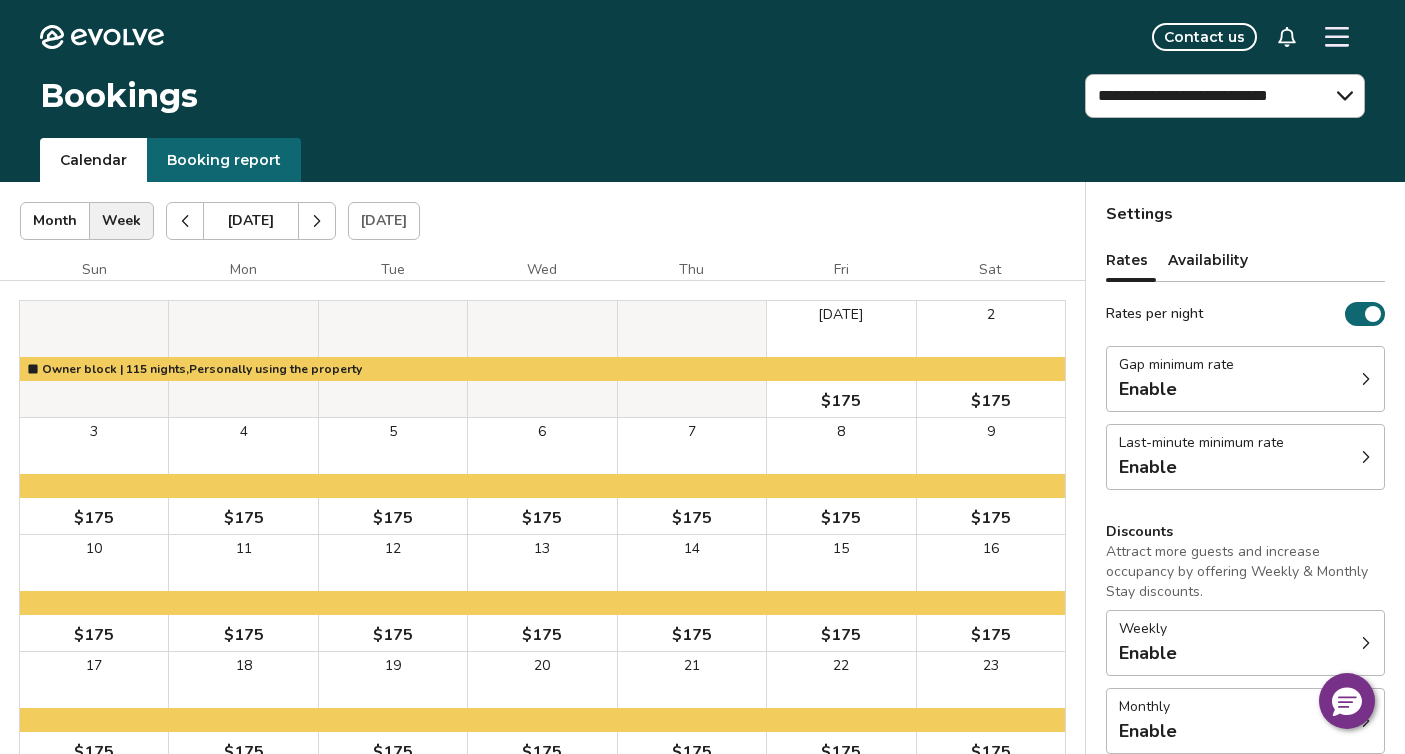 click on "Availability" at bounding box center (1208, 260) 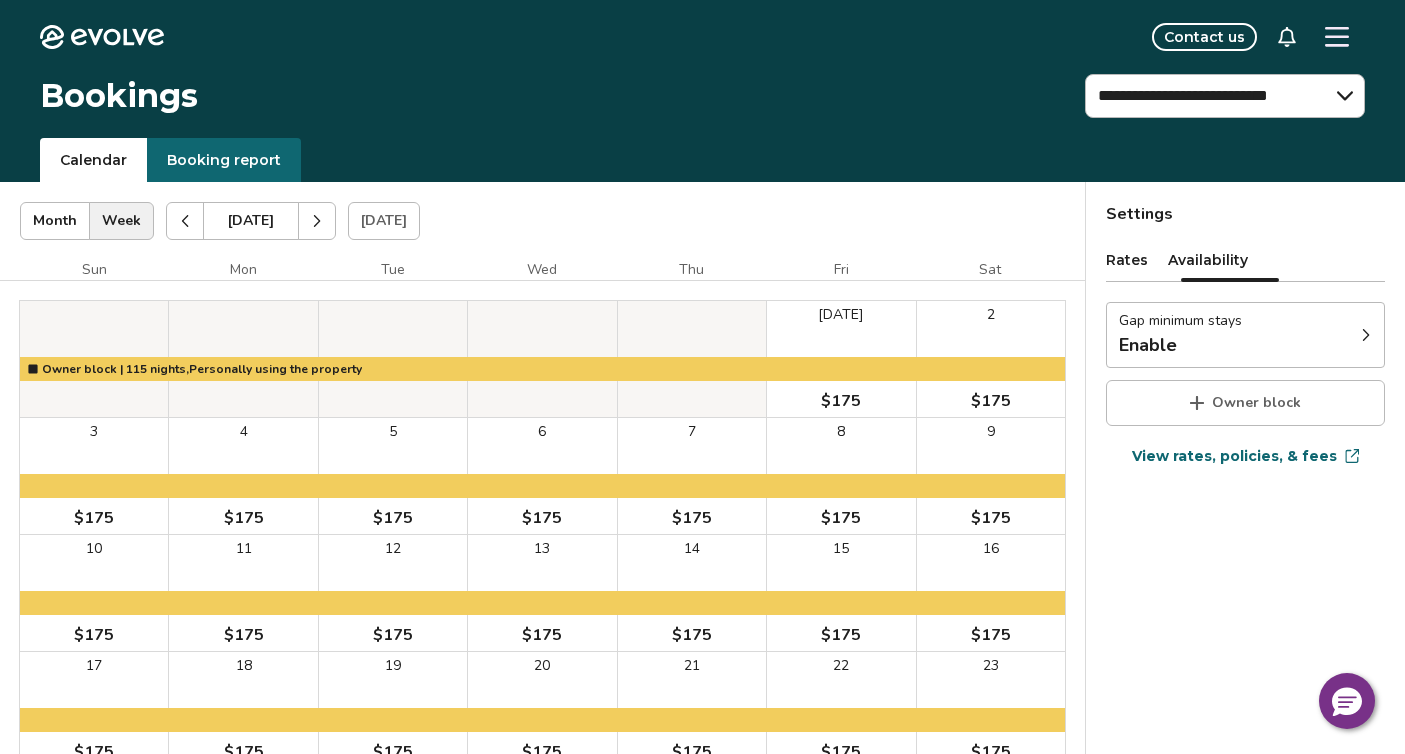 click on "View rates, policies, & fees" at bounding box center [1234, 456] 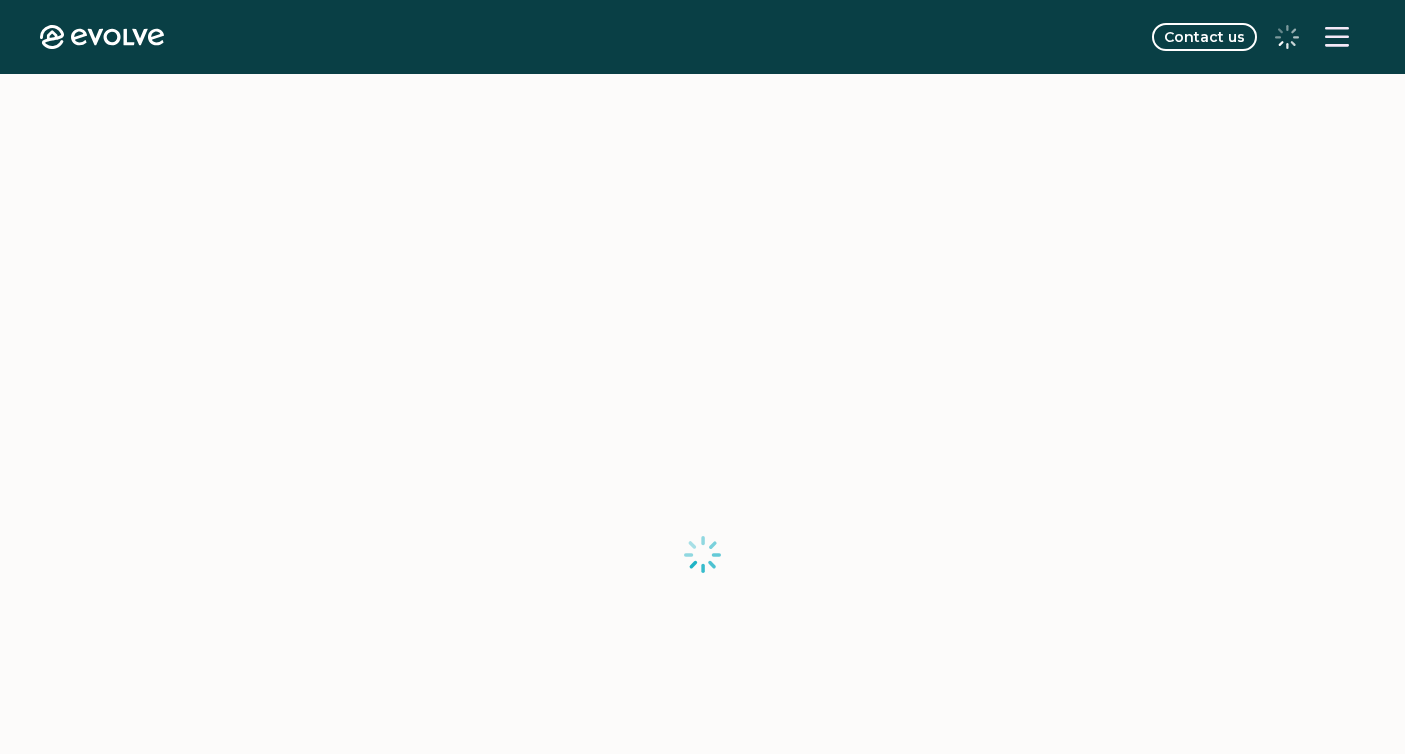 scroll, scrollTop: 0, scrollLeft: 0, axis: both 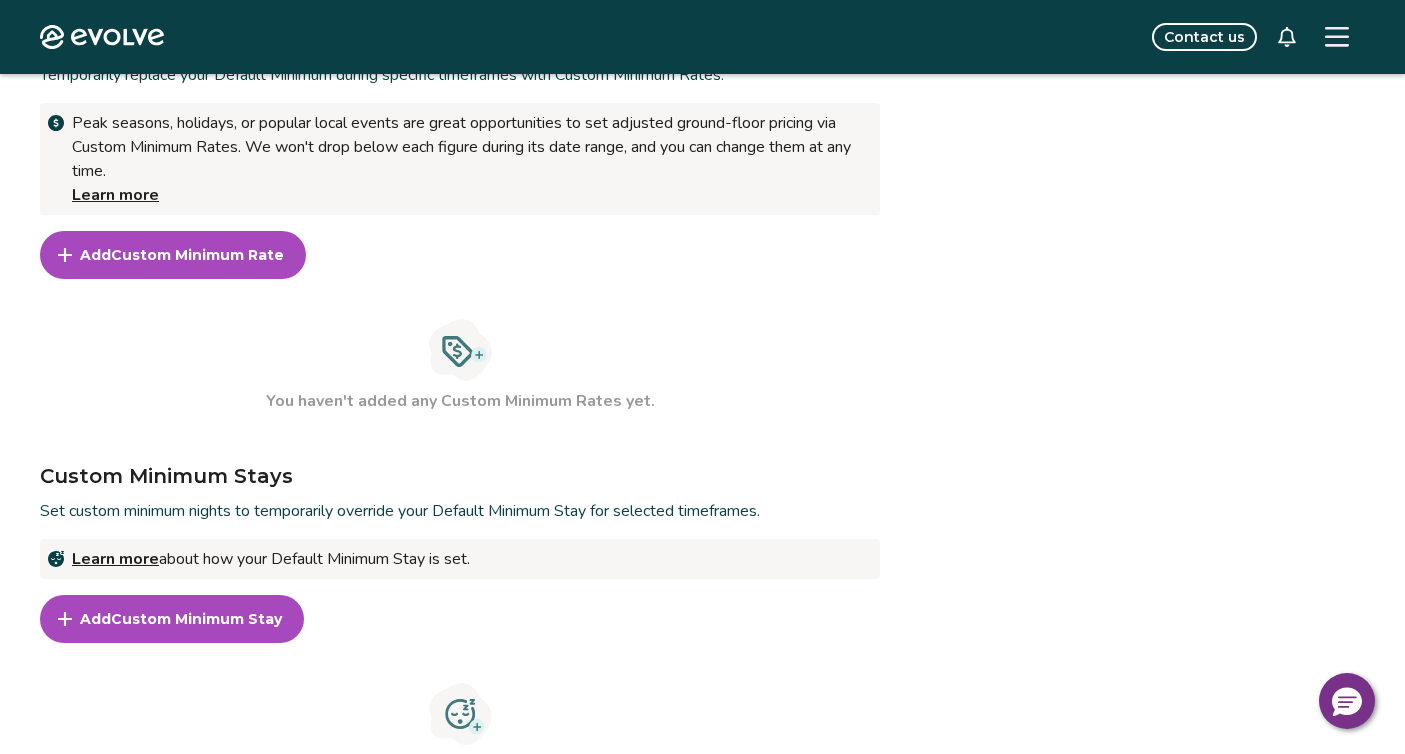click on "Custom Minimum Rate" at bounding box center [197, 255] 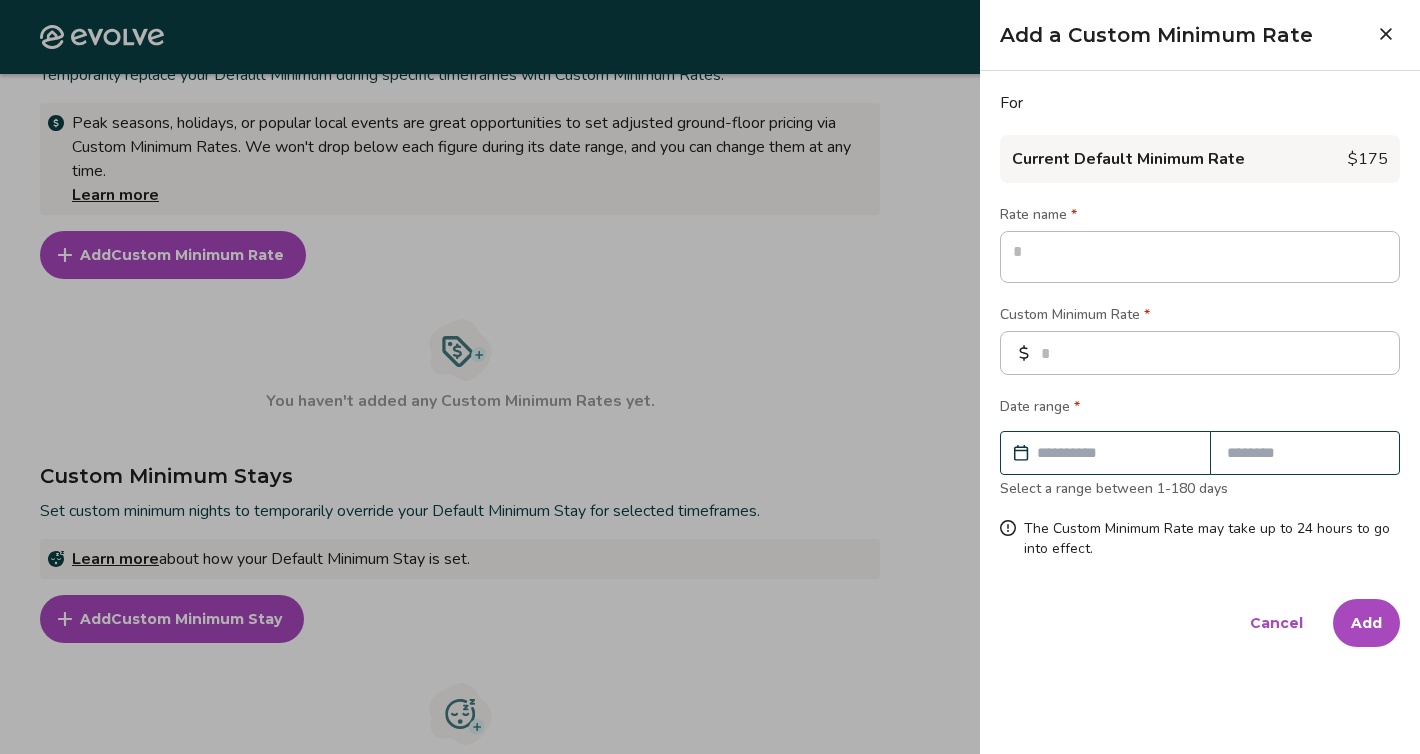 type on "*" 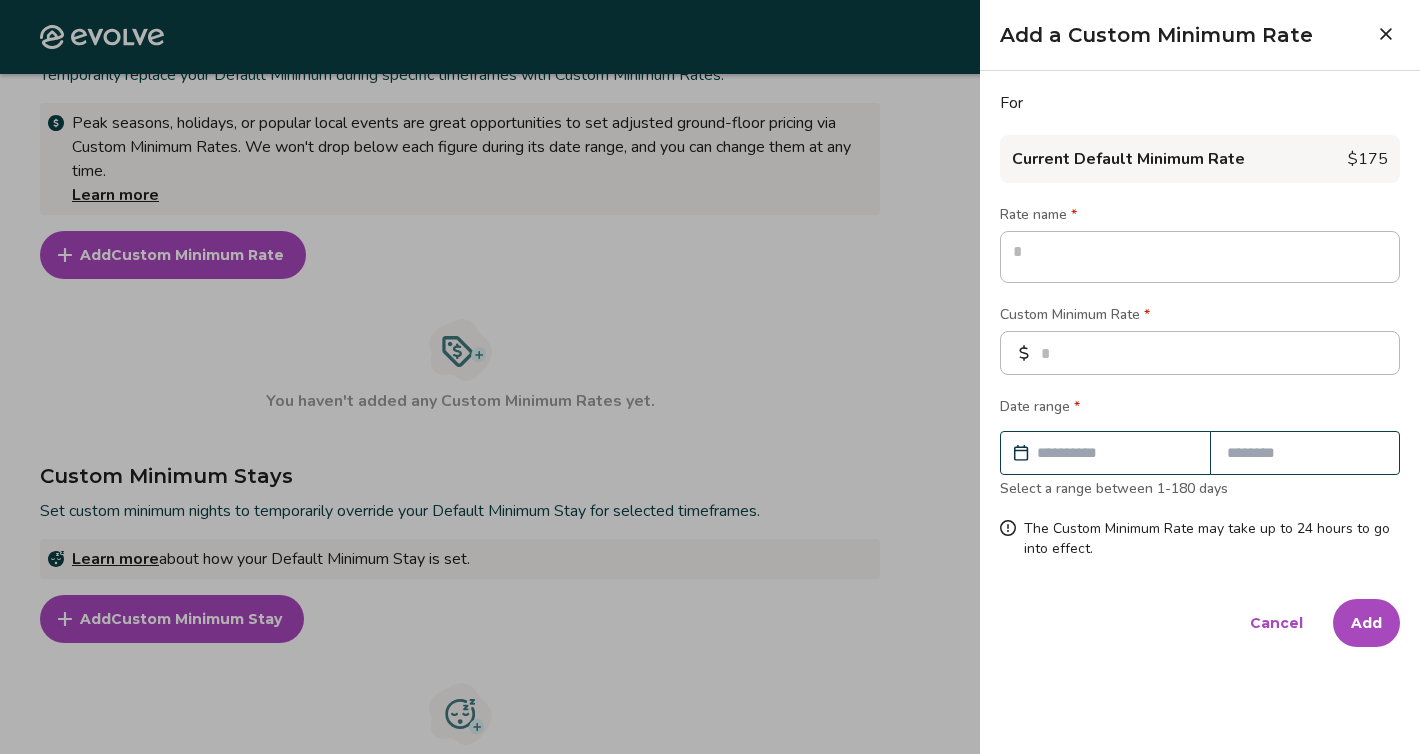 type on "*" 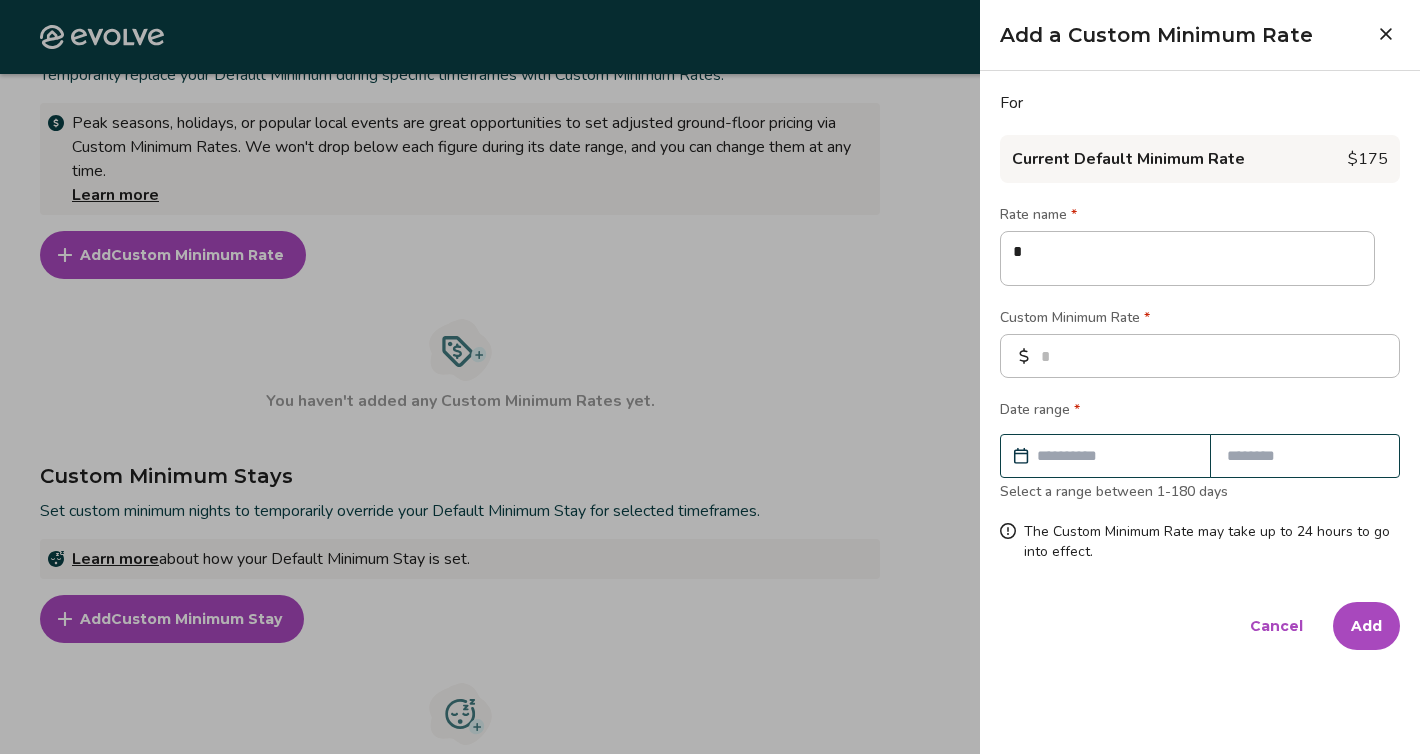 type on "**" 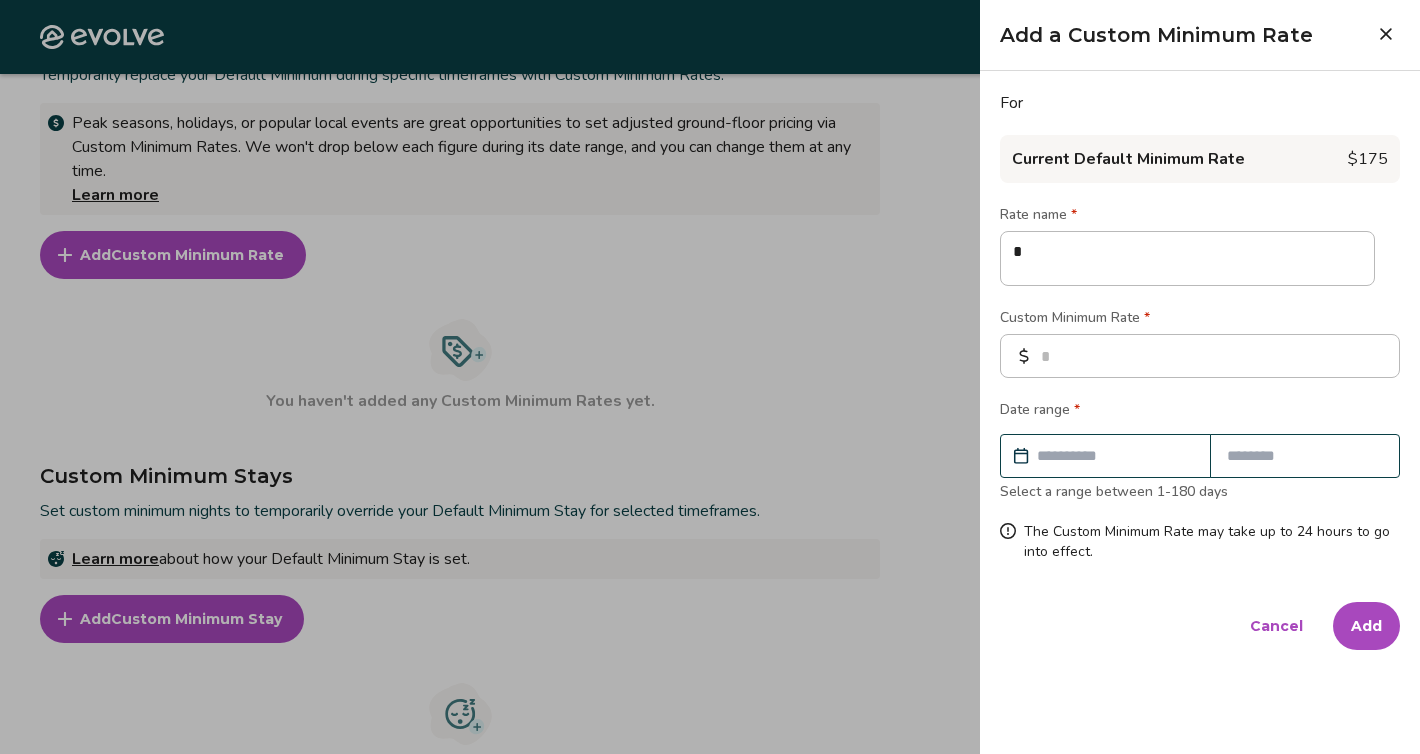 type on "*" 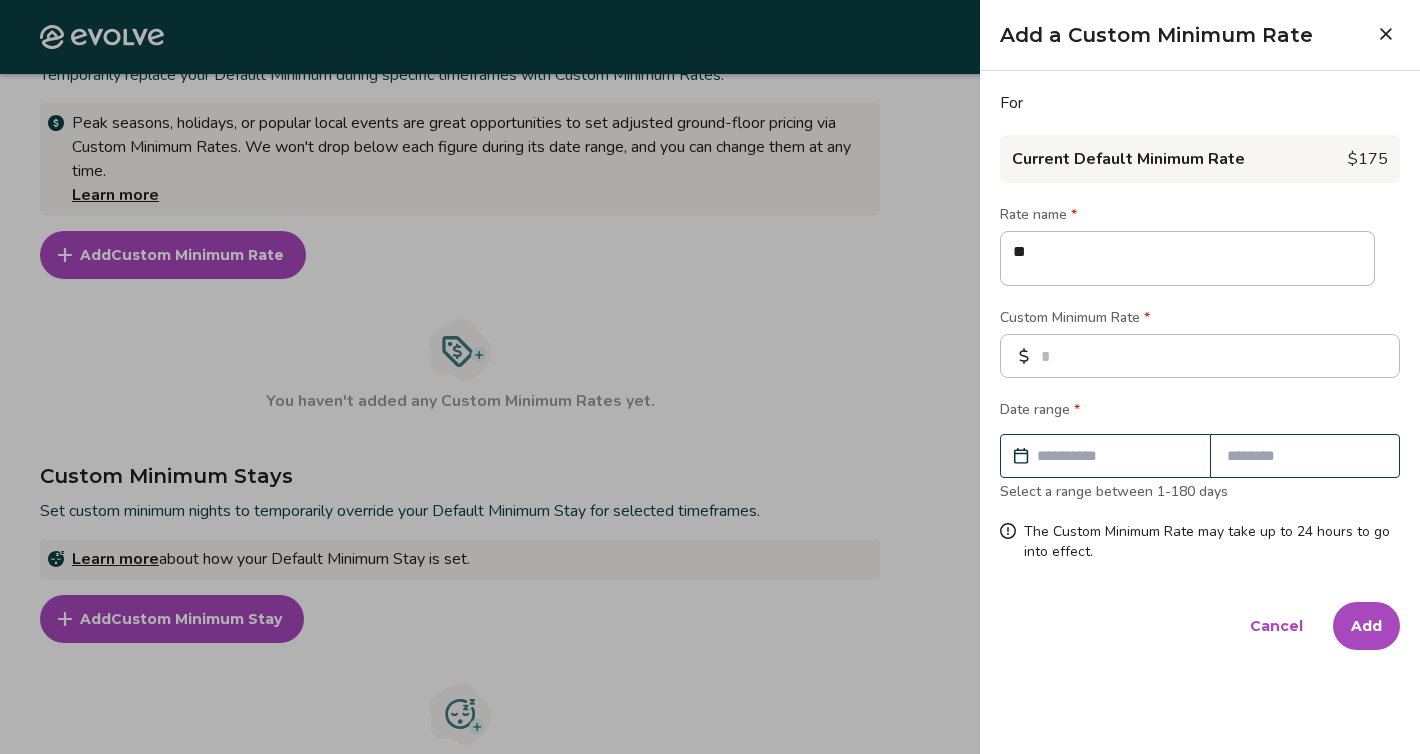 type on "***" 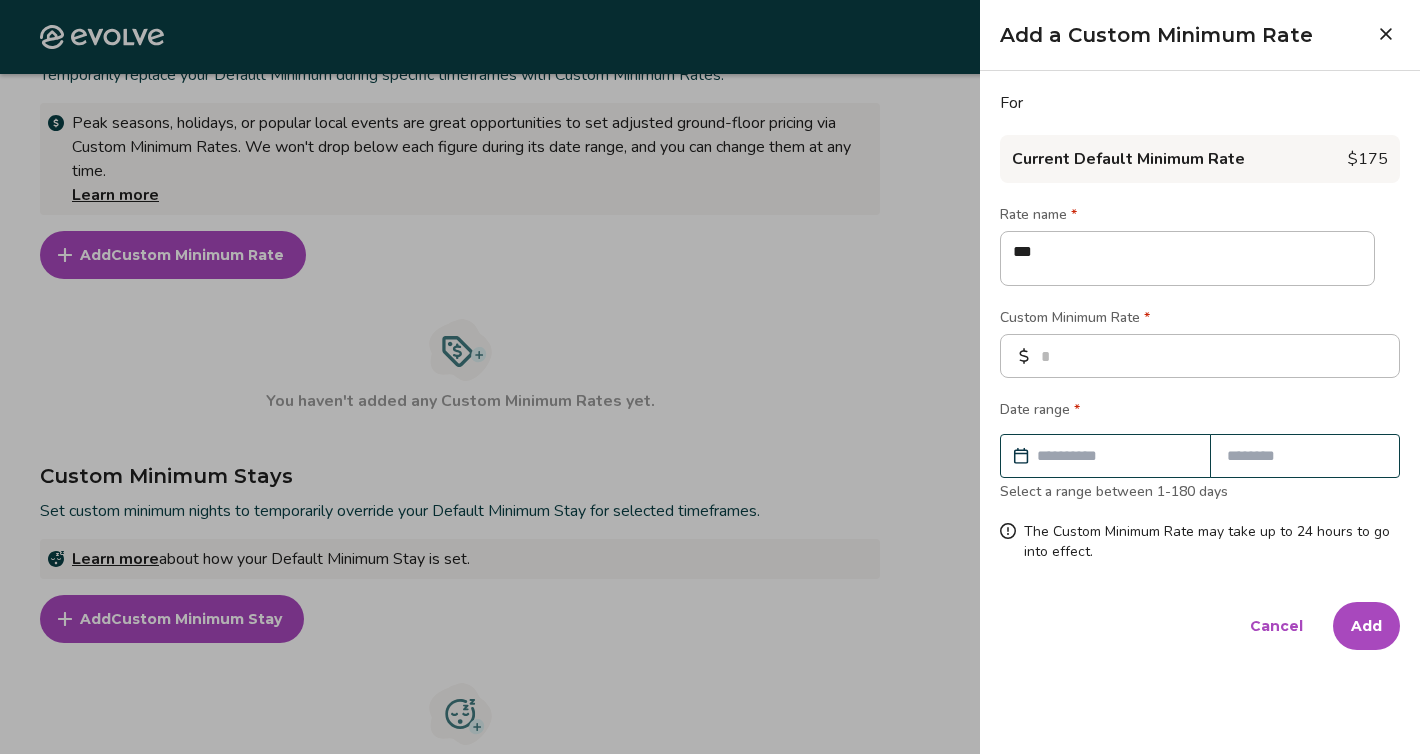 type on "****" 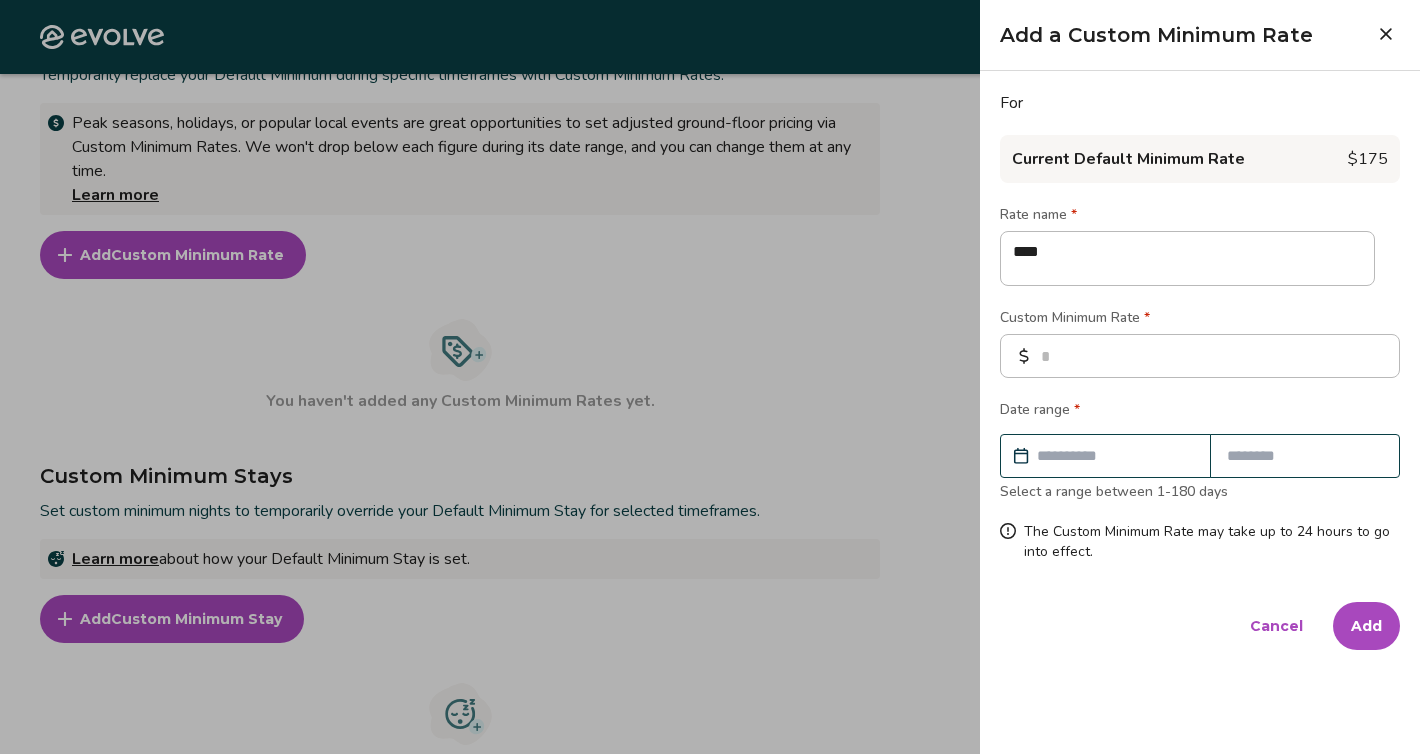 type on "*****" 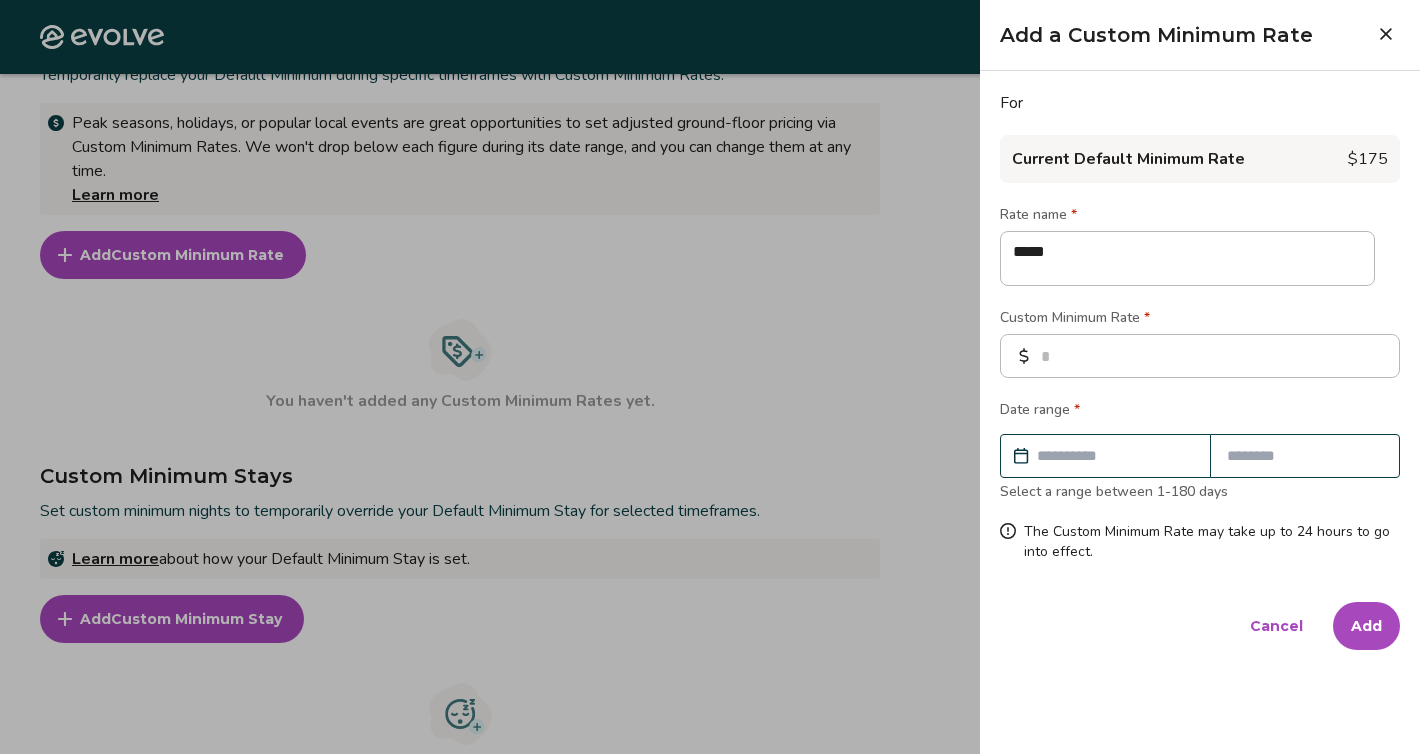 type on "******" 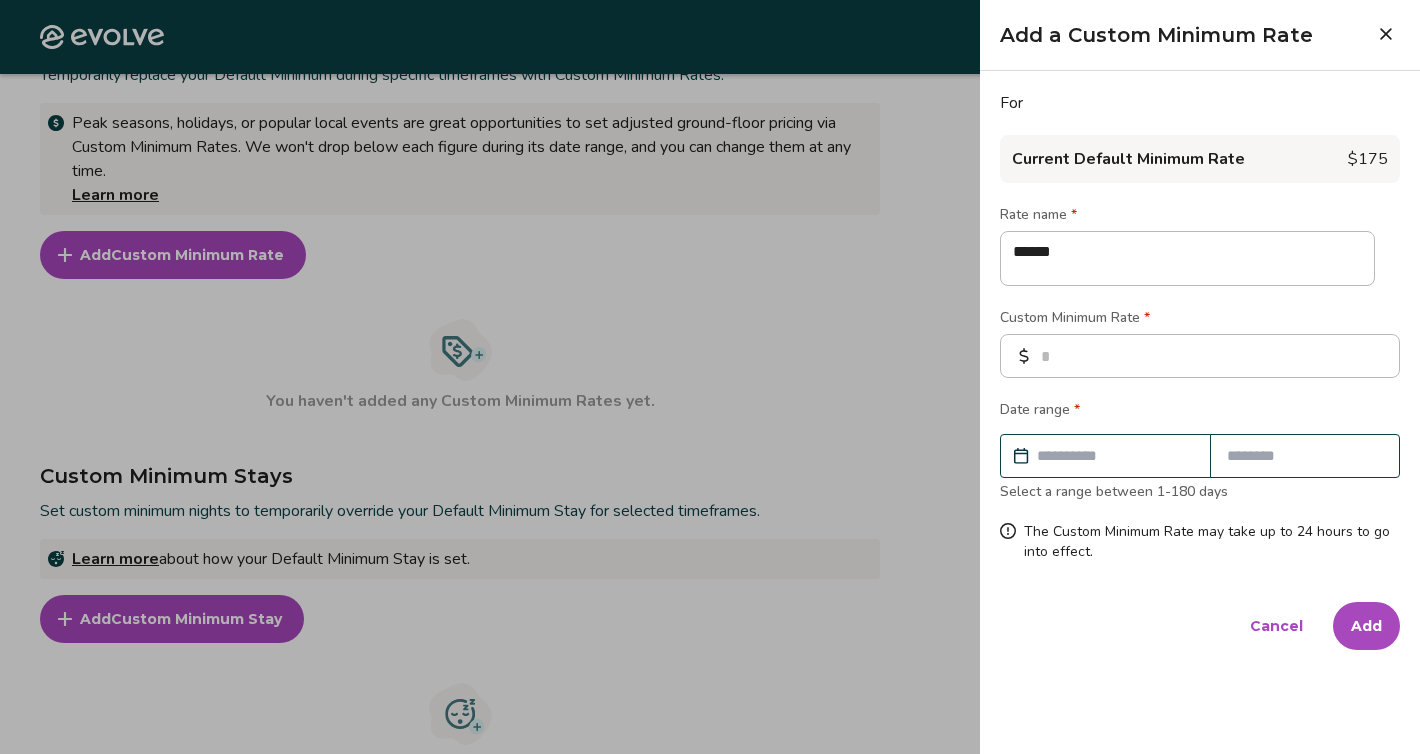 type on "******" 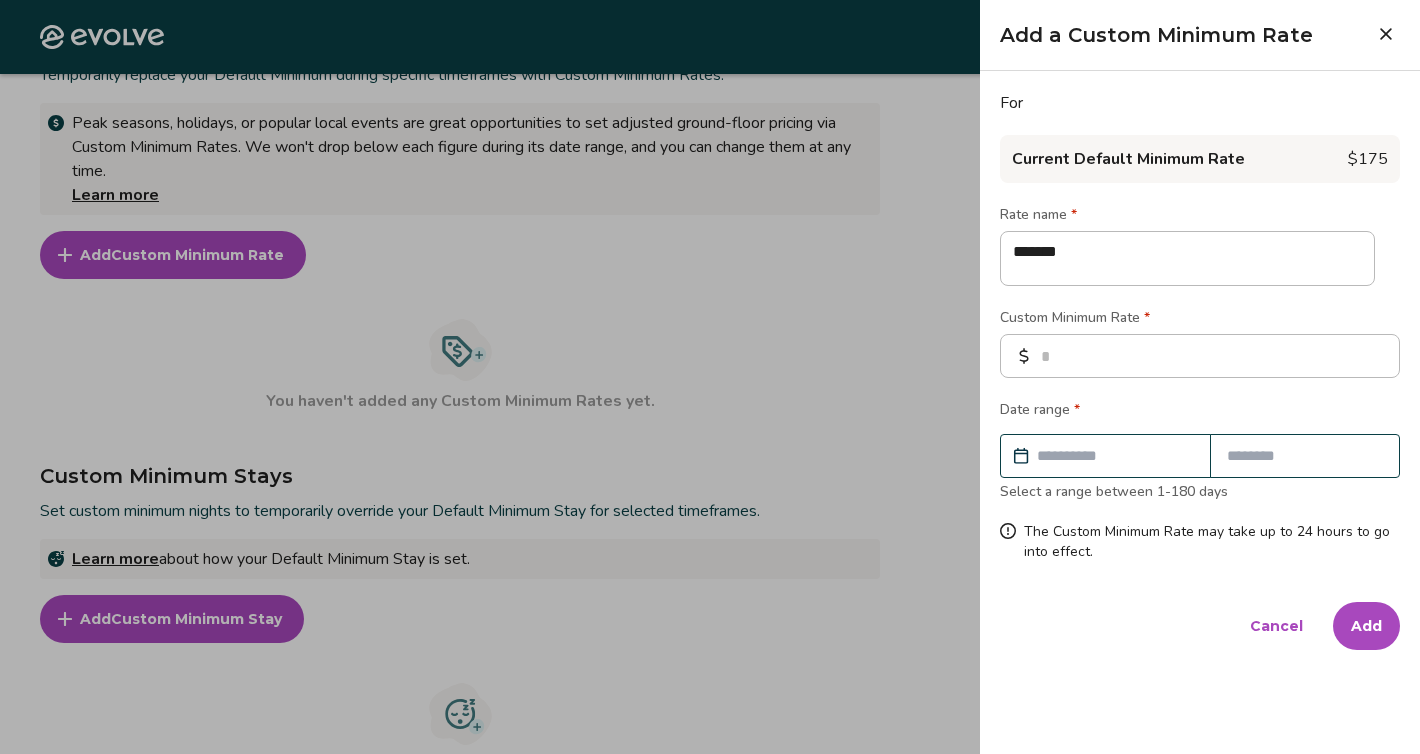 type on "********" 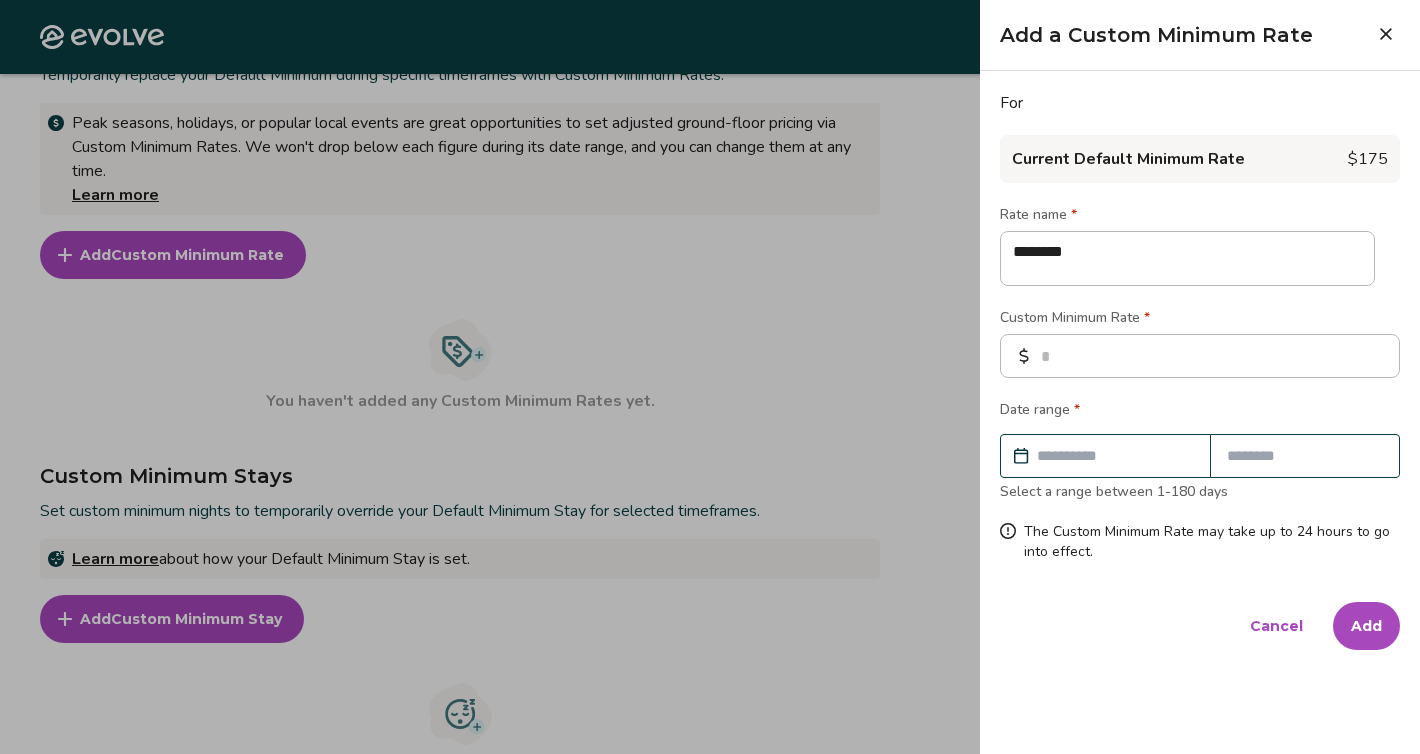 type on "*********" 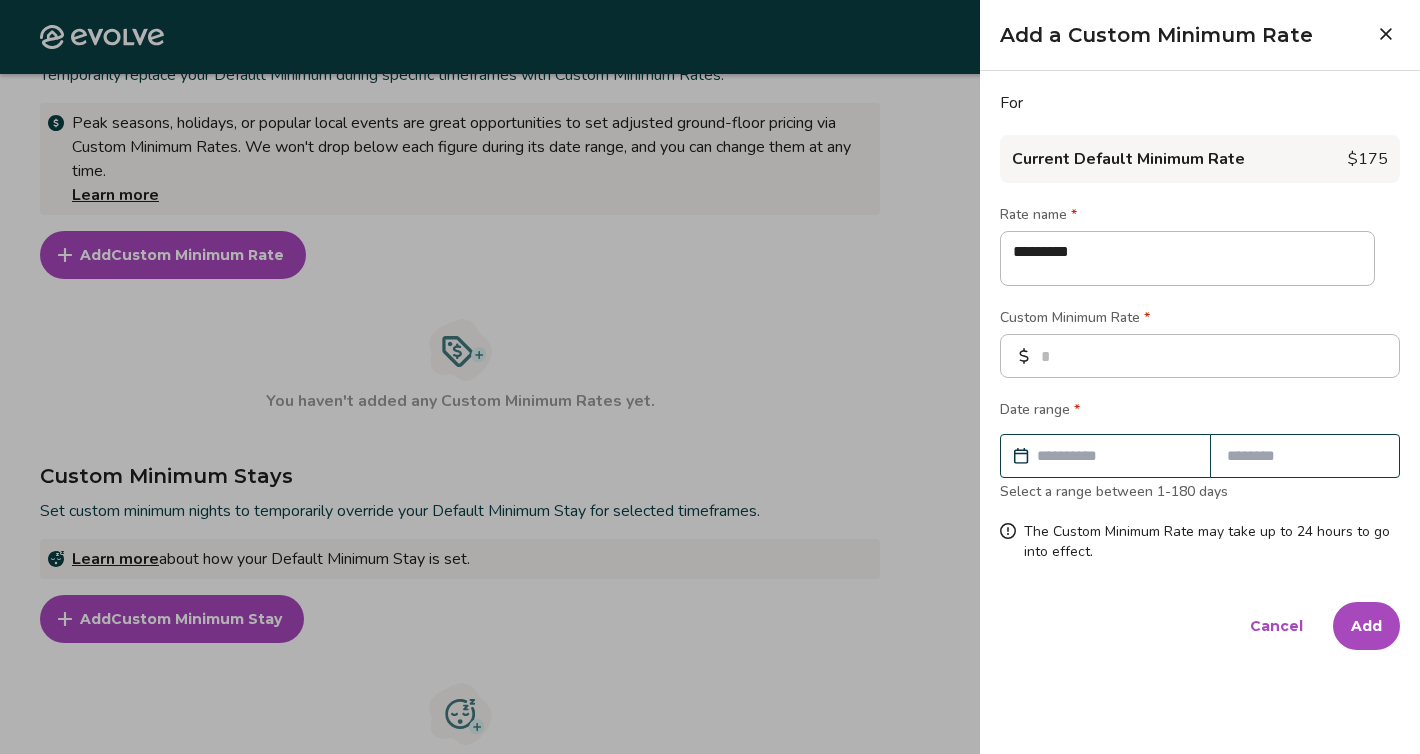 type on "**********" 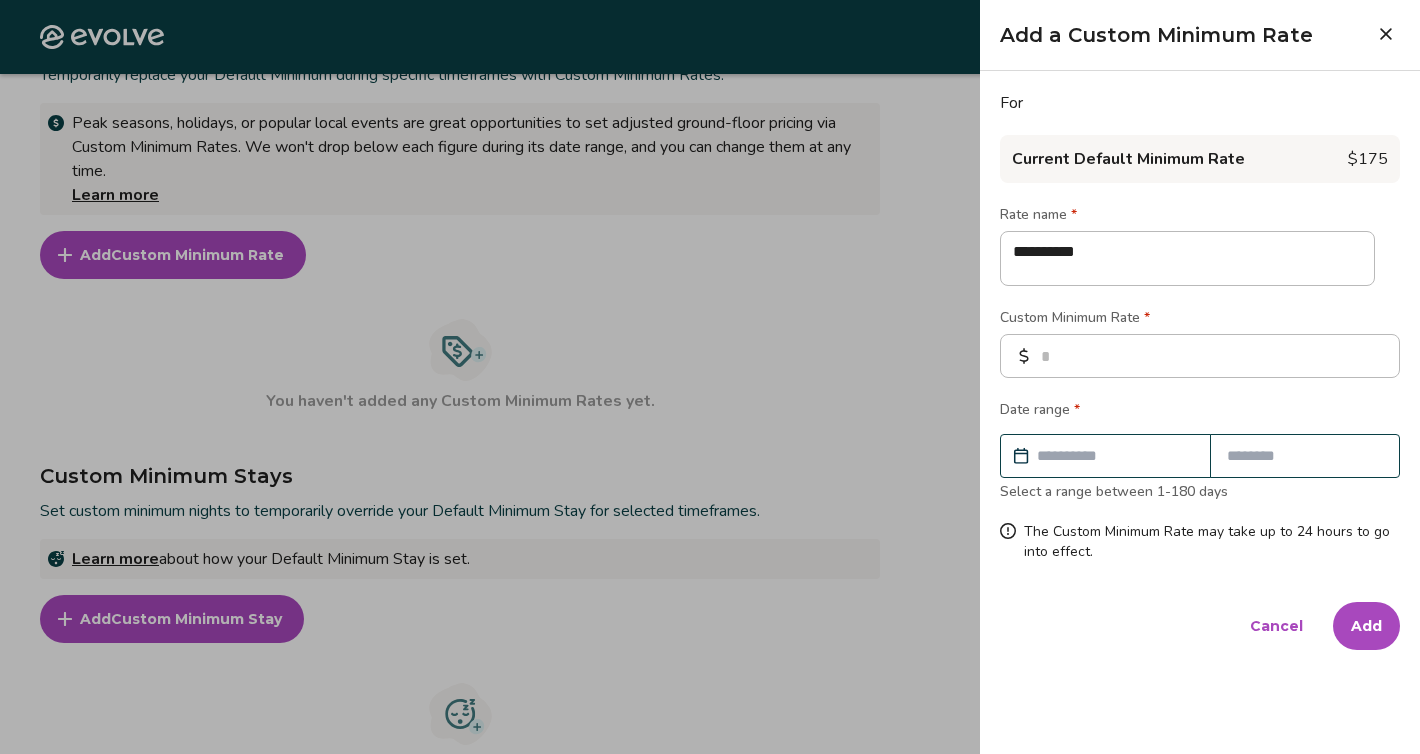 type on "**********" 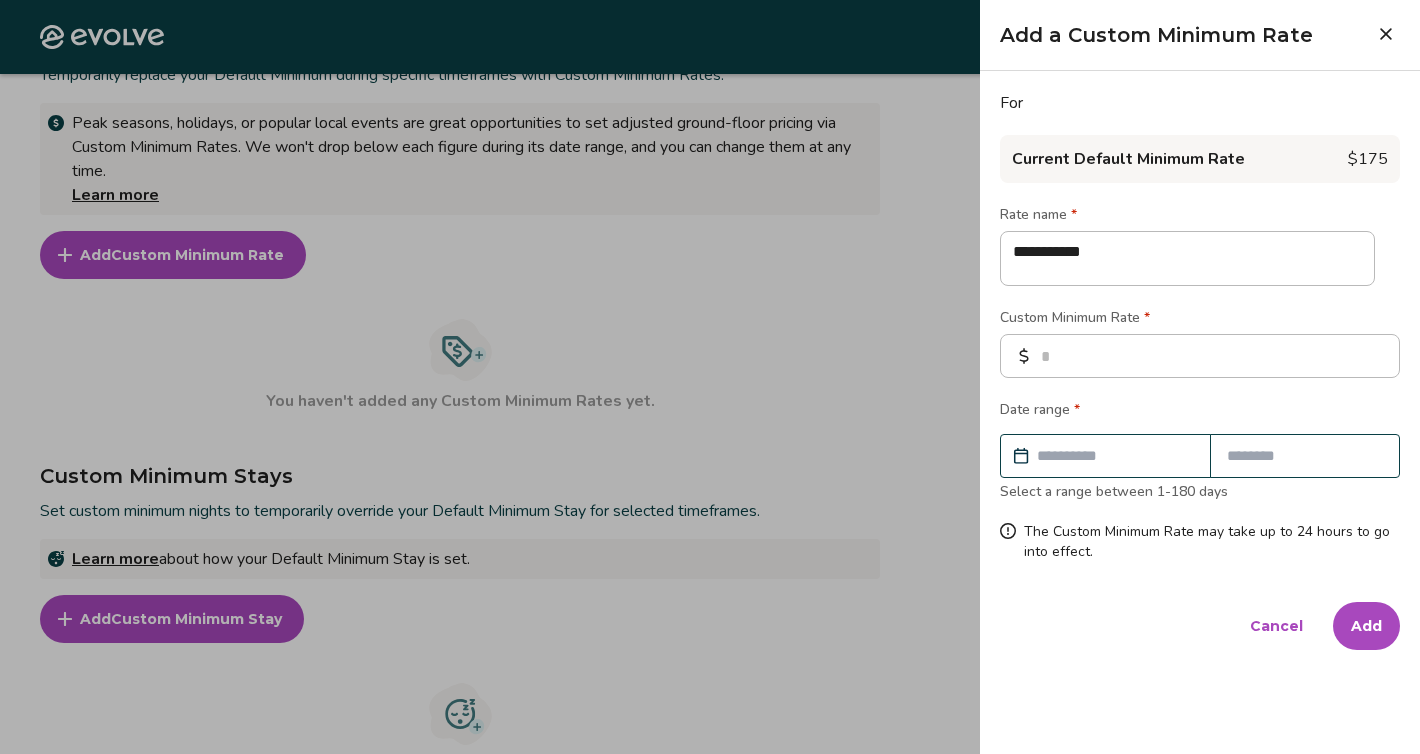 type on "**********" 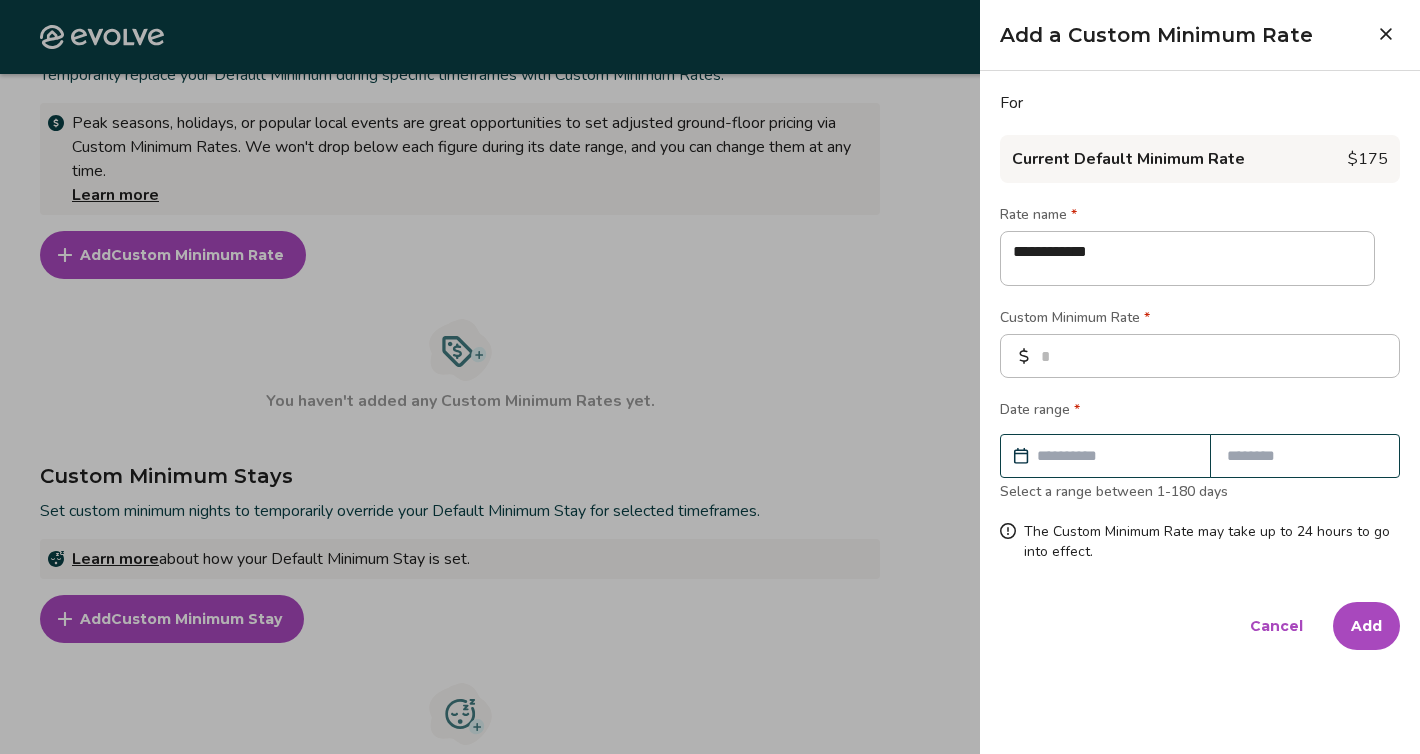 type on "*" 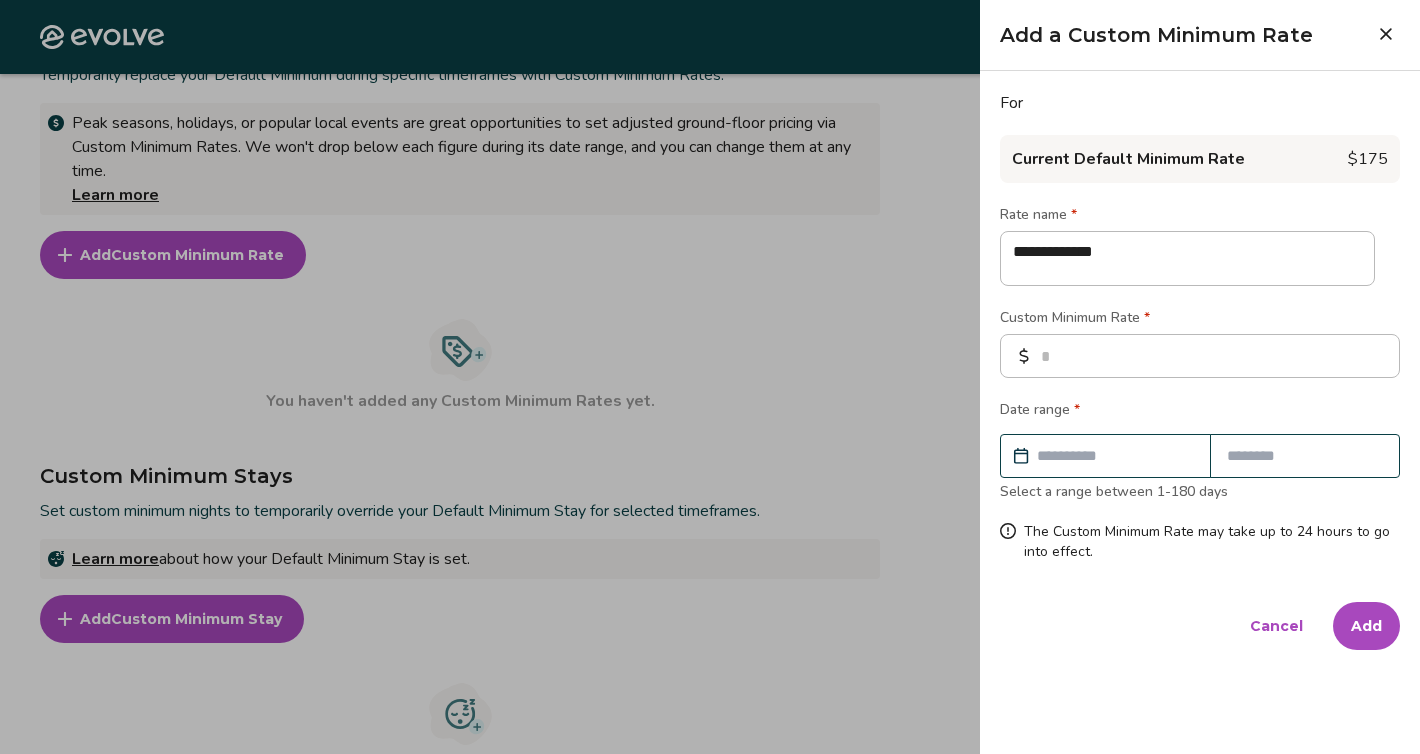 type on "**********" 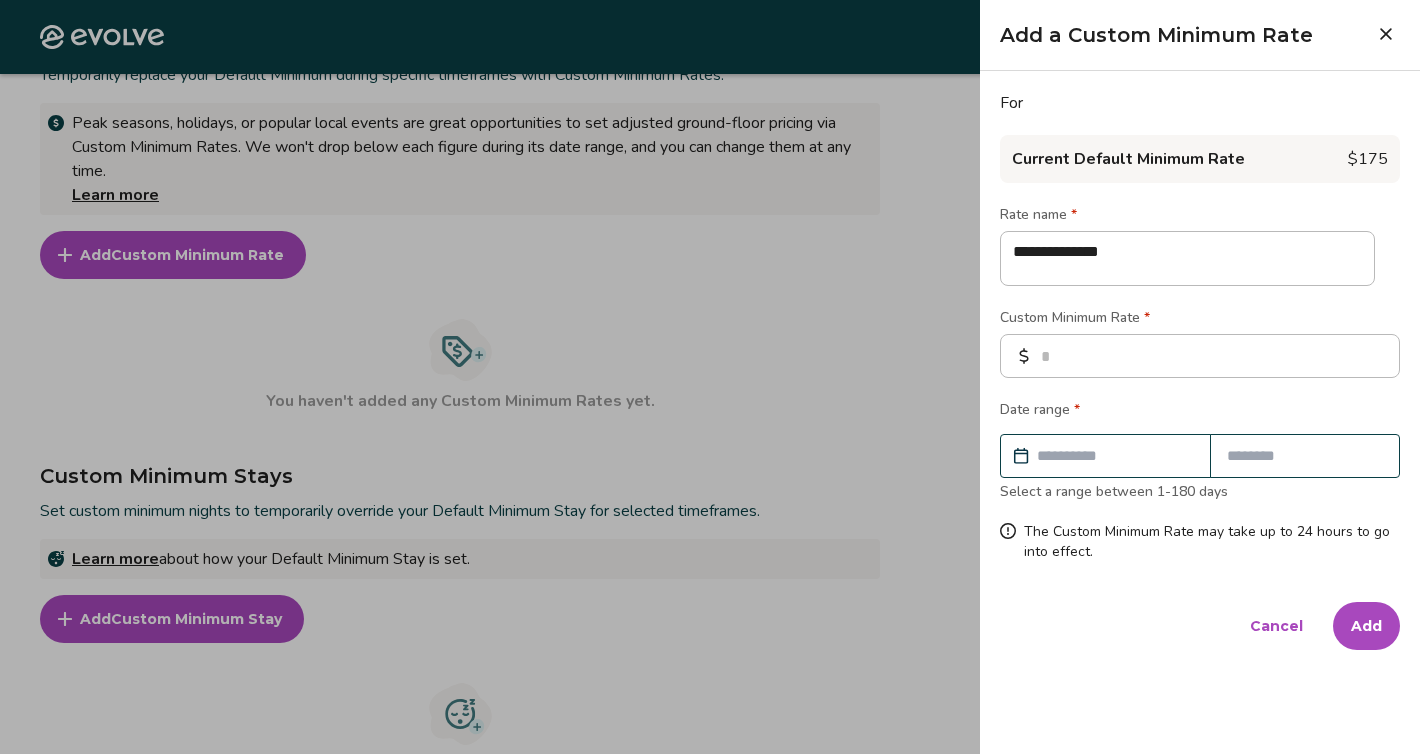 type on "**********" 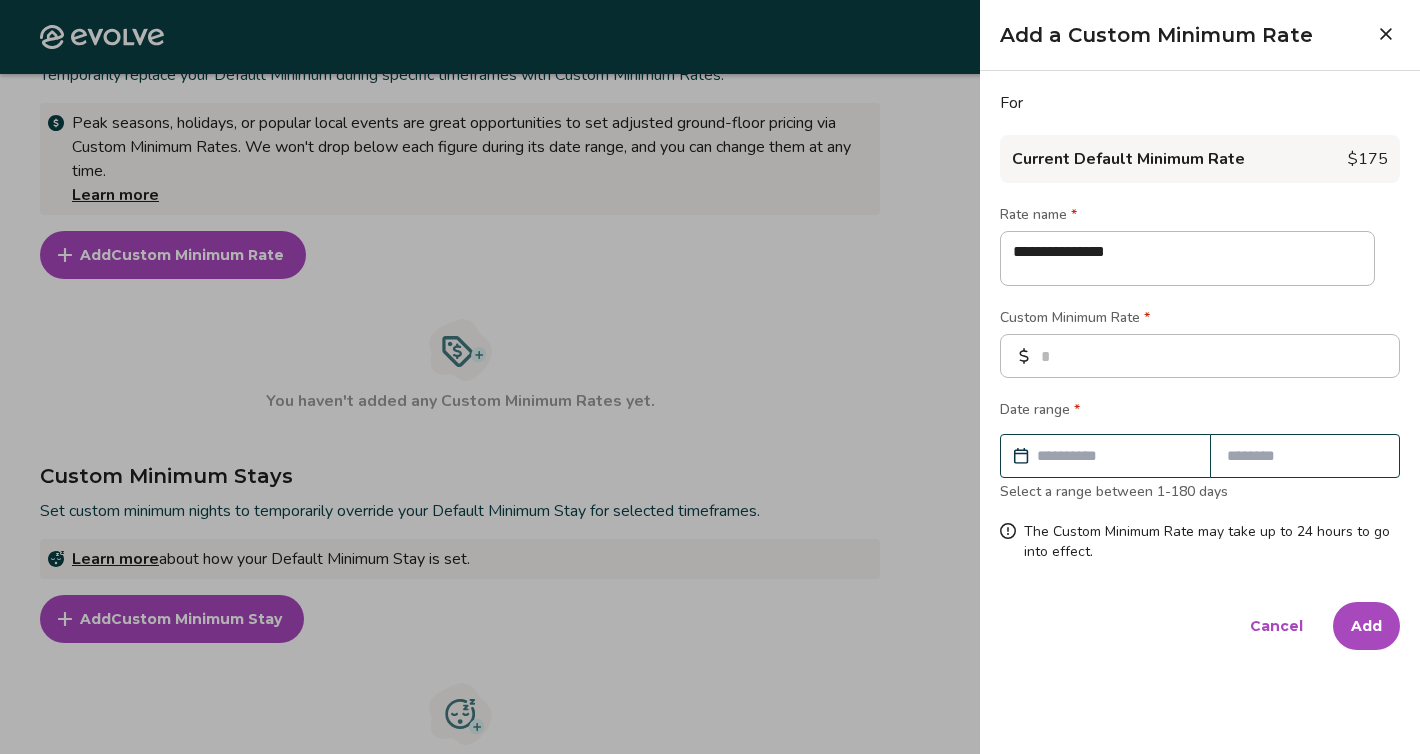type on "**********" 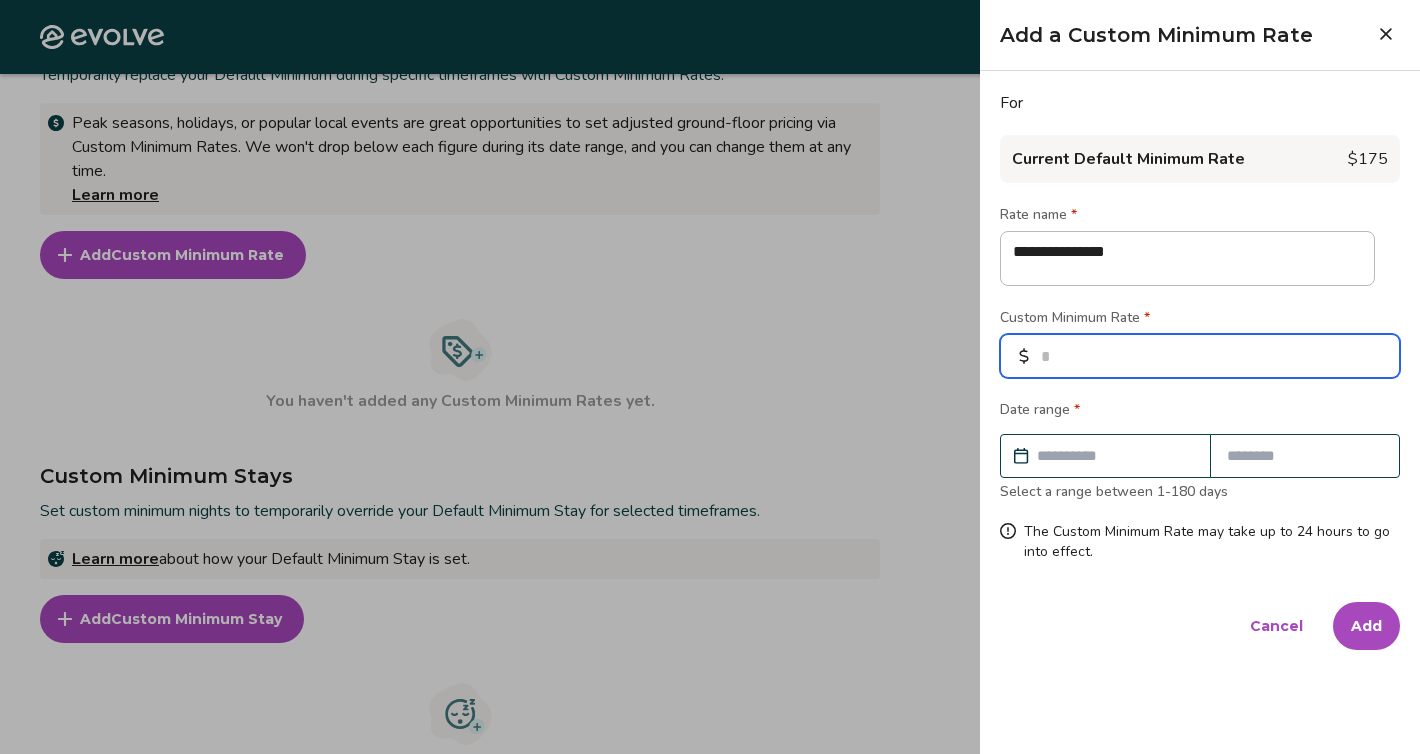 click at bounding box center (1200, 356) 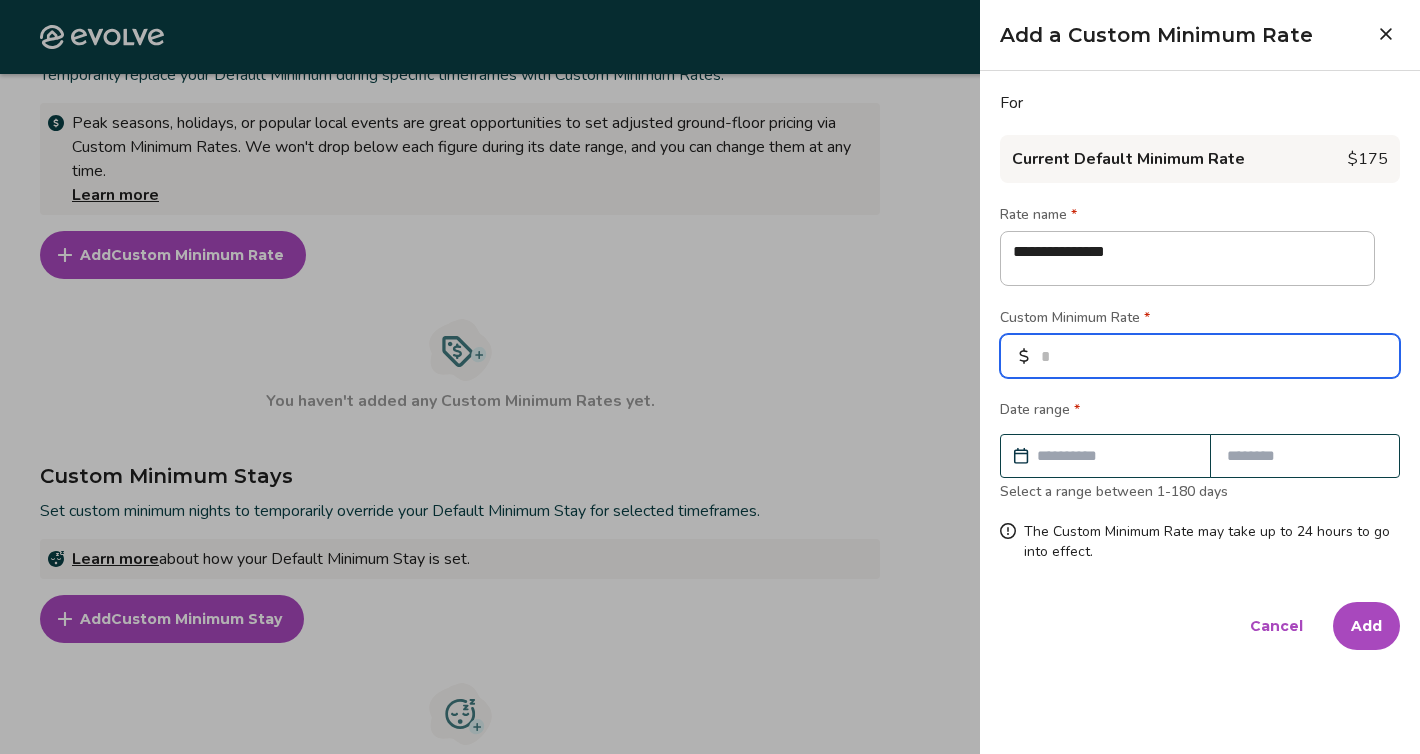 type on "*" 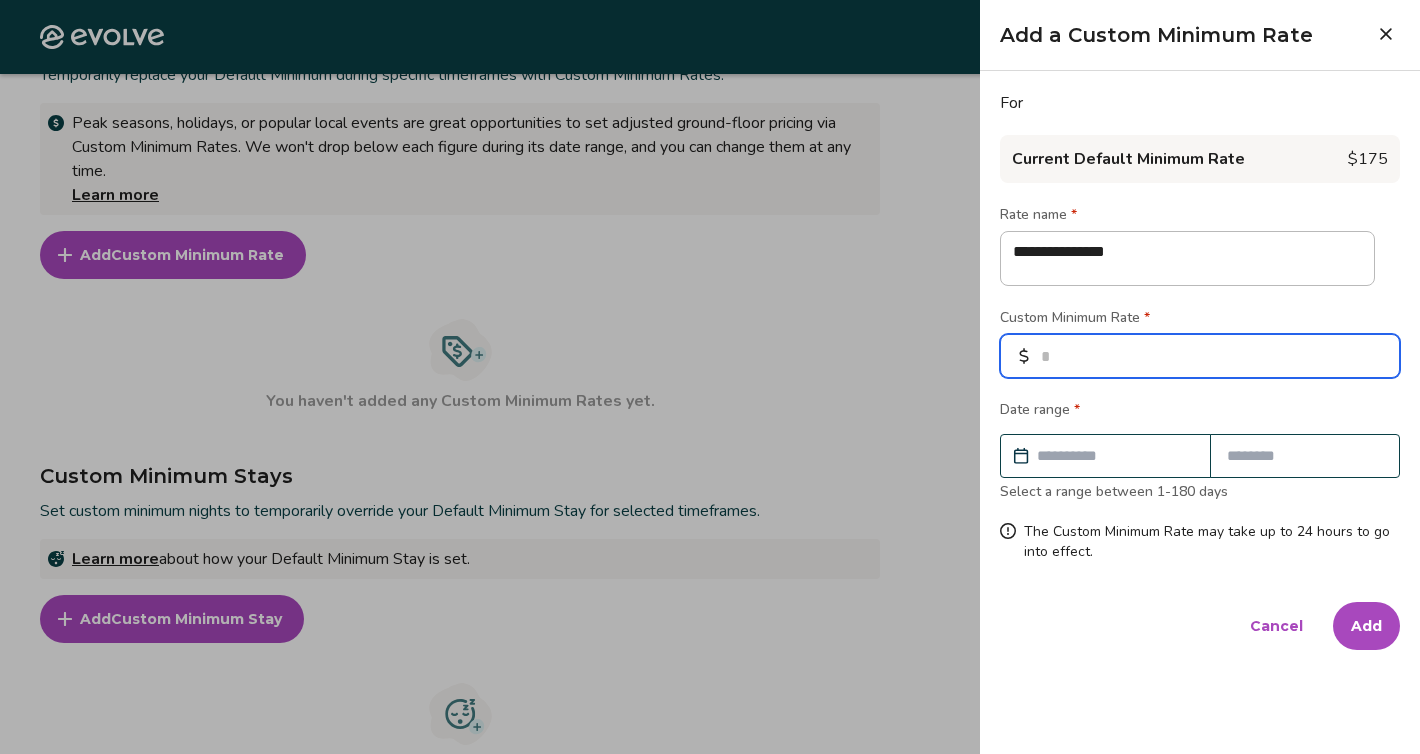 type on "*" 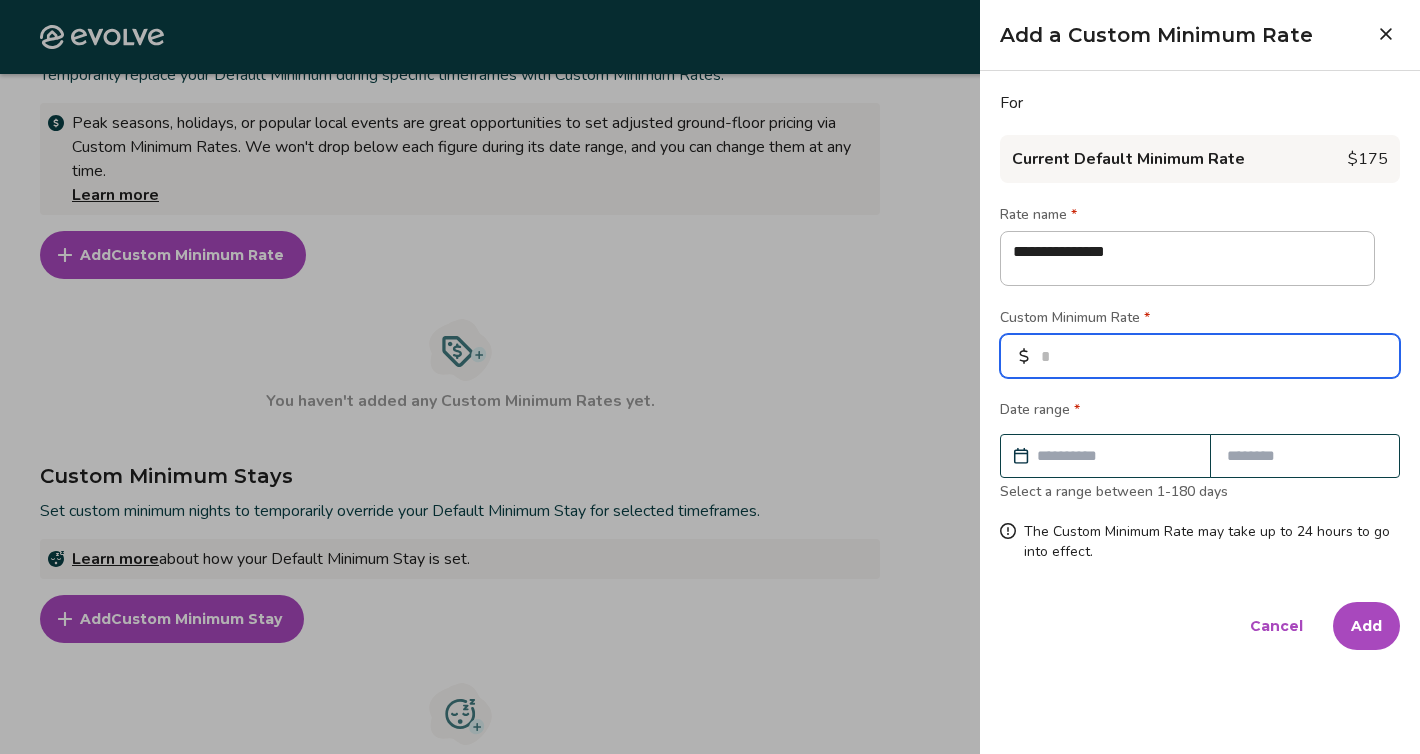 type on "**" 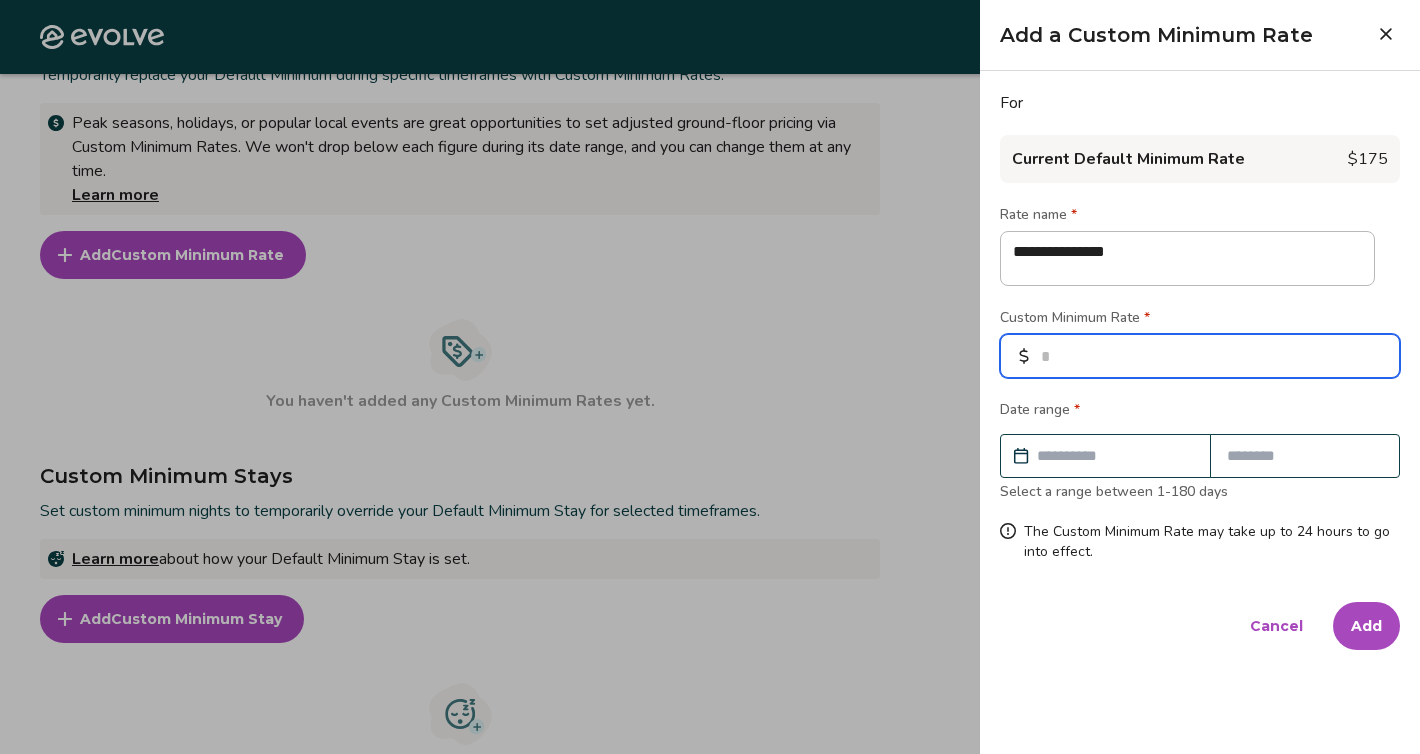 type on "*" 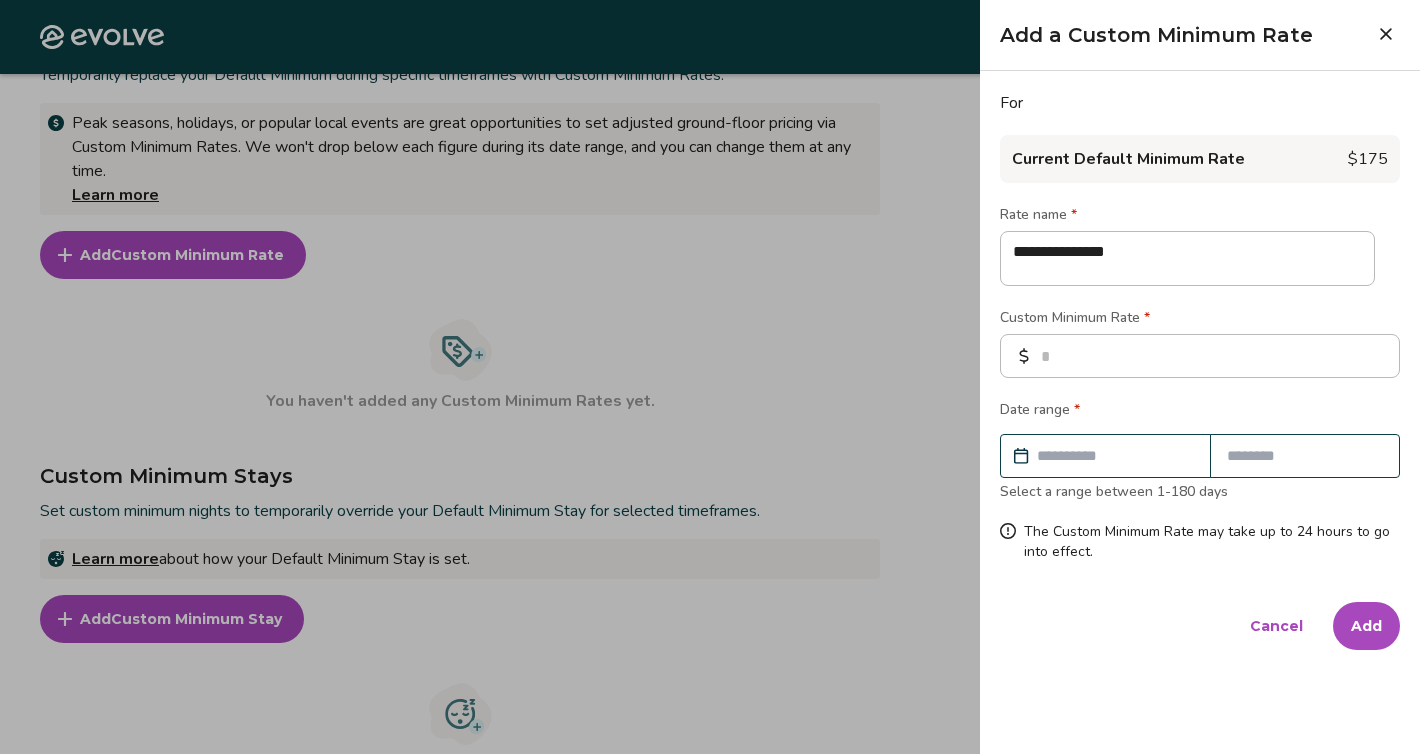 click at bounding box center [1115, 456] 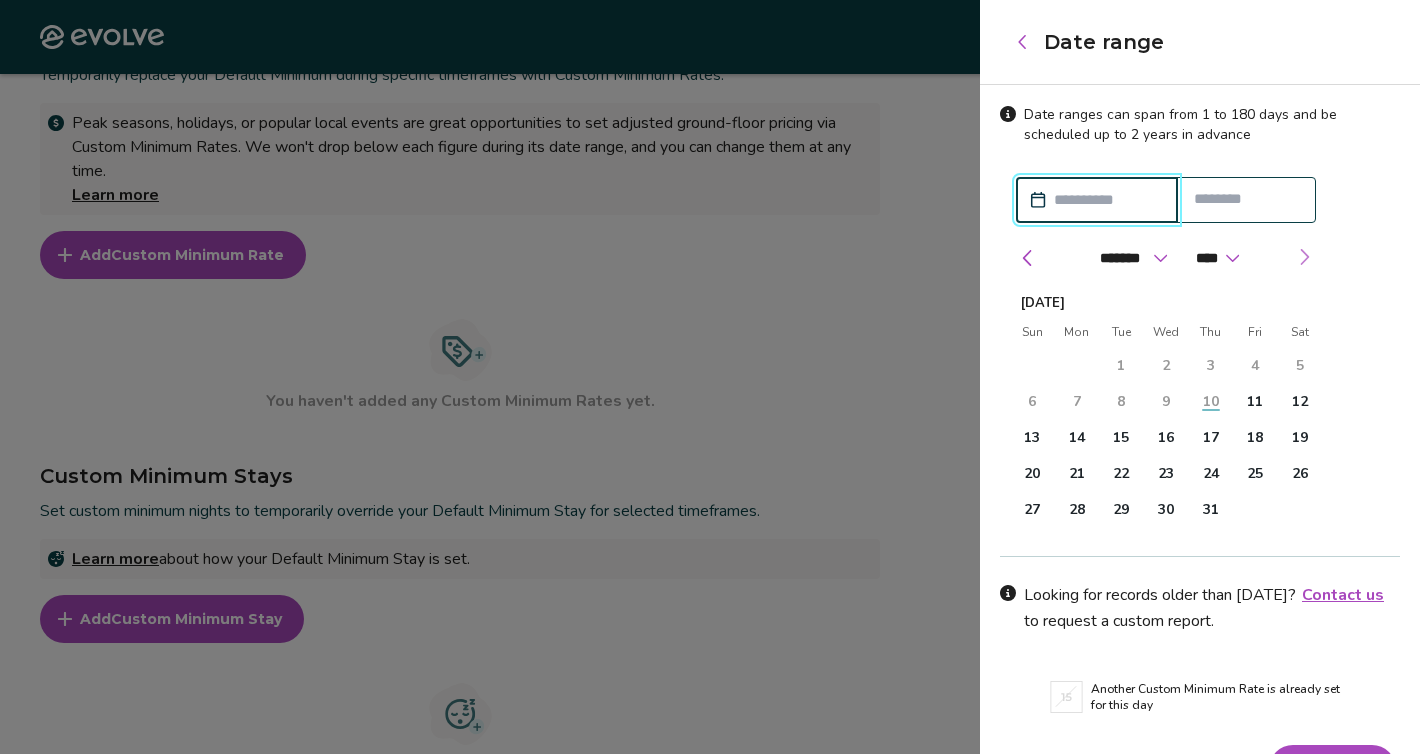 click at bounding box center [1304, 257] 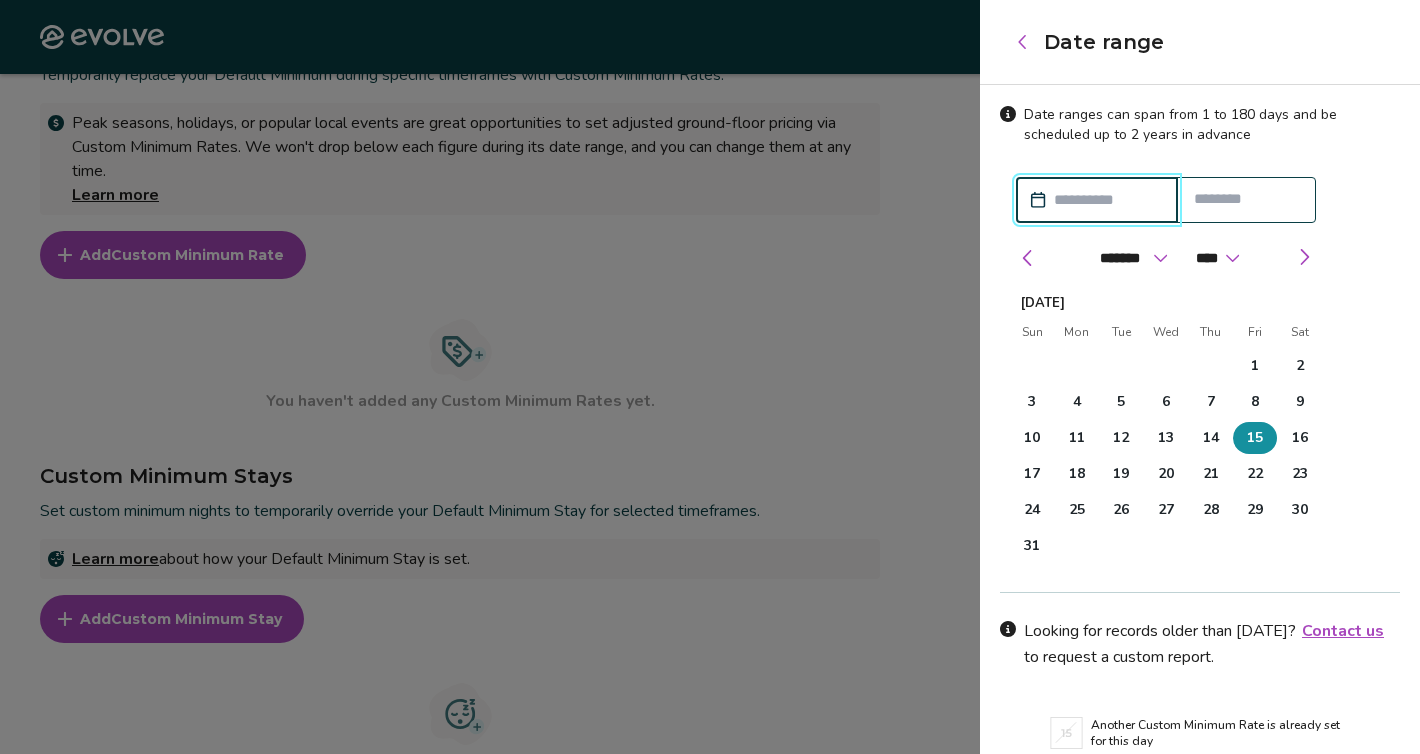 click on "15" at bounding box center (1255, 438) 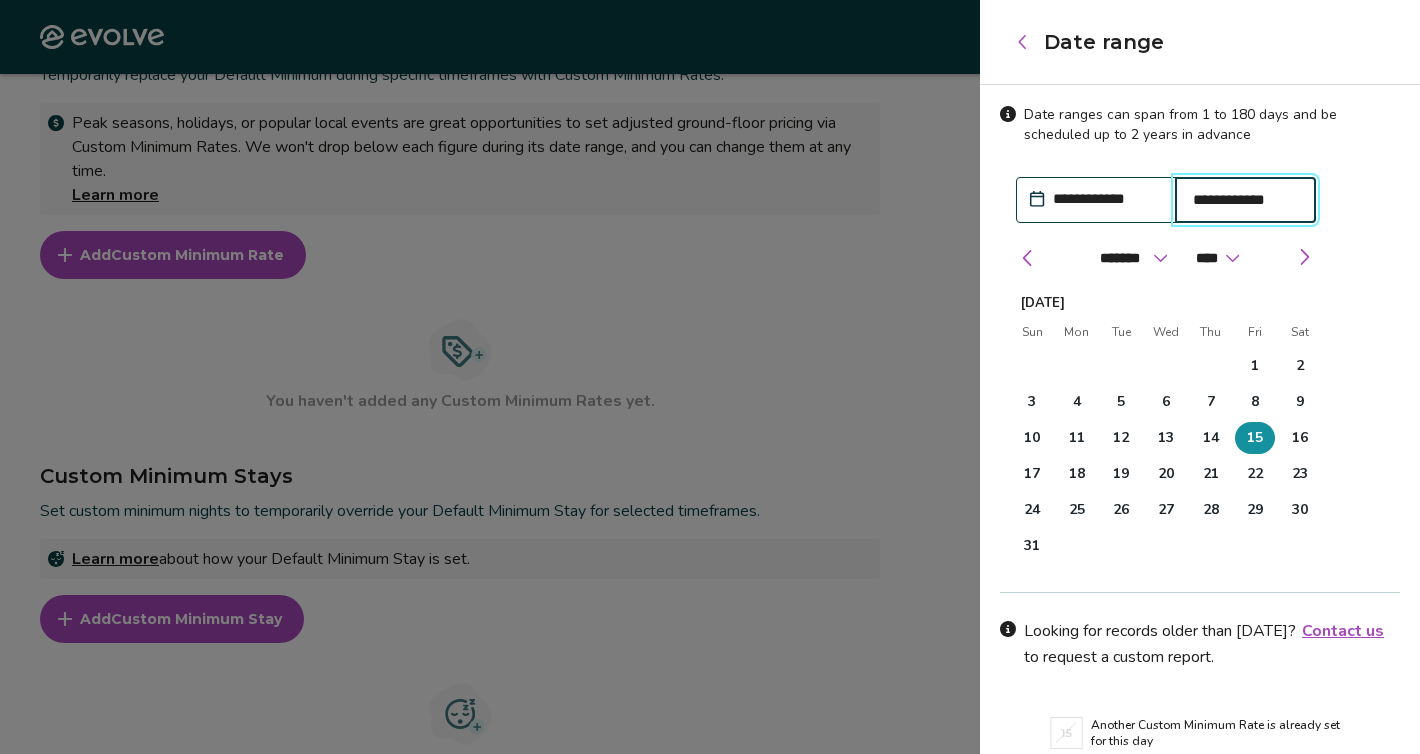 click on "**********" at bounding box center (1246, 200) 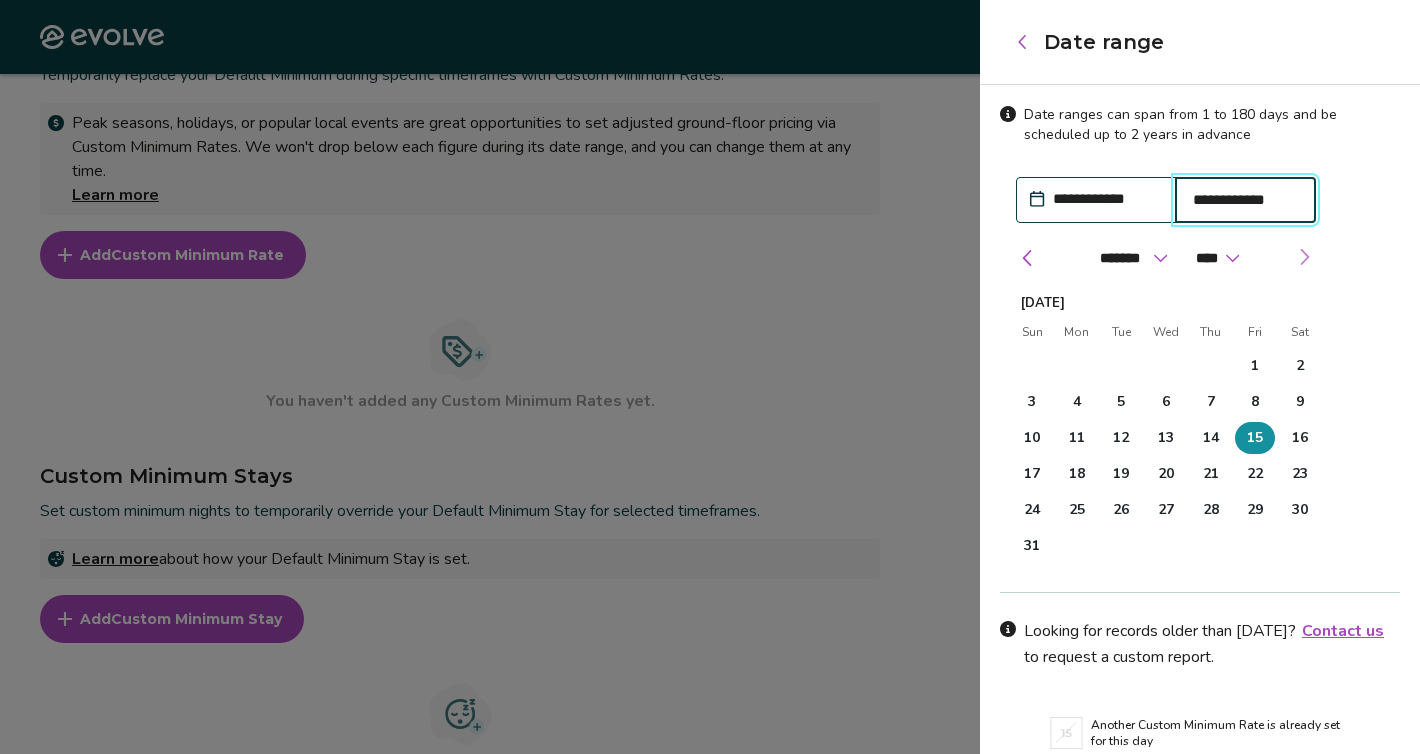 click at bounding box center [1304, 257] 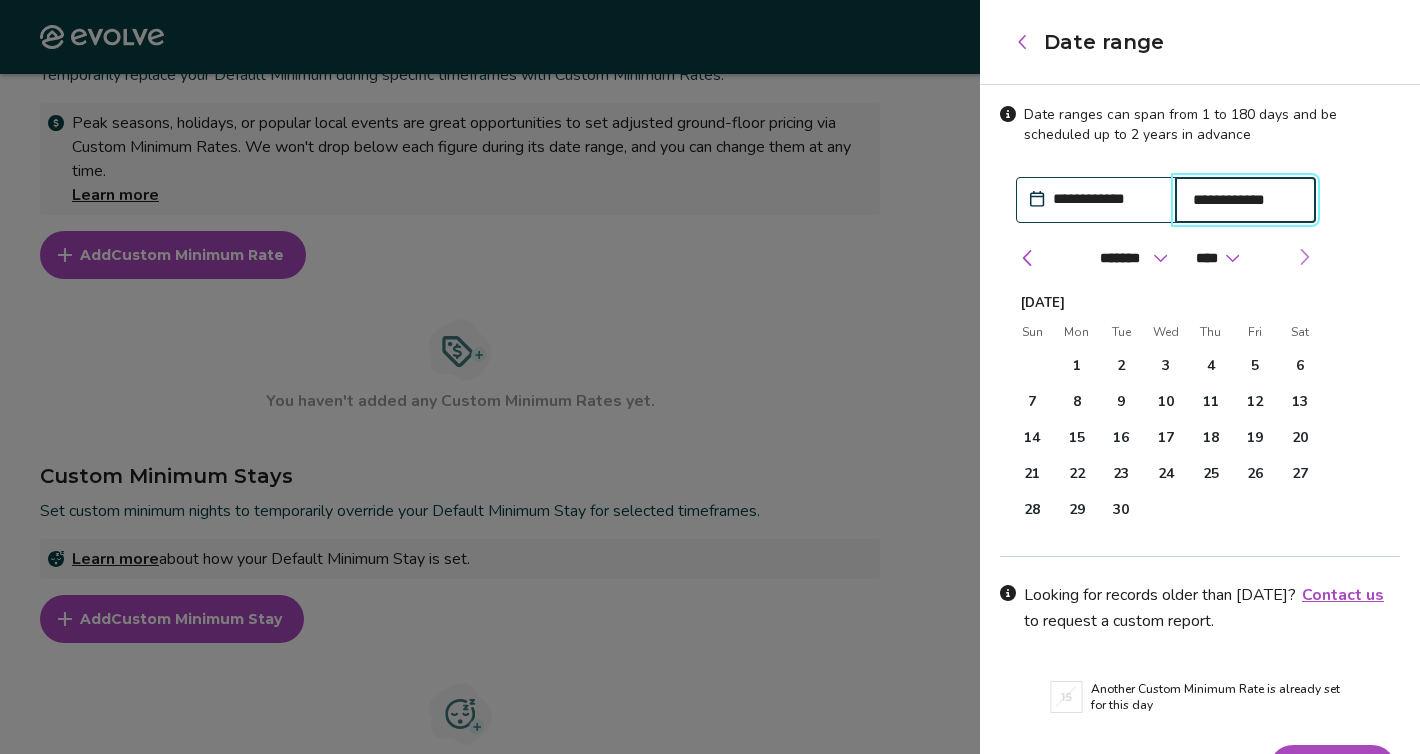 click at bounding box center [1304, 257] 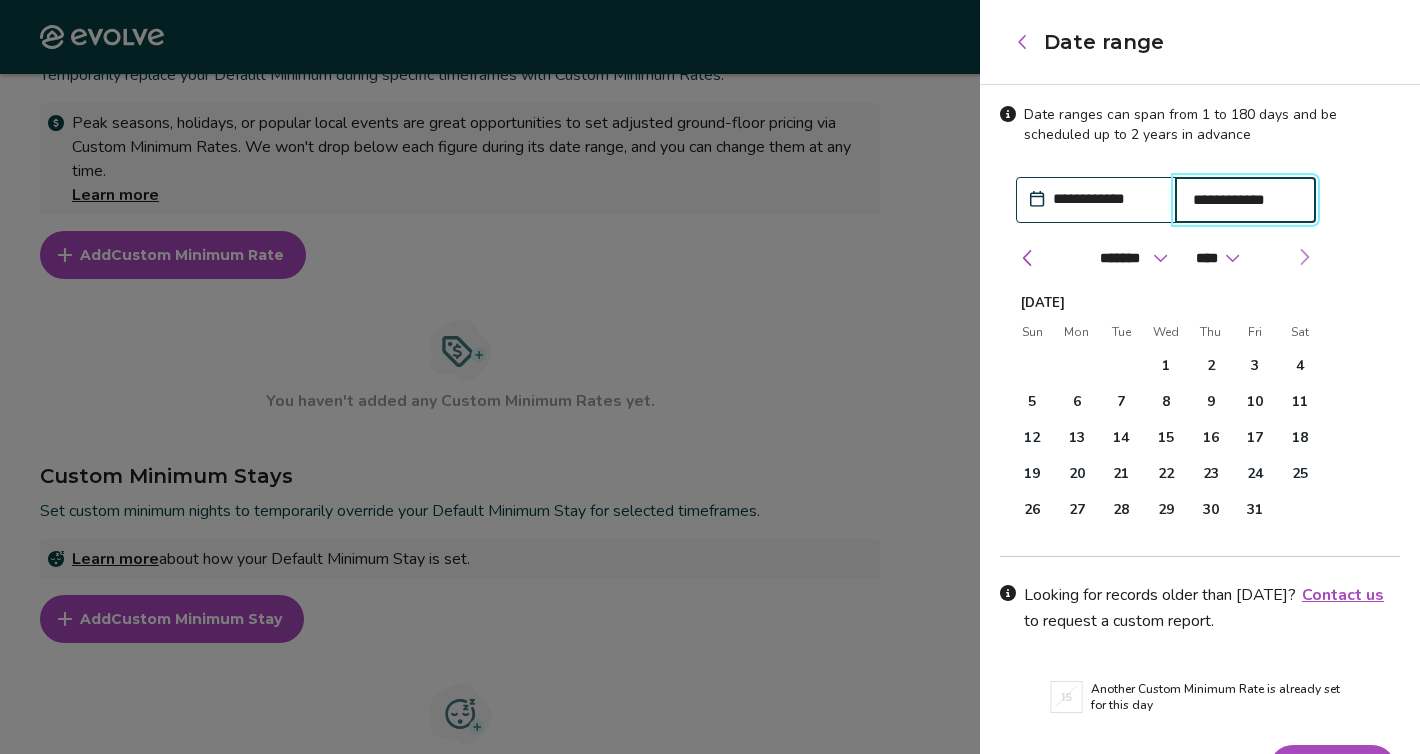 click at bounding box center (1304, 257) 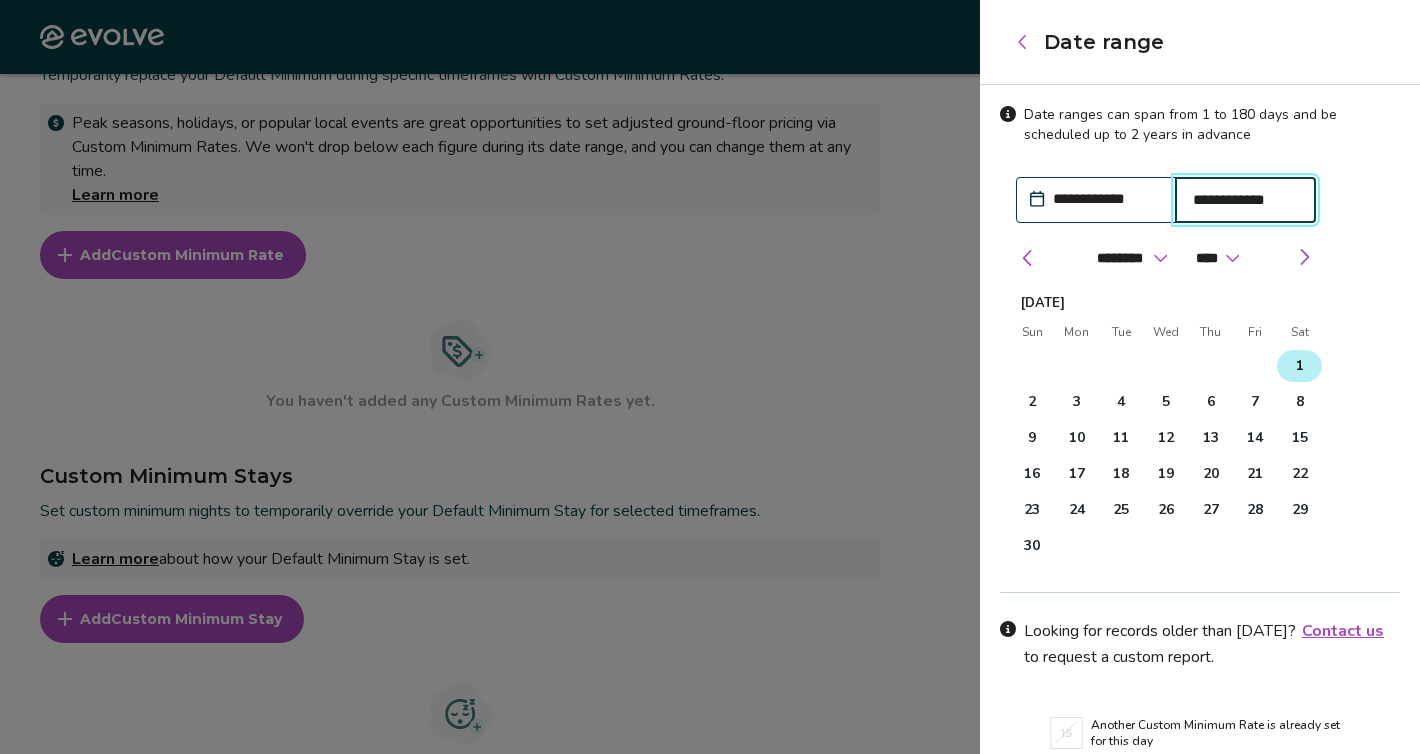 click on "1" at bounding box center [1300, 366] 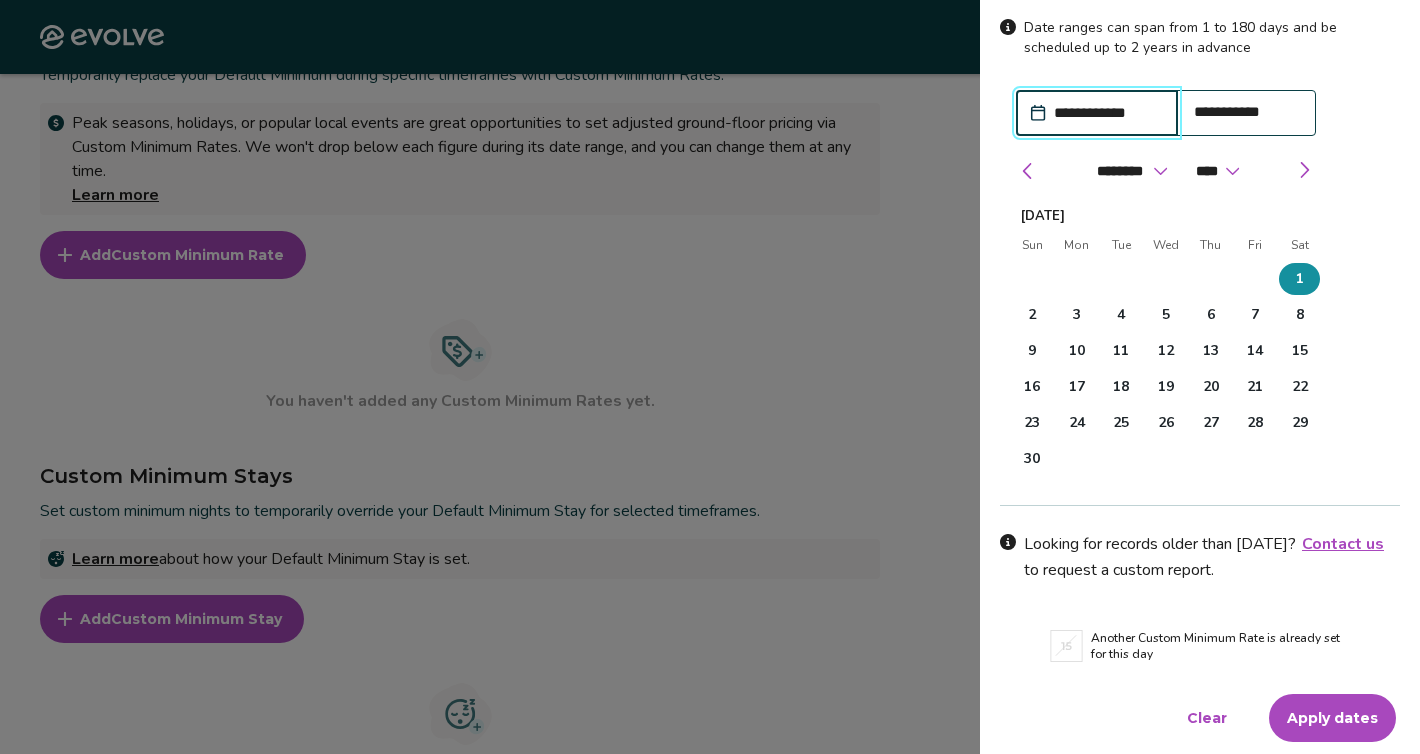 scroll, scrollTop: 245, scrollLeft: 0, axis: vertical 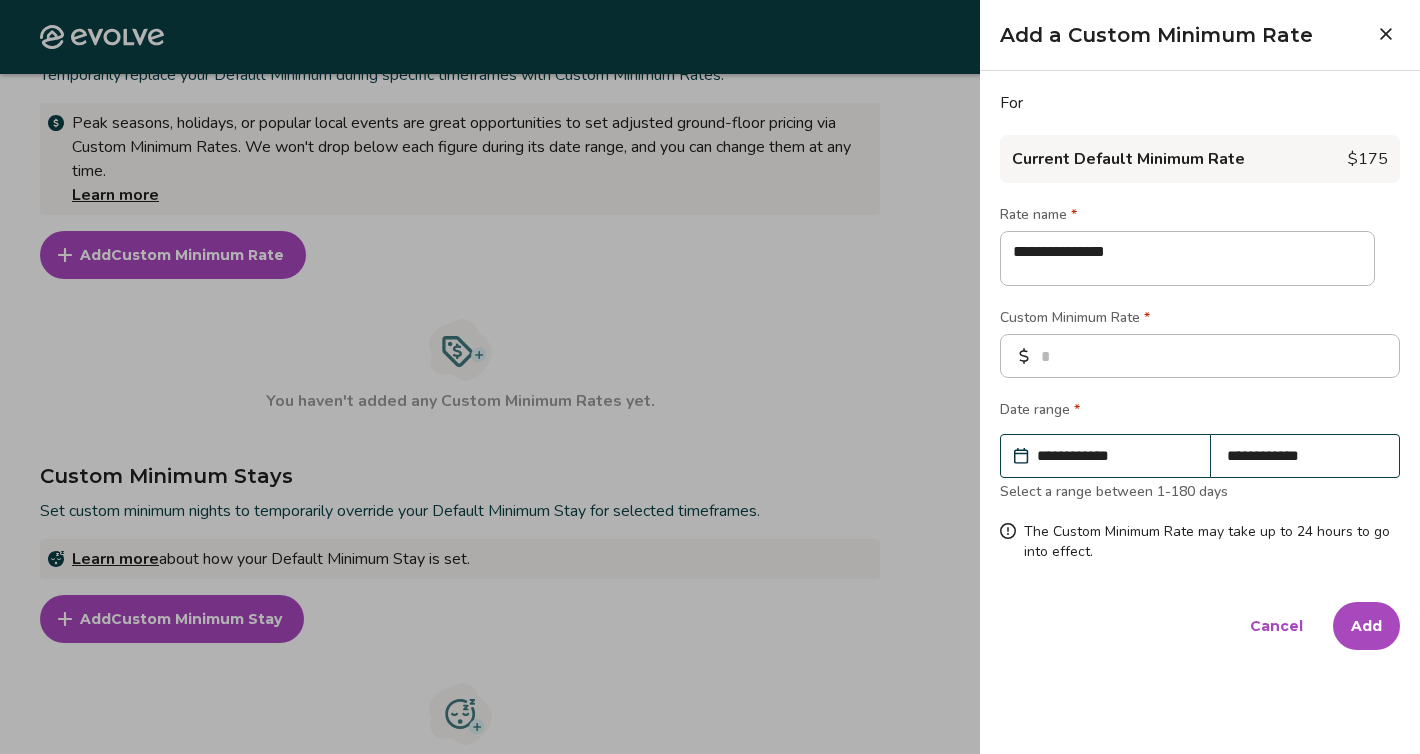 click on "Add" at bounding box center [1366, 626] 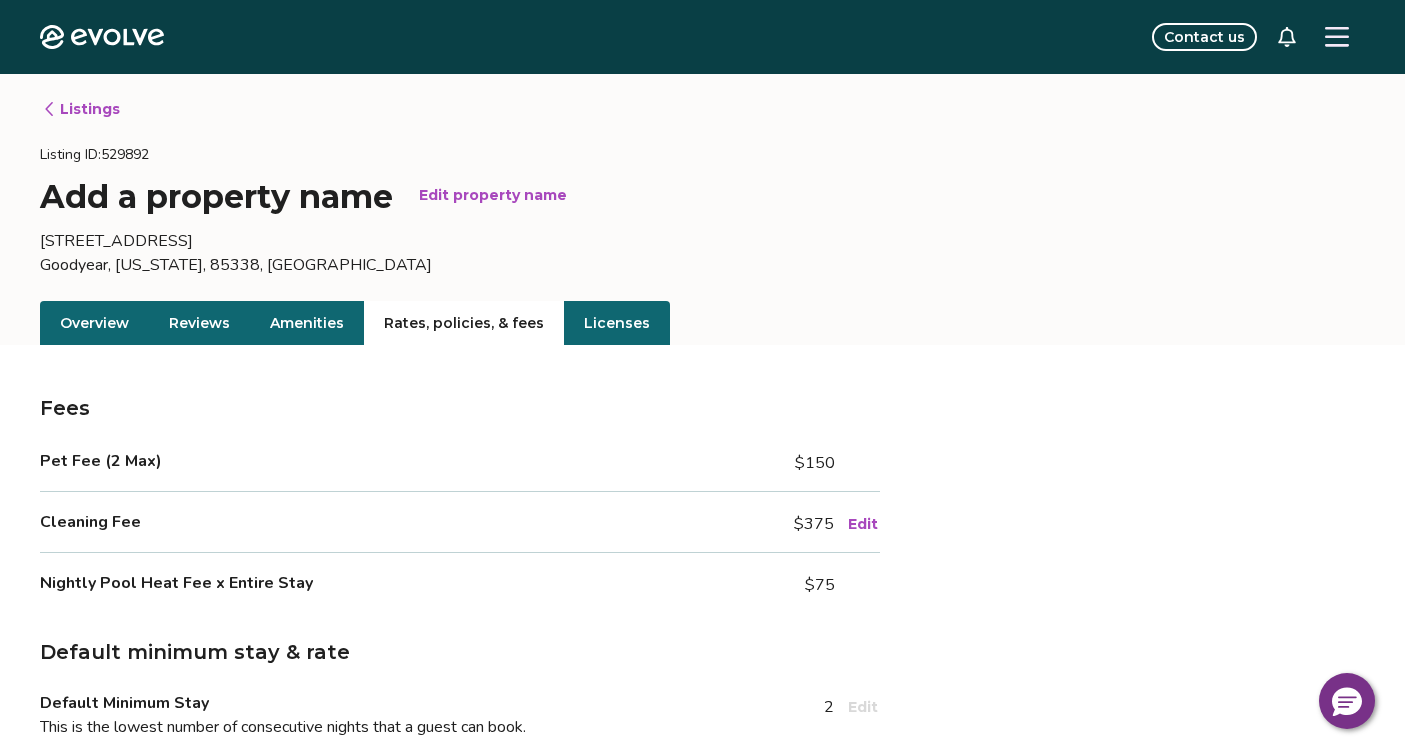 scroll, scrollTop: 0, scrollLeft: 0, axis: both 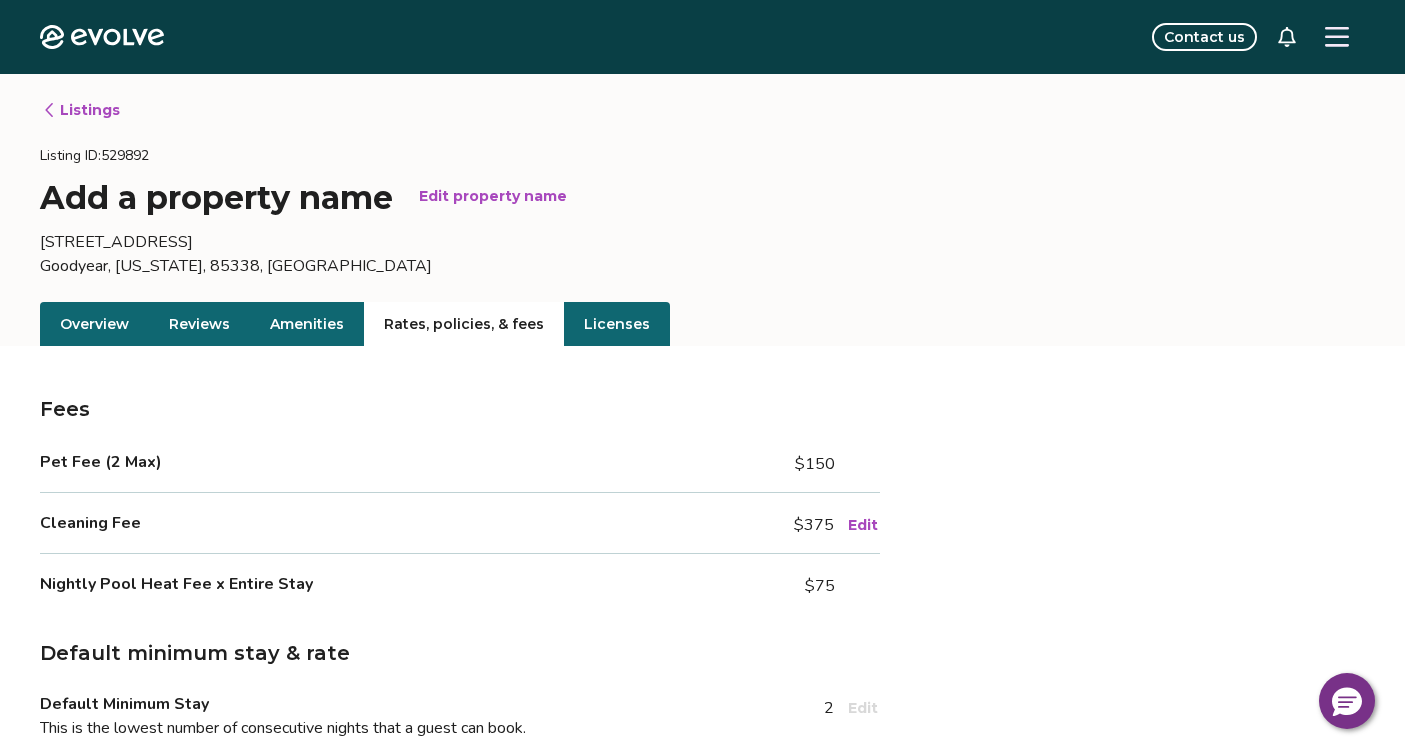 click on "Edit property name" at bounding box center [493, 196] 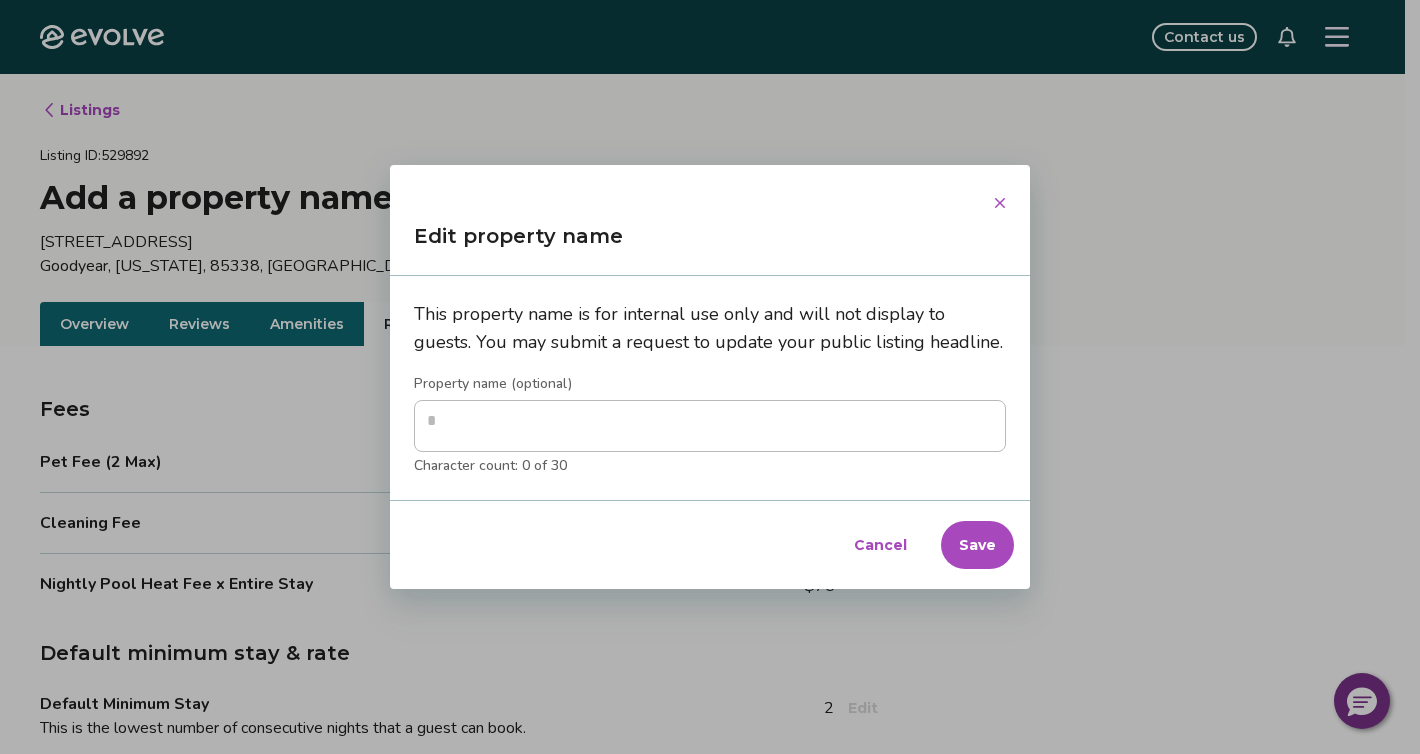 type on "*" 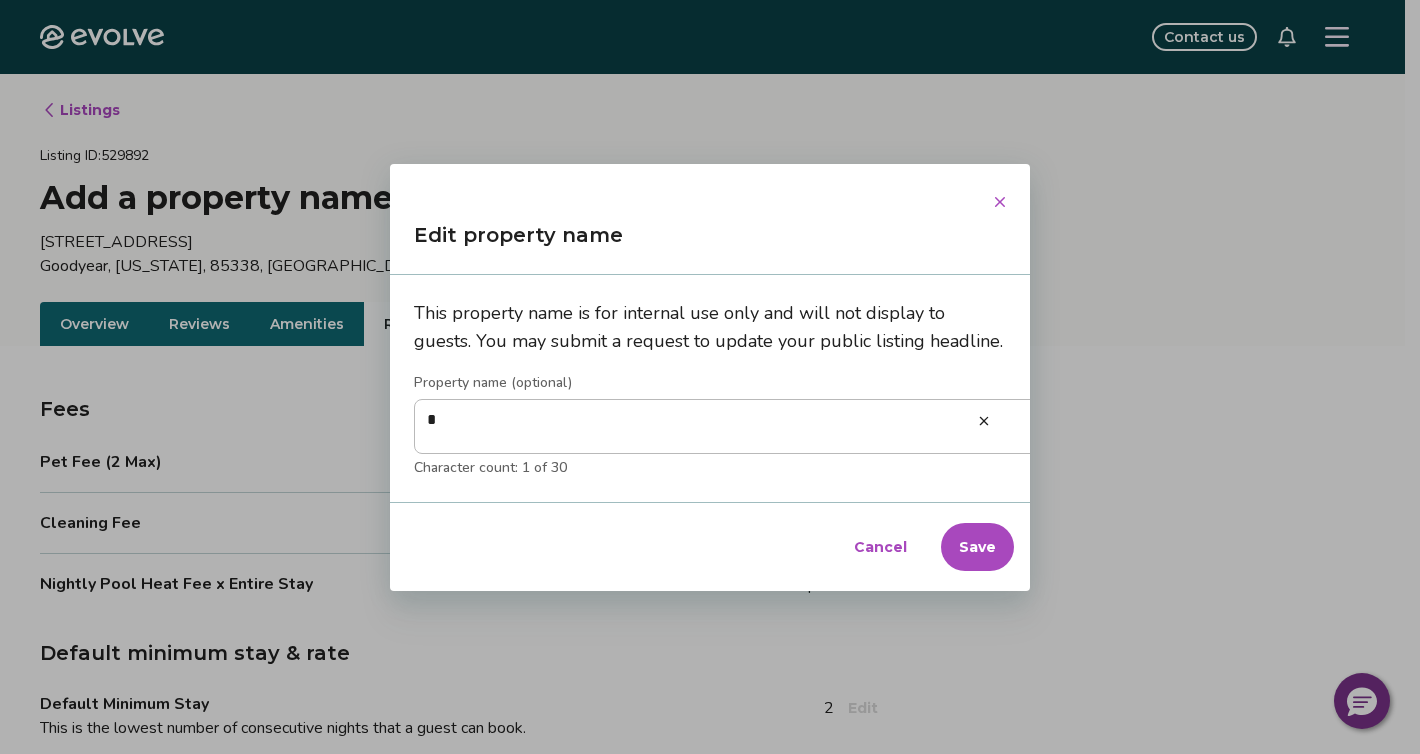 type on "*" 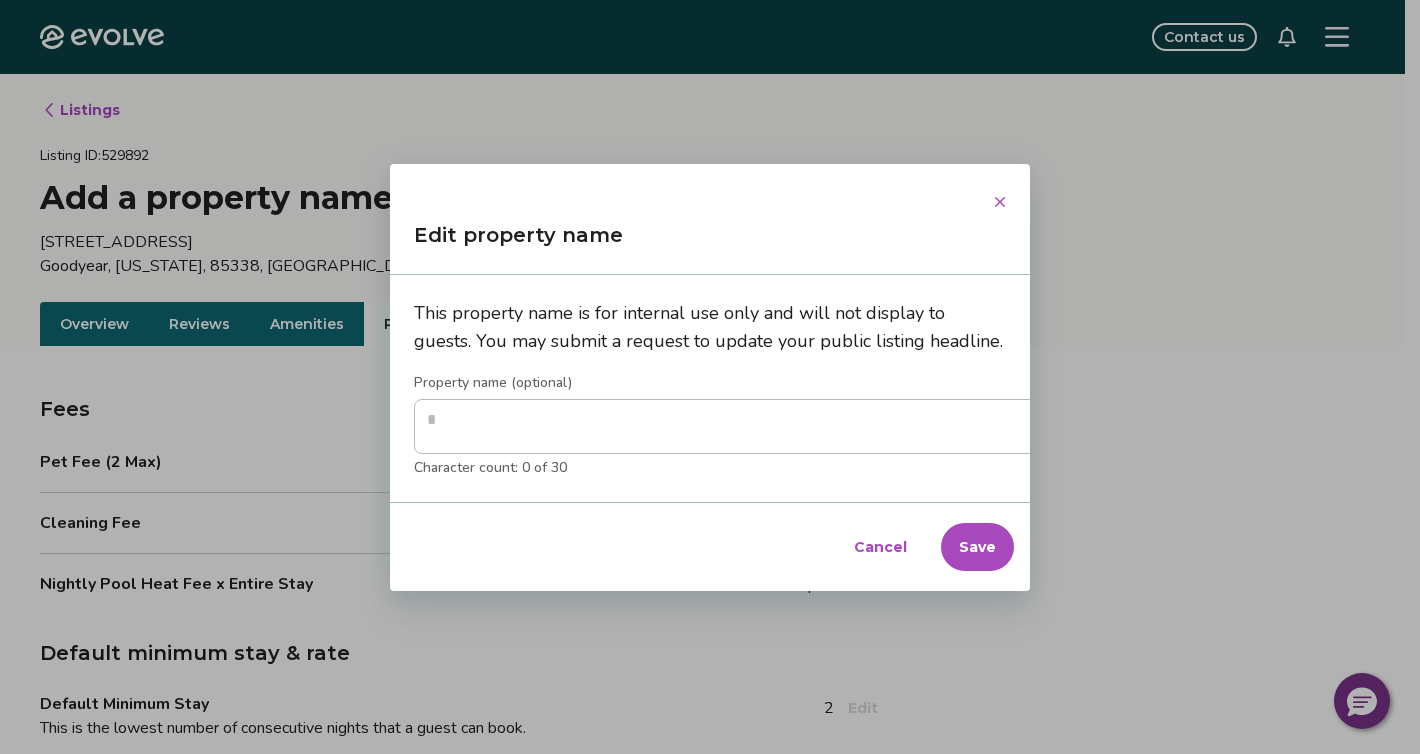 type on "*" 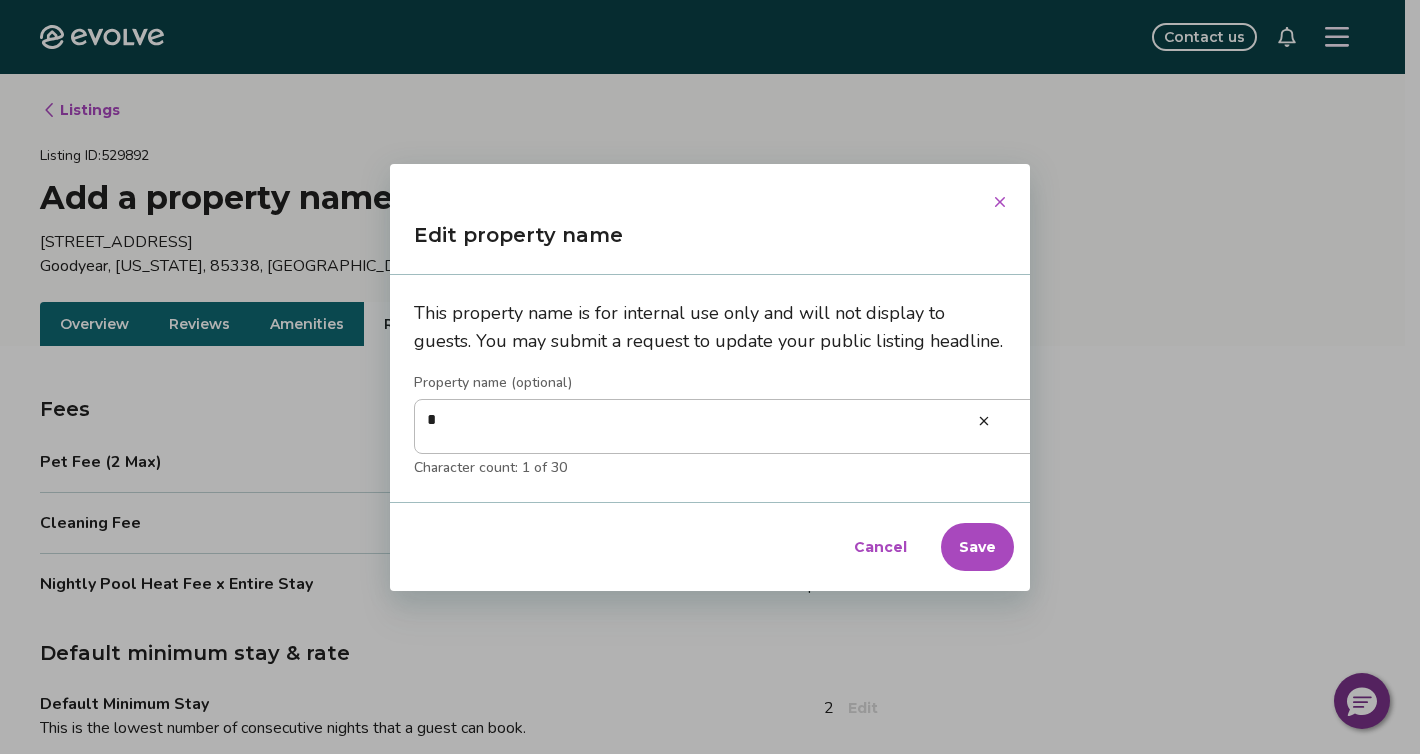 type on "*" 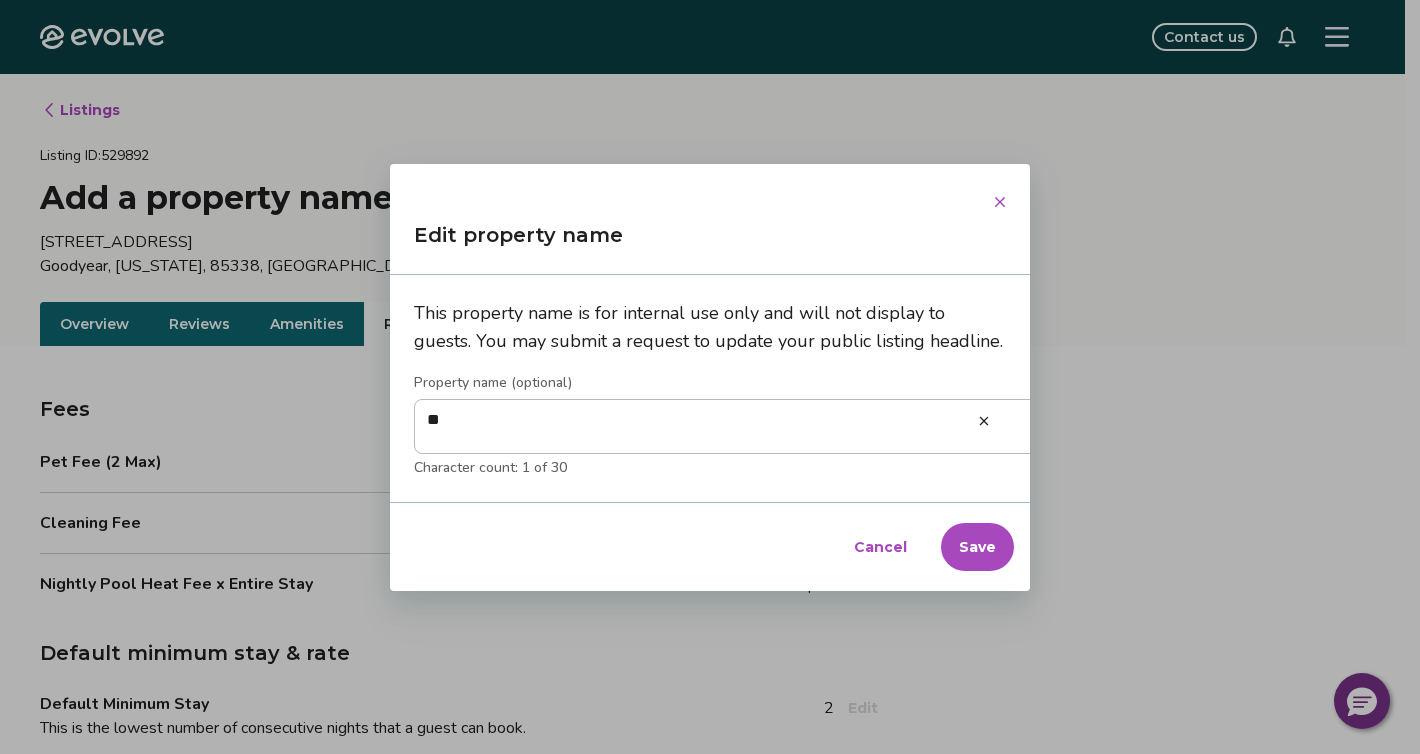type on "*" 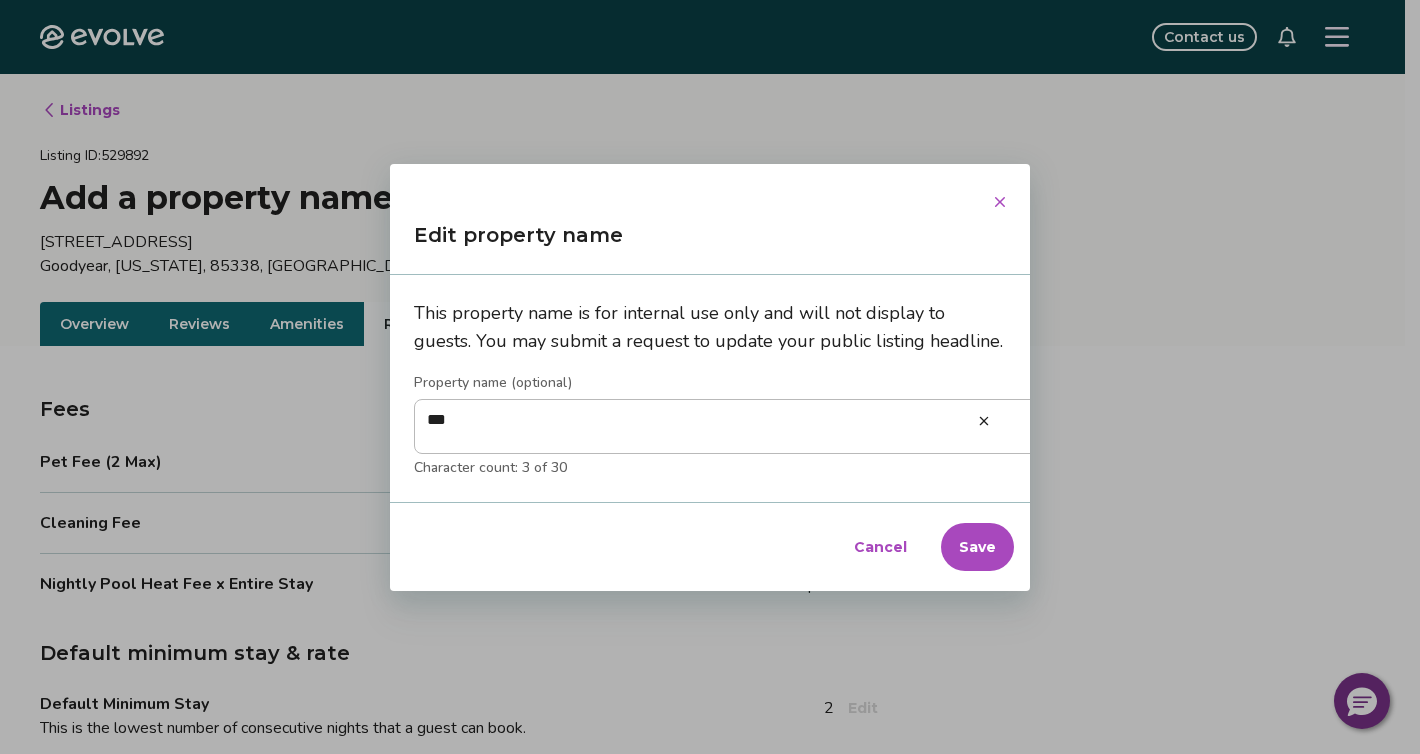 type on "*" 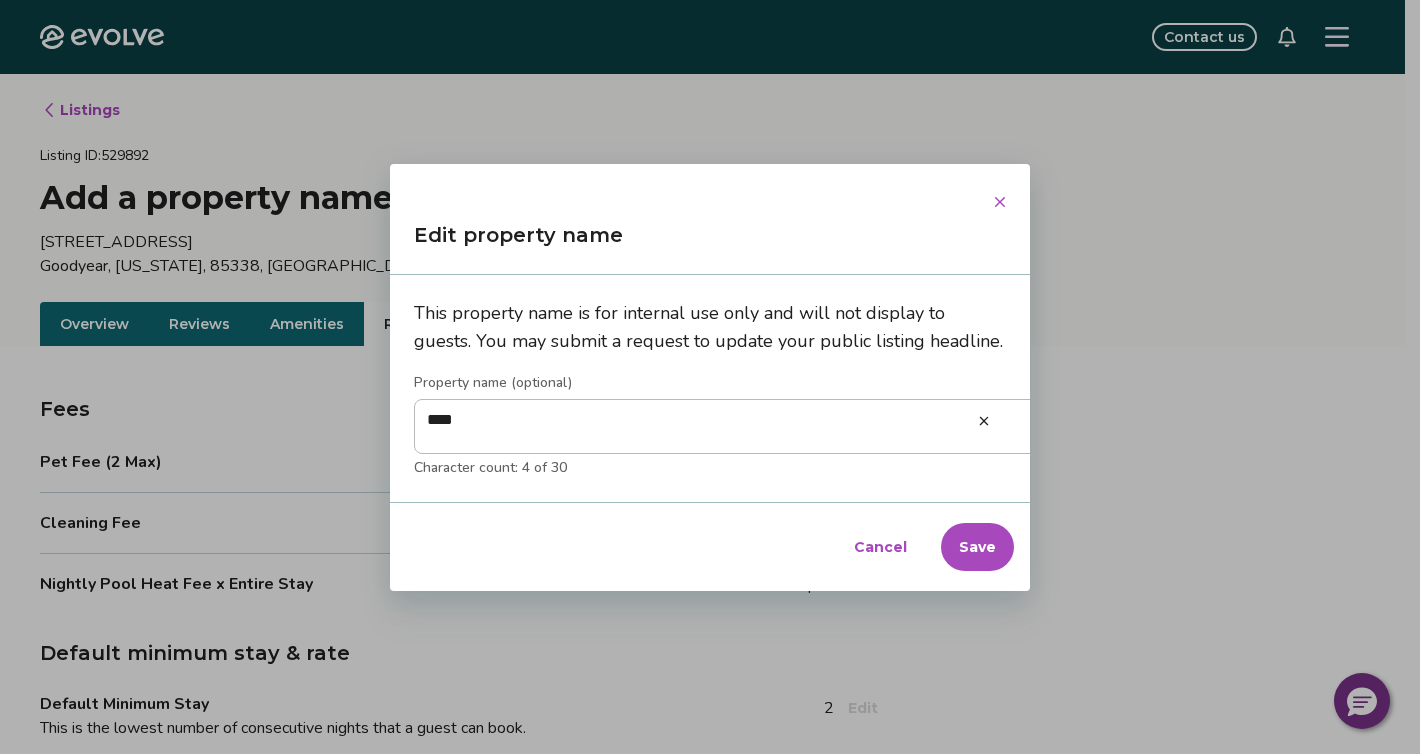 type on "*" 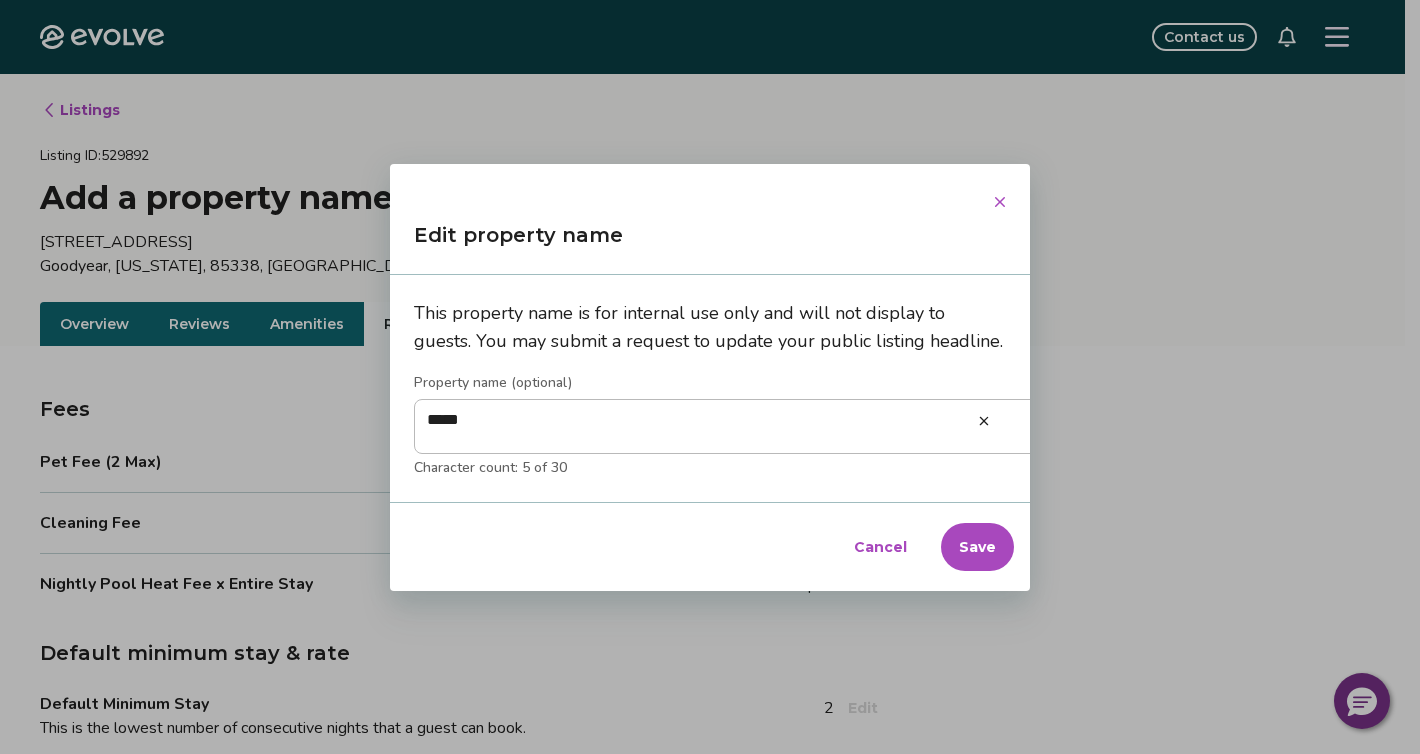 type on "*" 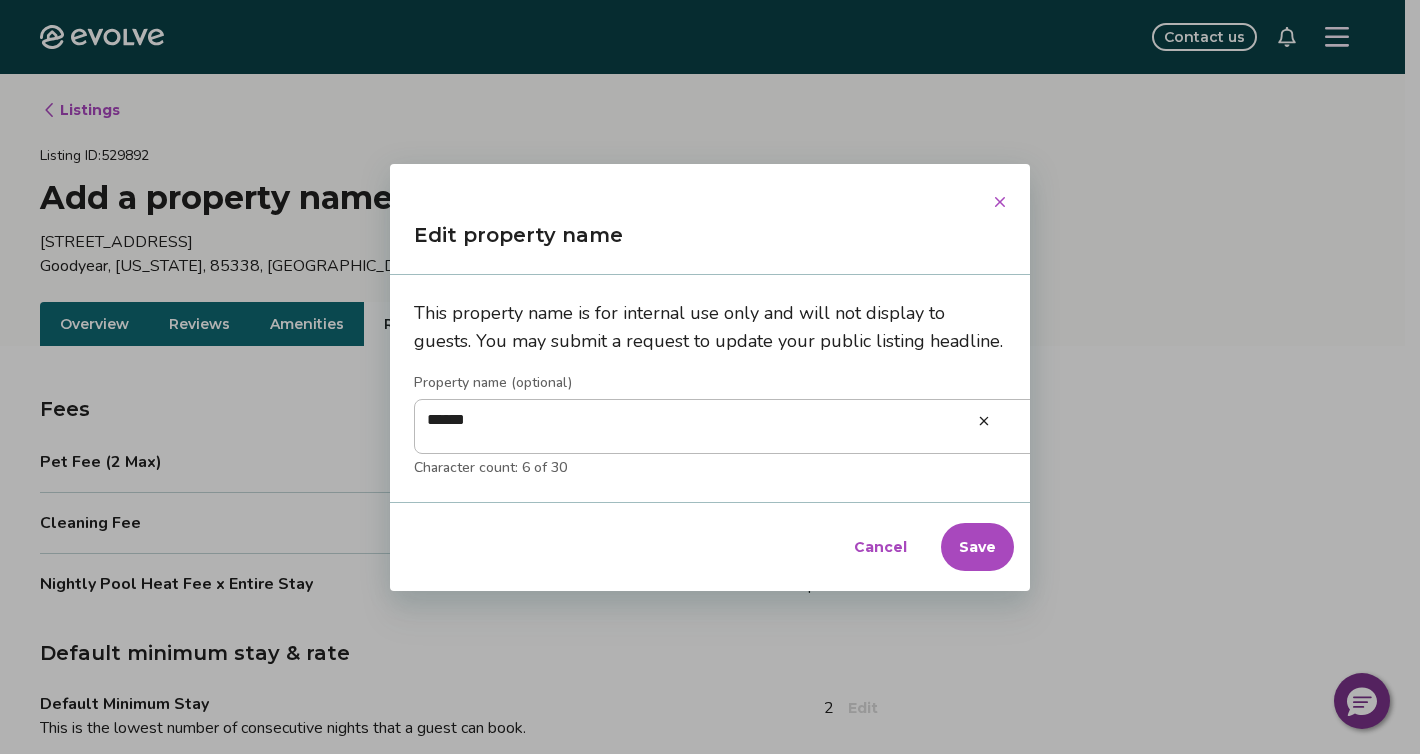 type on "*" 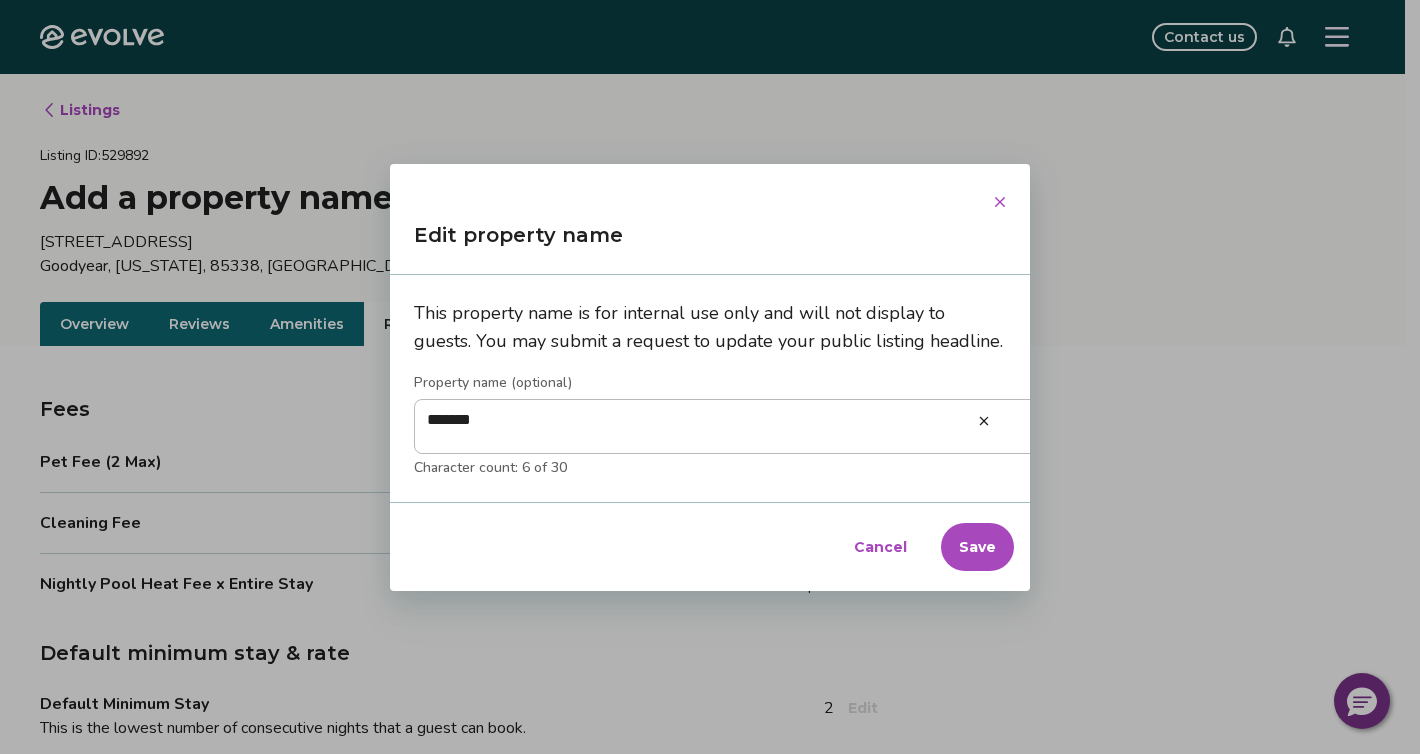 type on "*" 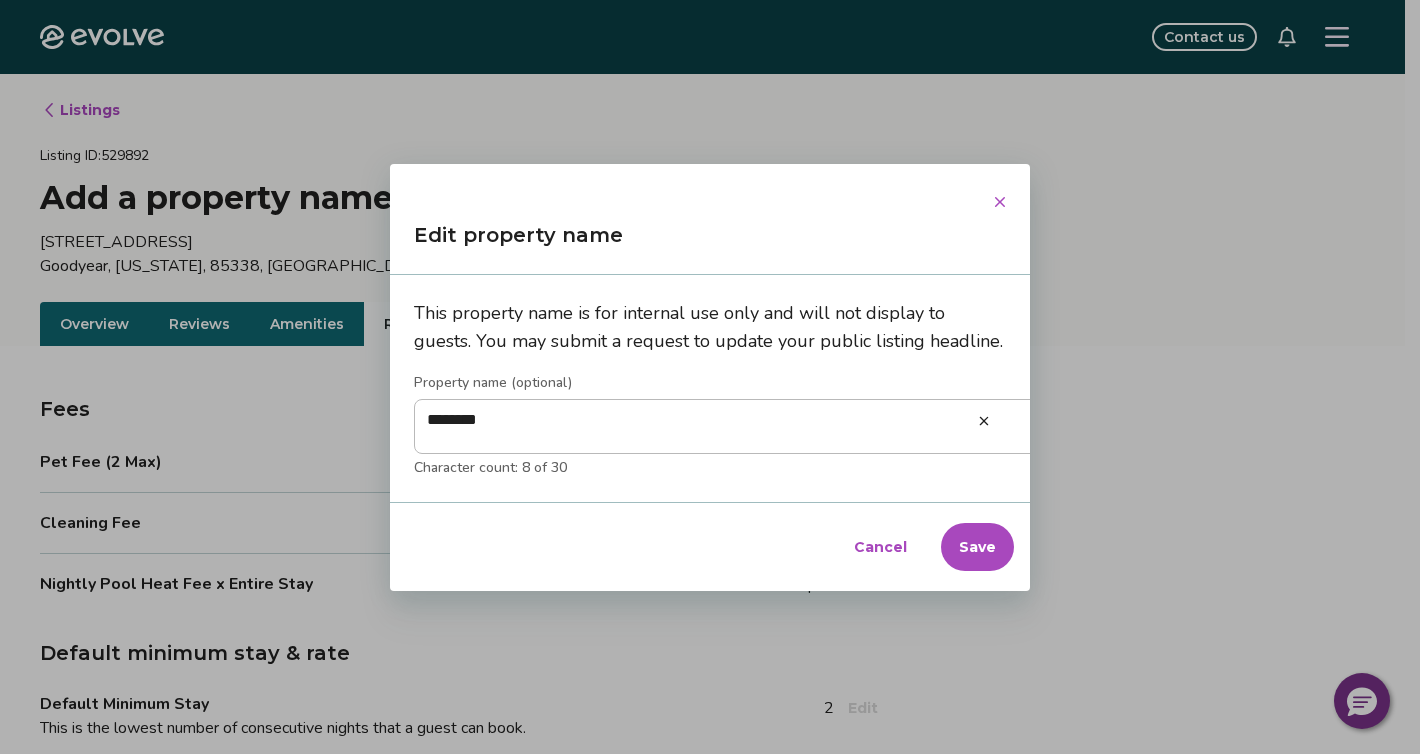 type on "*" 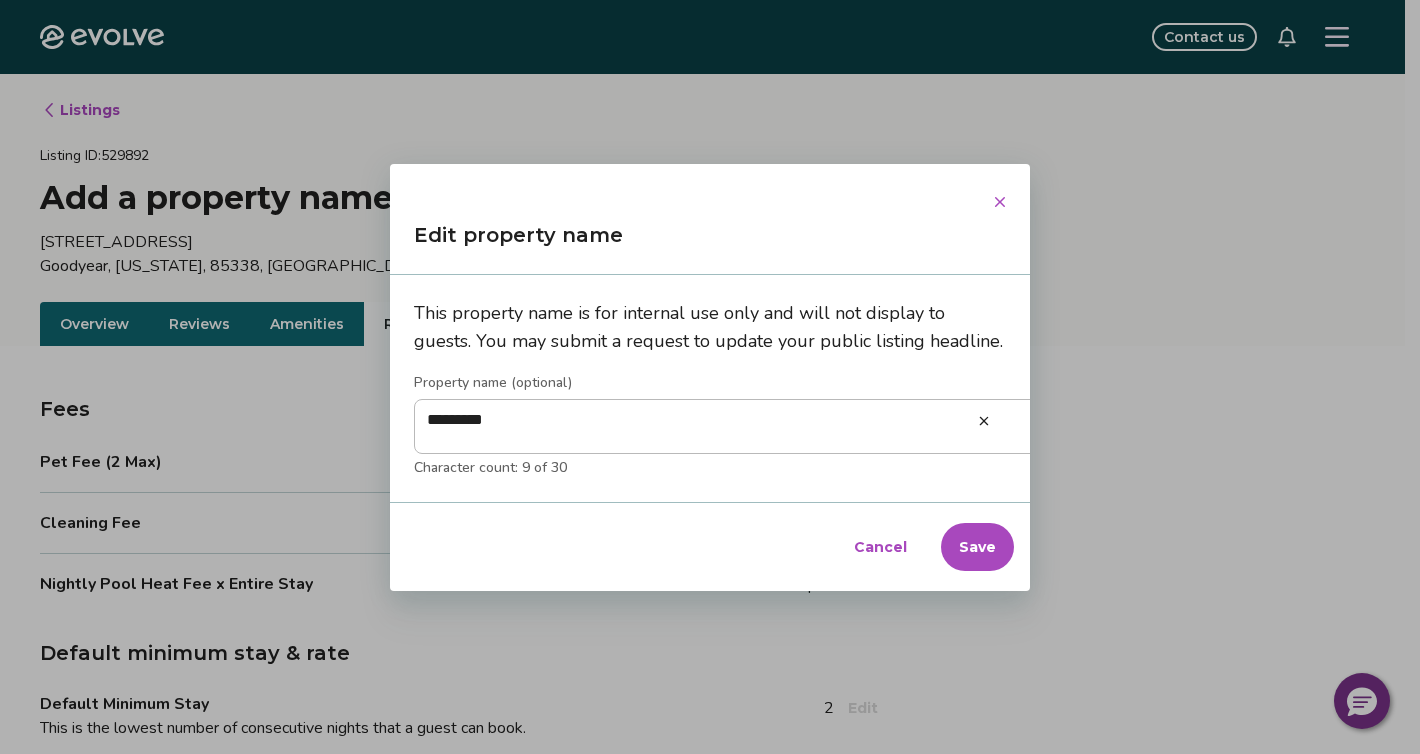 type on "*" 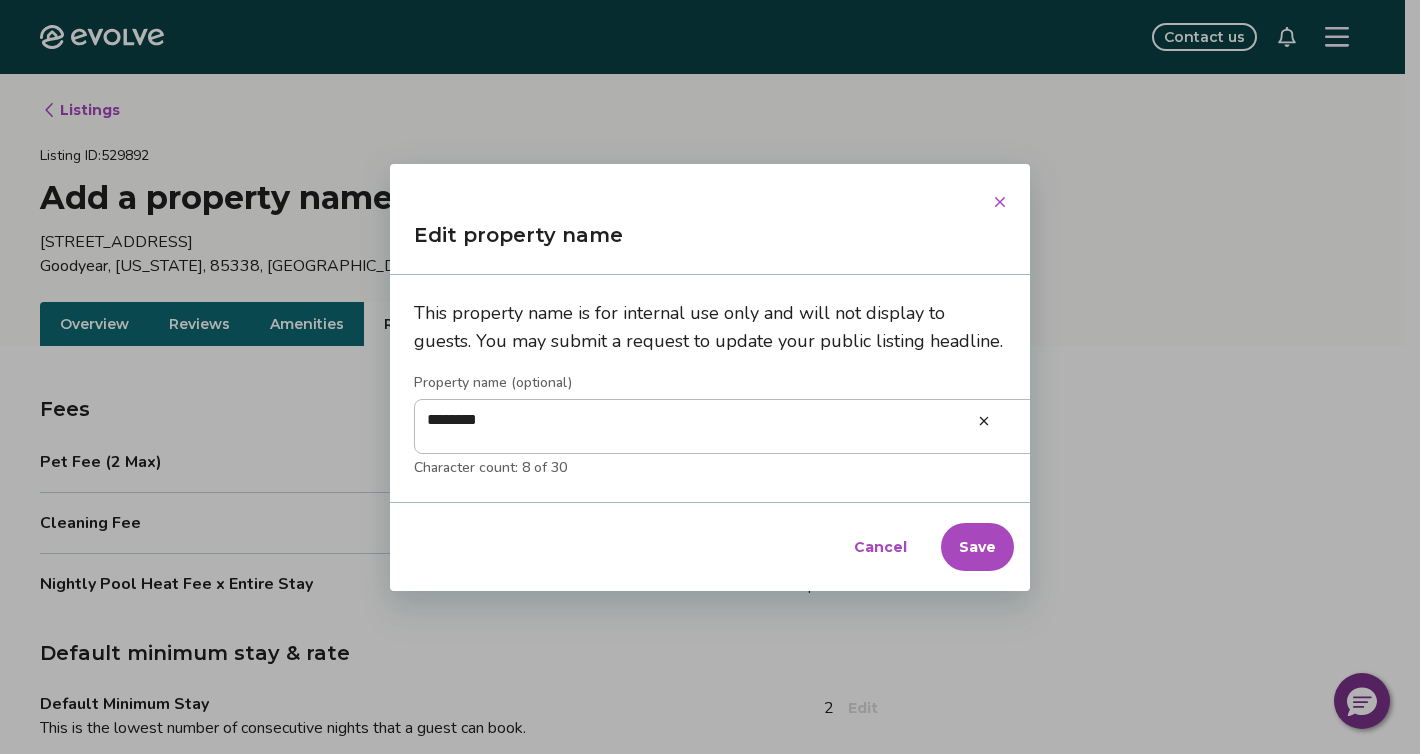 type on "*" 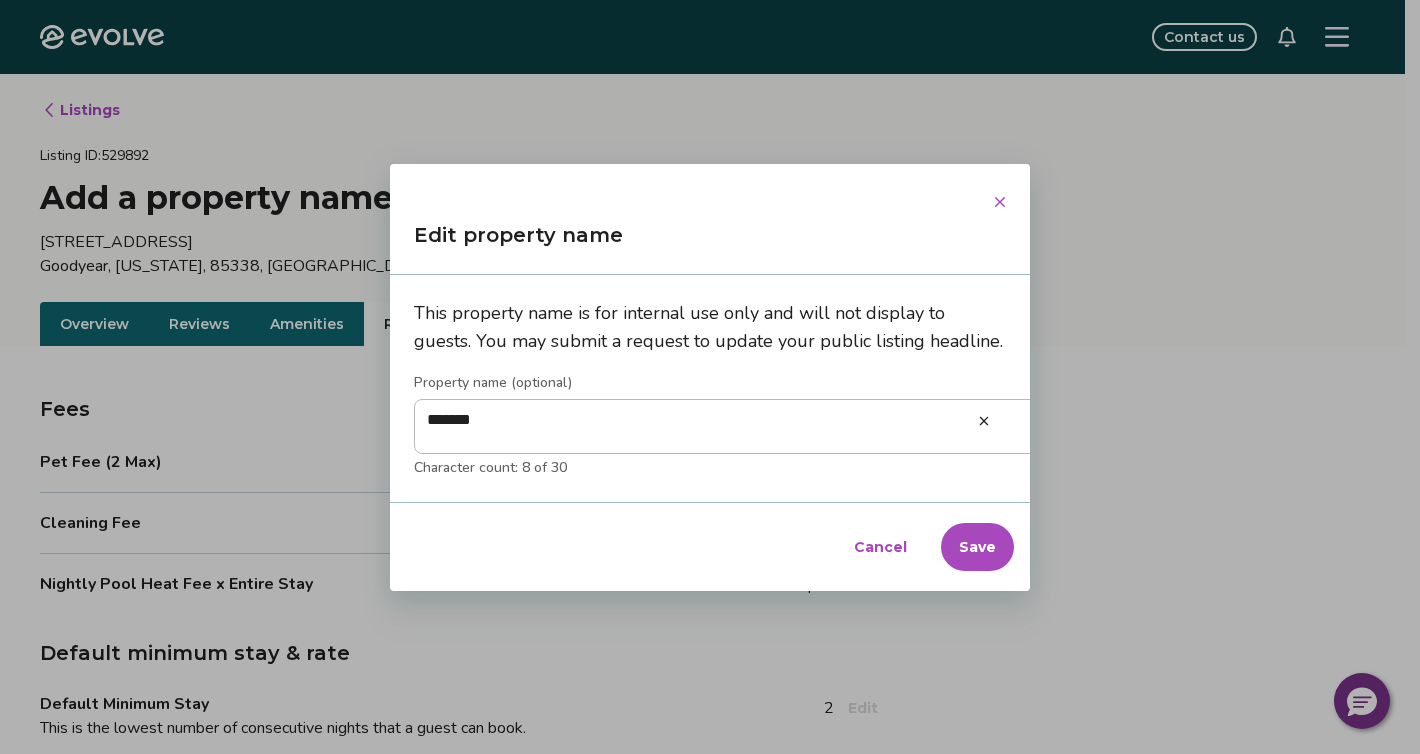 type on "*" 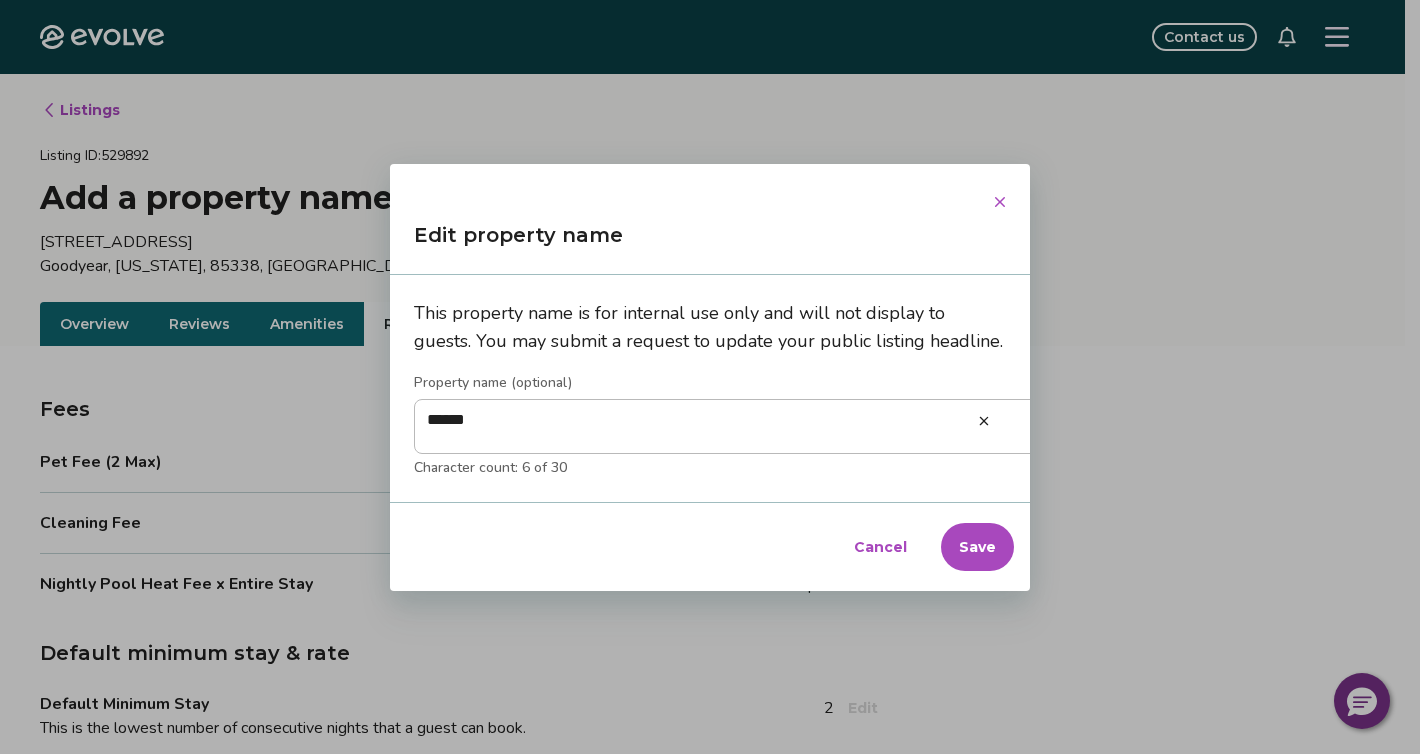 type on "*" 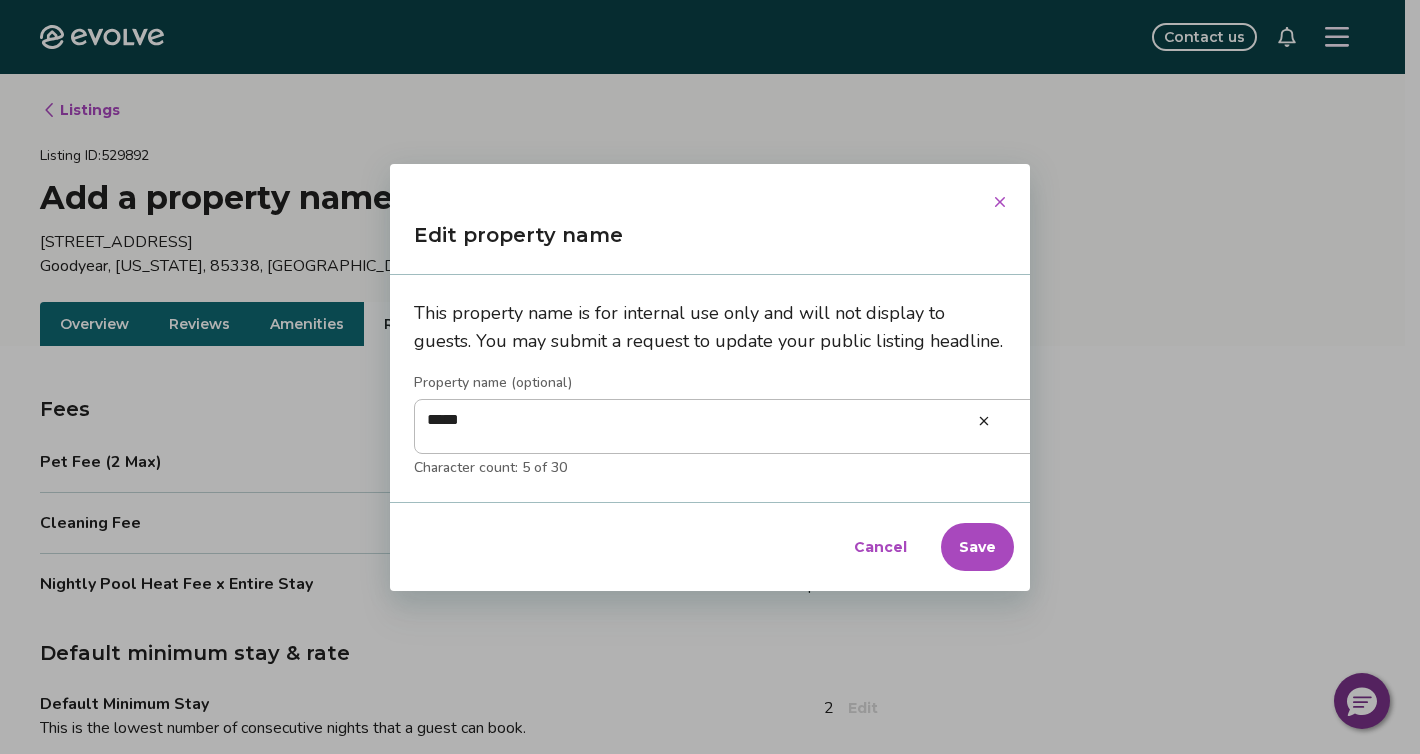 type on "*" 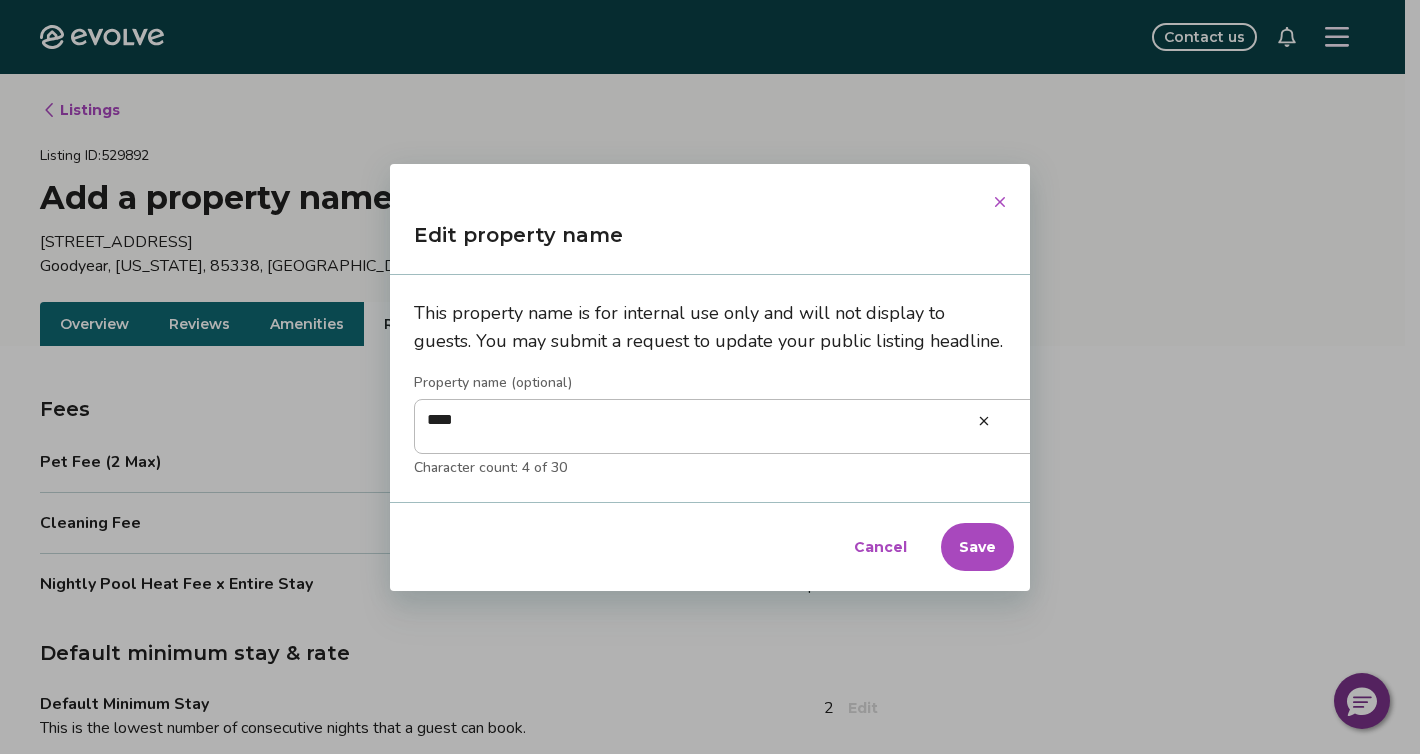 type on "*" 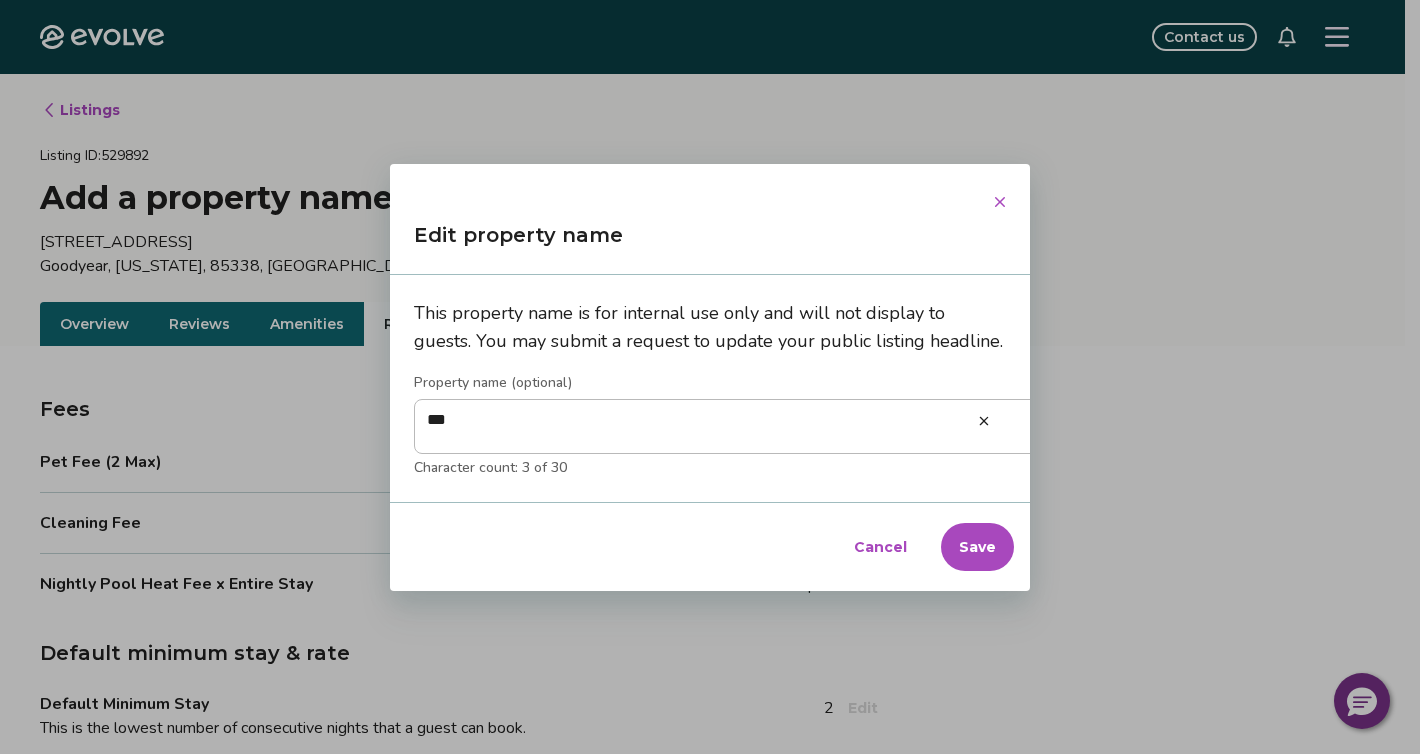 type on "*" 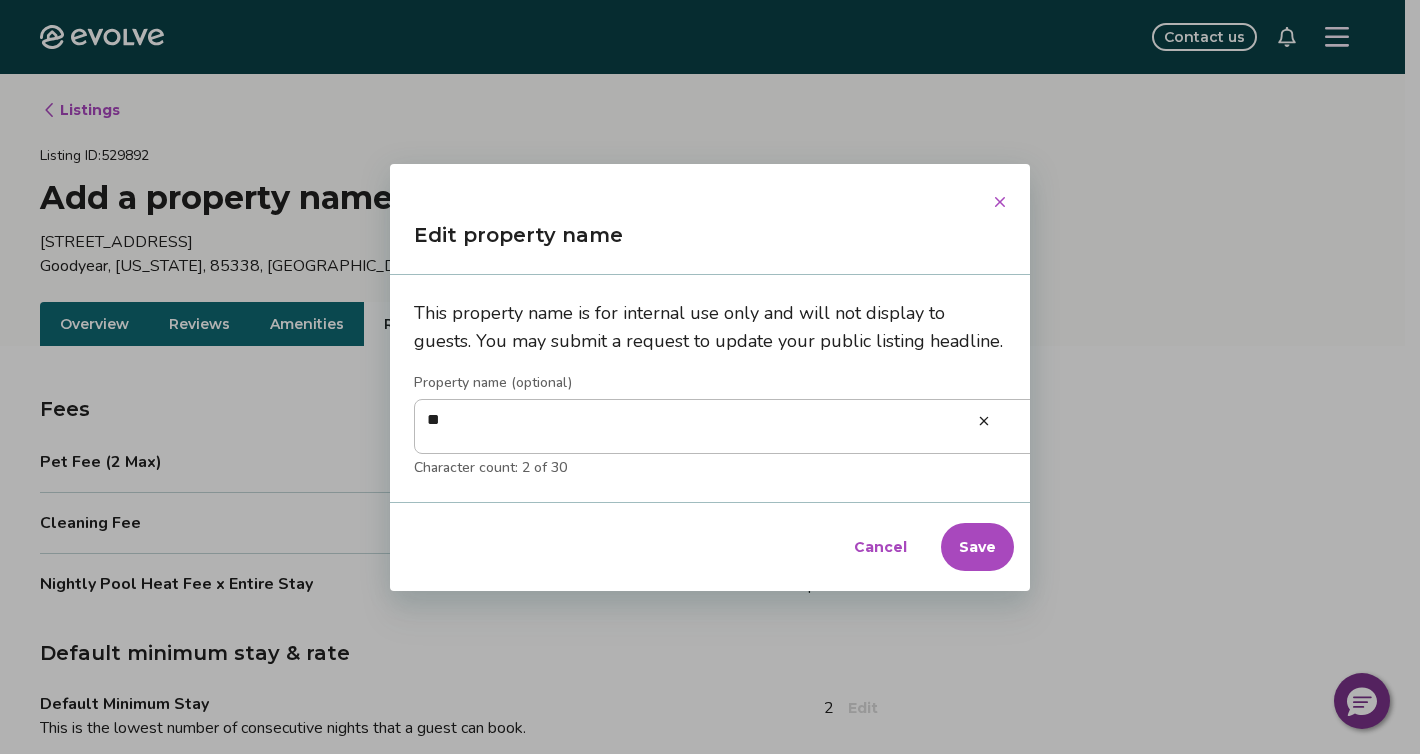 type on "*" 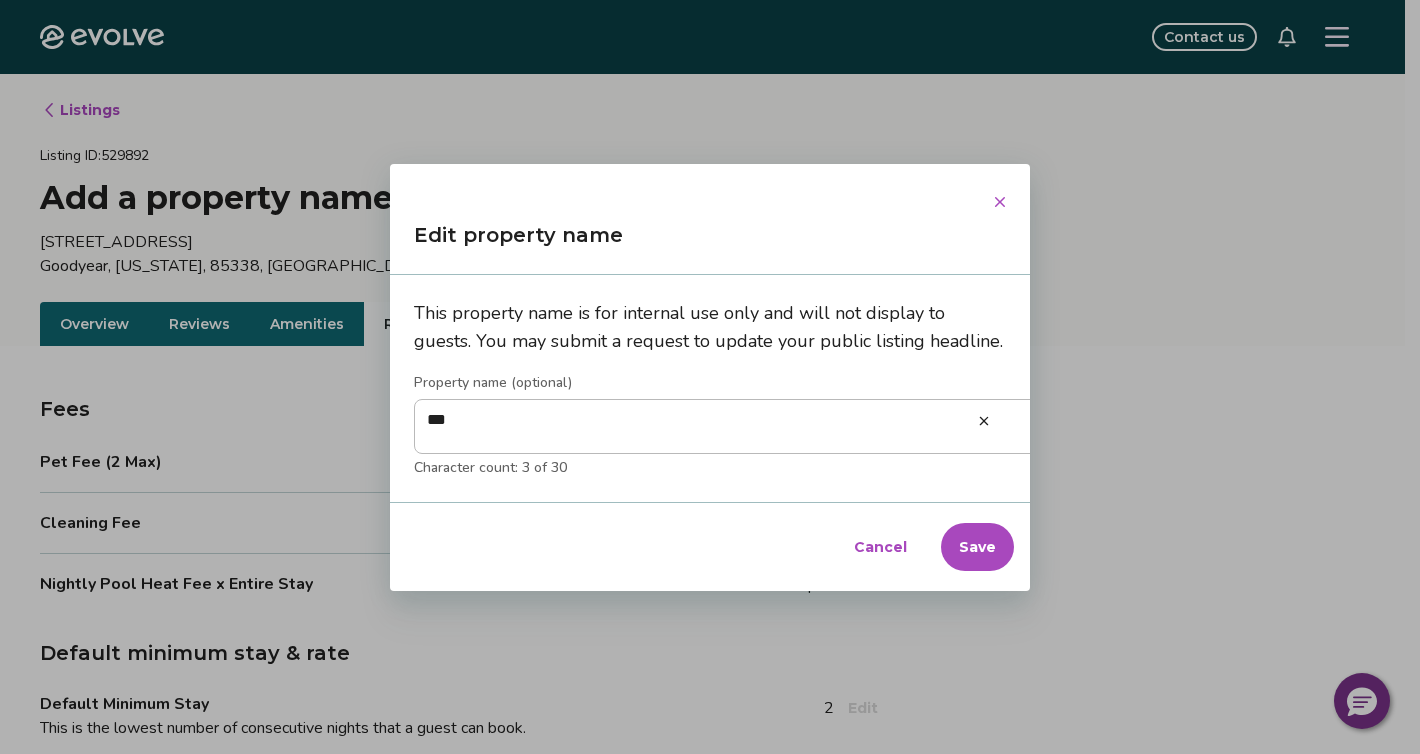 type on "*" 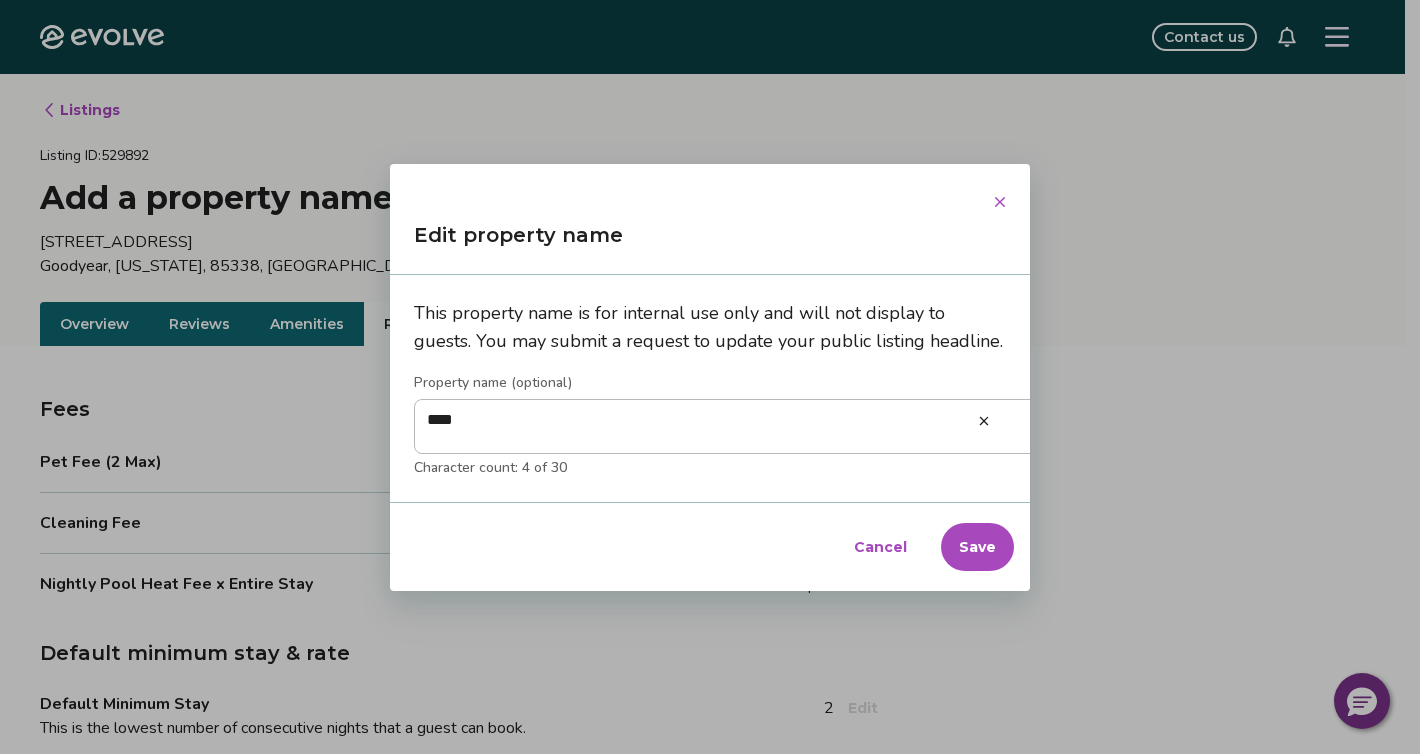 type on "*" 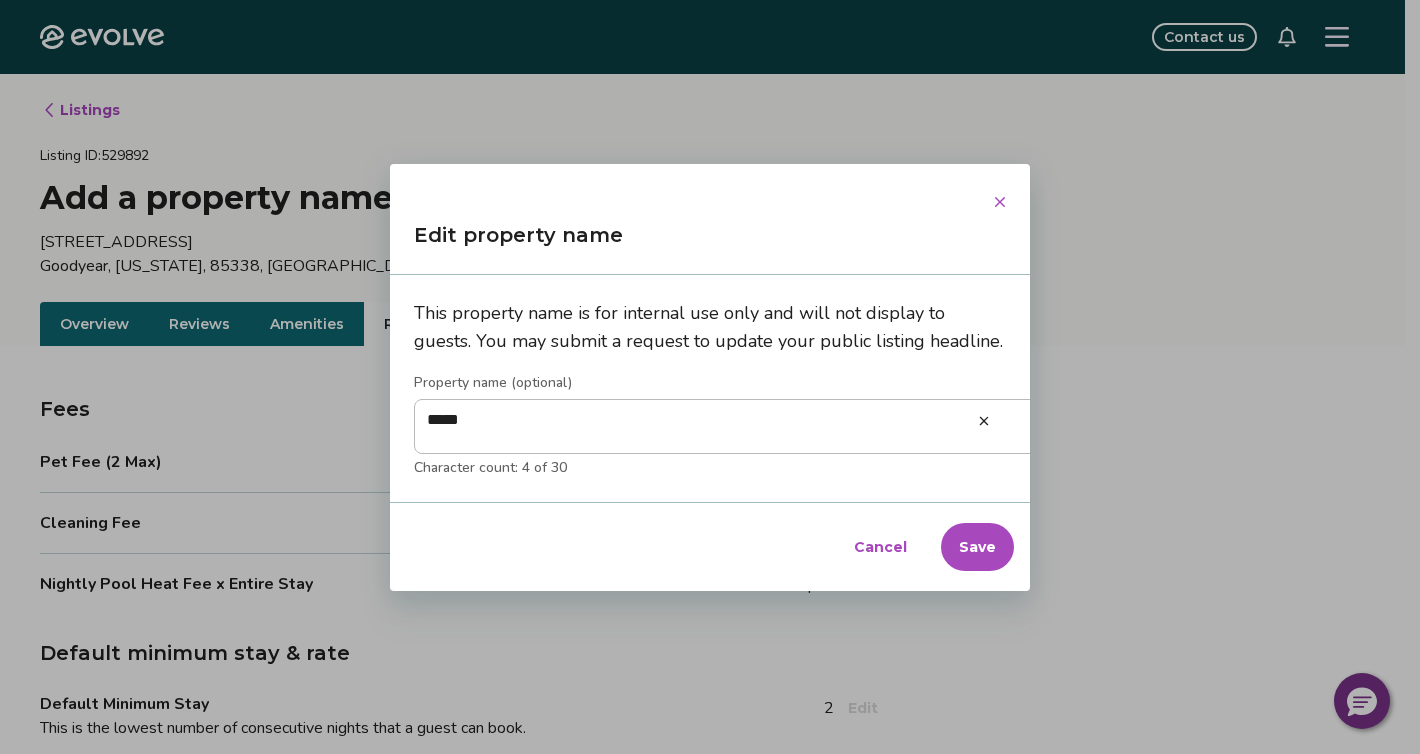 type on "*" 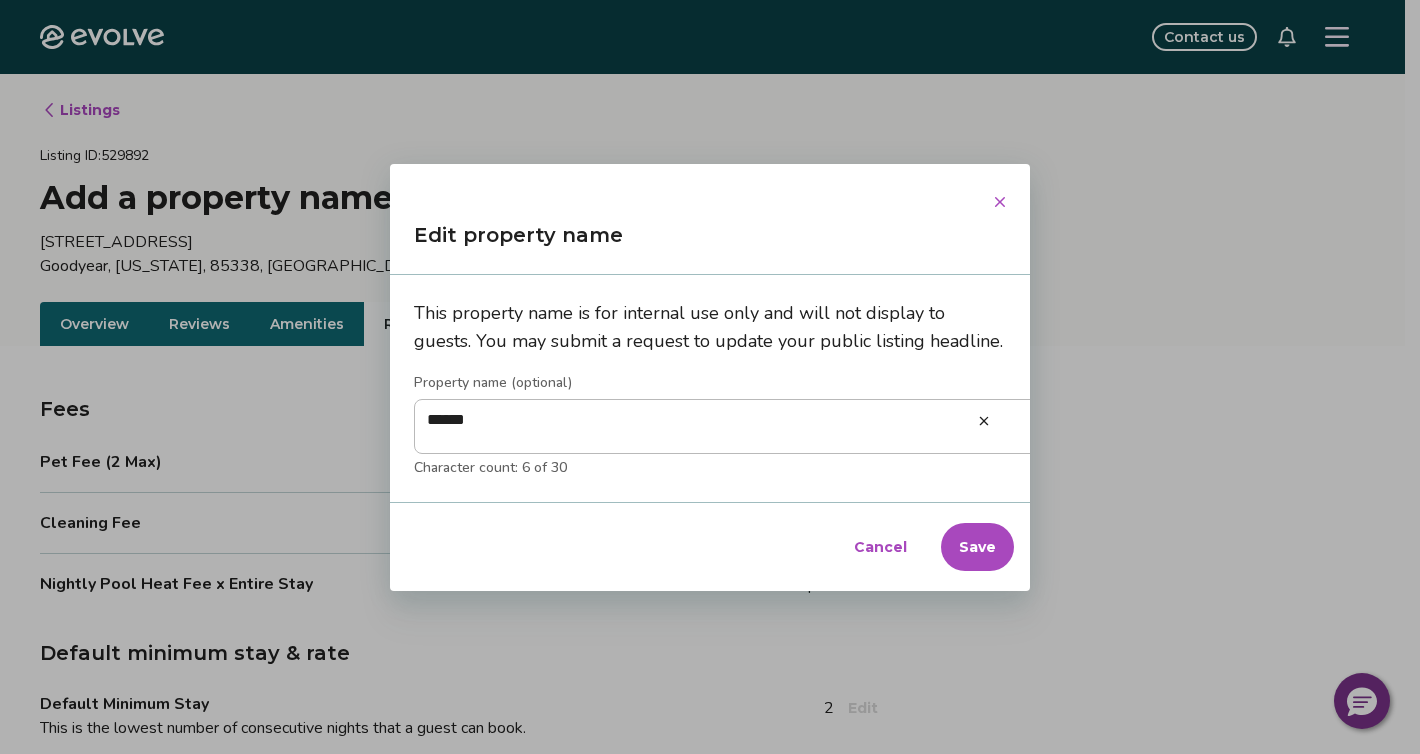 type on "*" 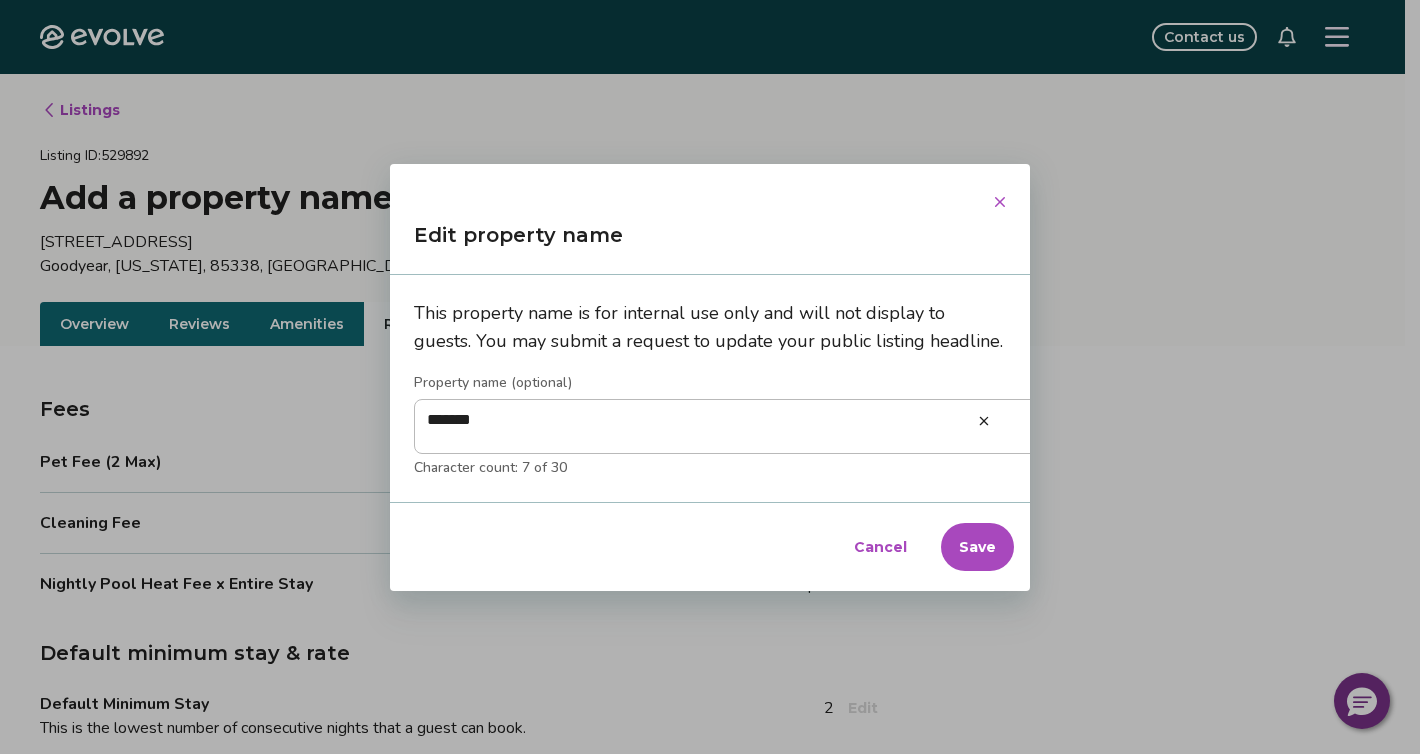 type on "*" 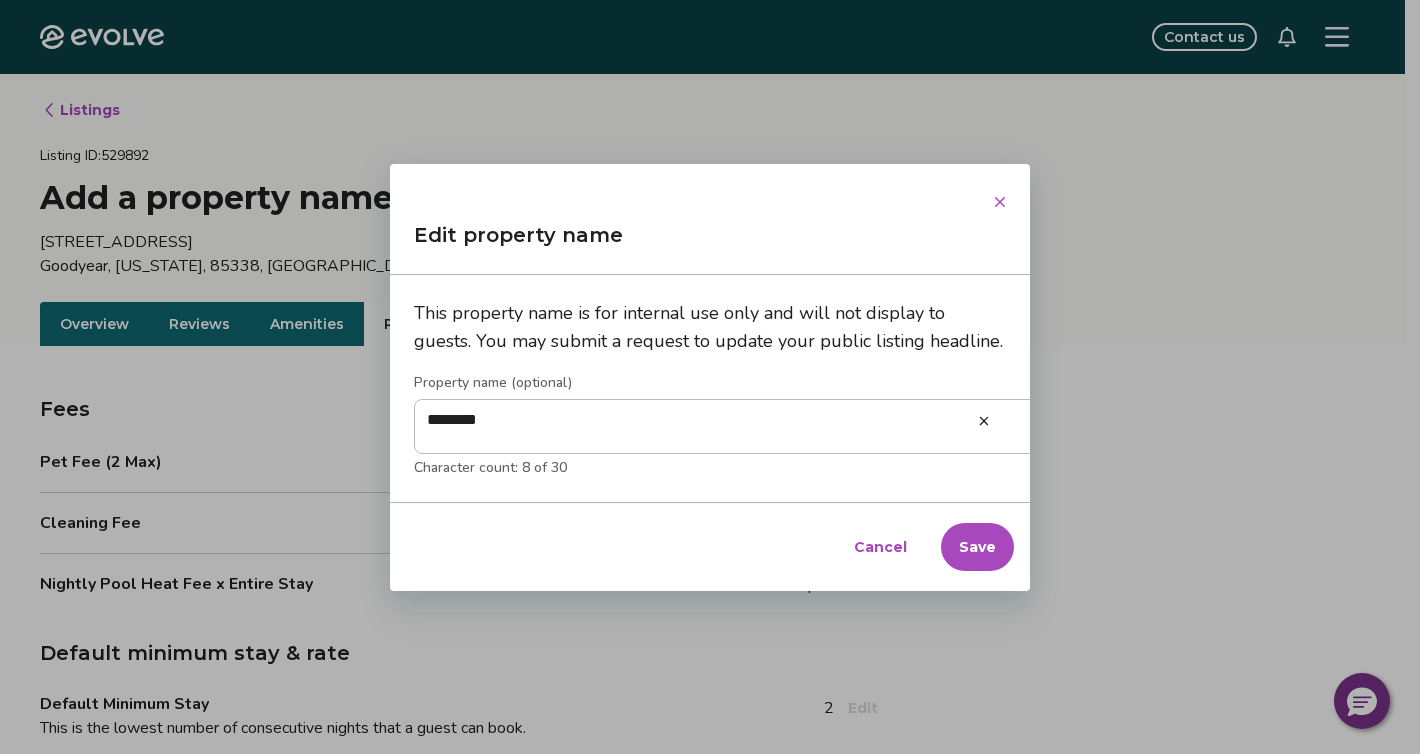 type on "*" 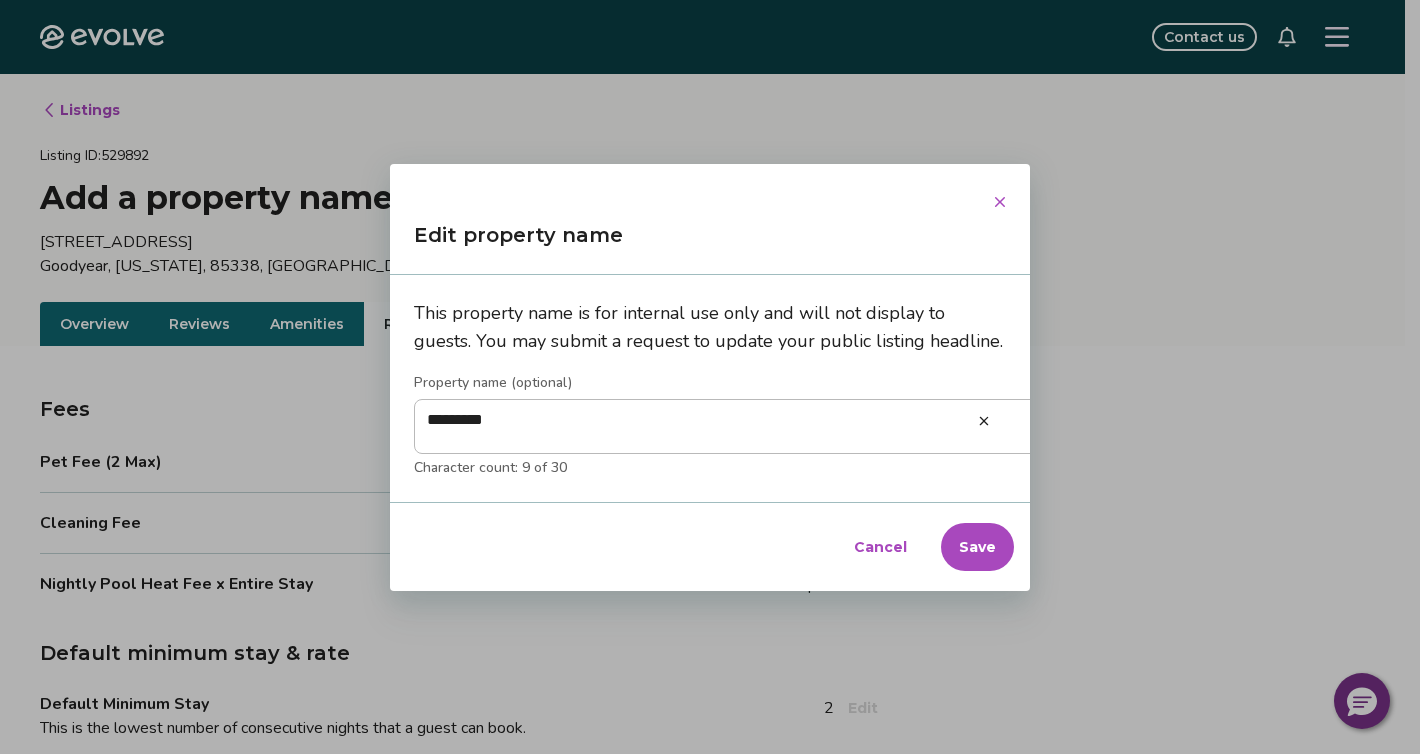 type on "*" 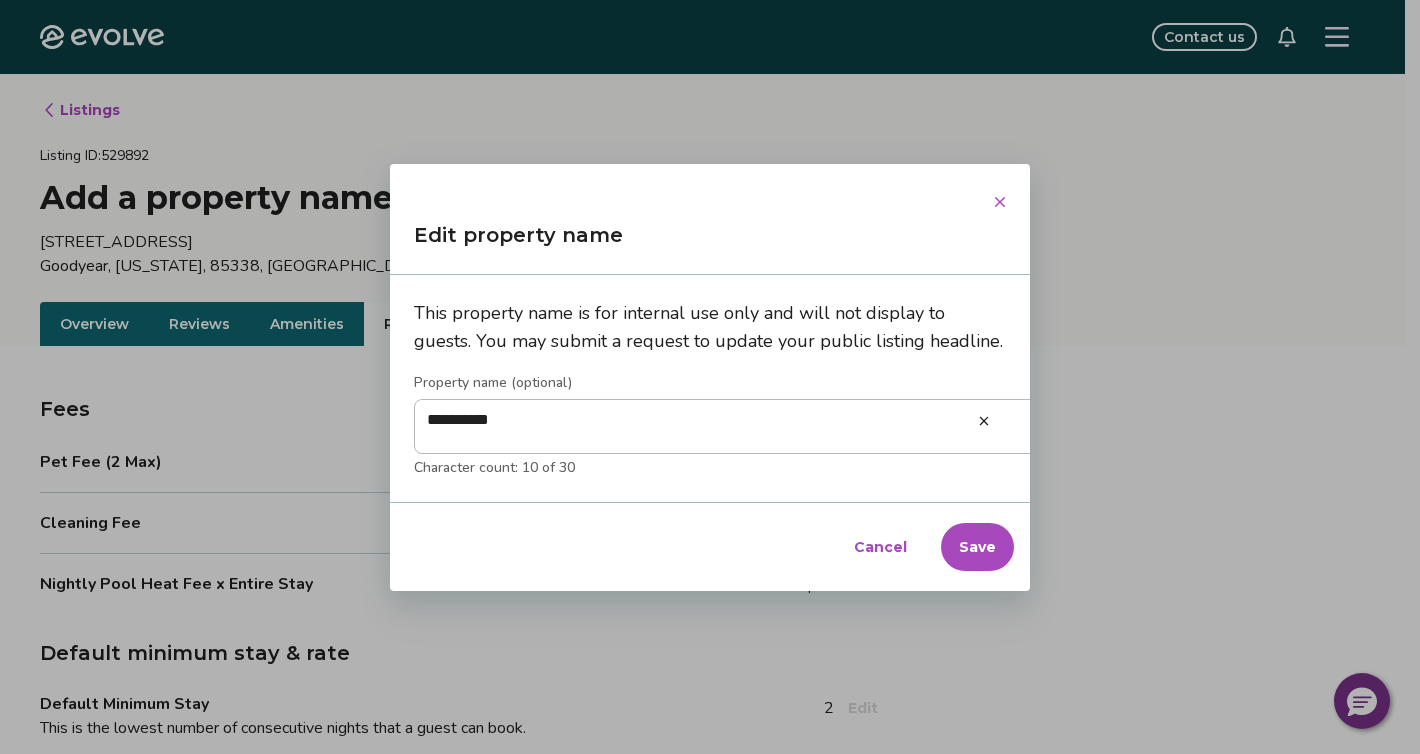 type on "*" 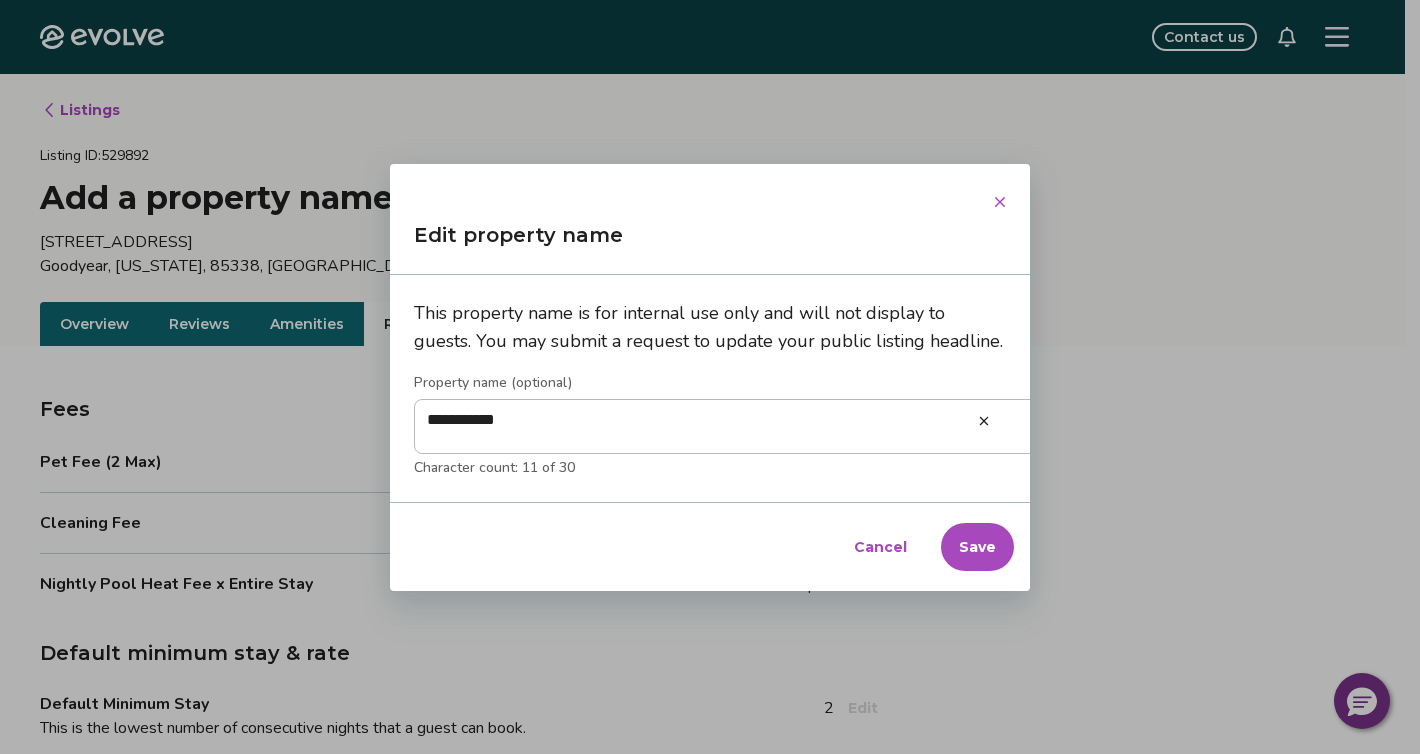 type on "*" 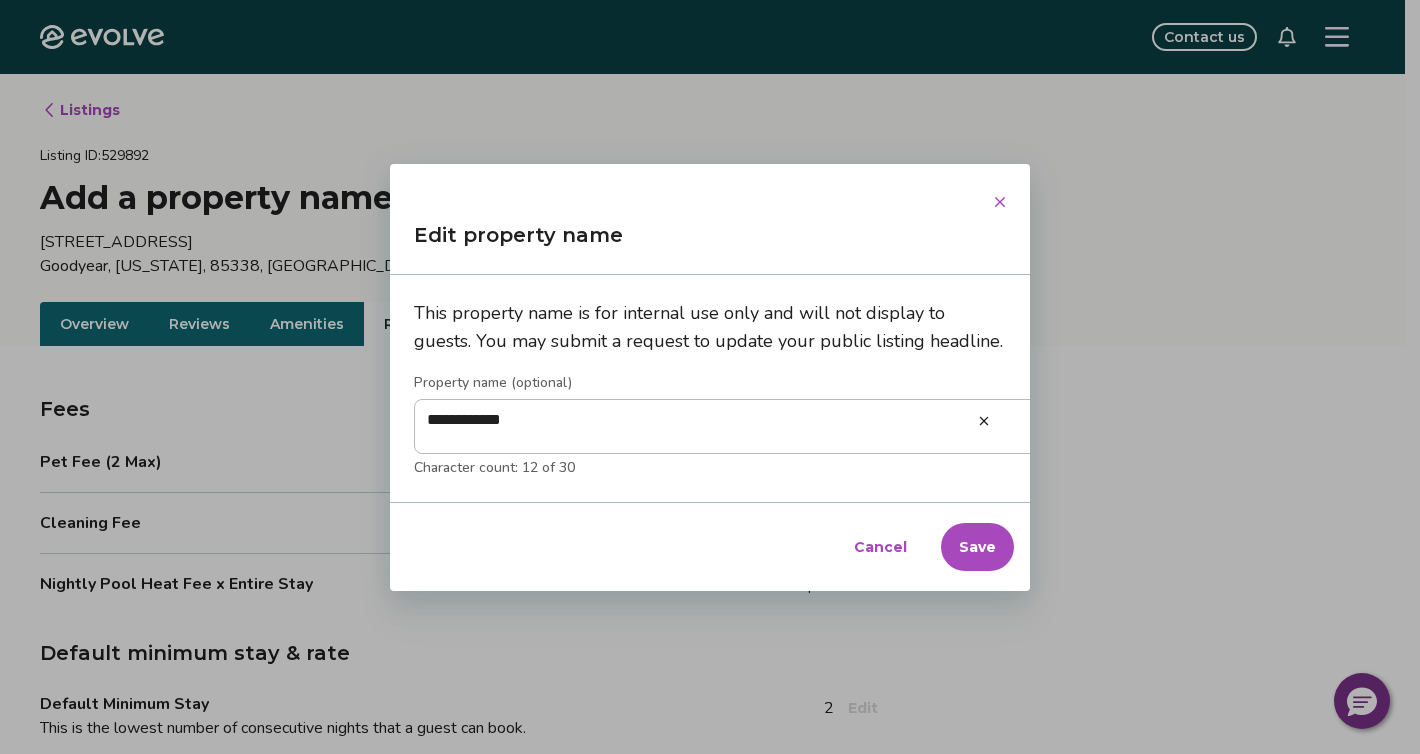 type on "*" 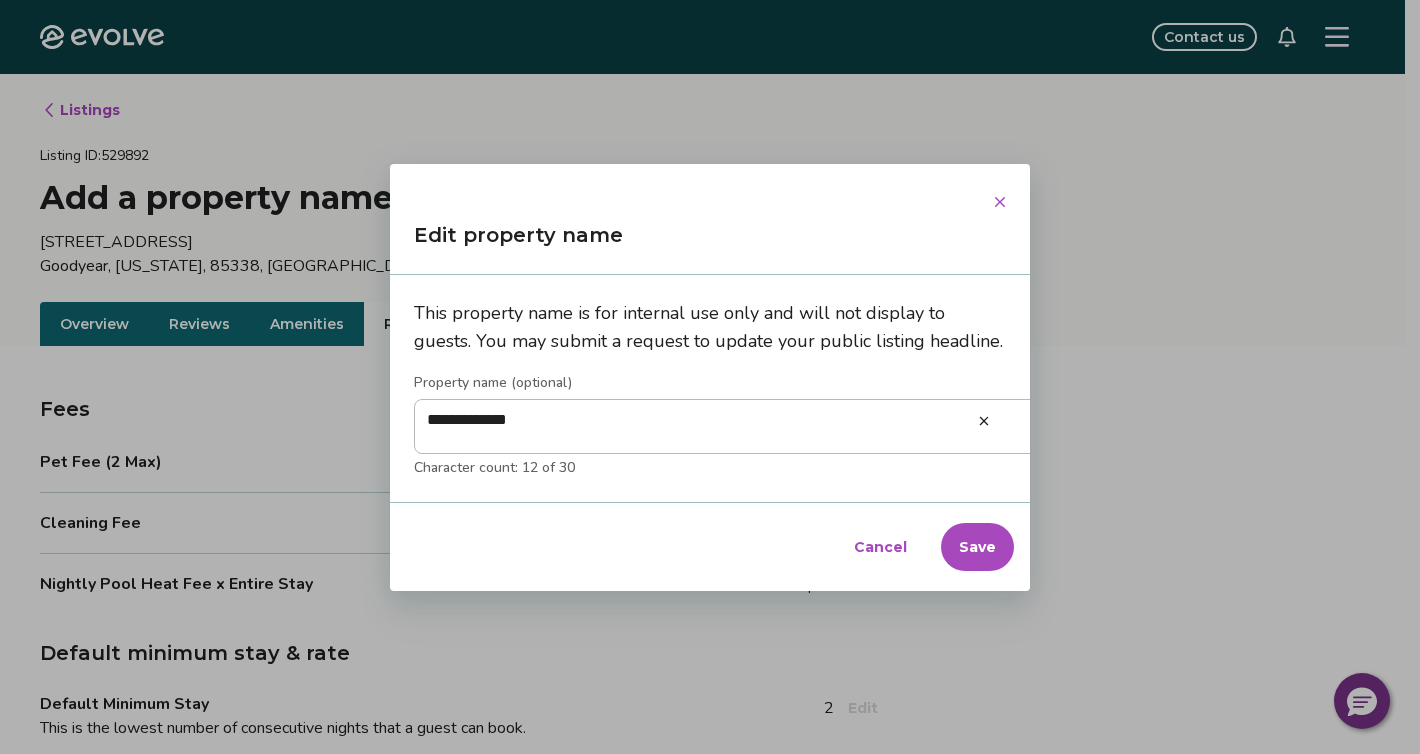 type on "**********" 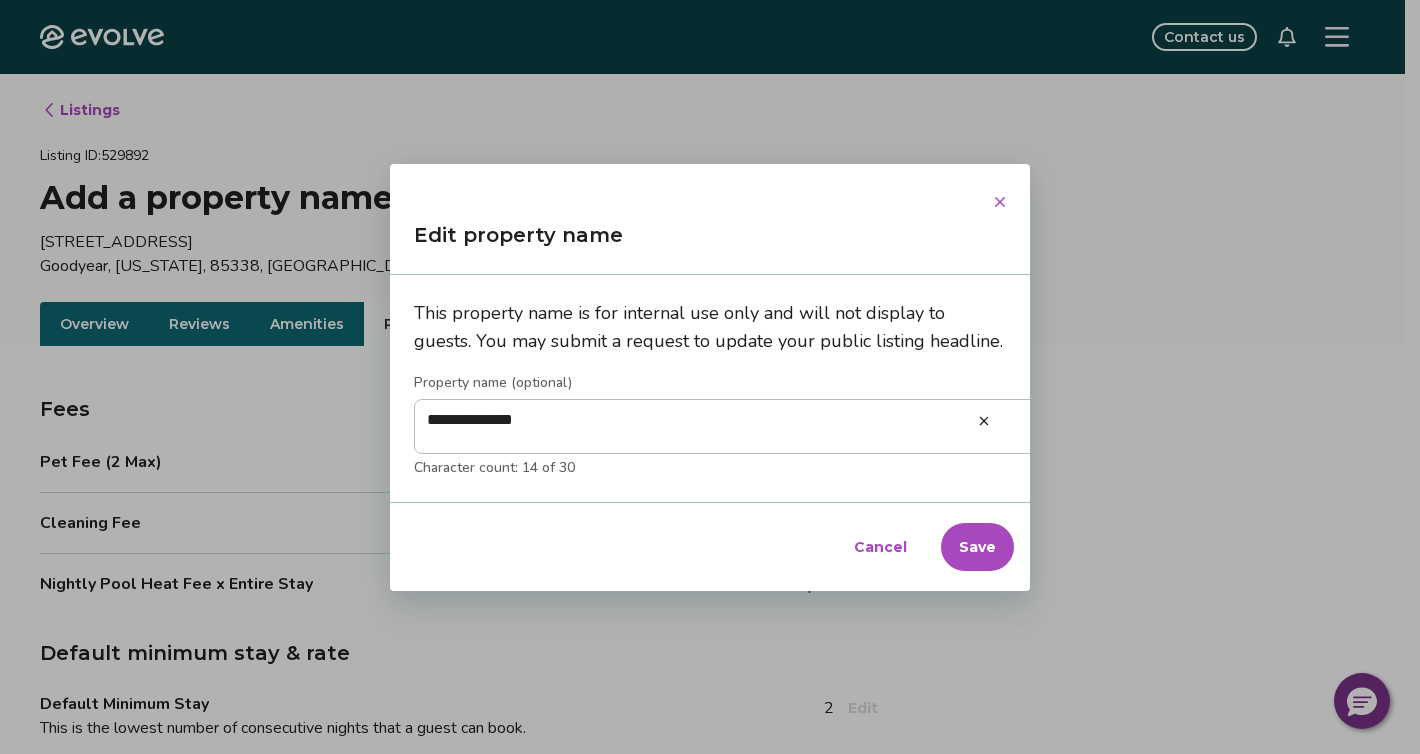 type on "*" 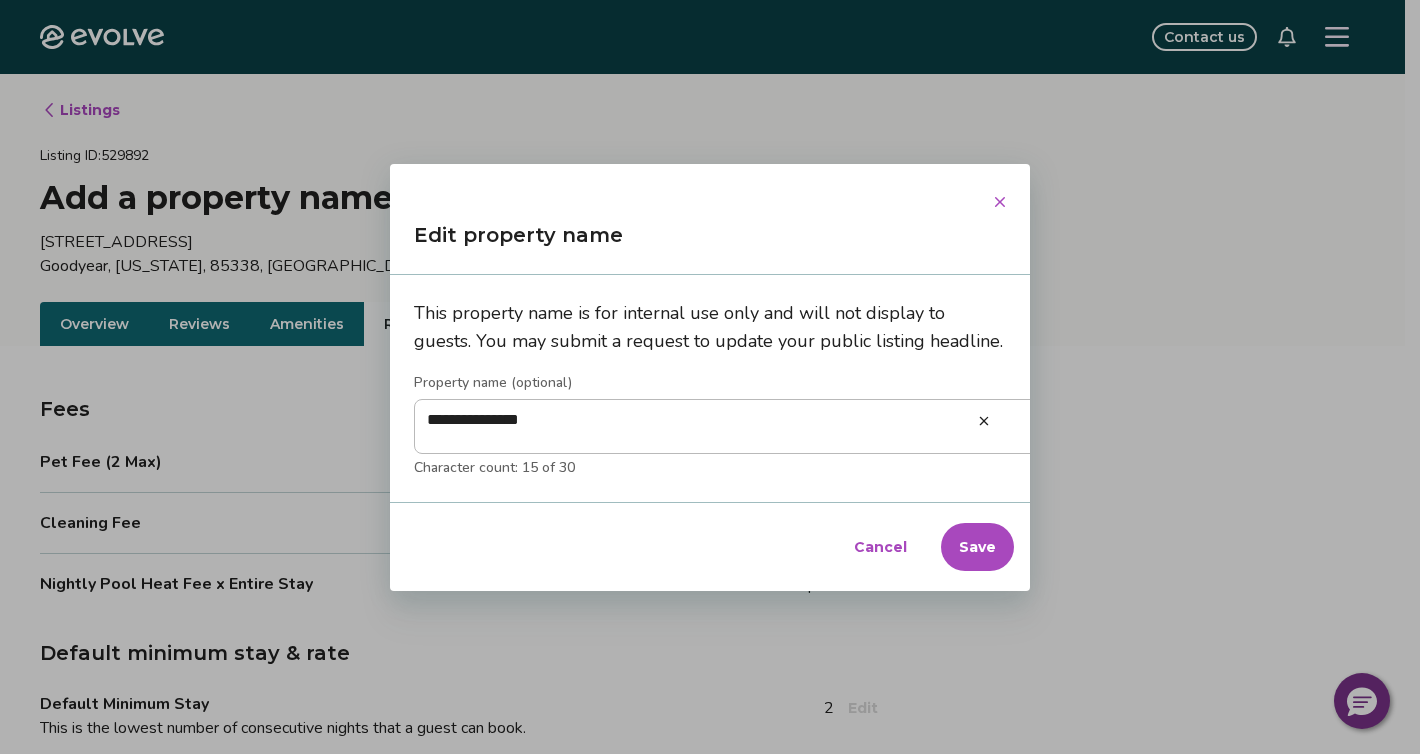 type on "*" 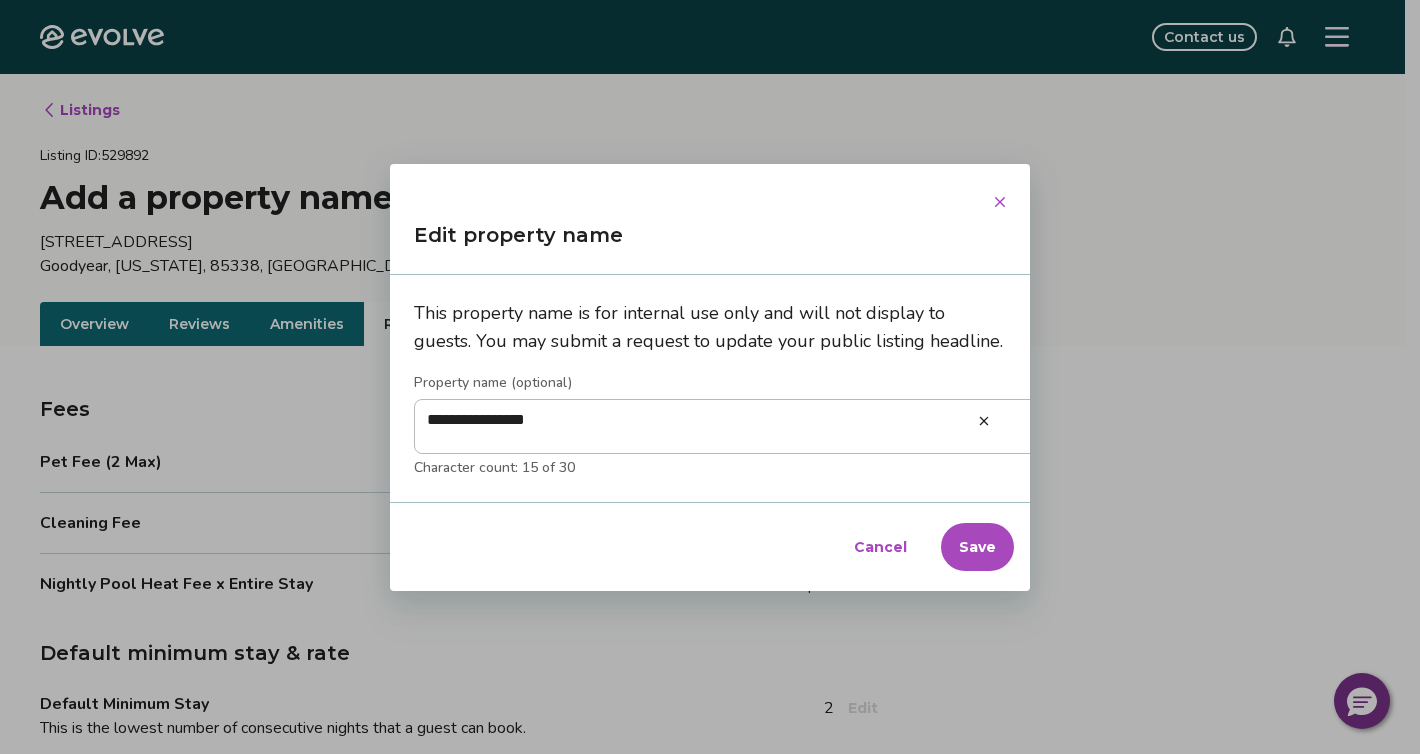type on "*" 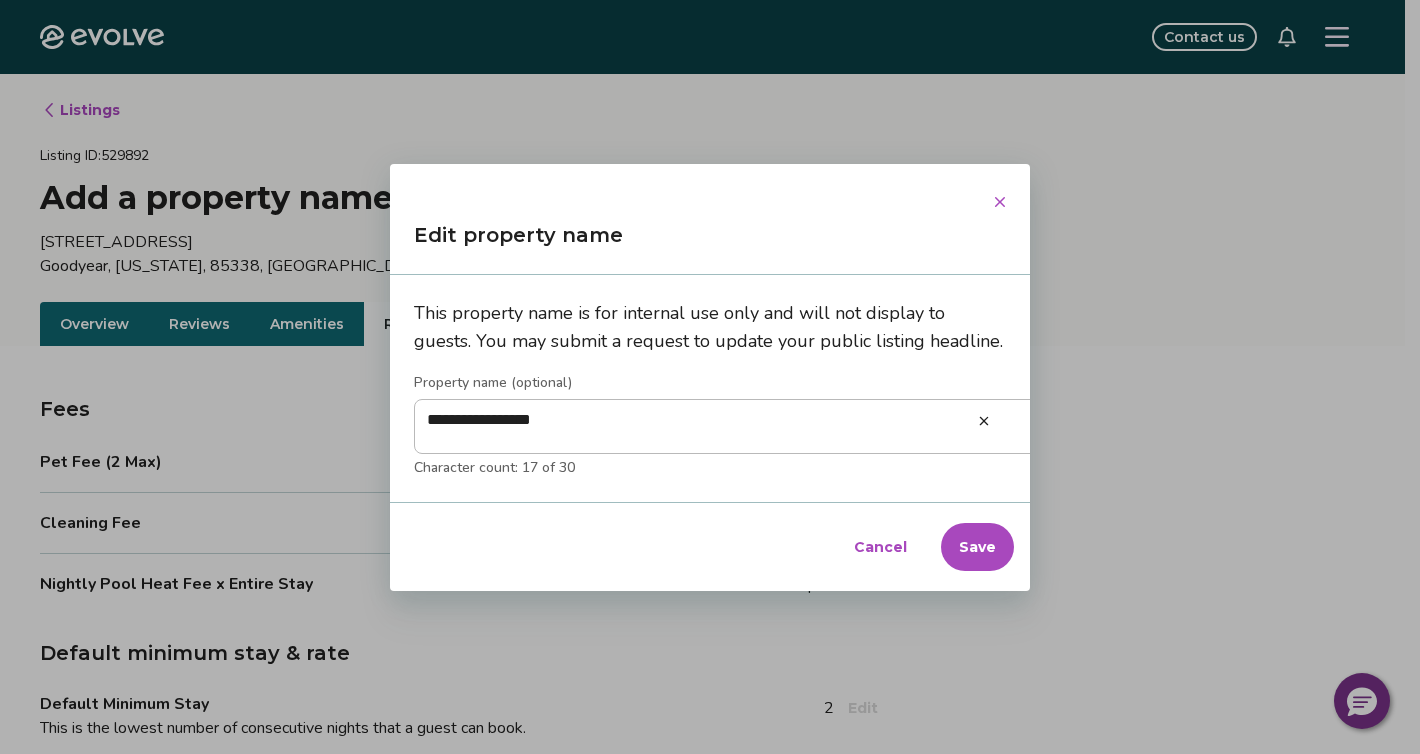 type on "*" 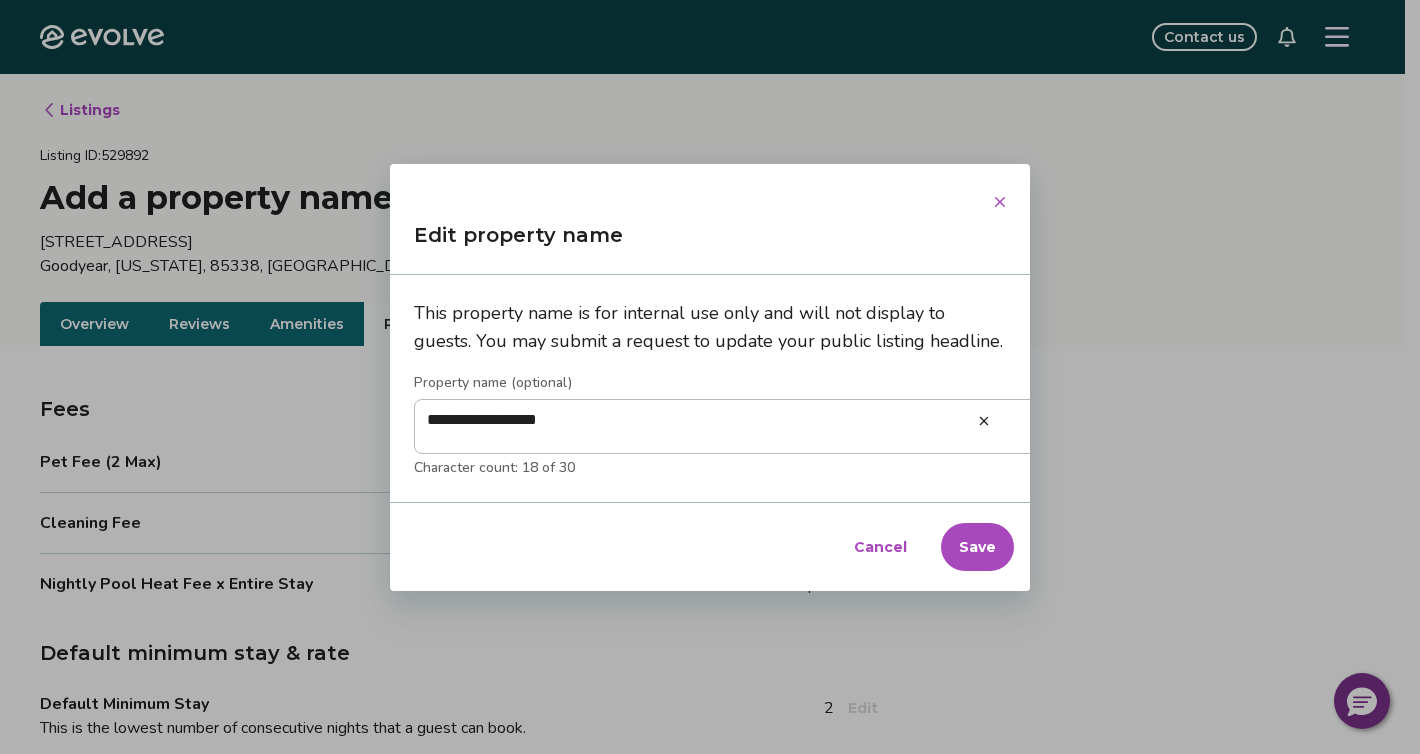 type on "*" 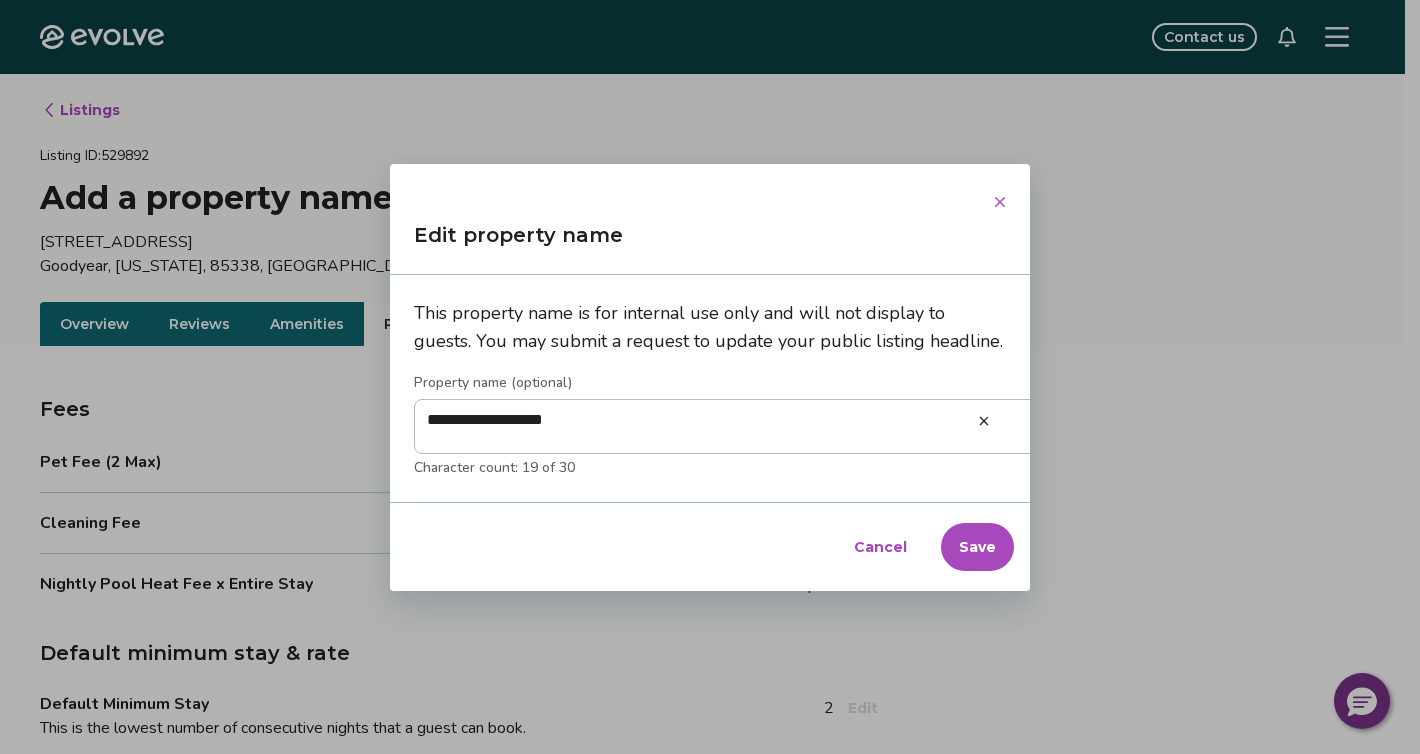 type on "*" 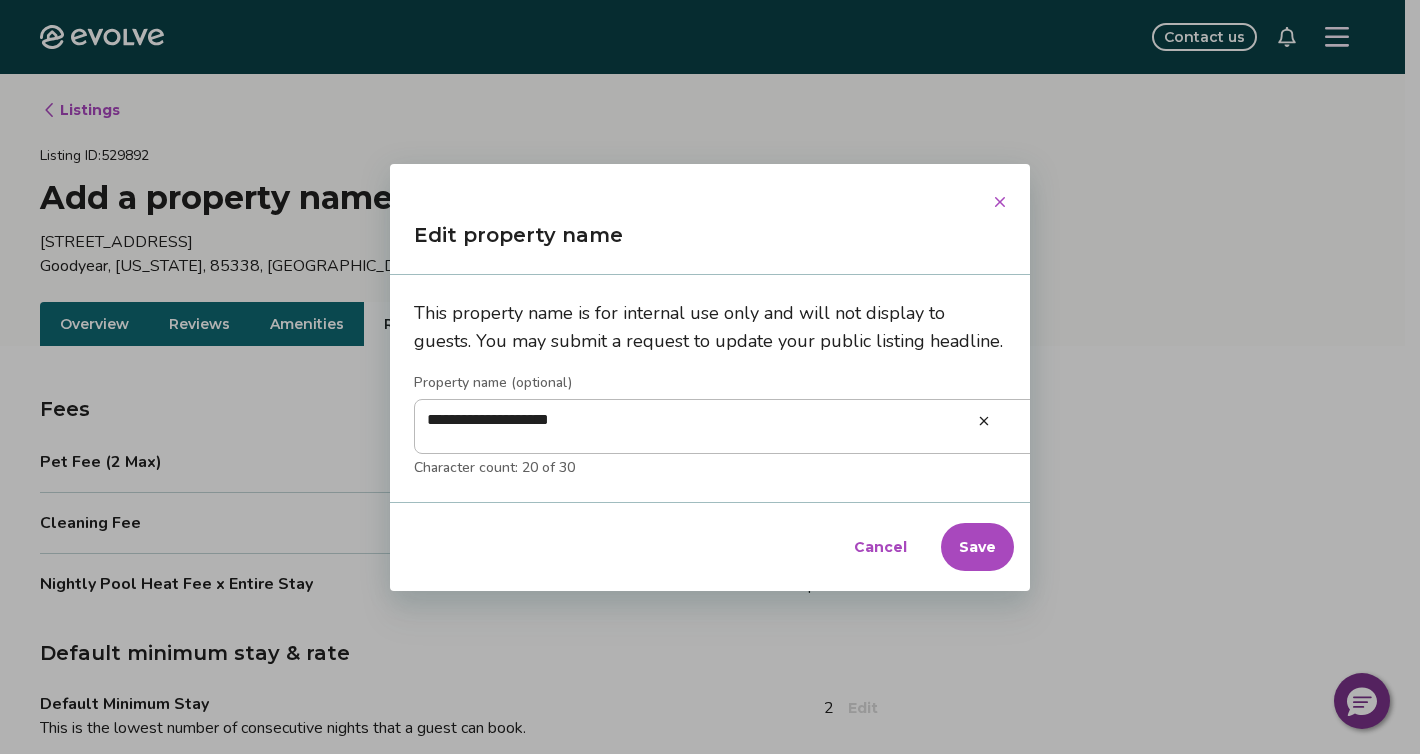 type on "*" 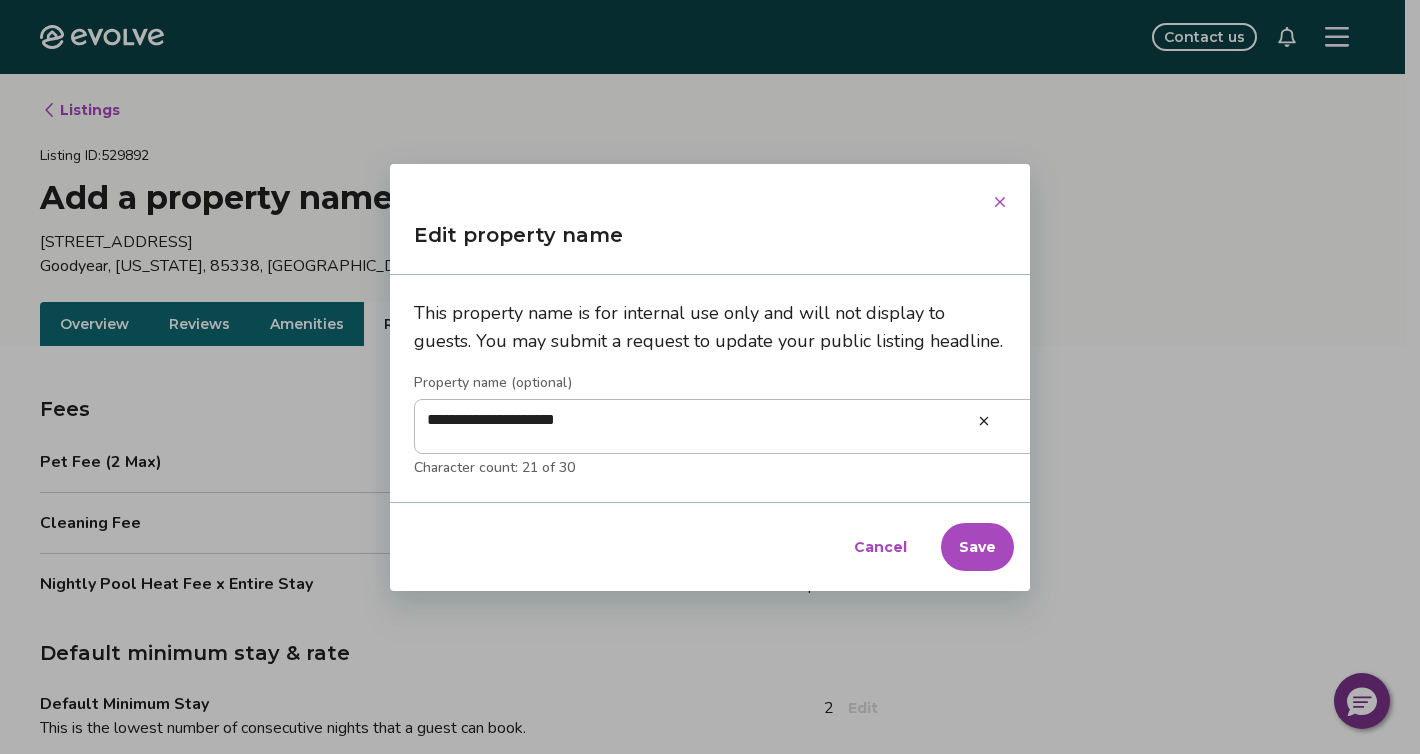 type on "*" 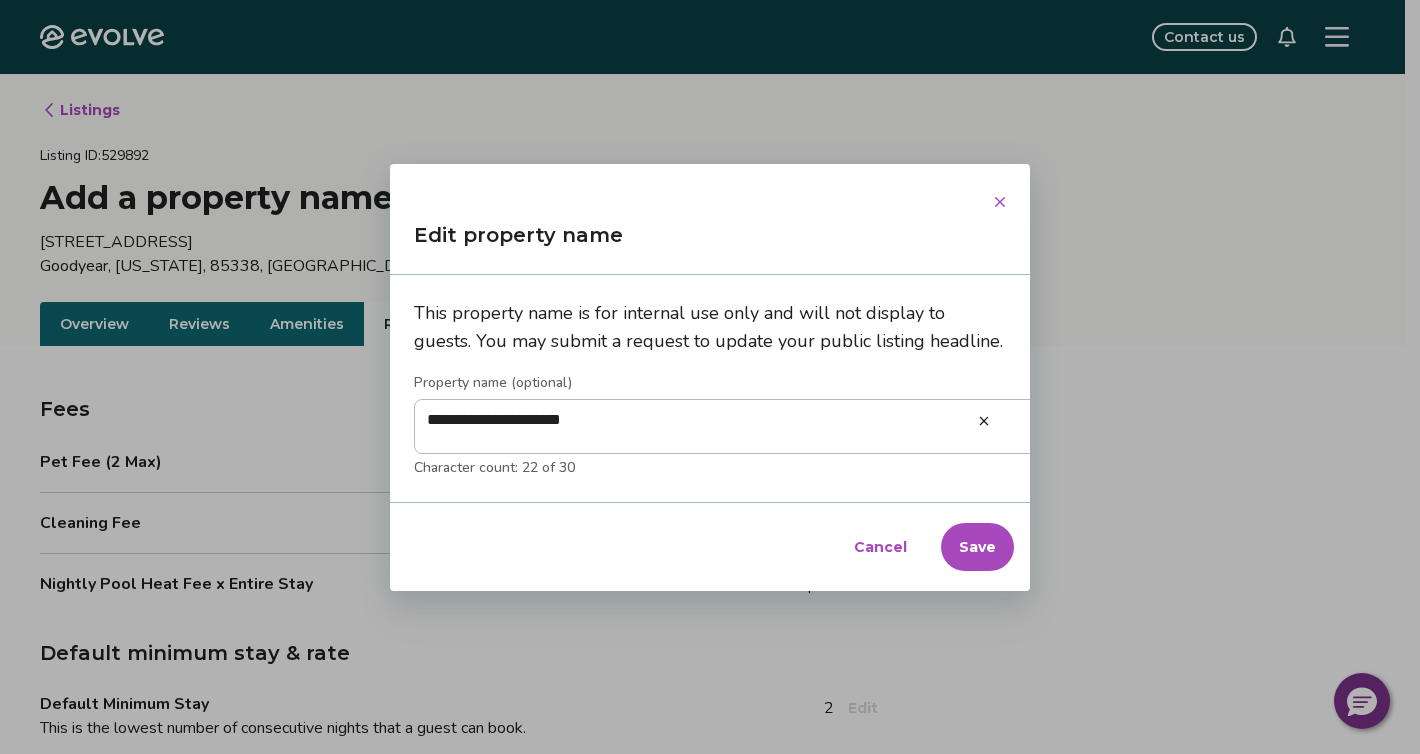 type on "*" 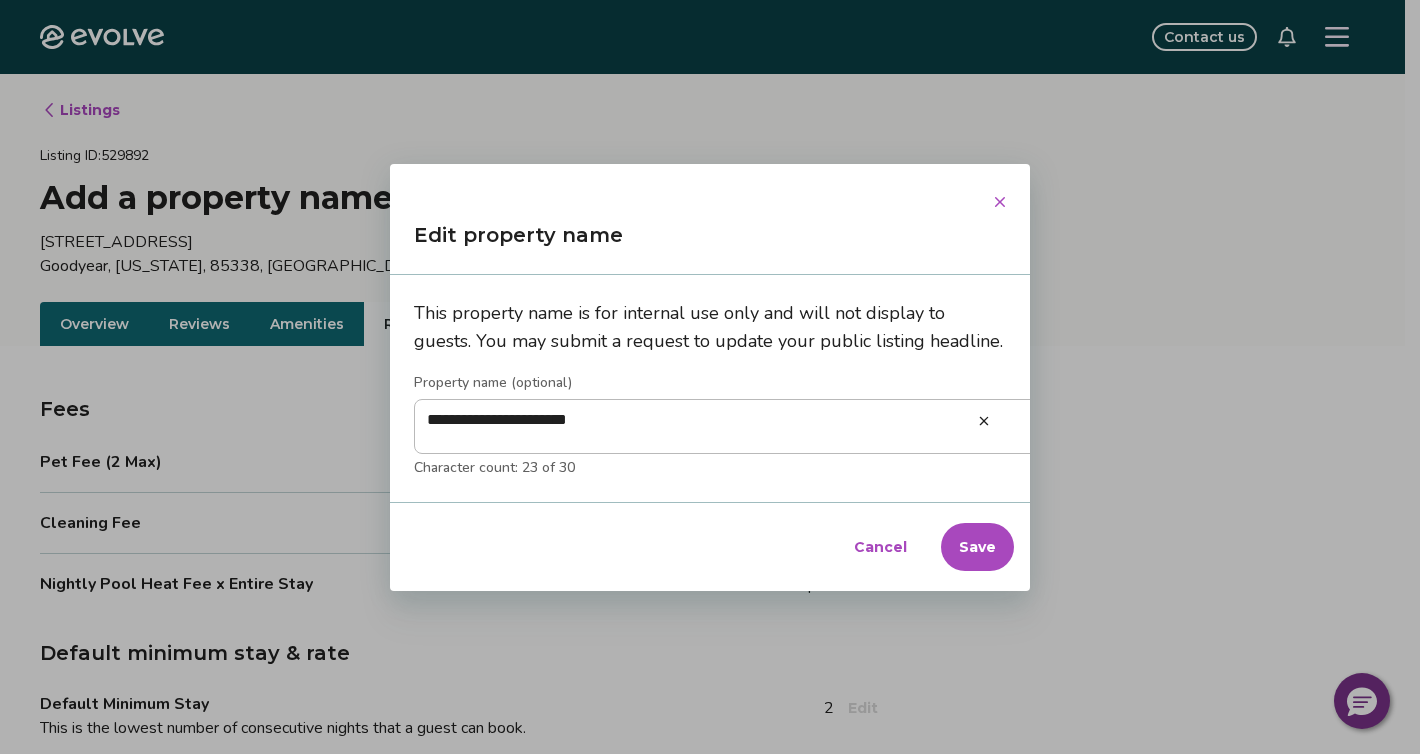 type on "*" 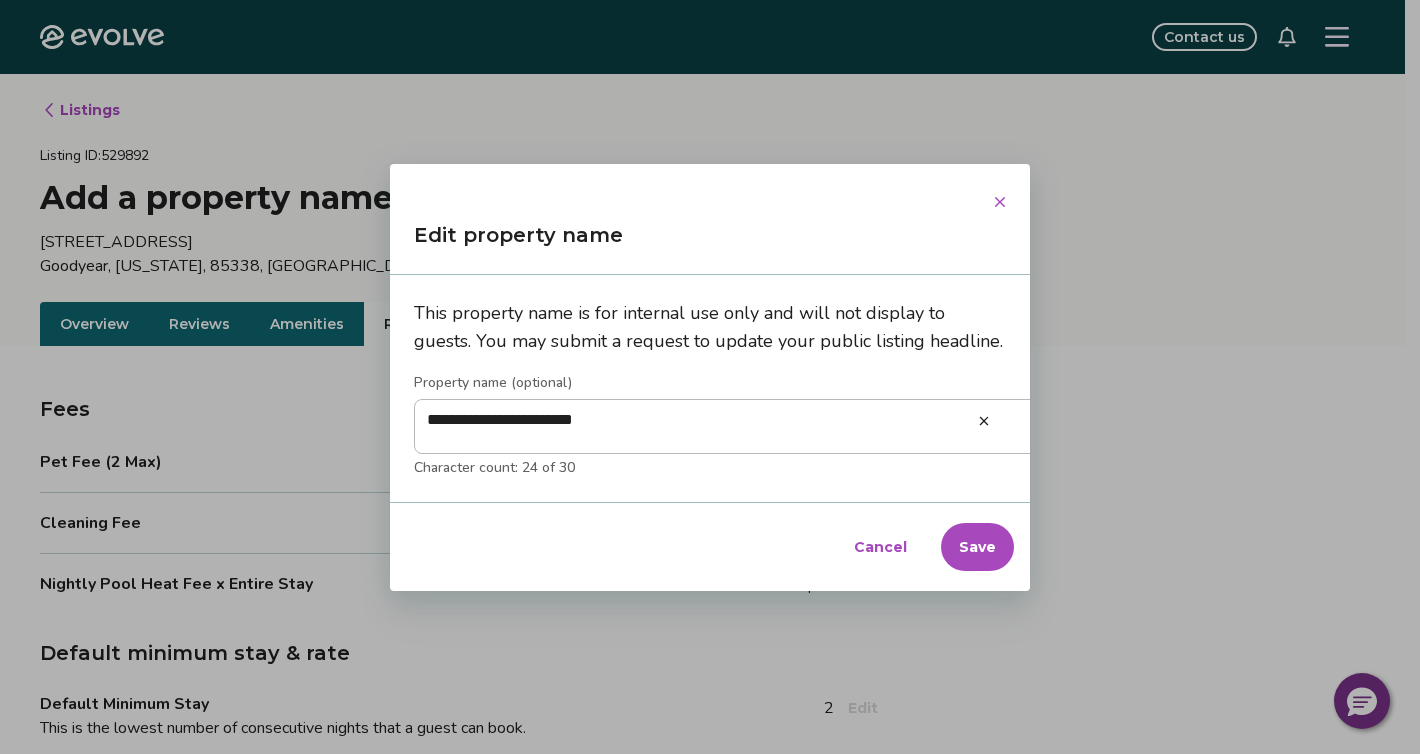 type on "*" 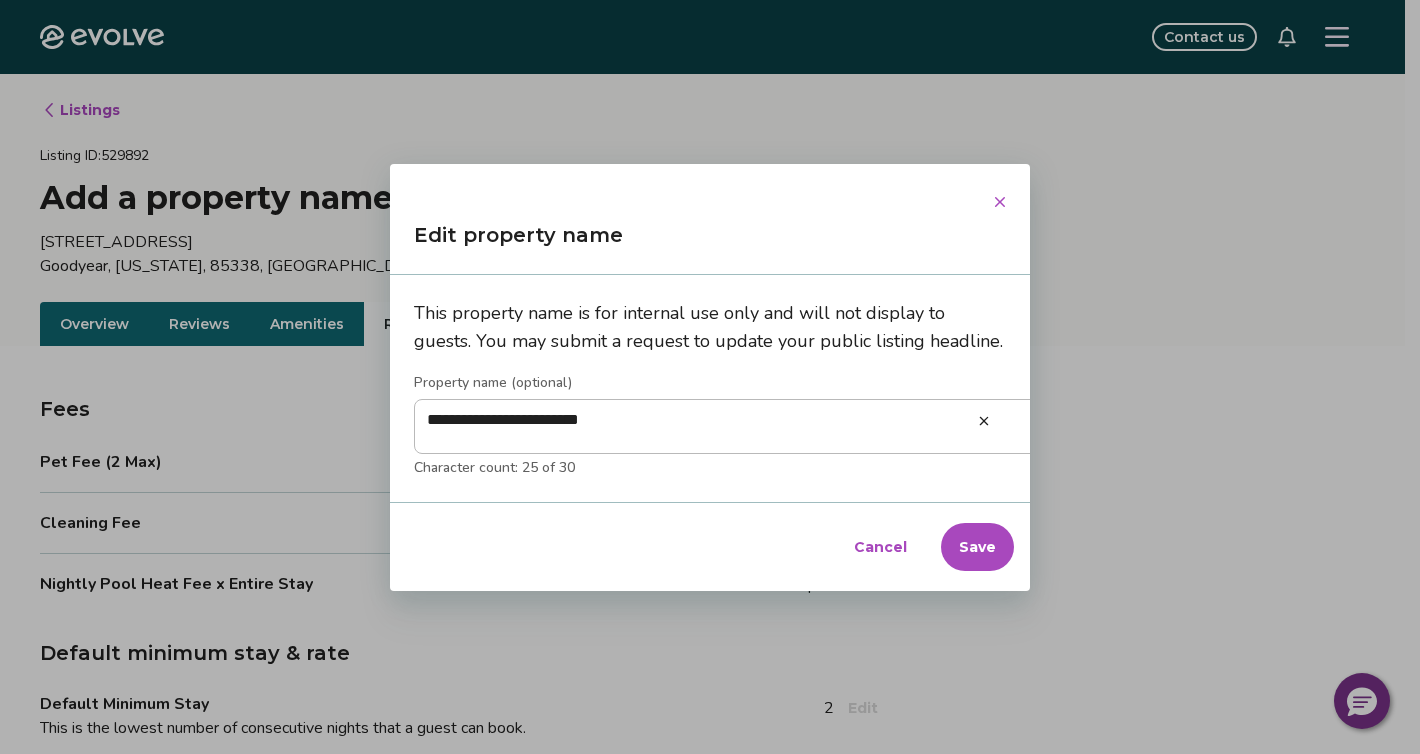 type on "*" 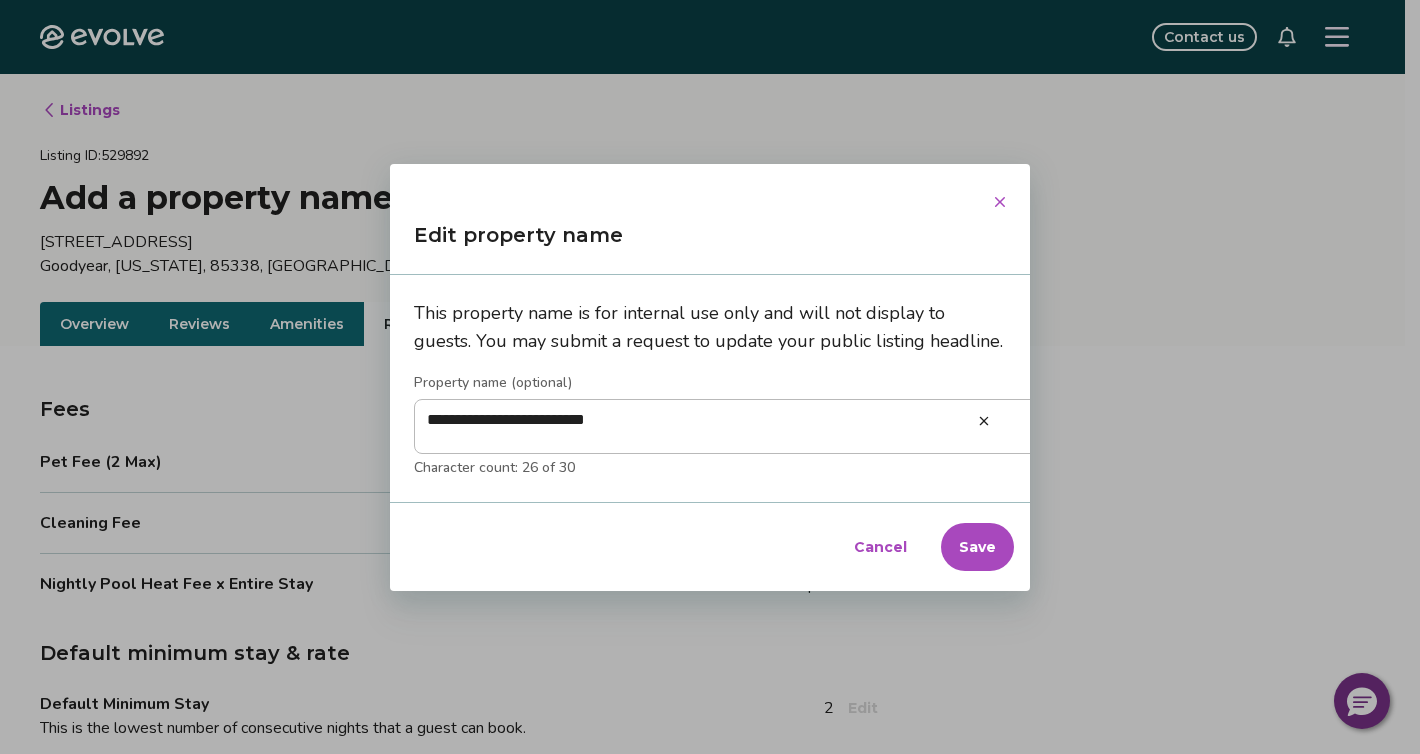 type on "*" 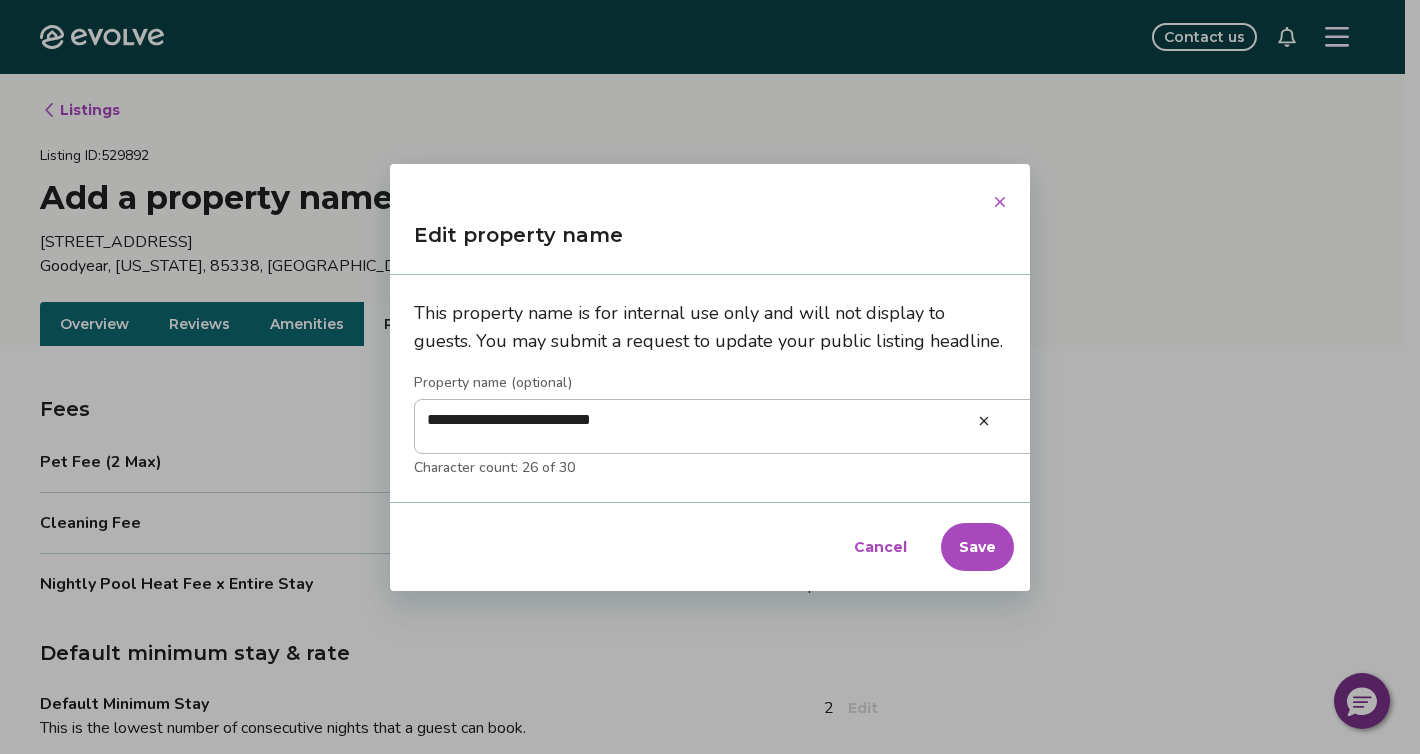 type on "*" 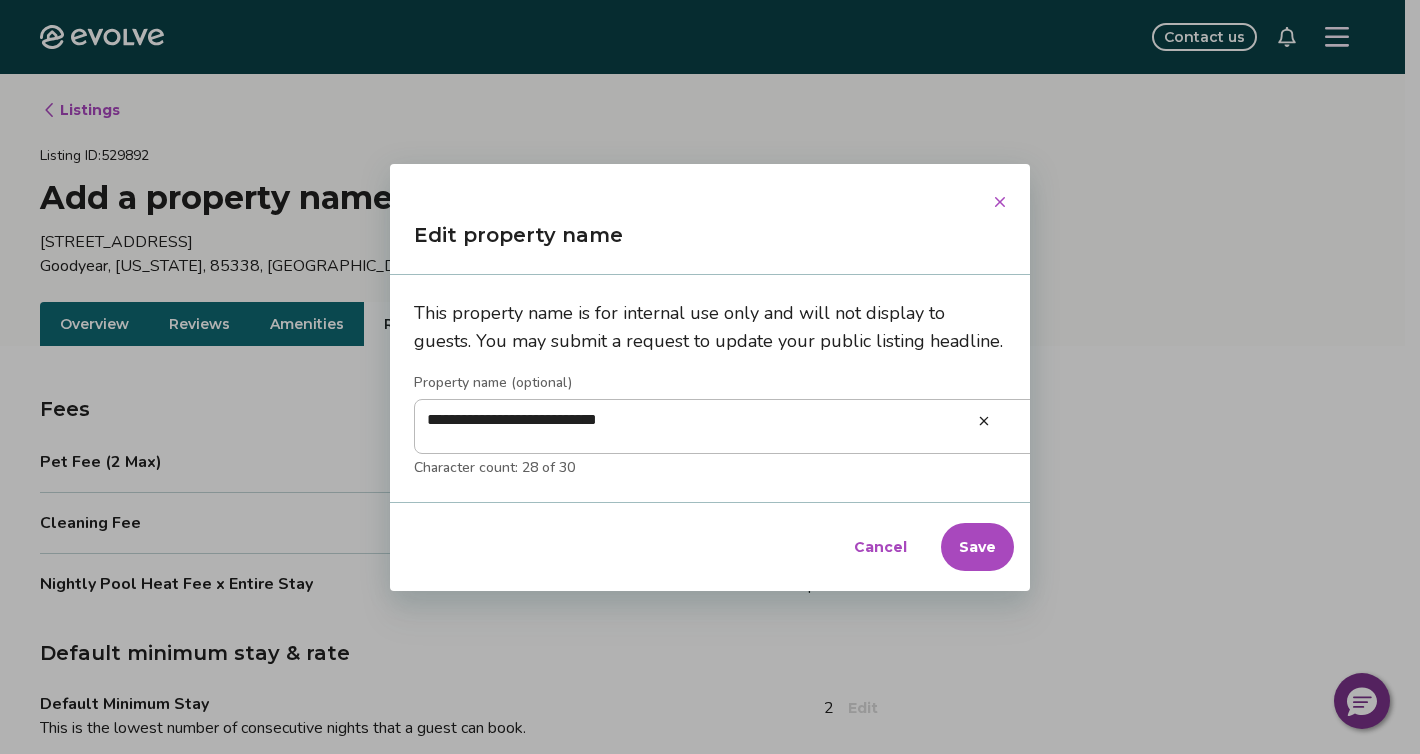 type on "*" 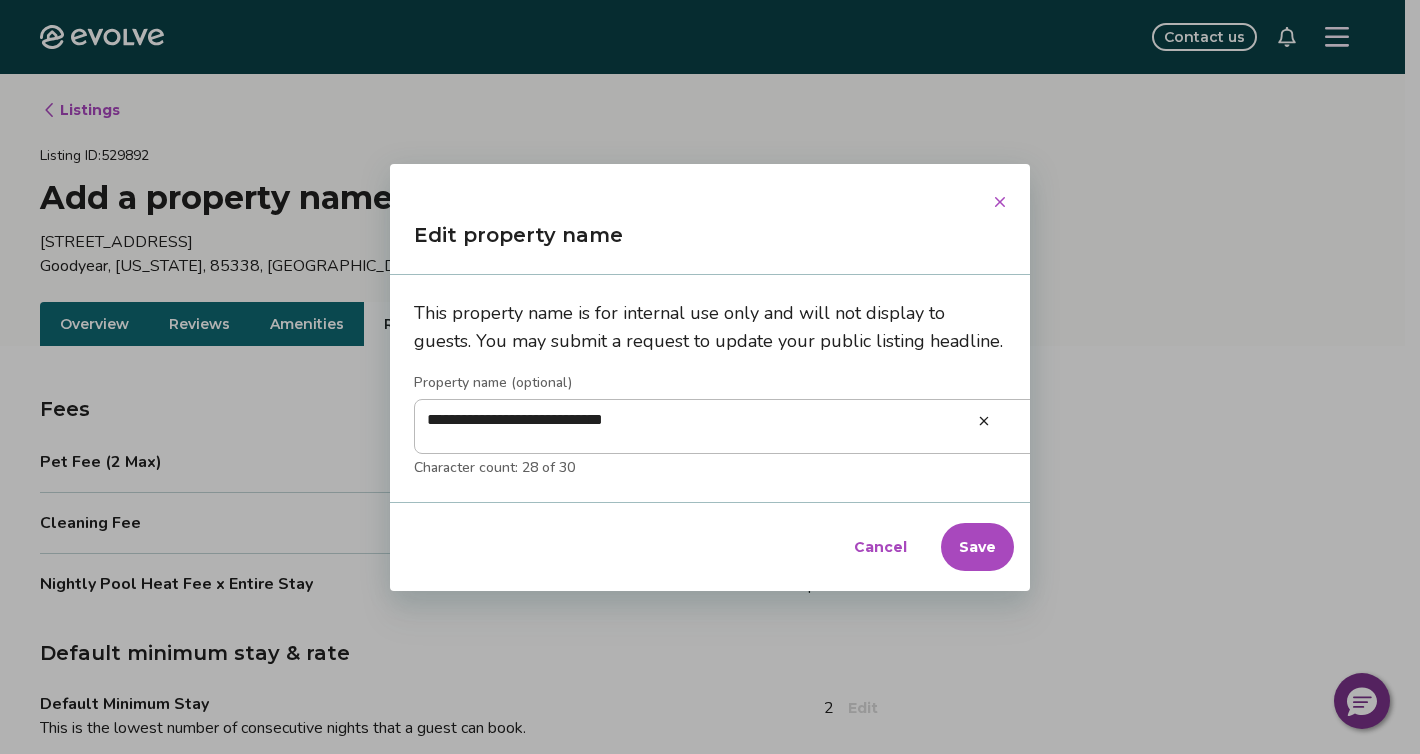 type on "*" 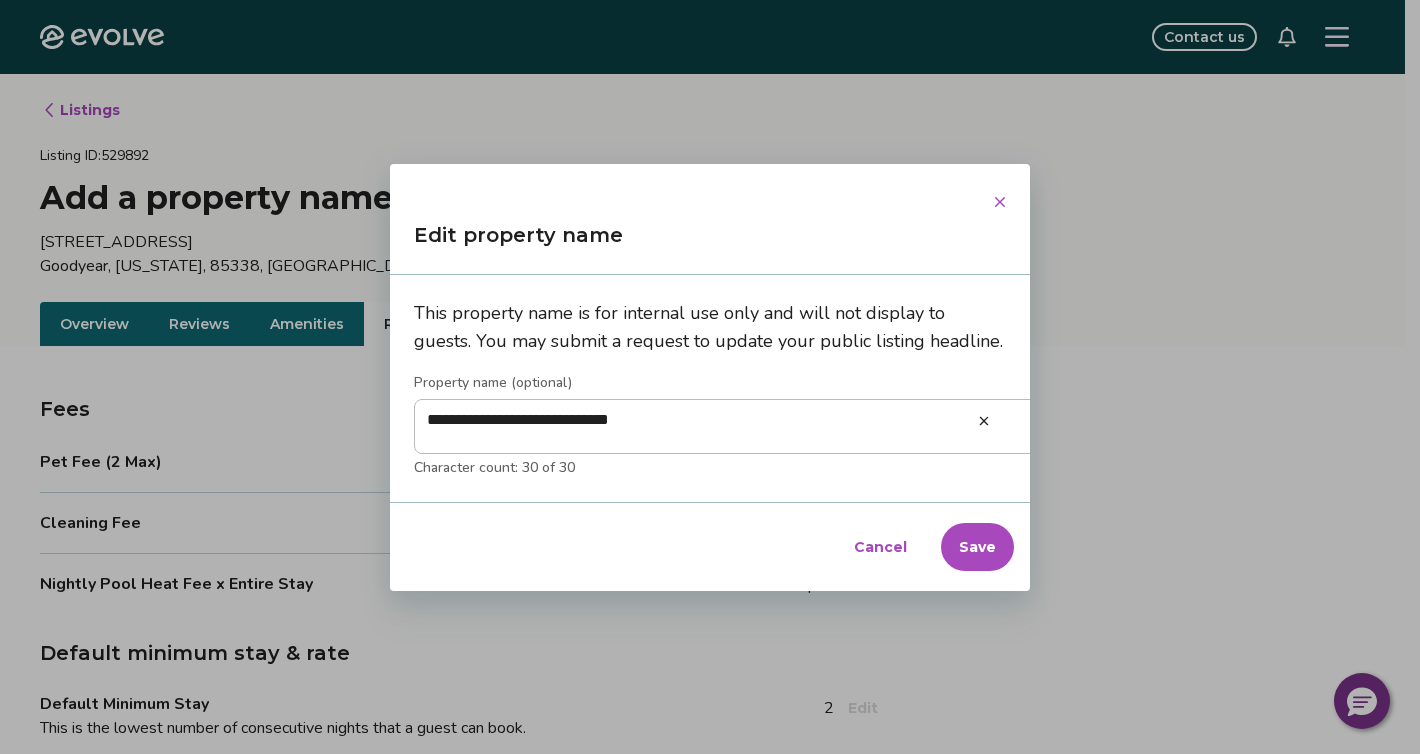 type on "*" 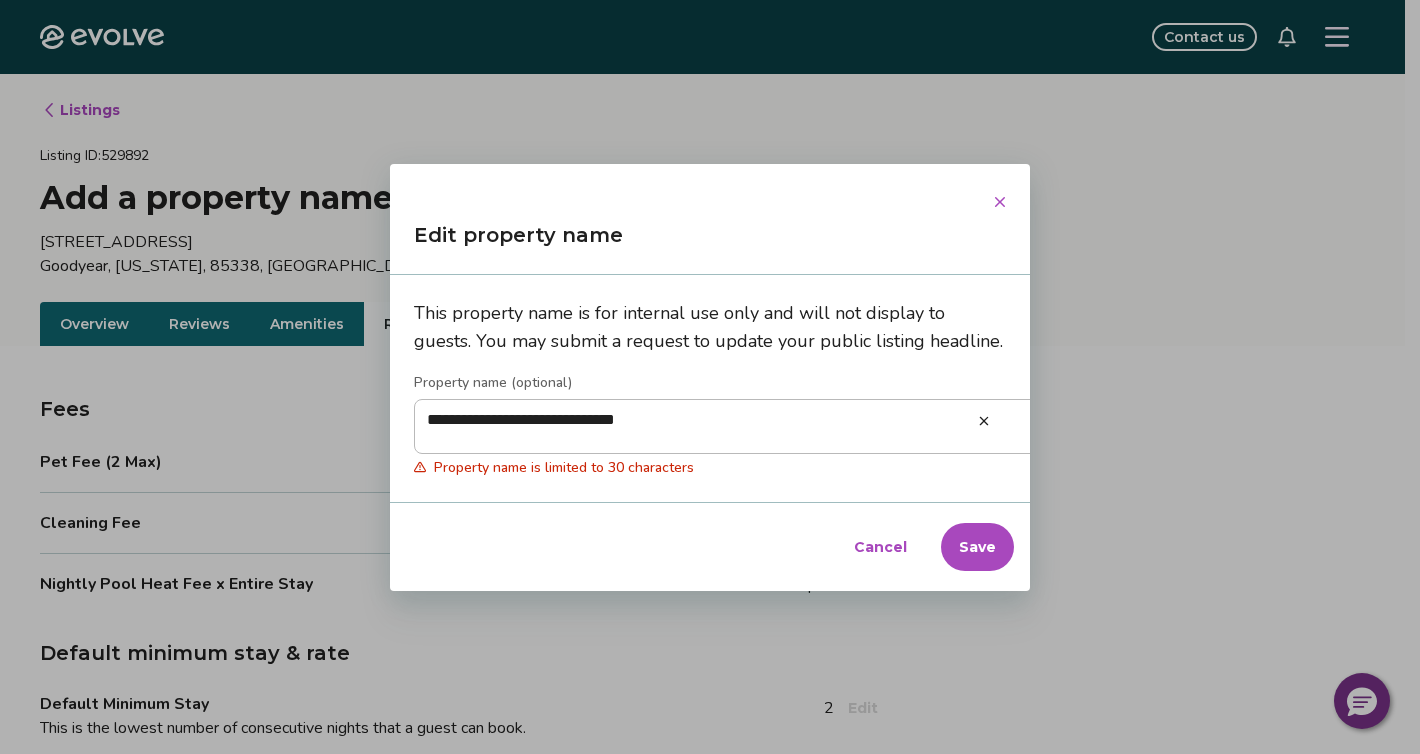 type on "*" 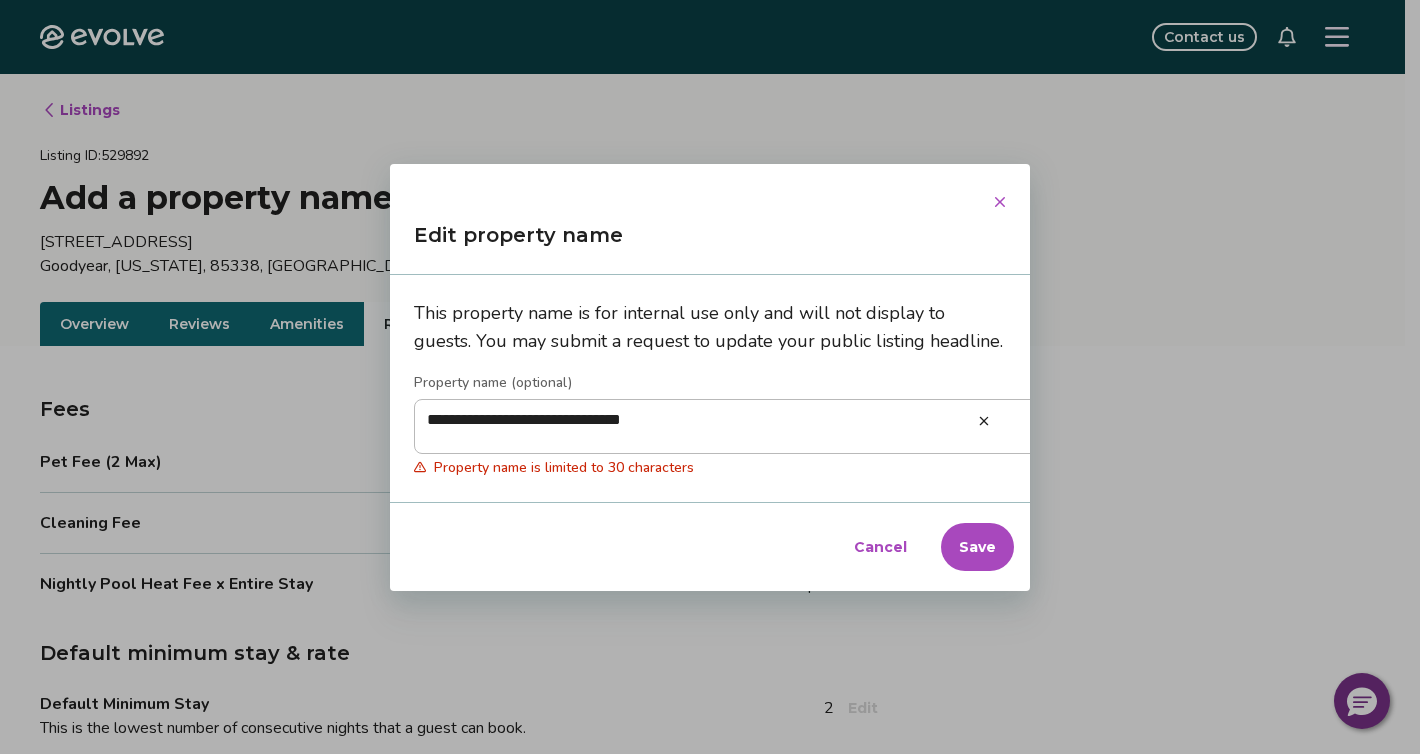 type on "*" 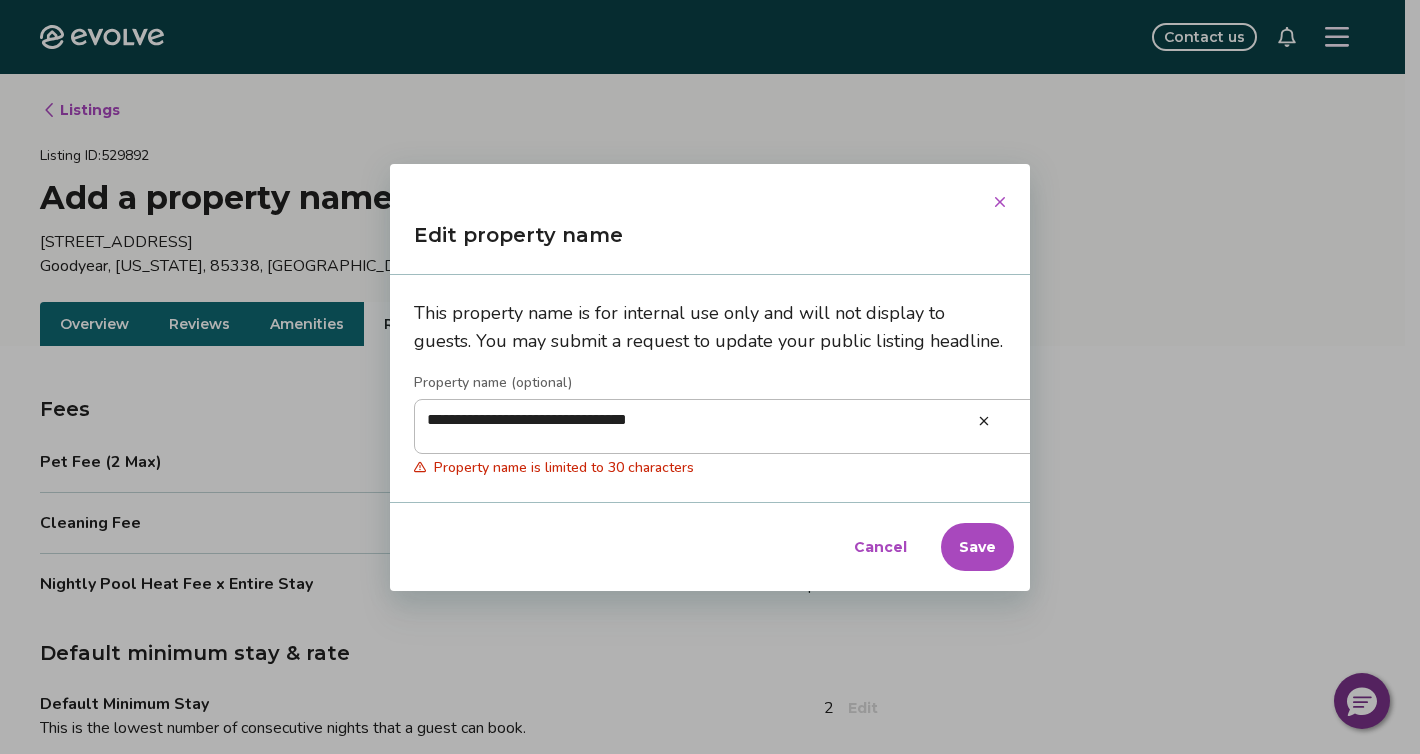 type on "*" 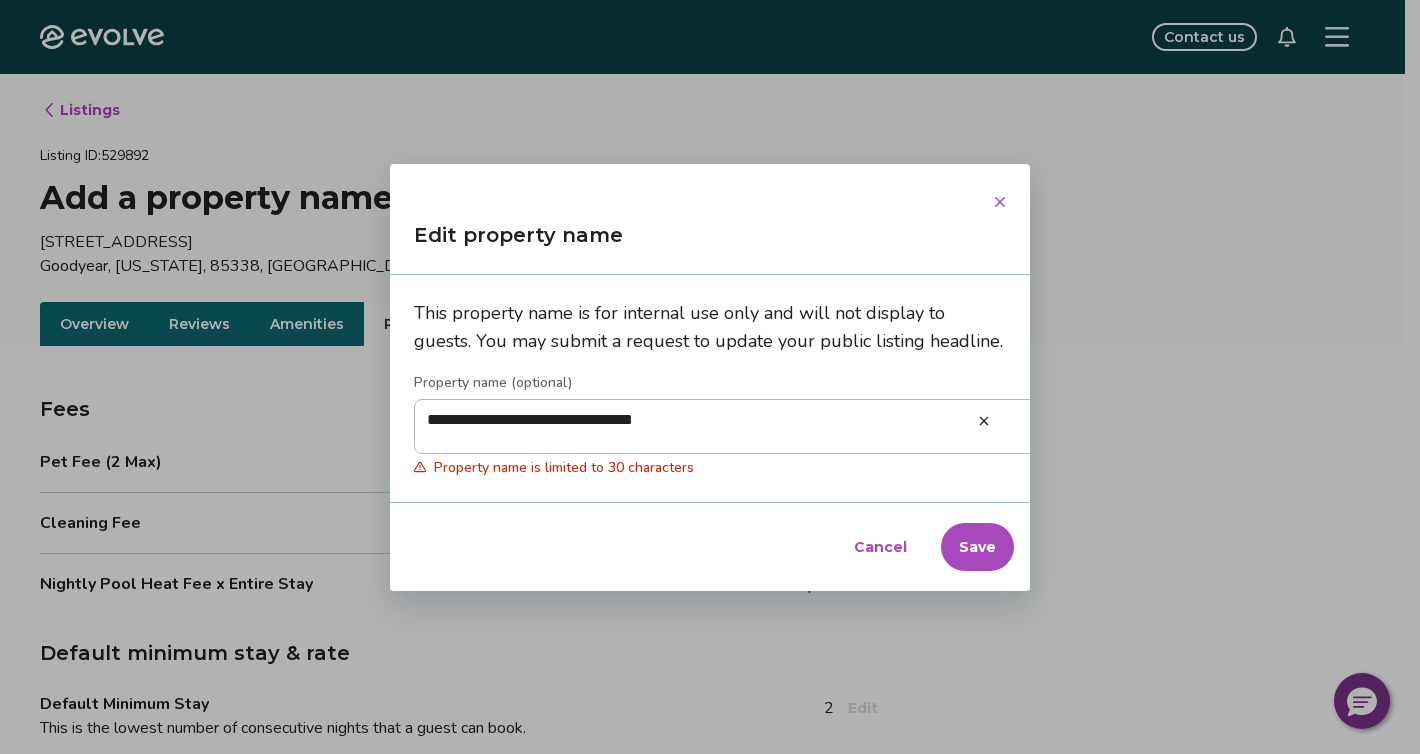 type on "*" 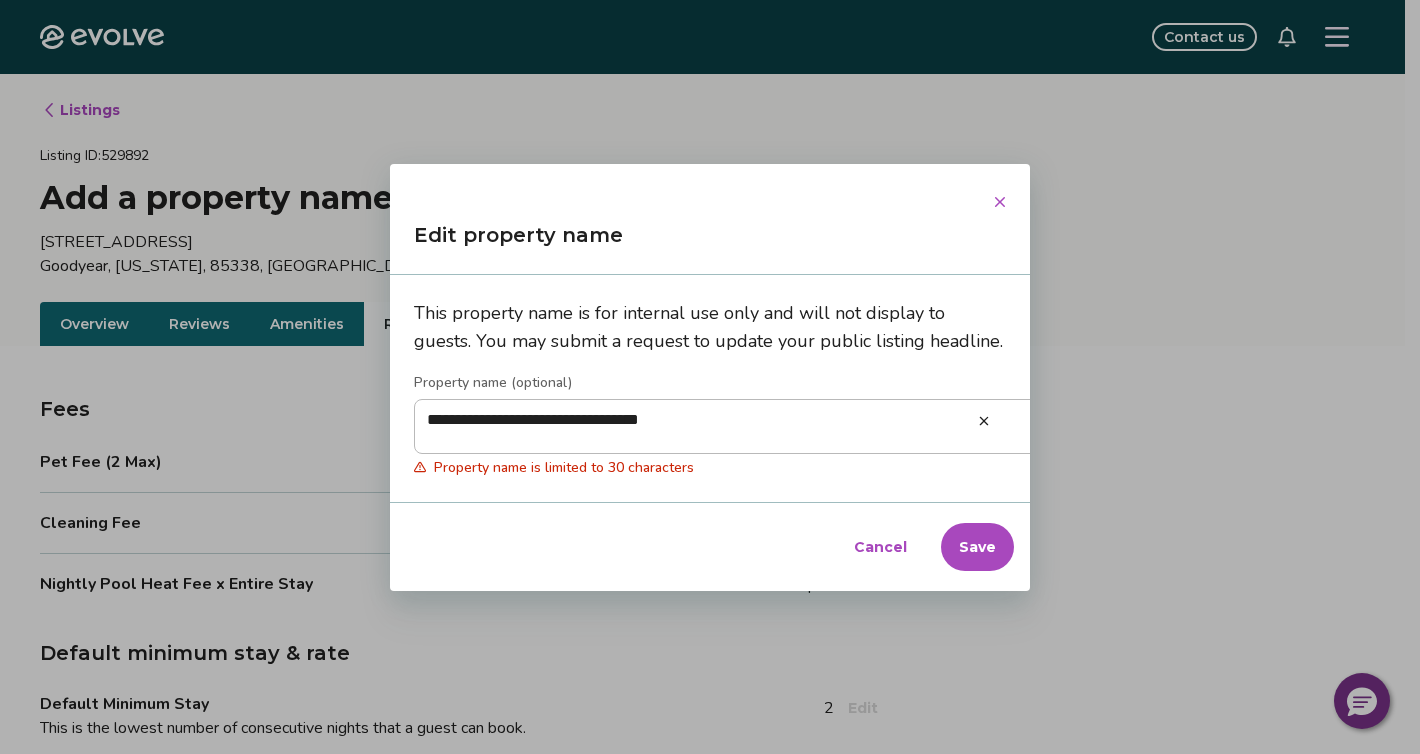 type on "*" 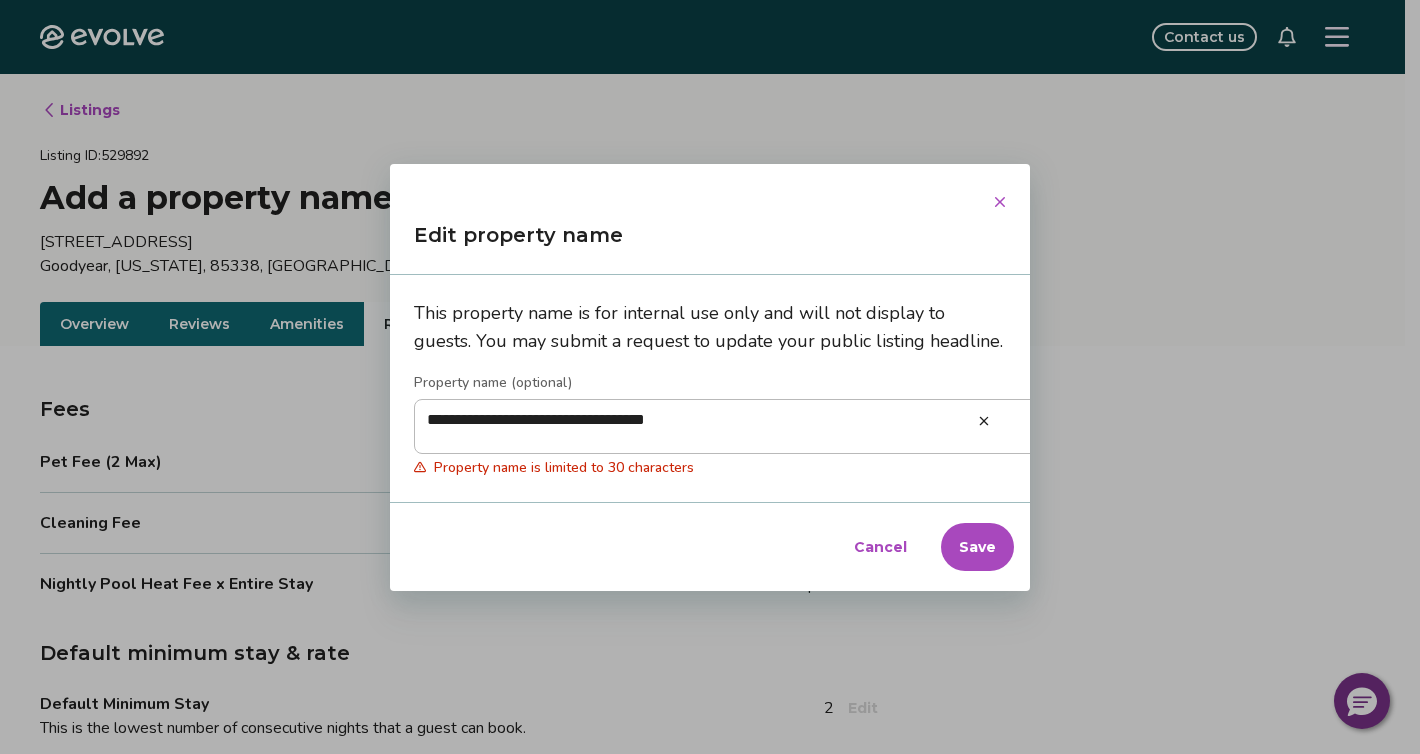 type on "*" 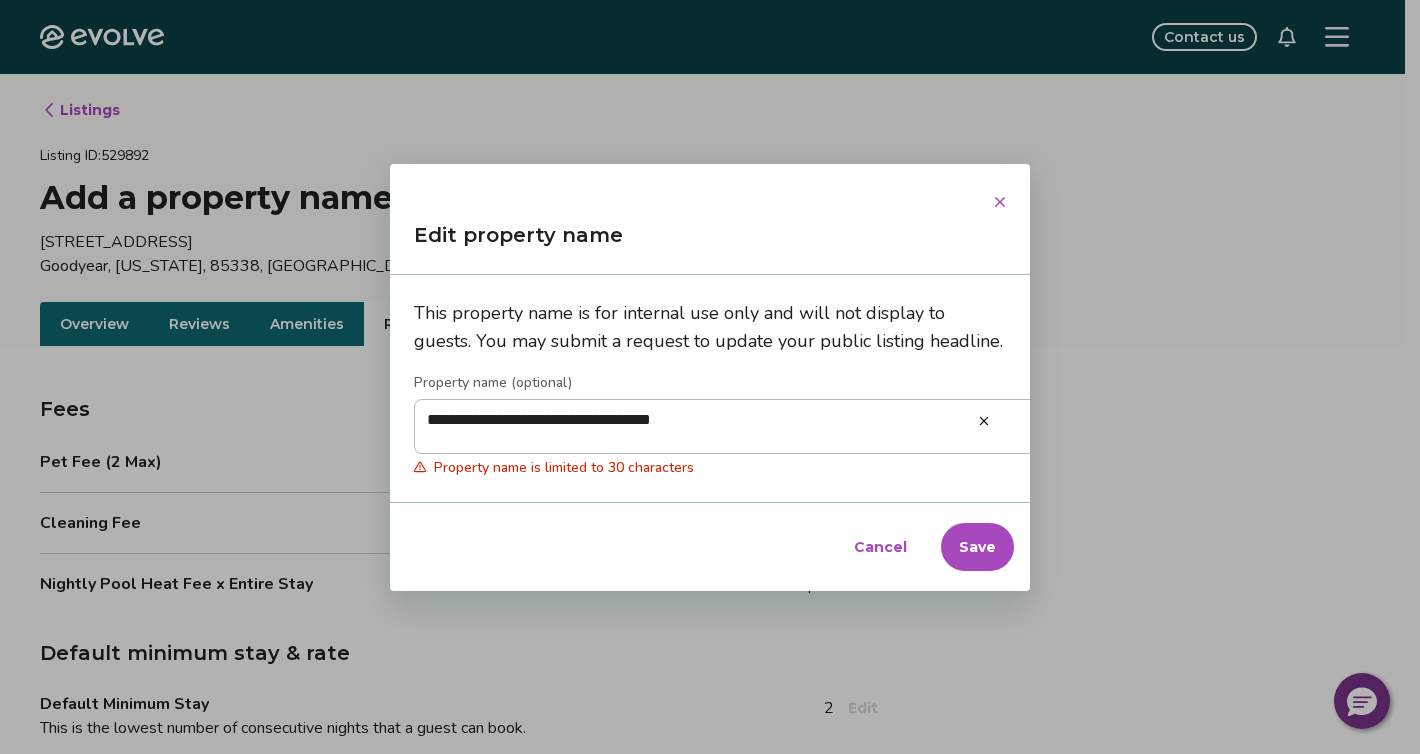 type on "**********" 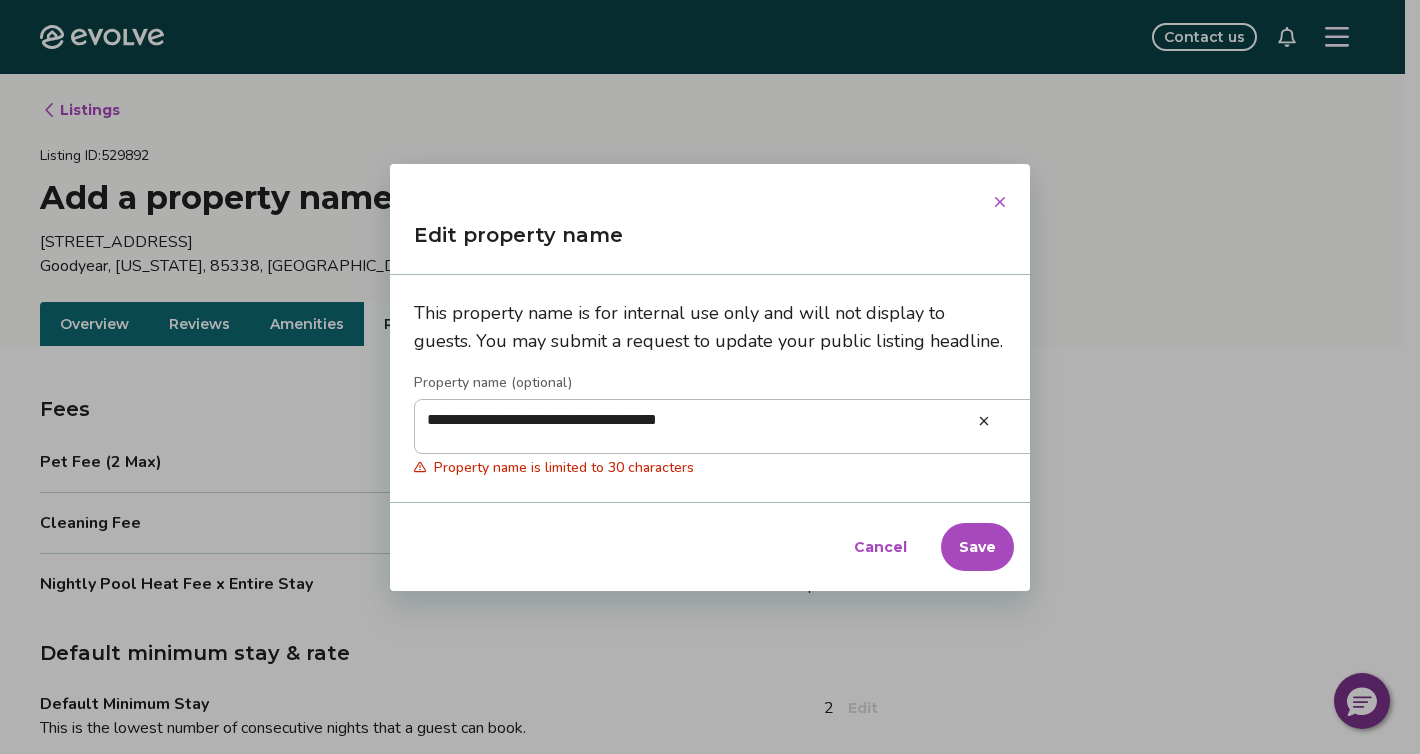 type on "*" 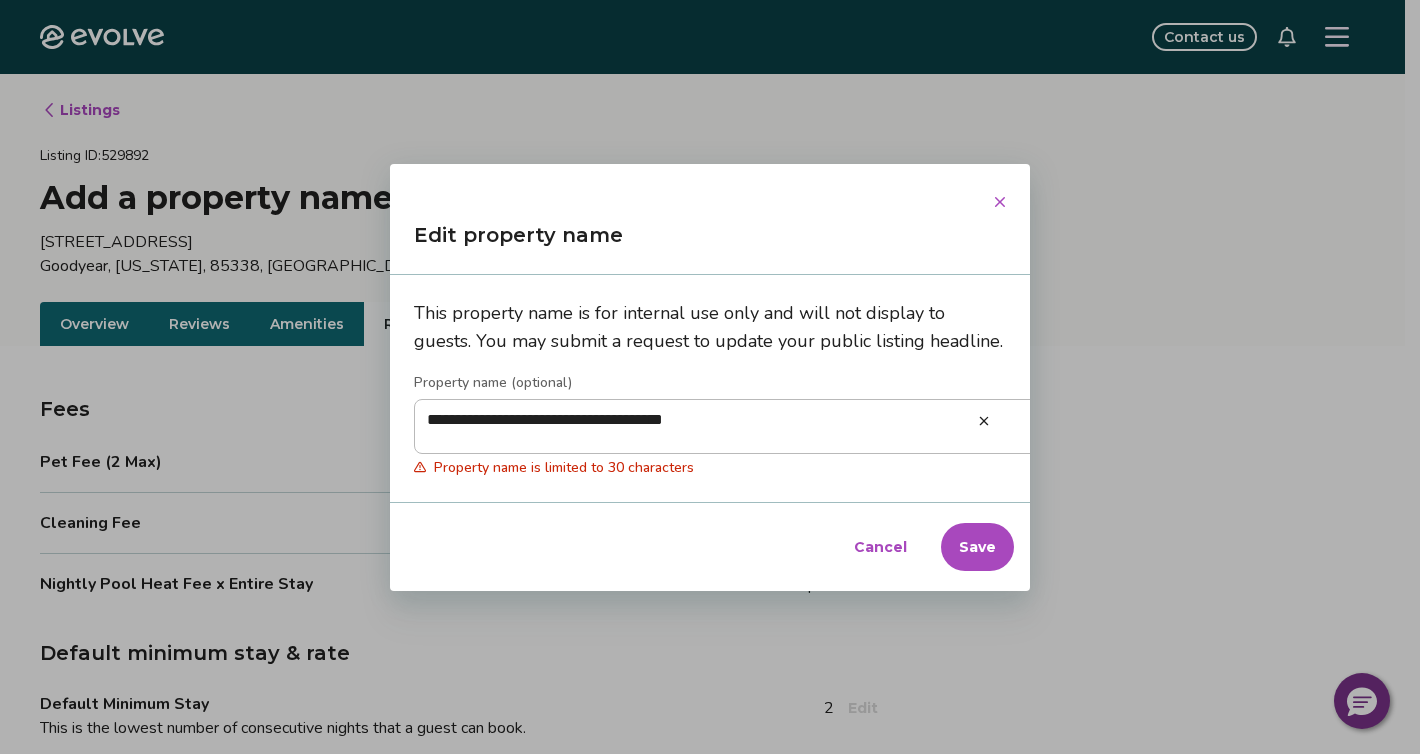 type on "*" 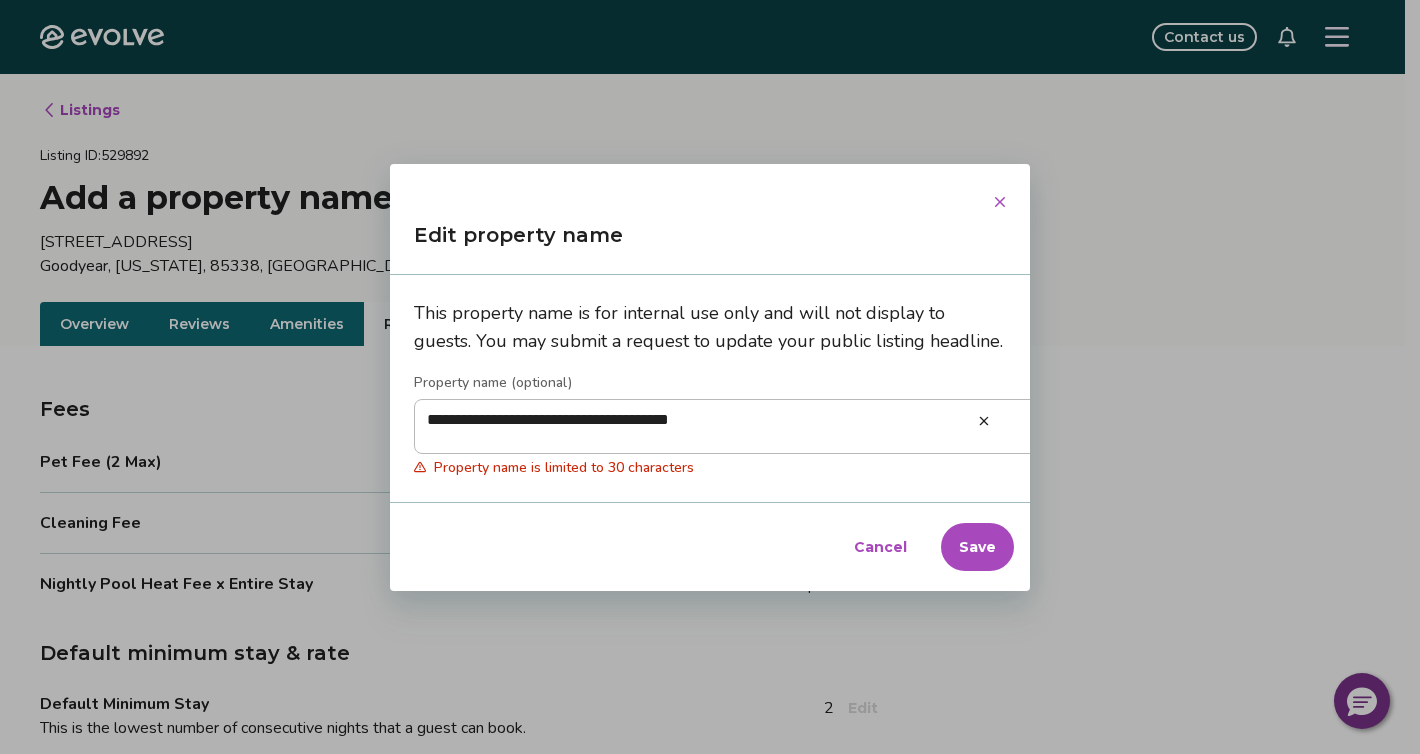 type on "**********" 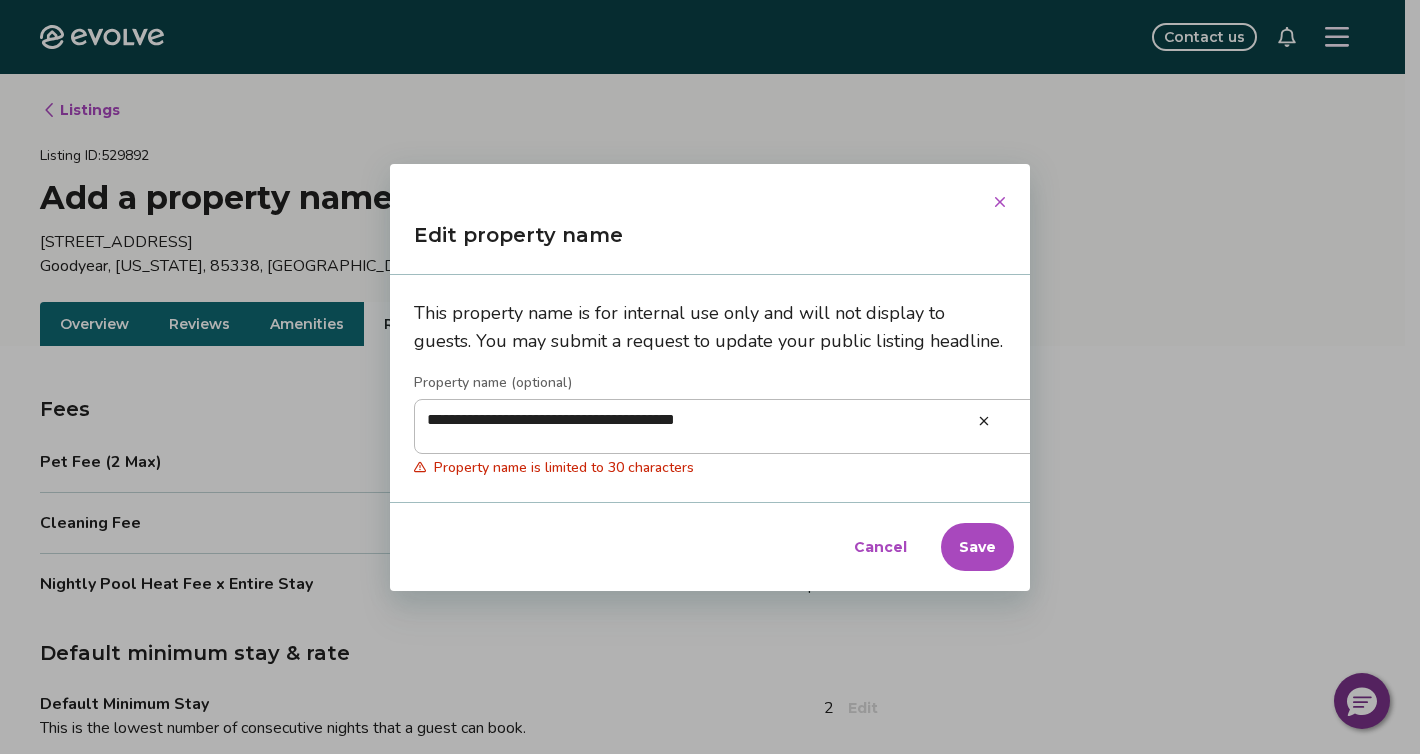type on "*" 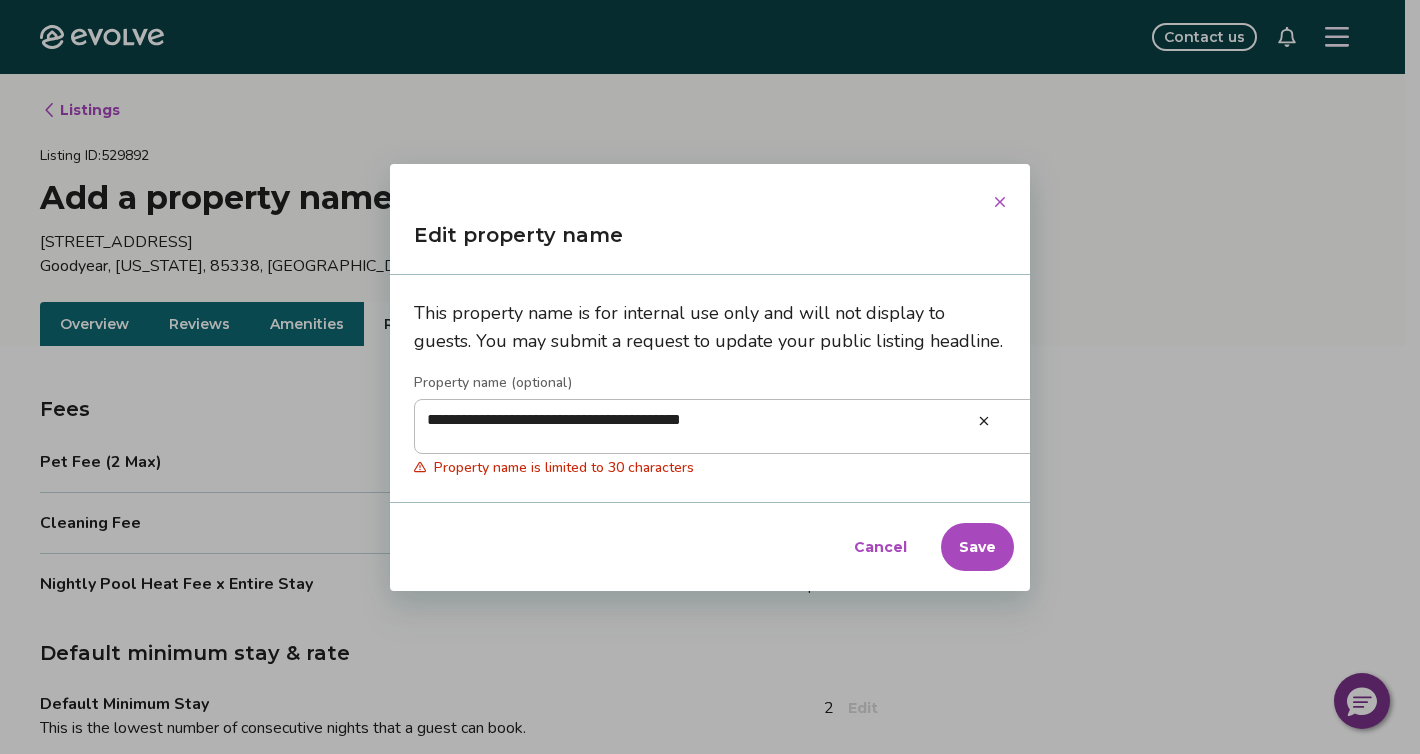 type on "**********" 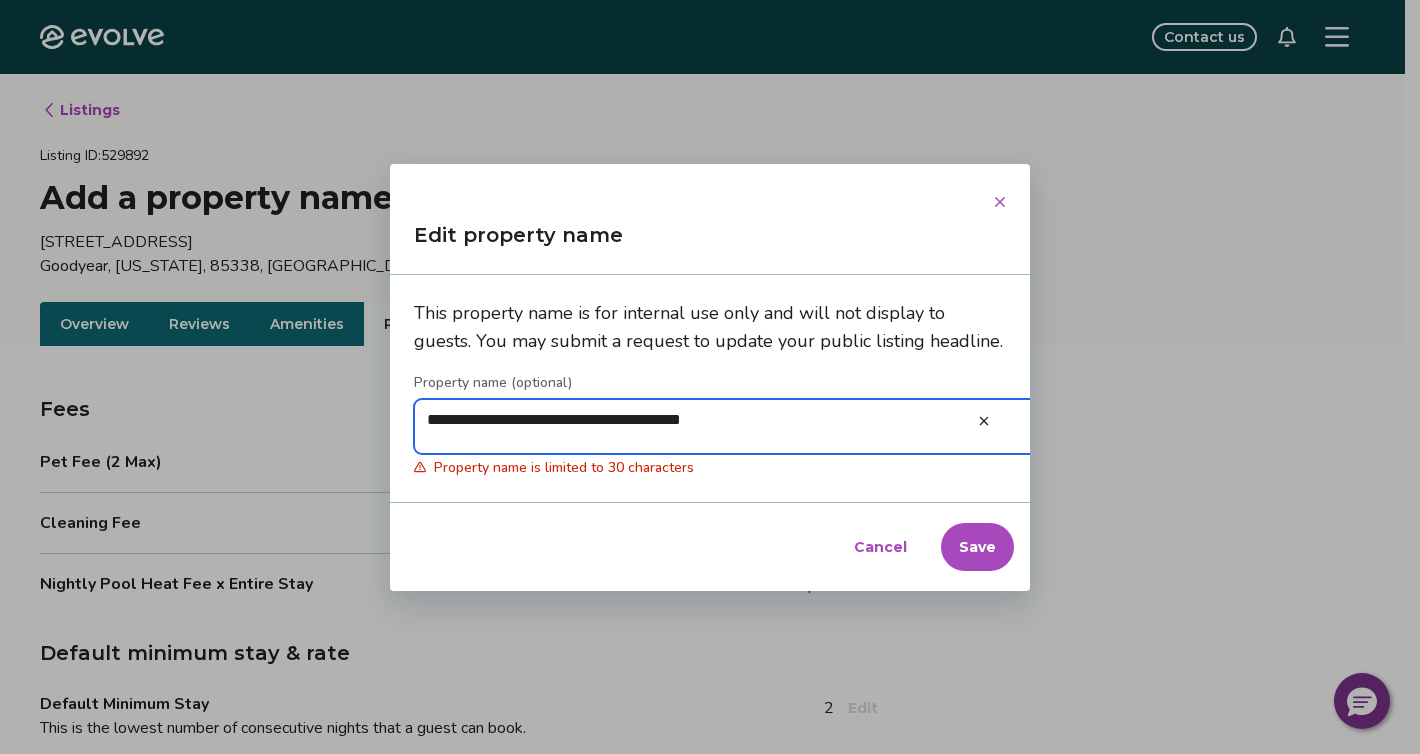 click on "**********" at bounding box center [784, 426] 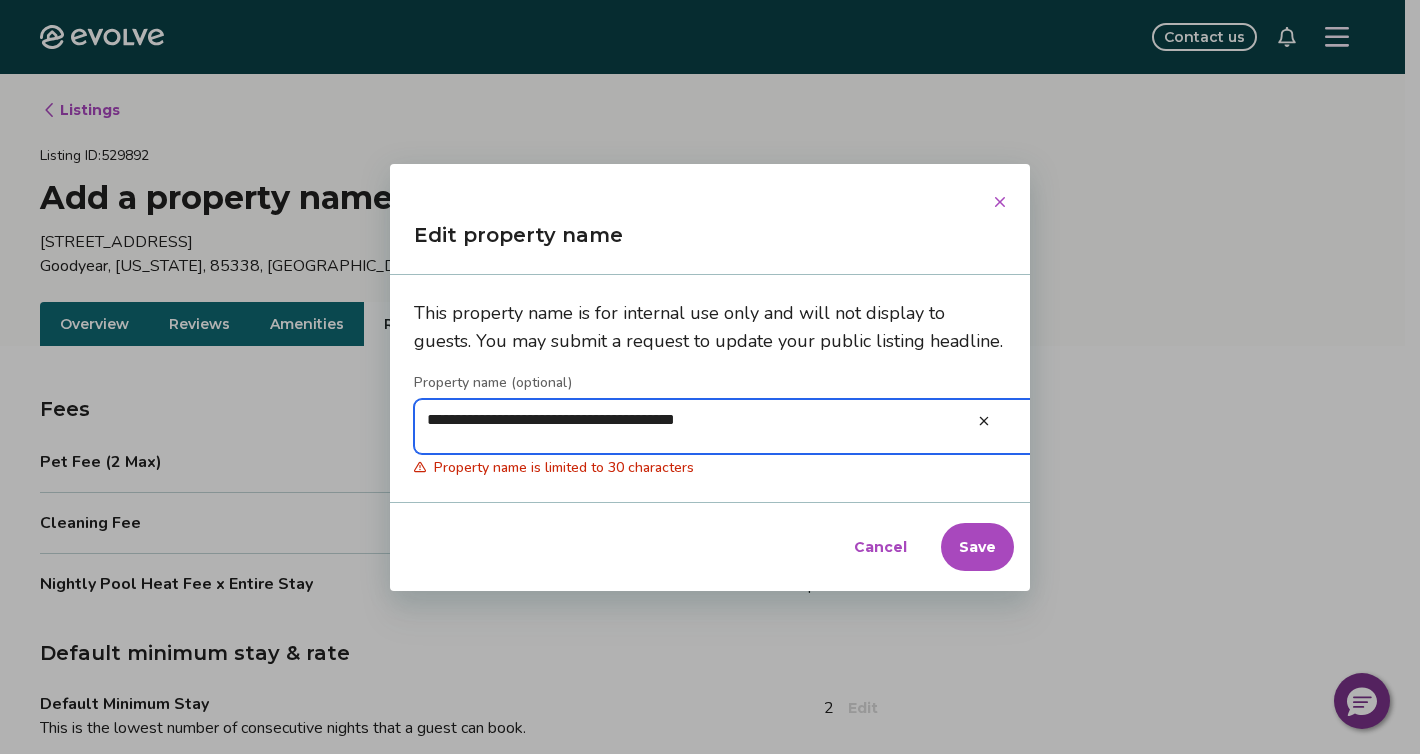 type on "*" 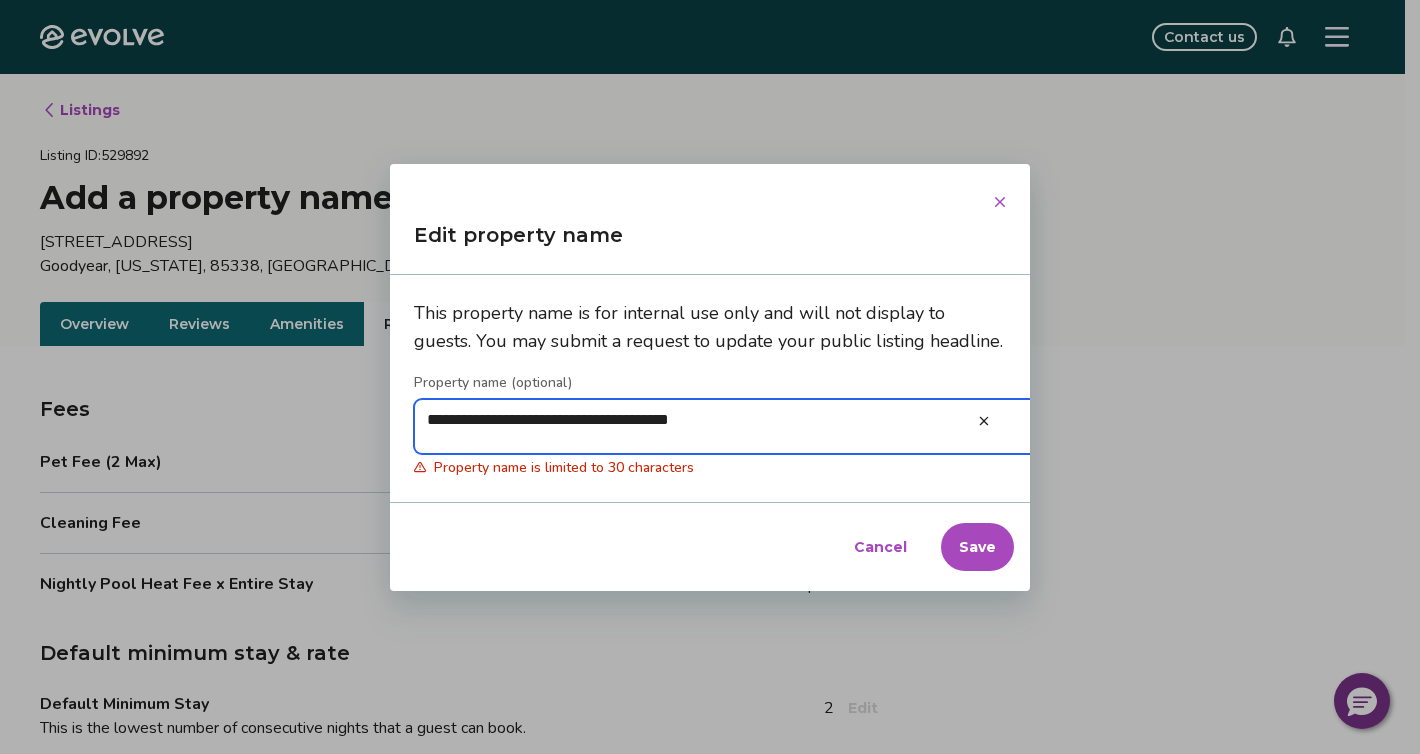 type on "*" 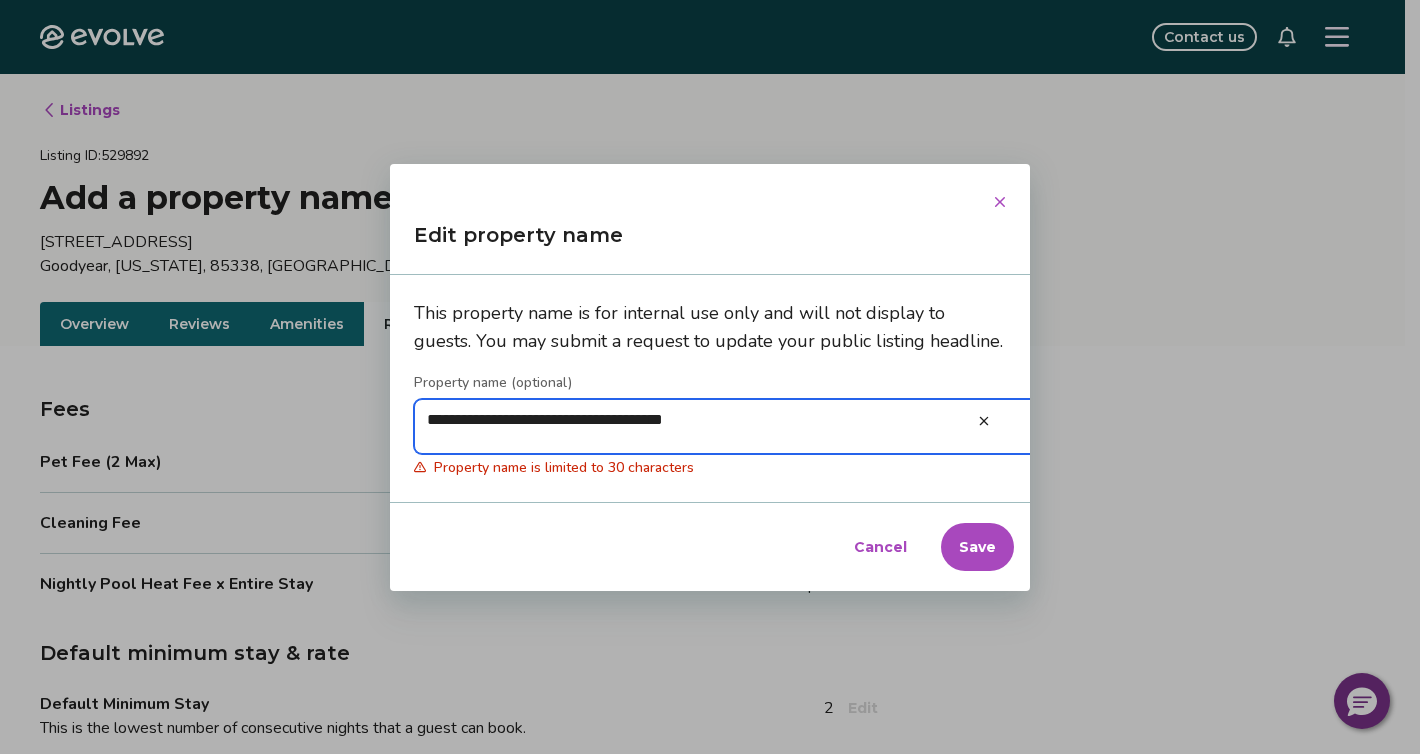 type on "*" 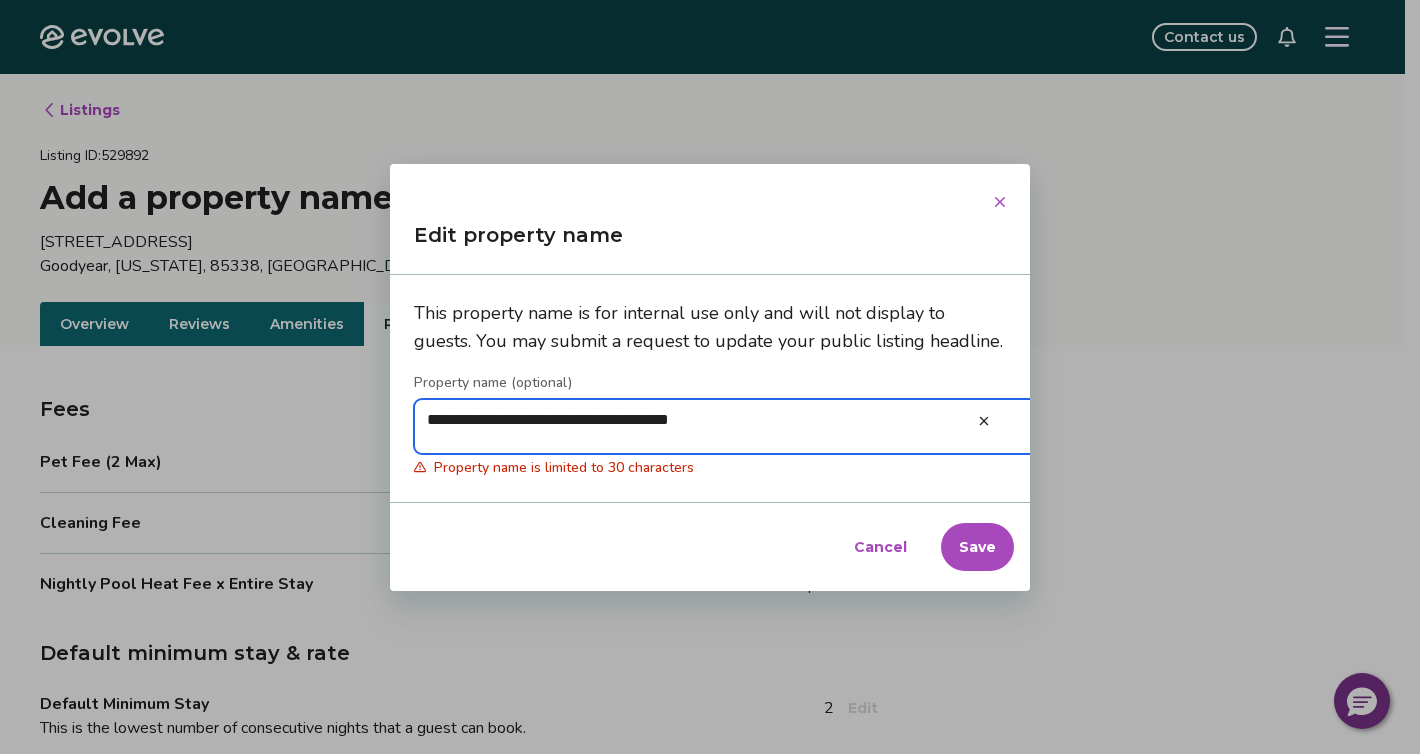 type on "**********" 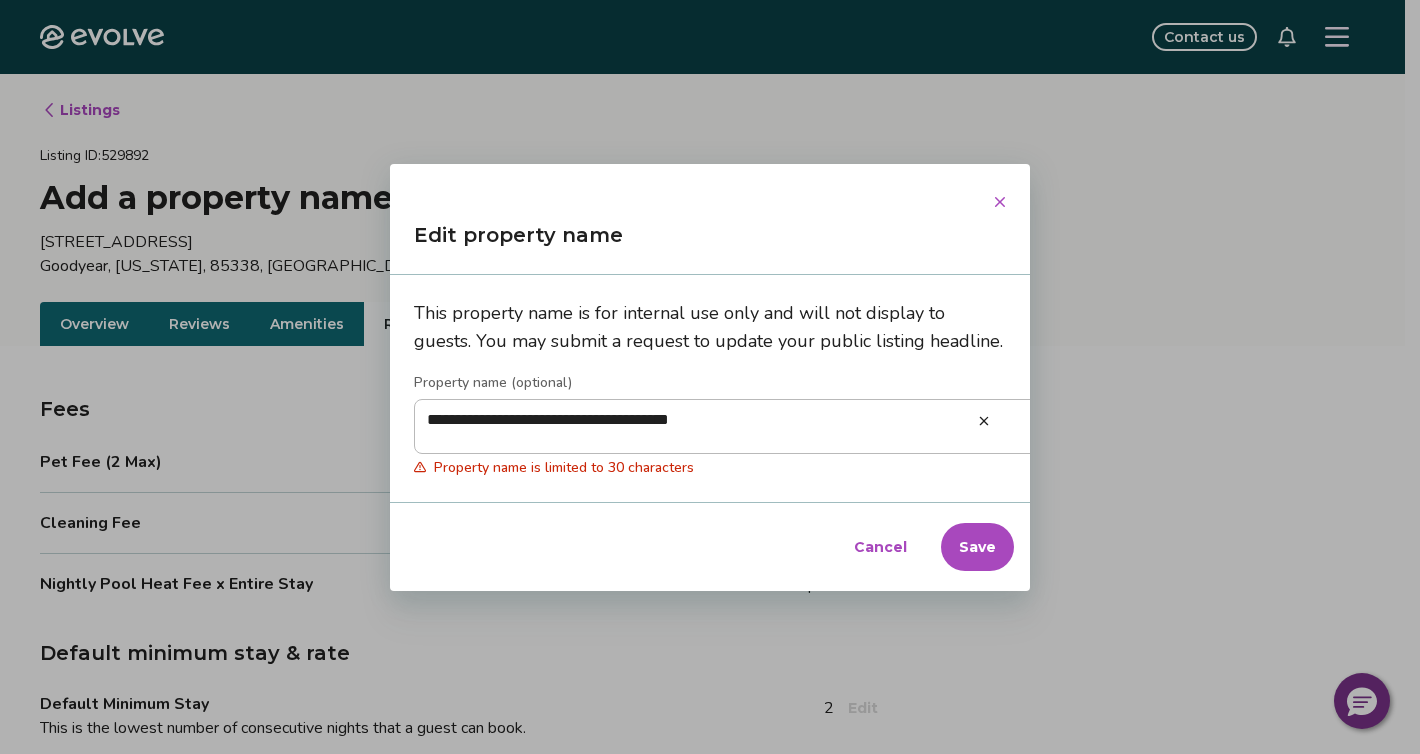 click on "Save" at bounding box center (977, 547) 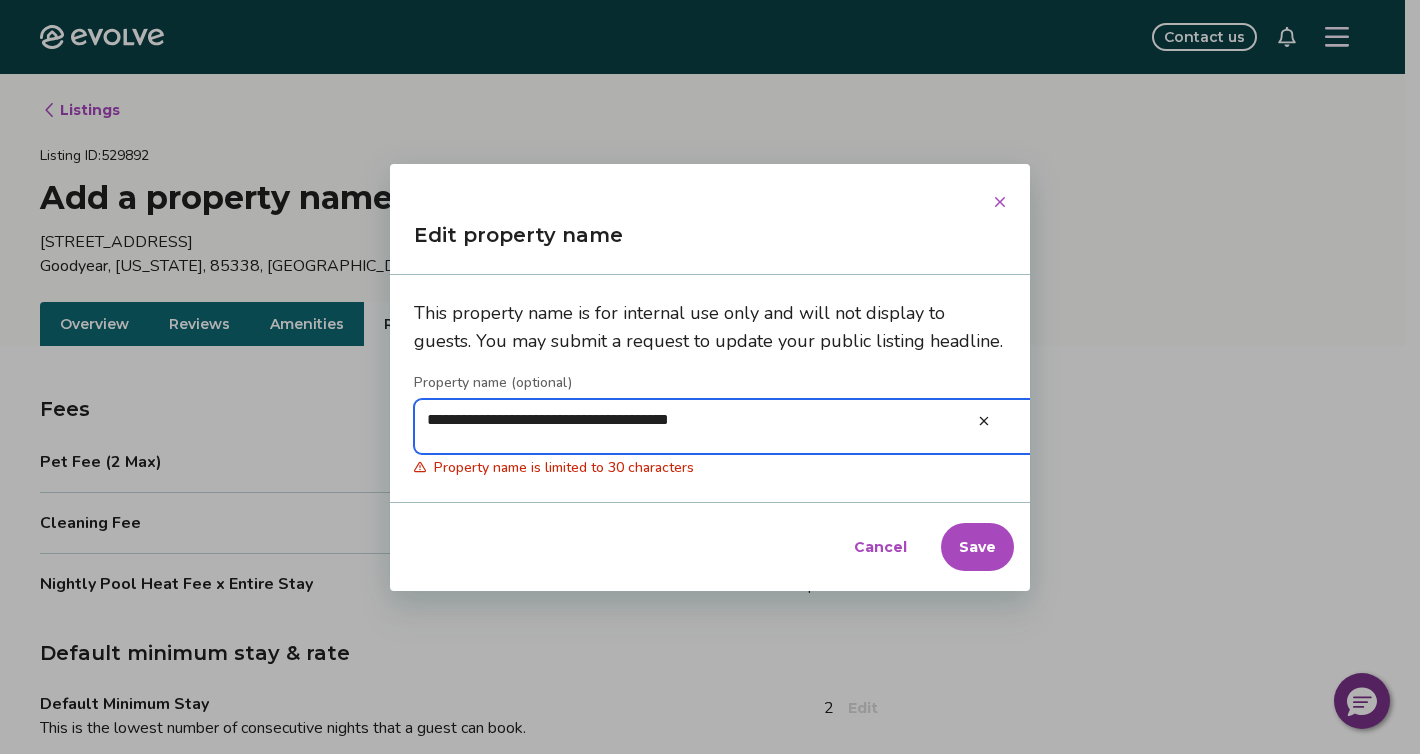 click on "**********" at bounding box center [784, 426] 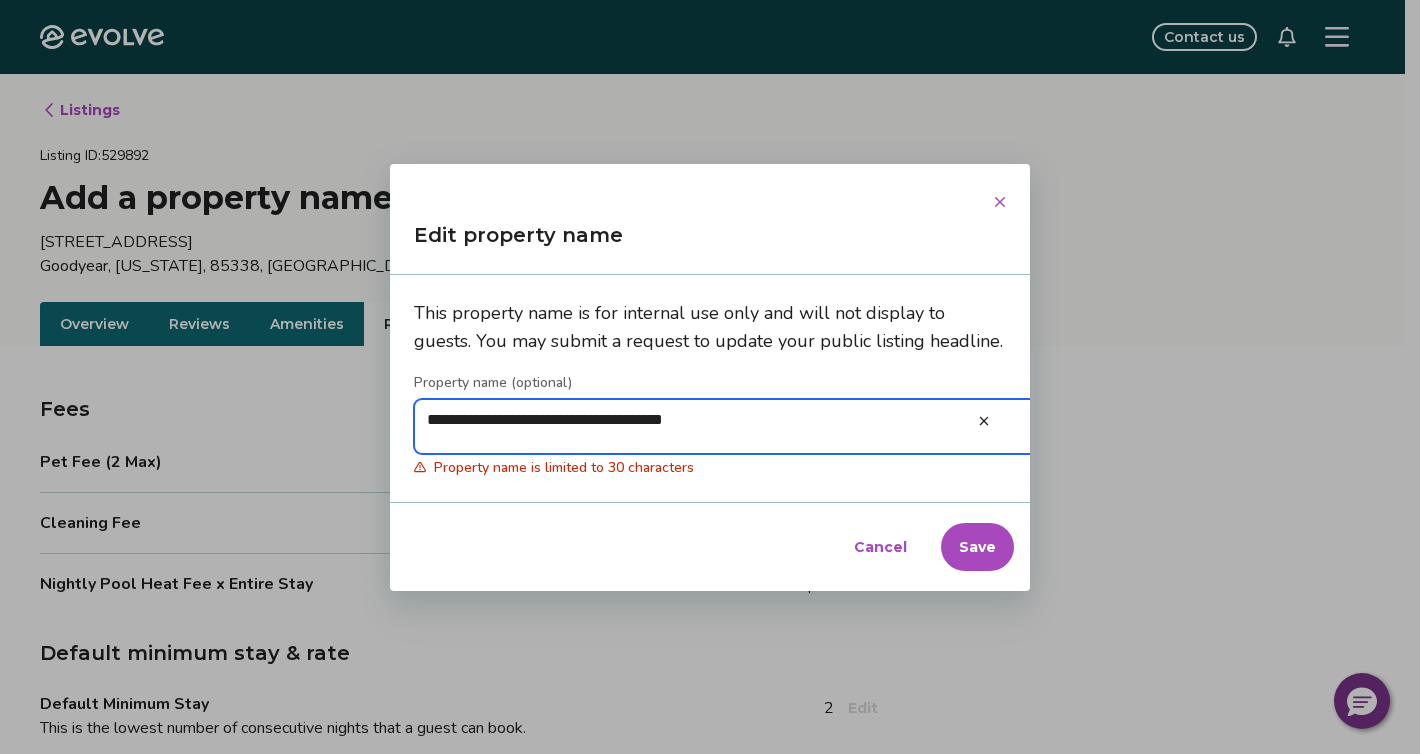 type on "*" 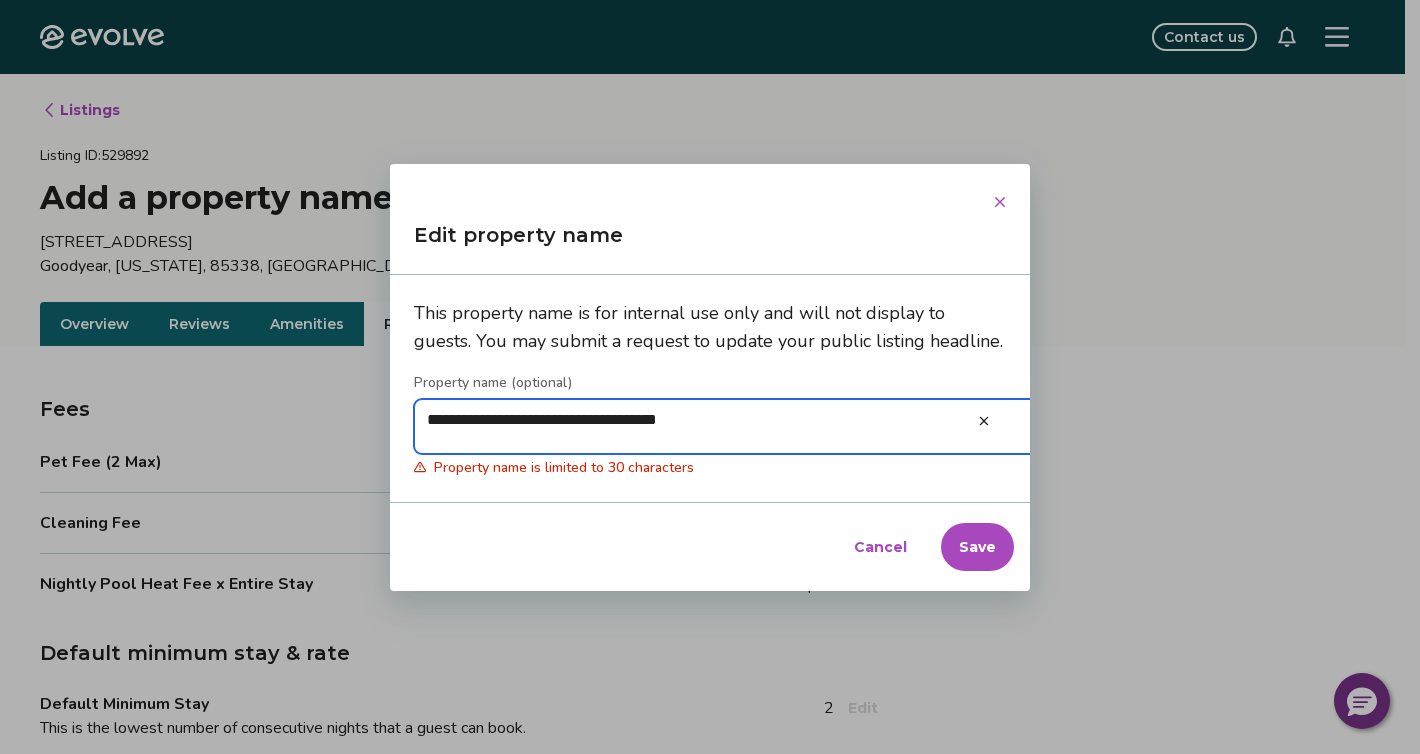 type on "*" 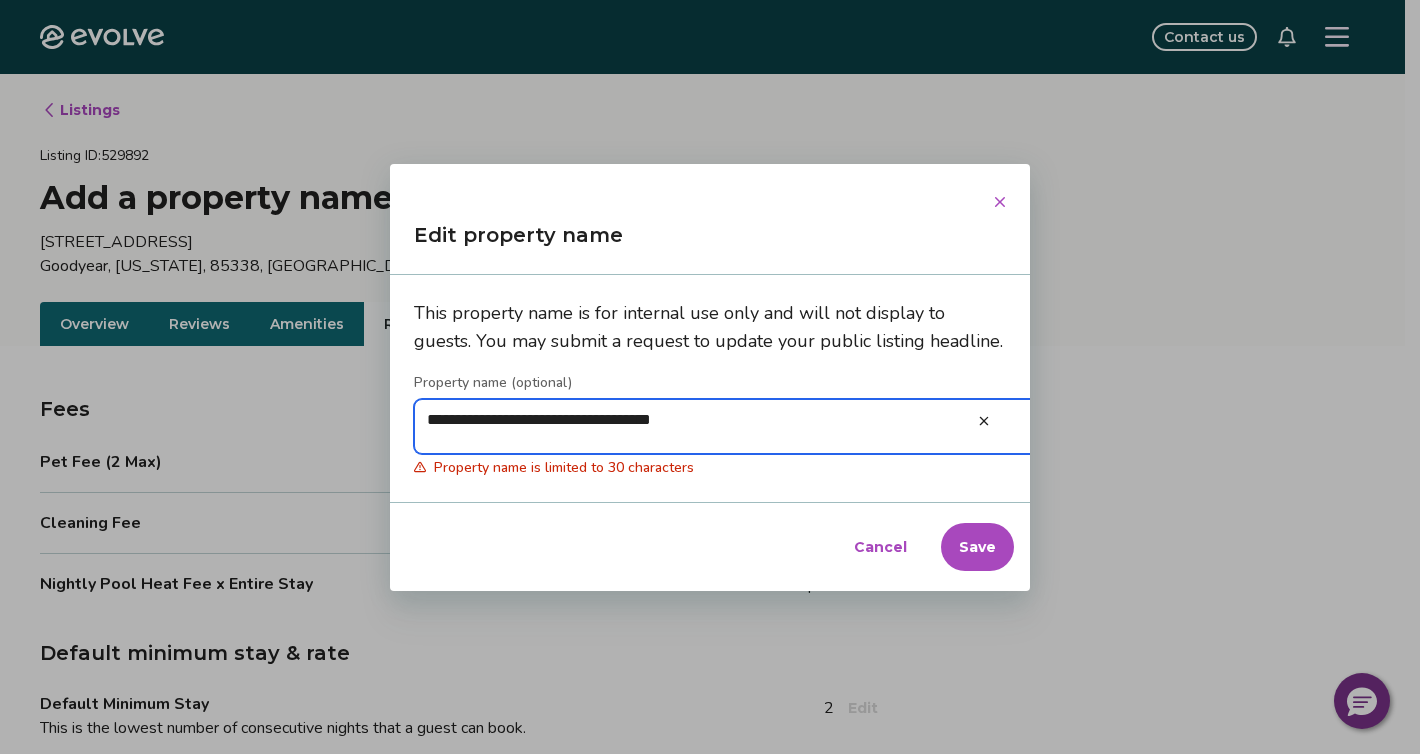 type on "**********" 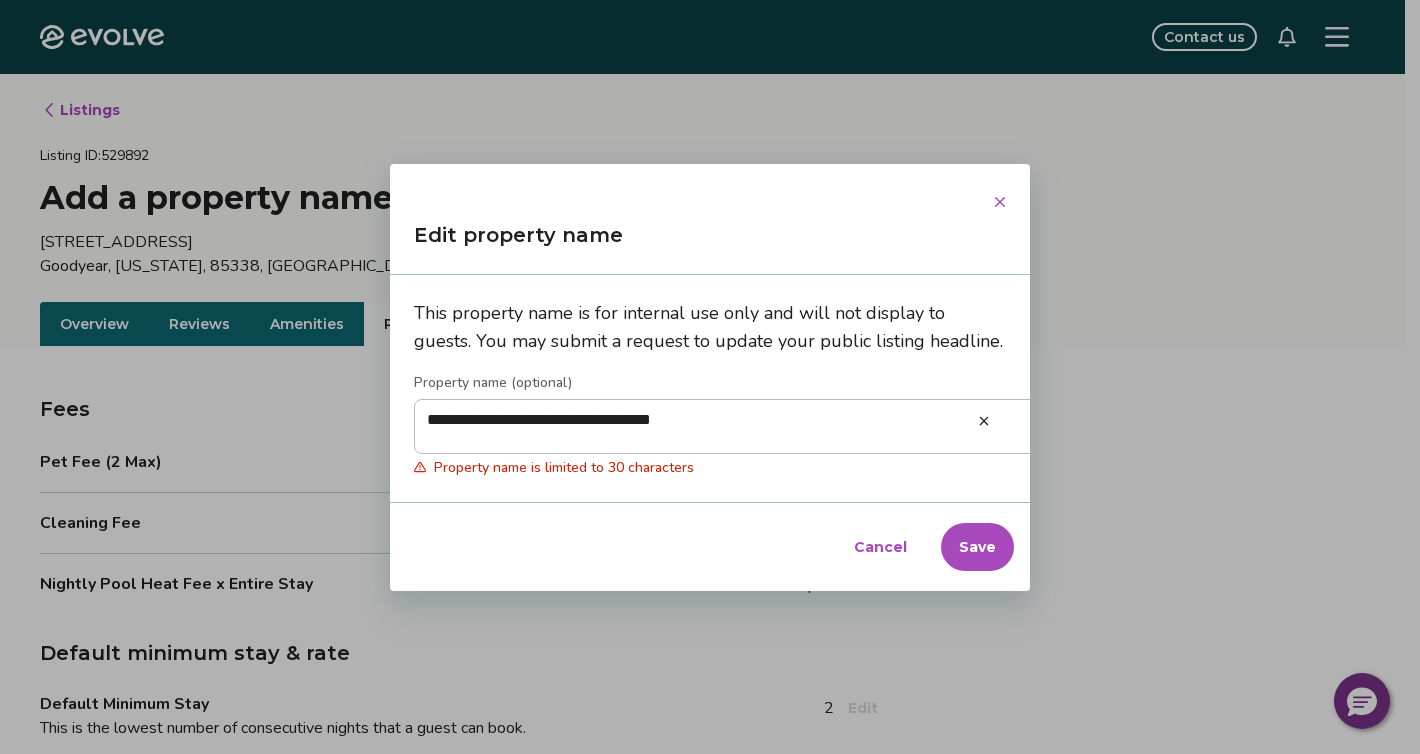 click on "Save" at bounding box center (977, 547) 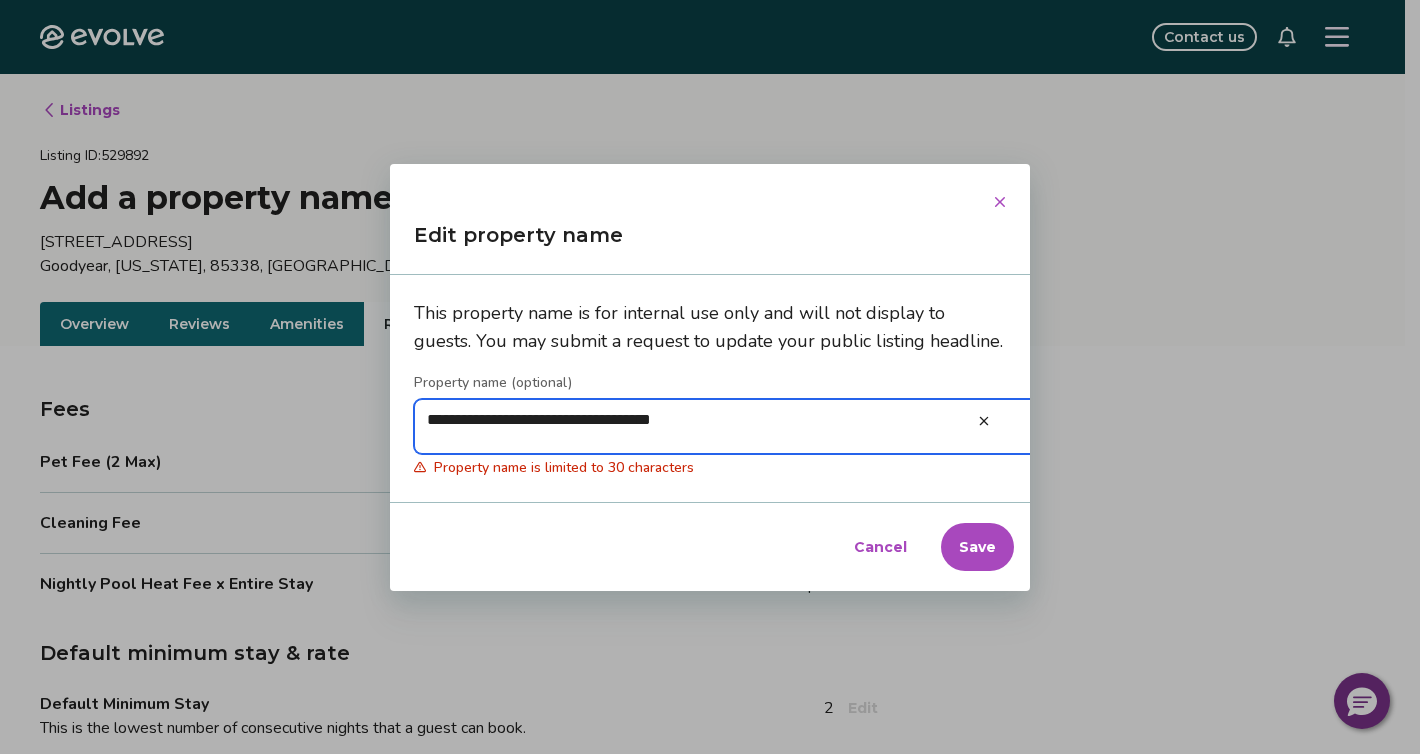 type on "*" 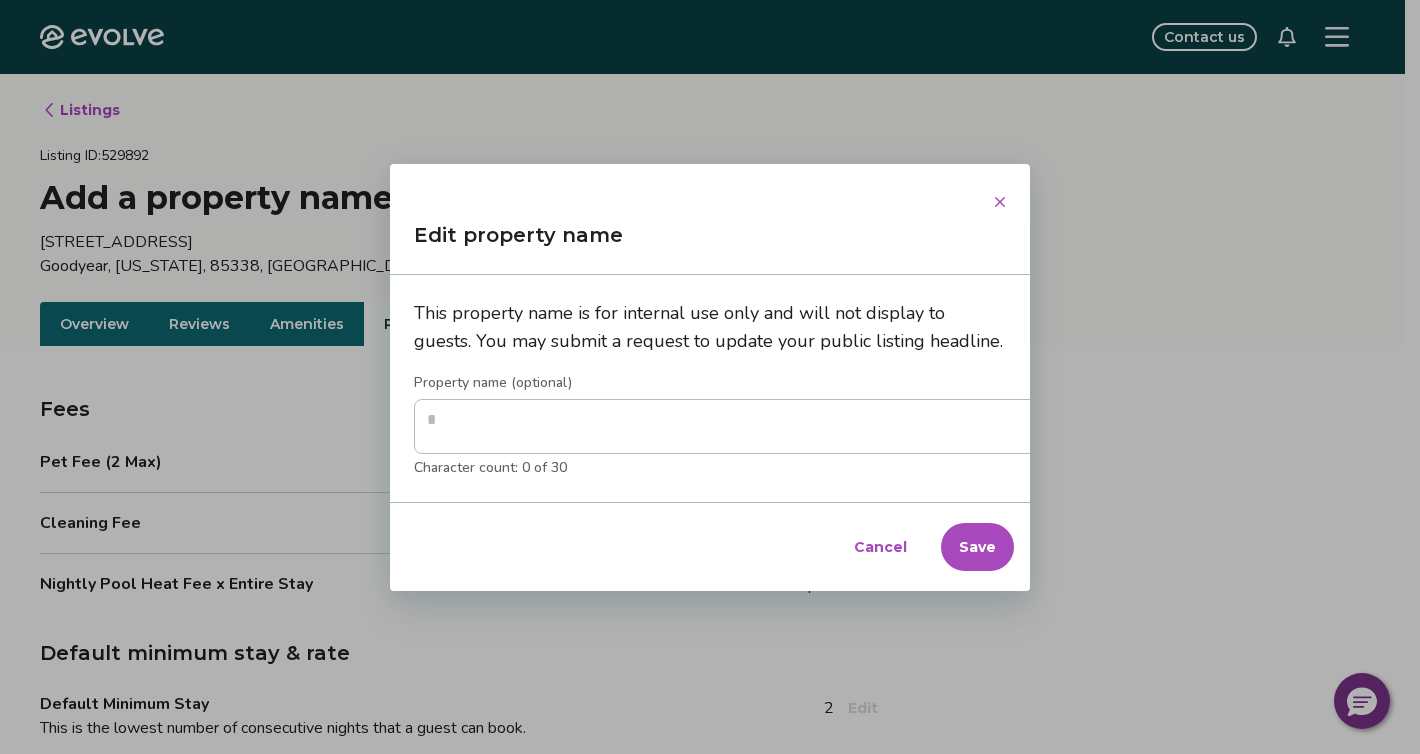 click 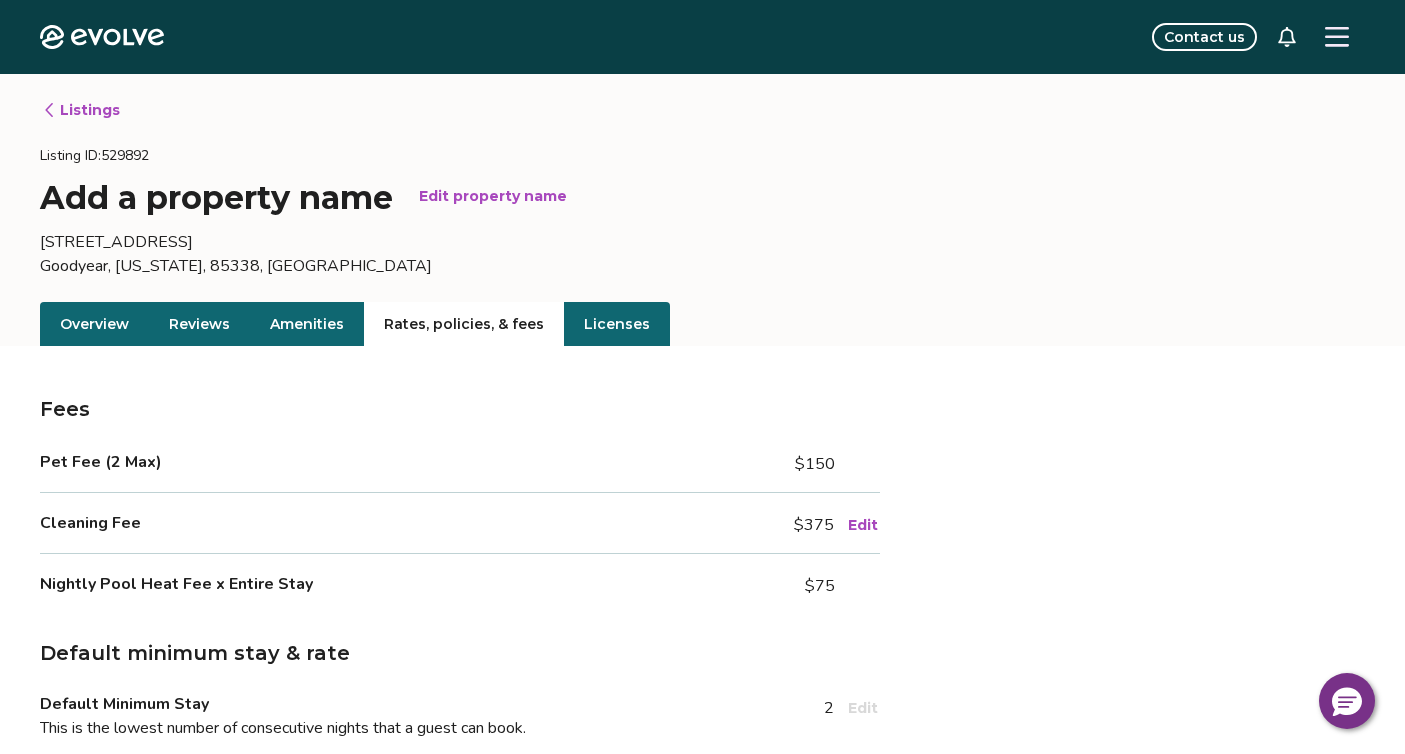 click 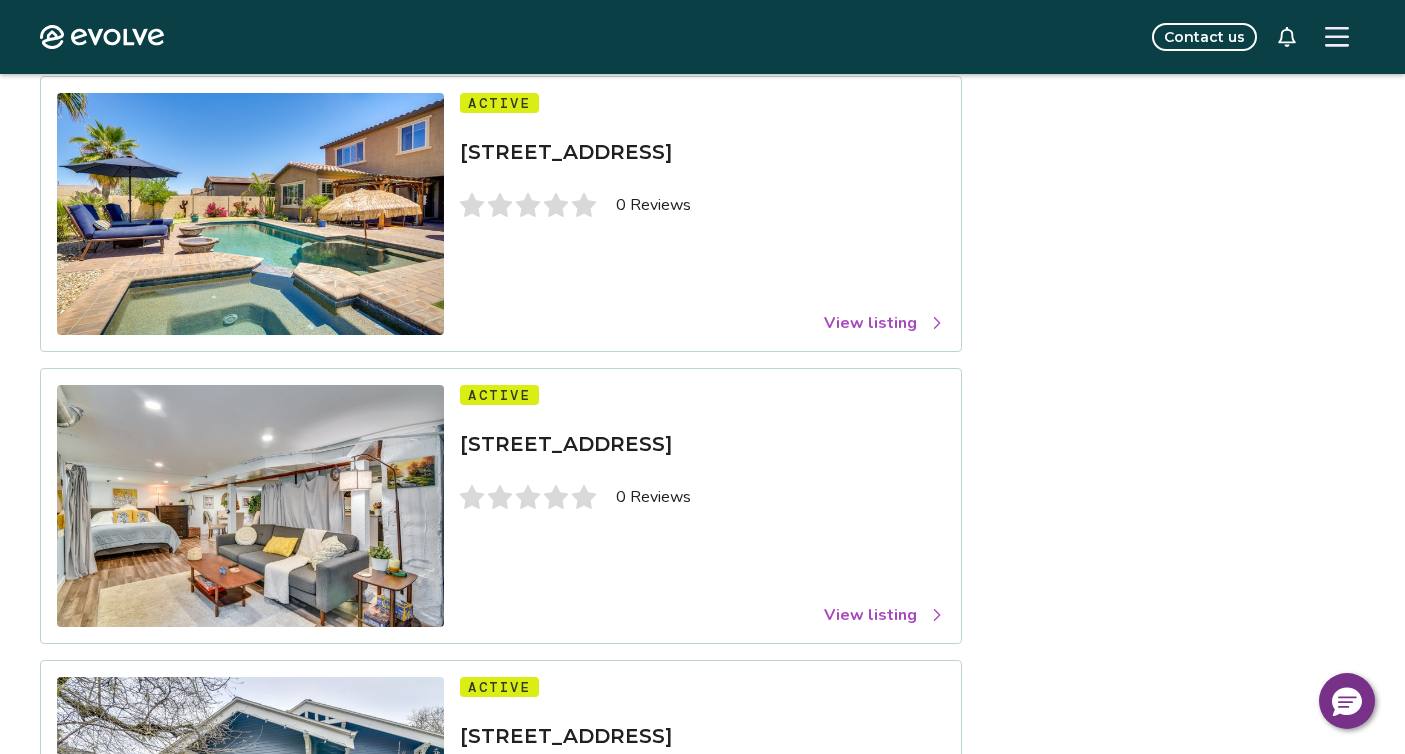 scroll, scrollTop: 0, scrollLeft: 0, axis: both 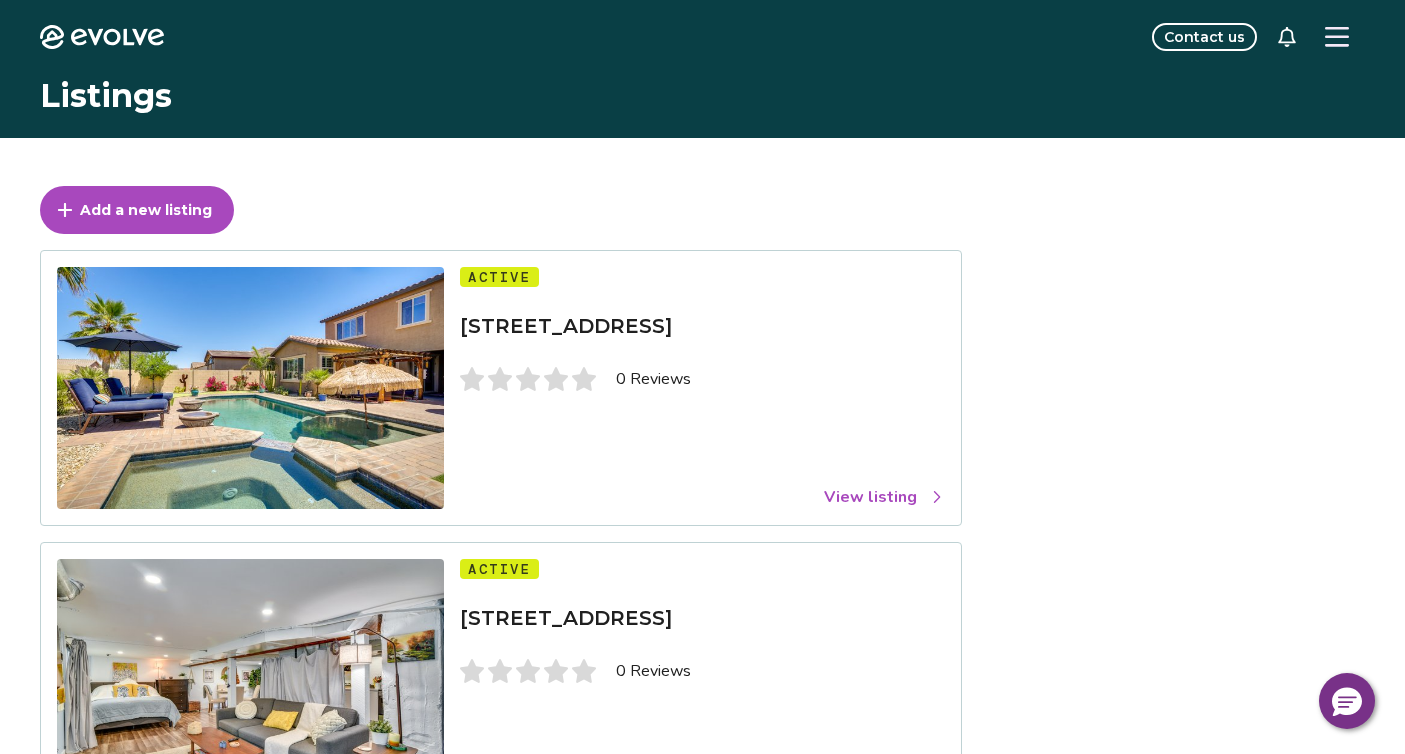 click at bounding box center [250, 388] 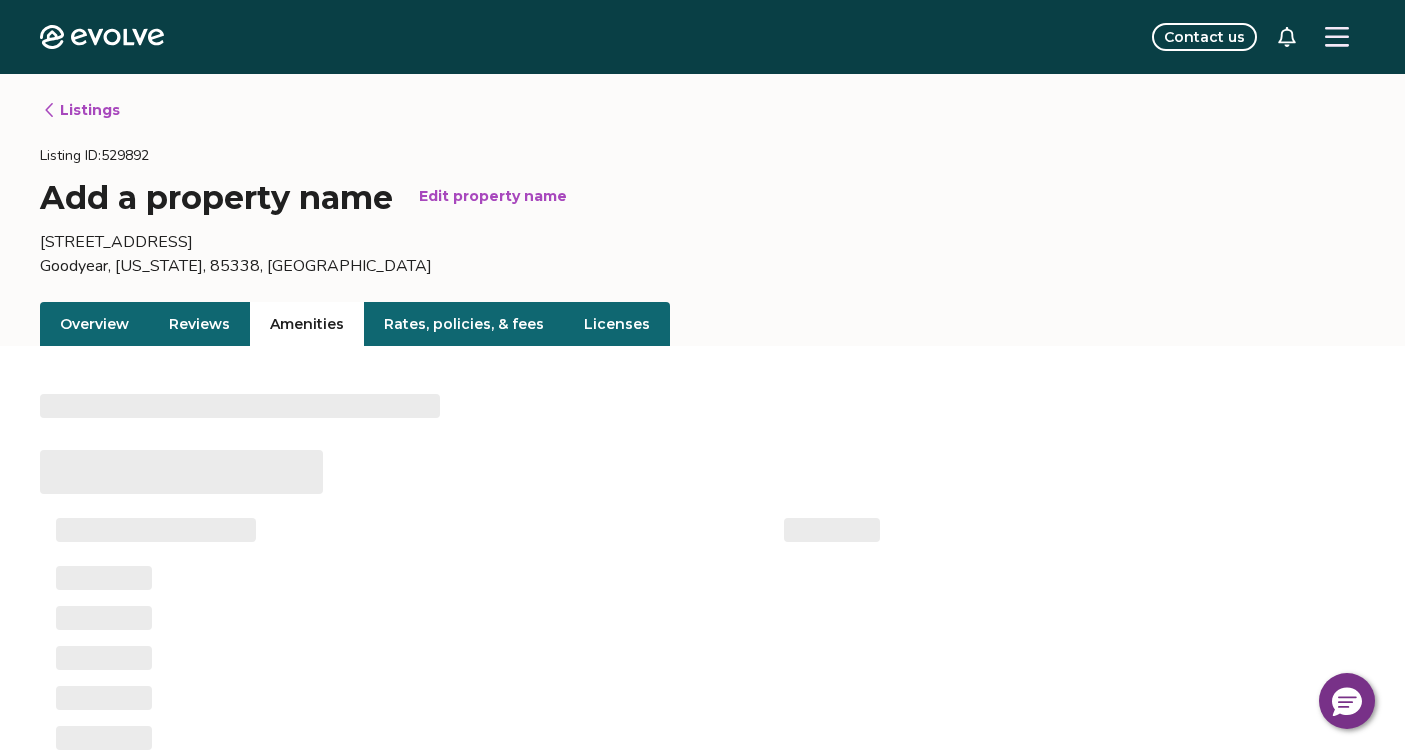 click on "Amenities" at bounding box center [307, 324] 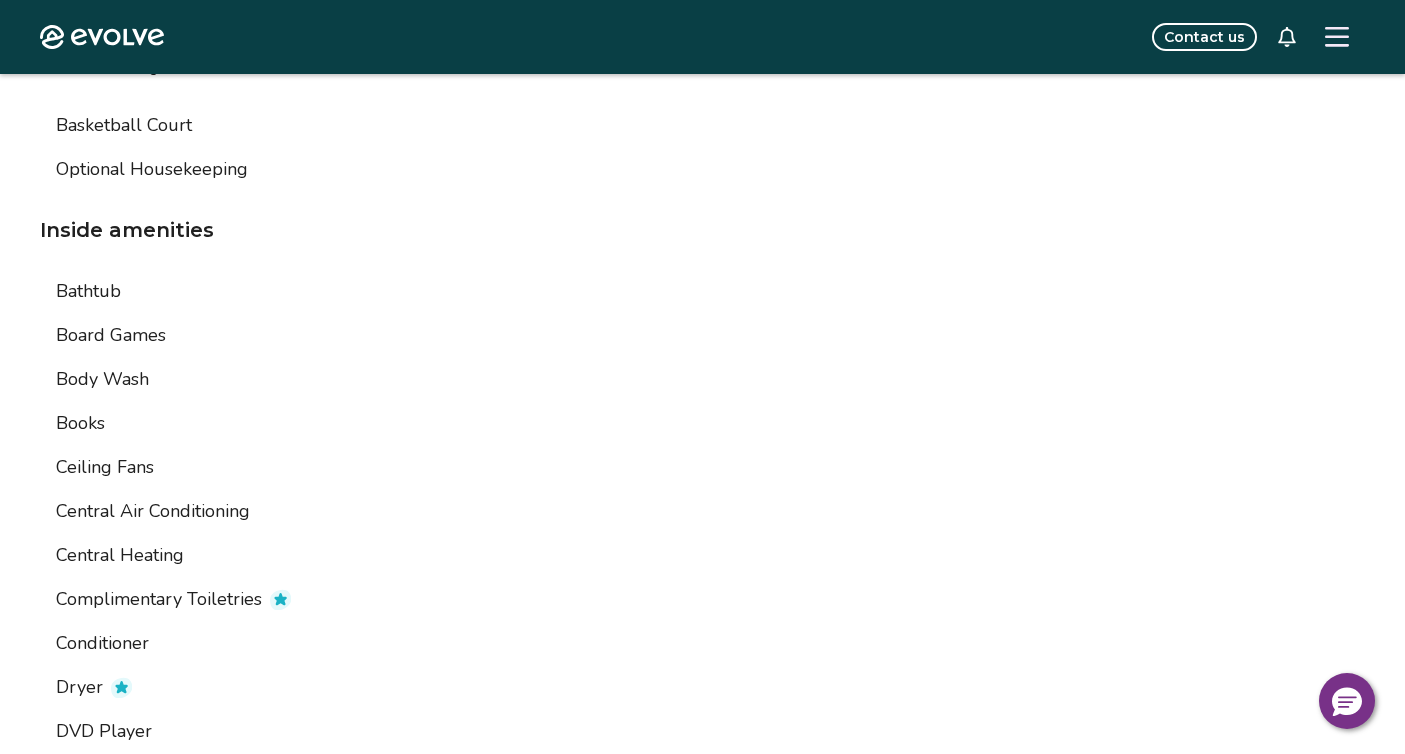 scroll, scrollTop: 0, scrollLeft: 0, axis: both 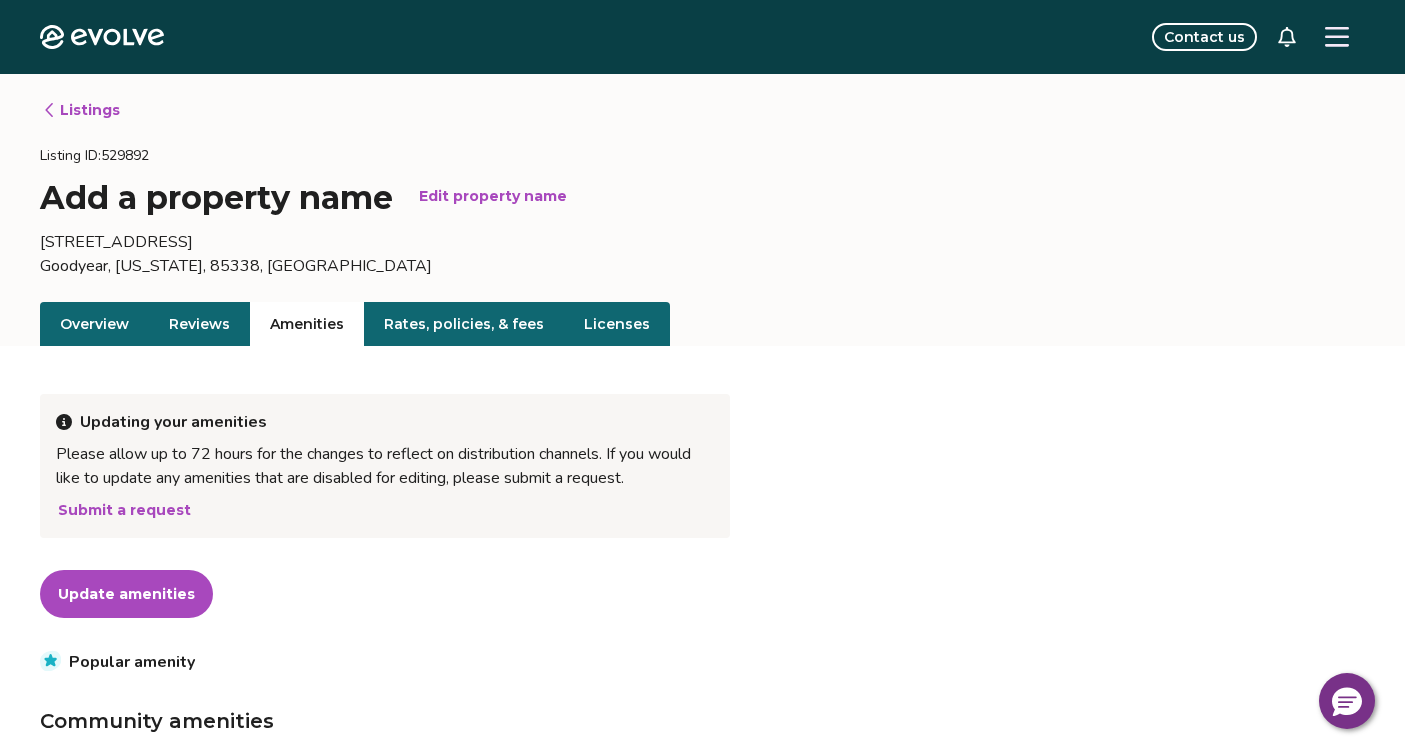 click on "Edit property name" at bounding box center (493, 196) 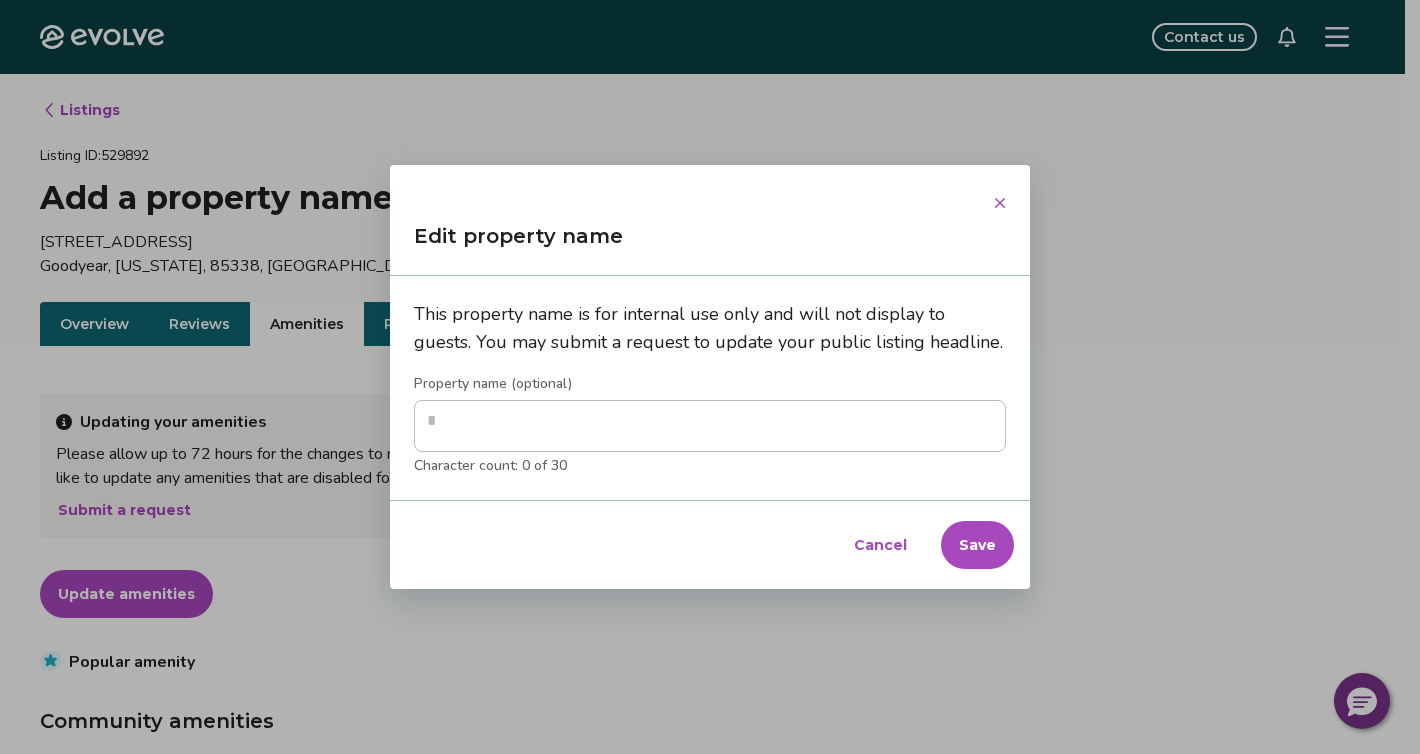 type on "*" 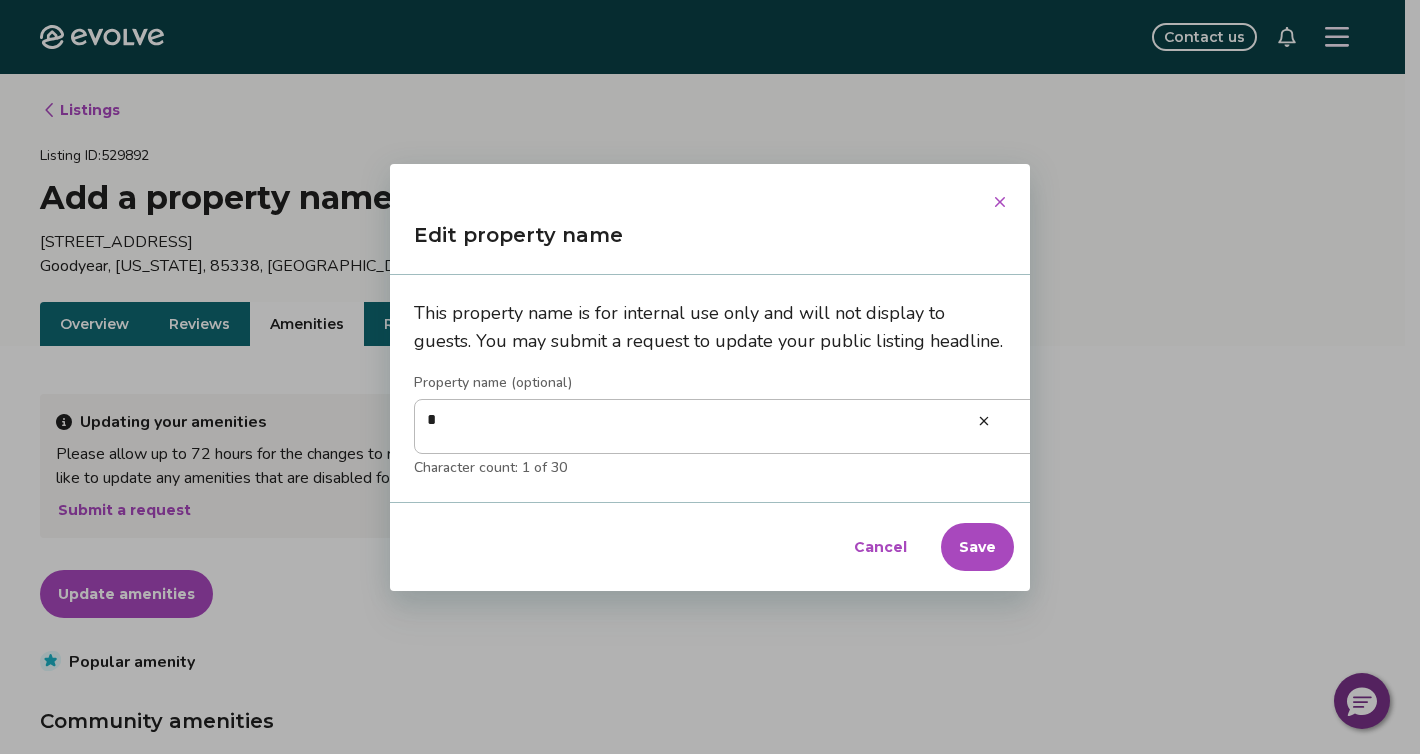 type on "**" 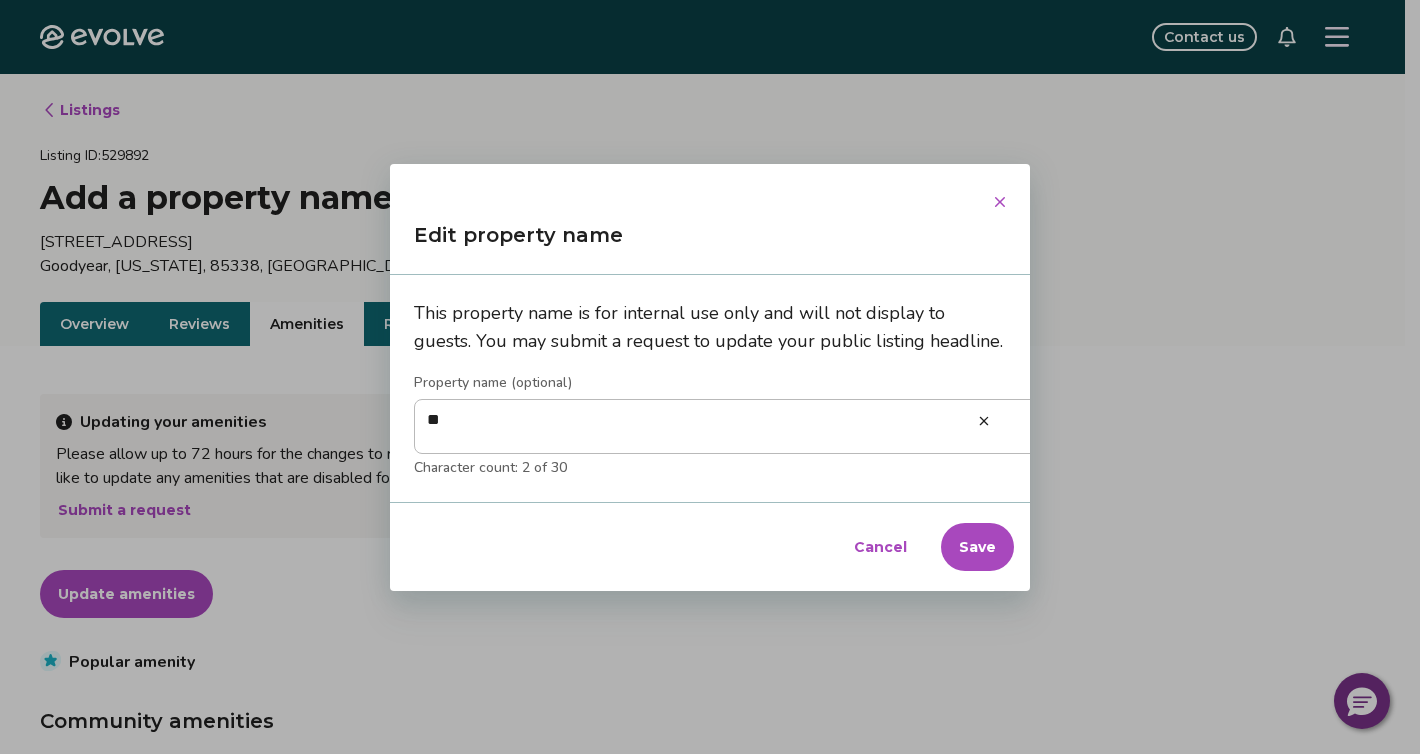 type on "*" 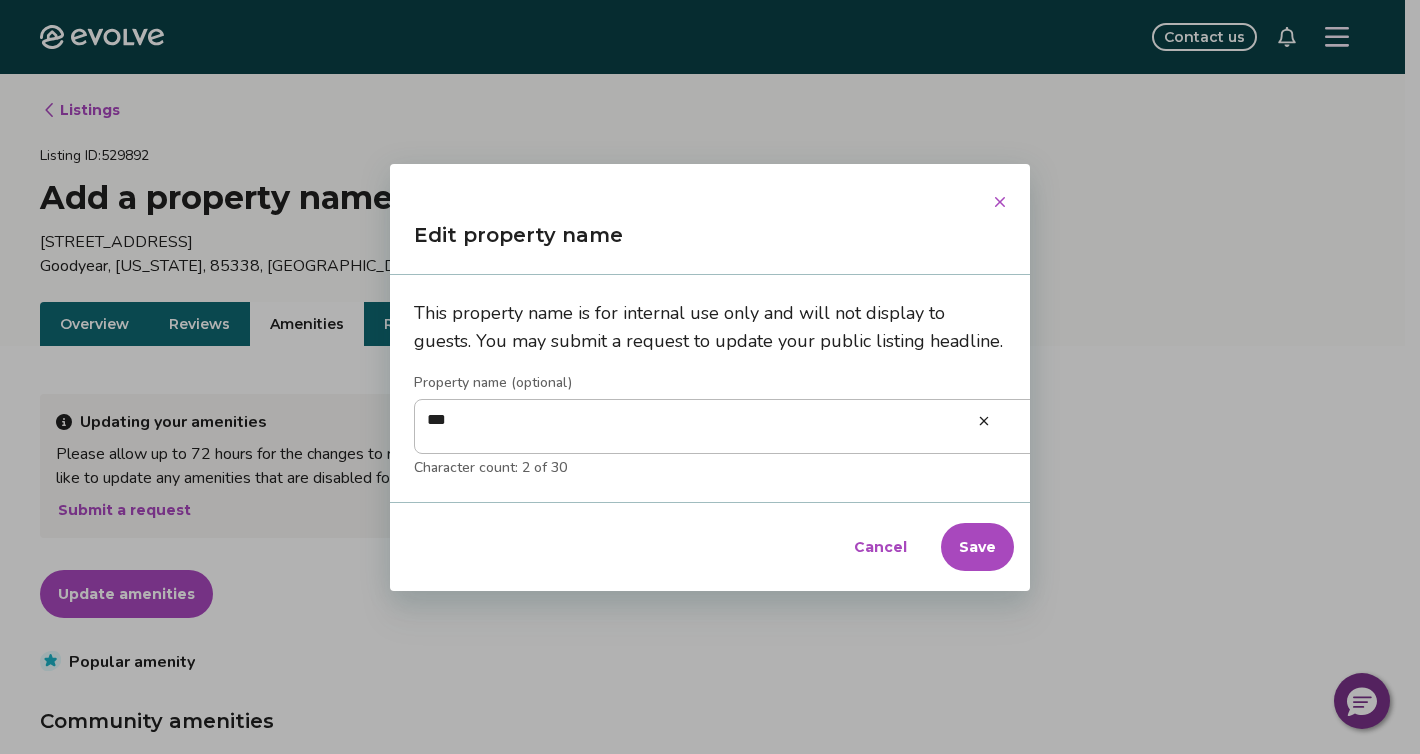 type on "*" 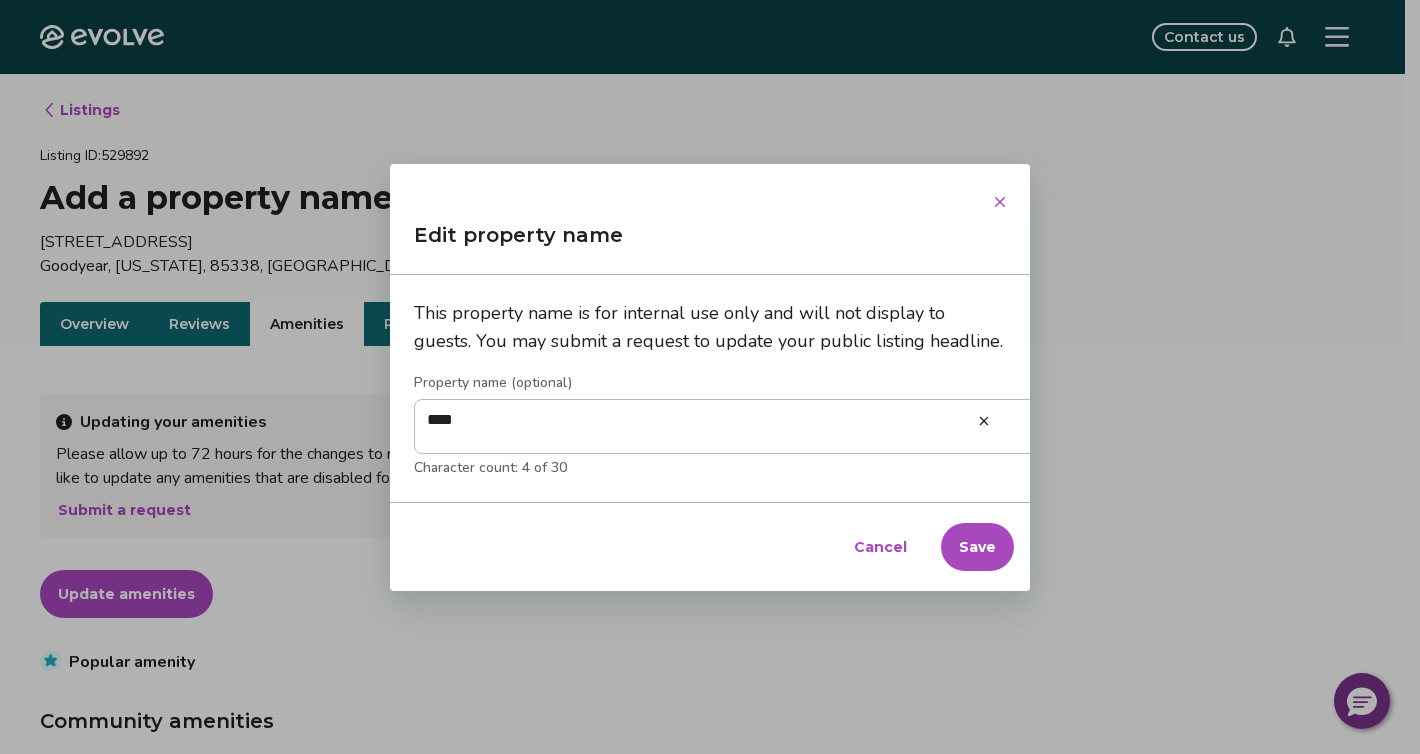 type on "*" 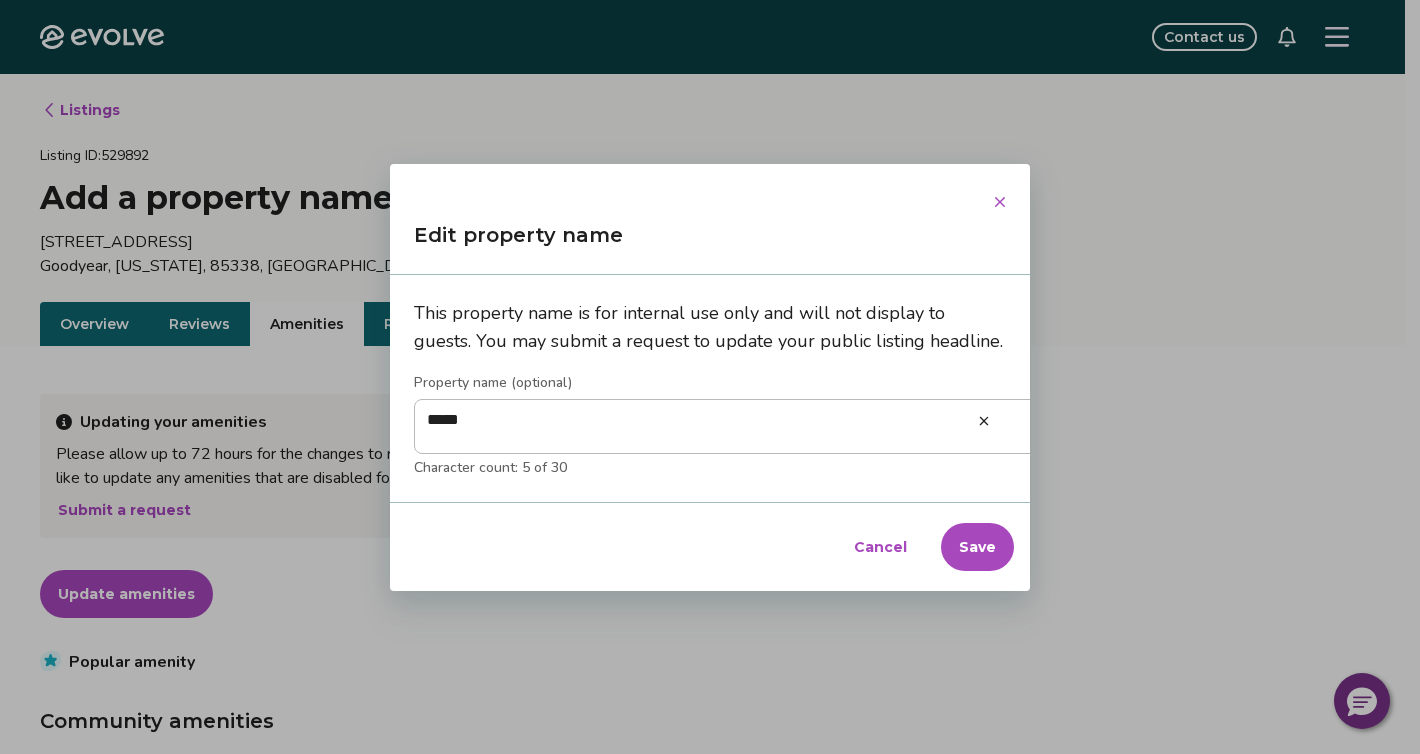 type on "*" 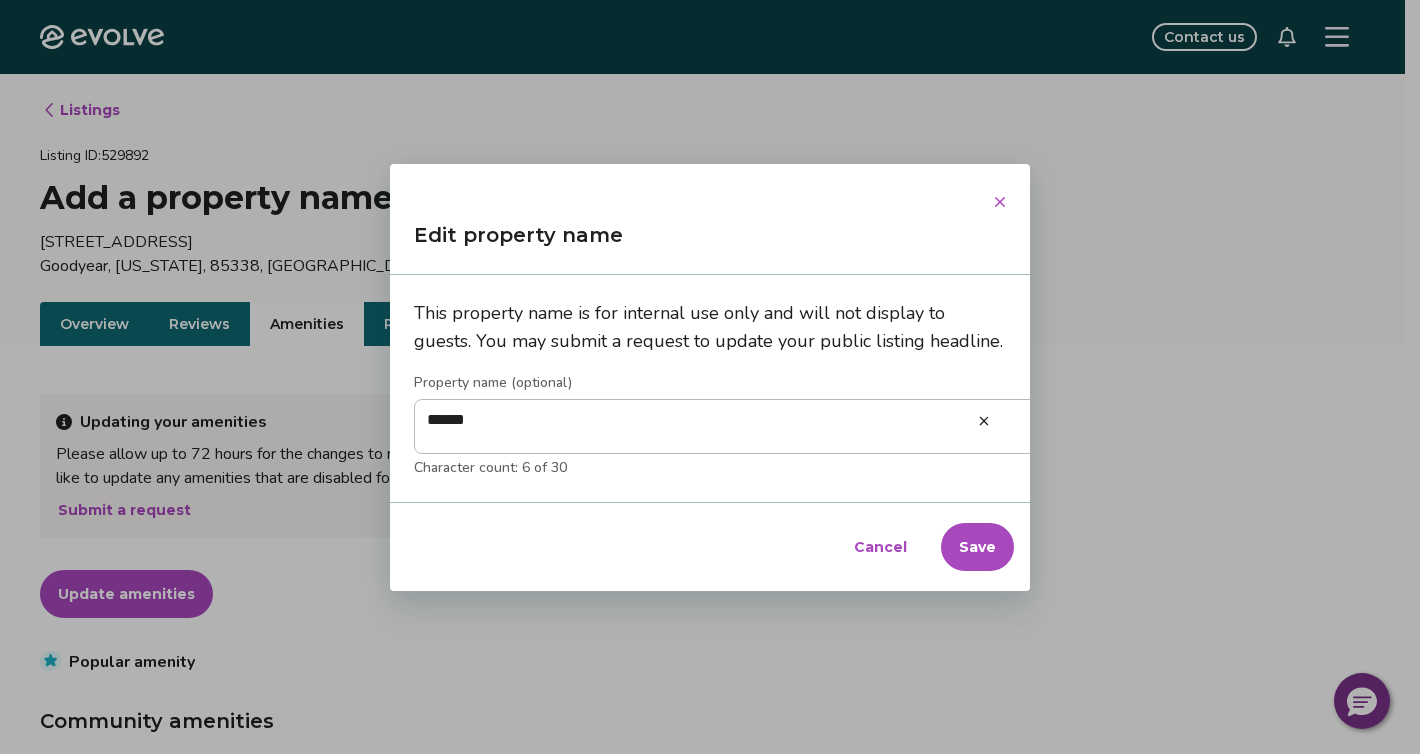 type on "*" 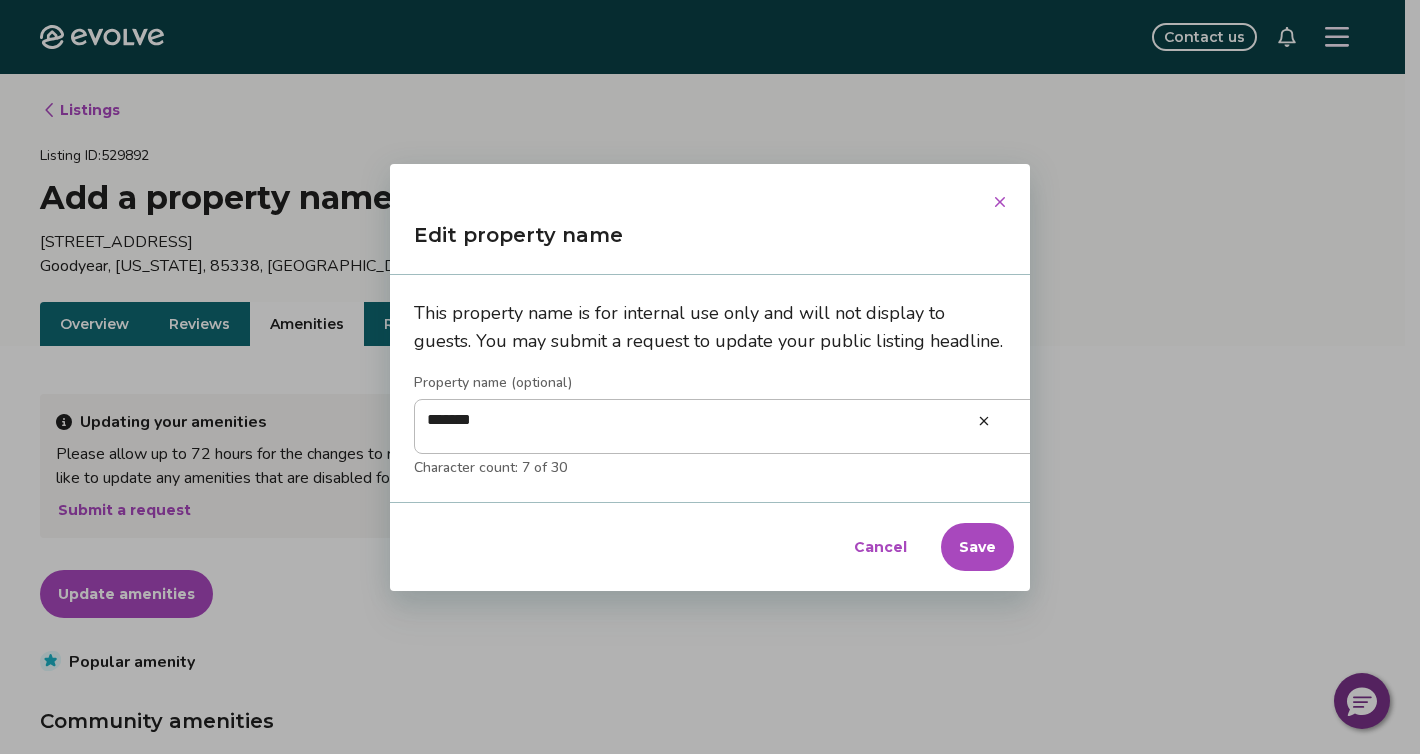 type on "*" 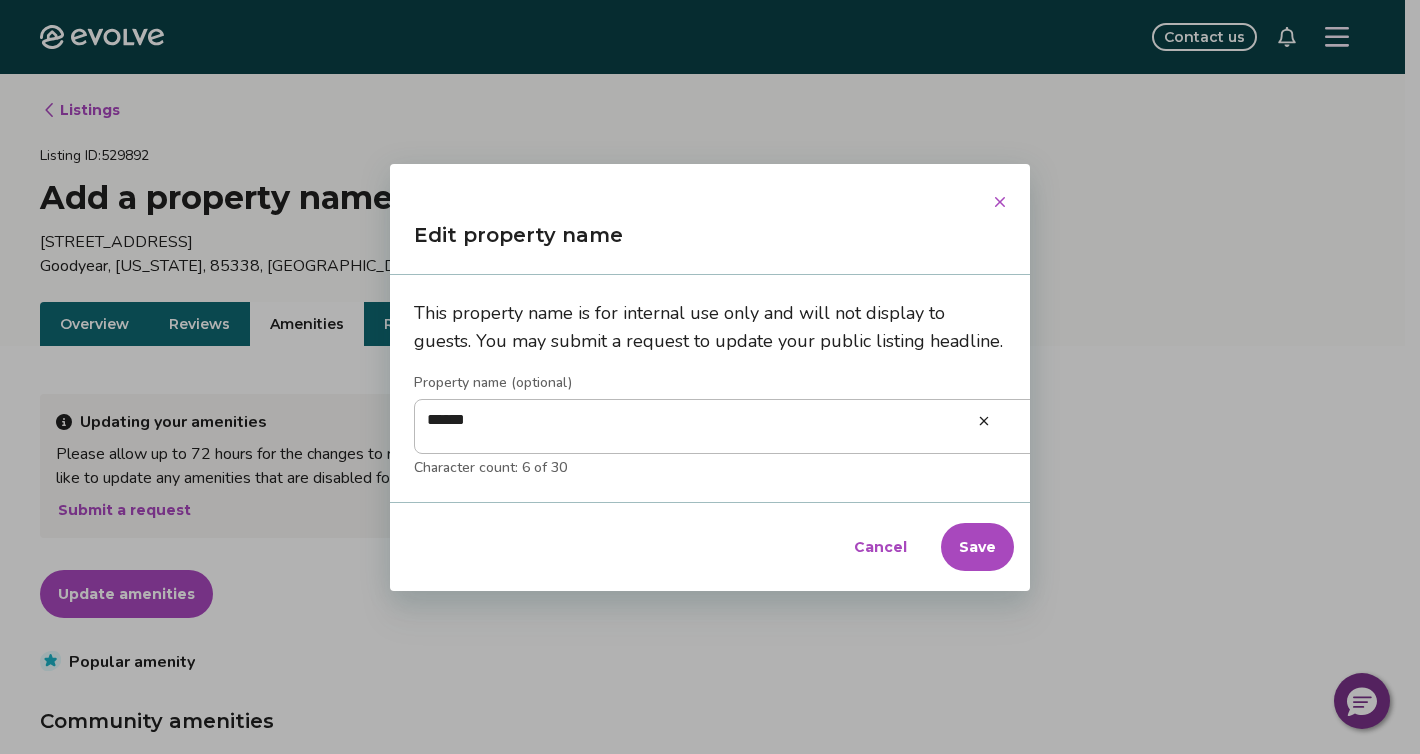 type on "*" 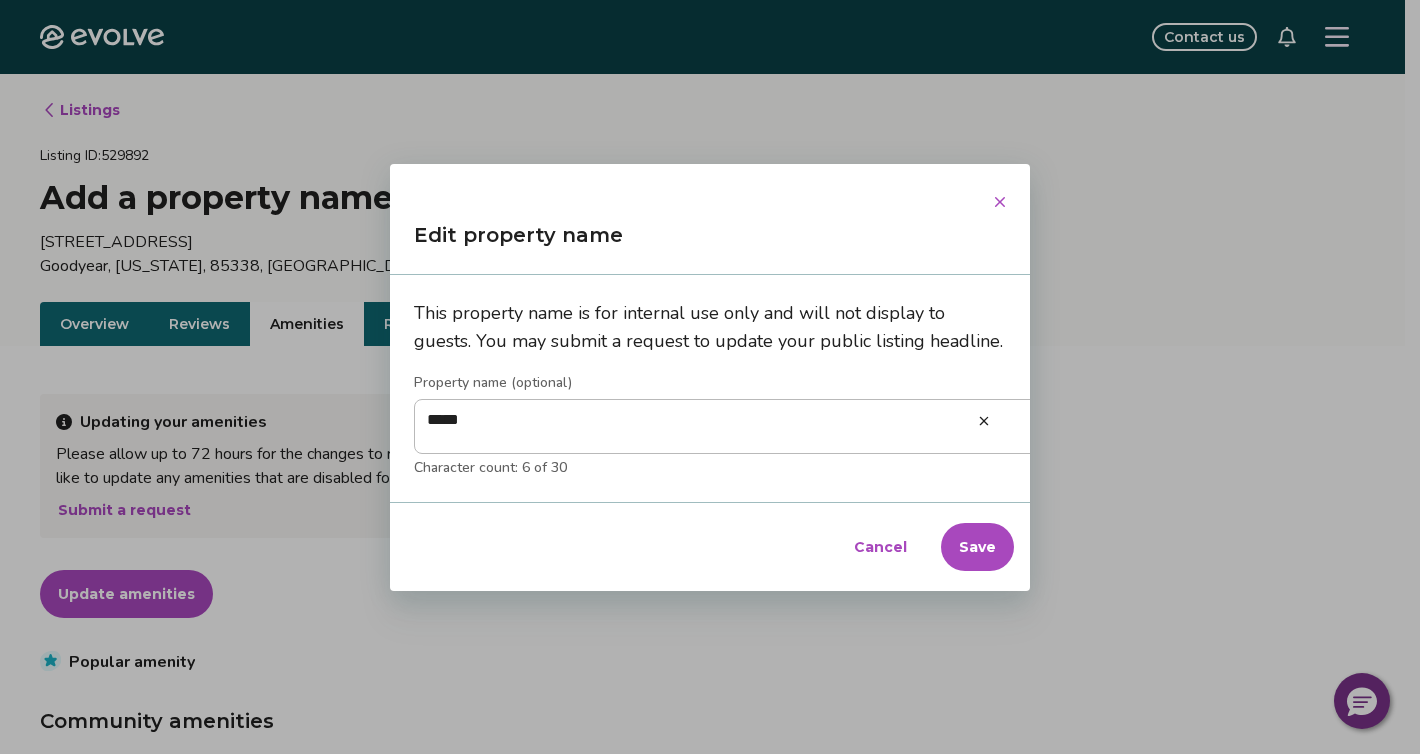 type on "*" 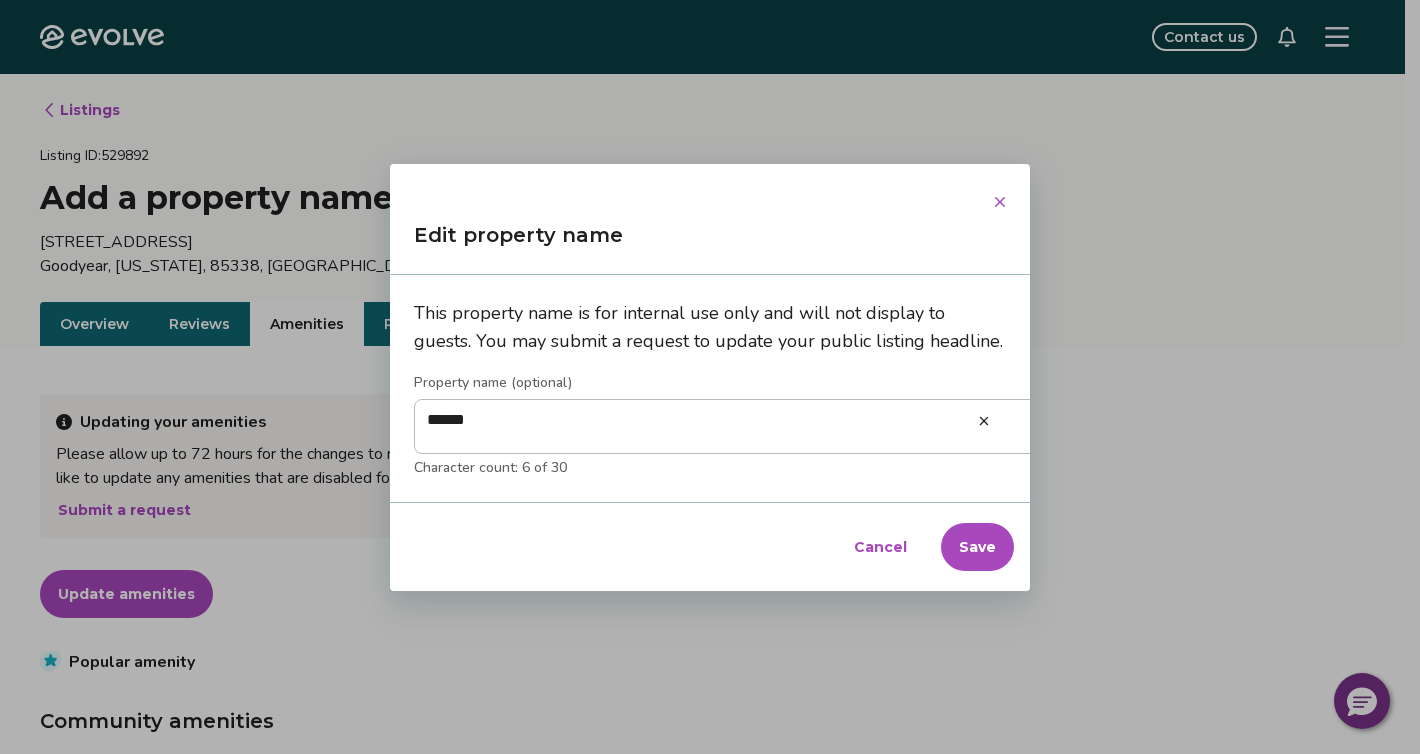 type on "*" 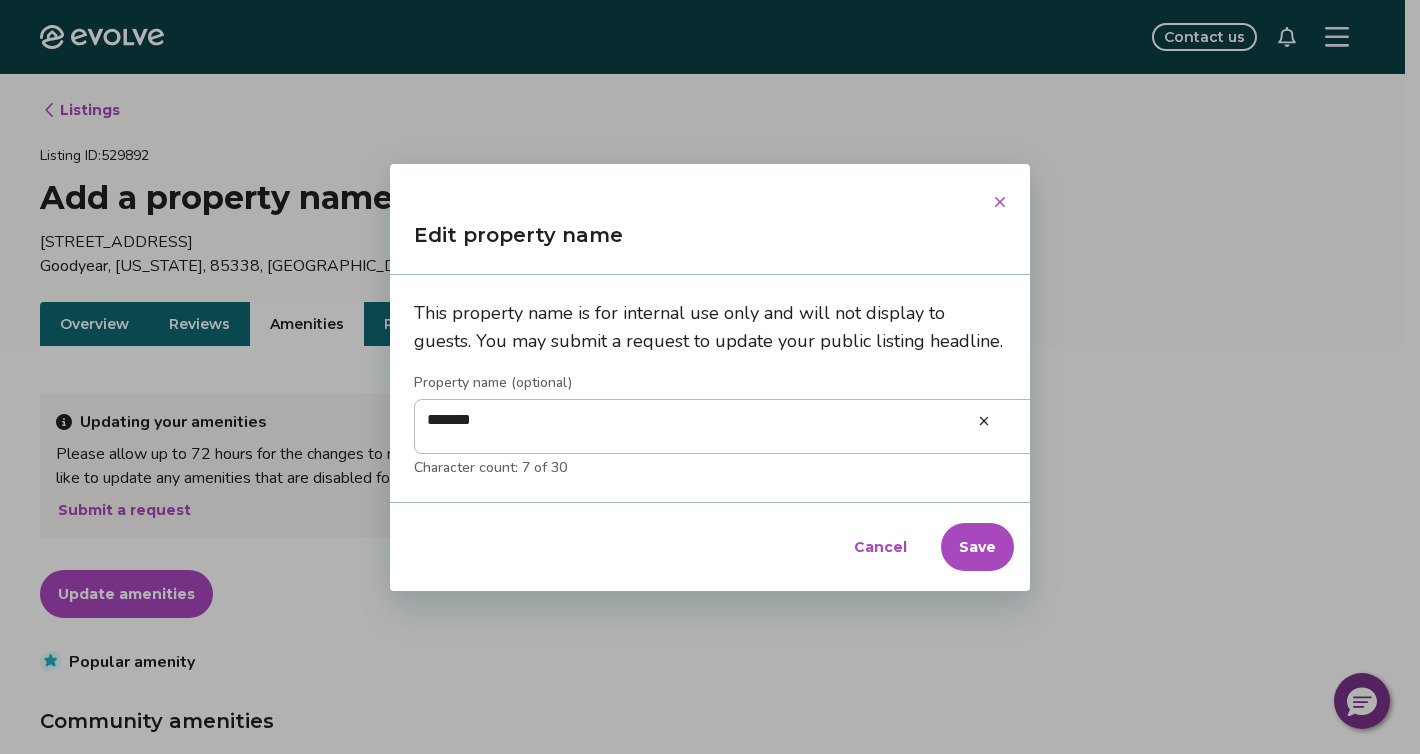 type on "*" 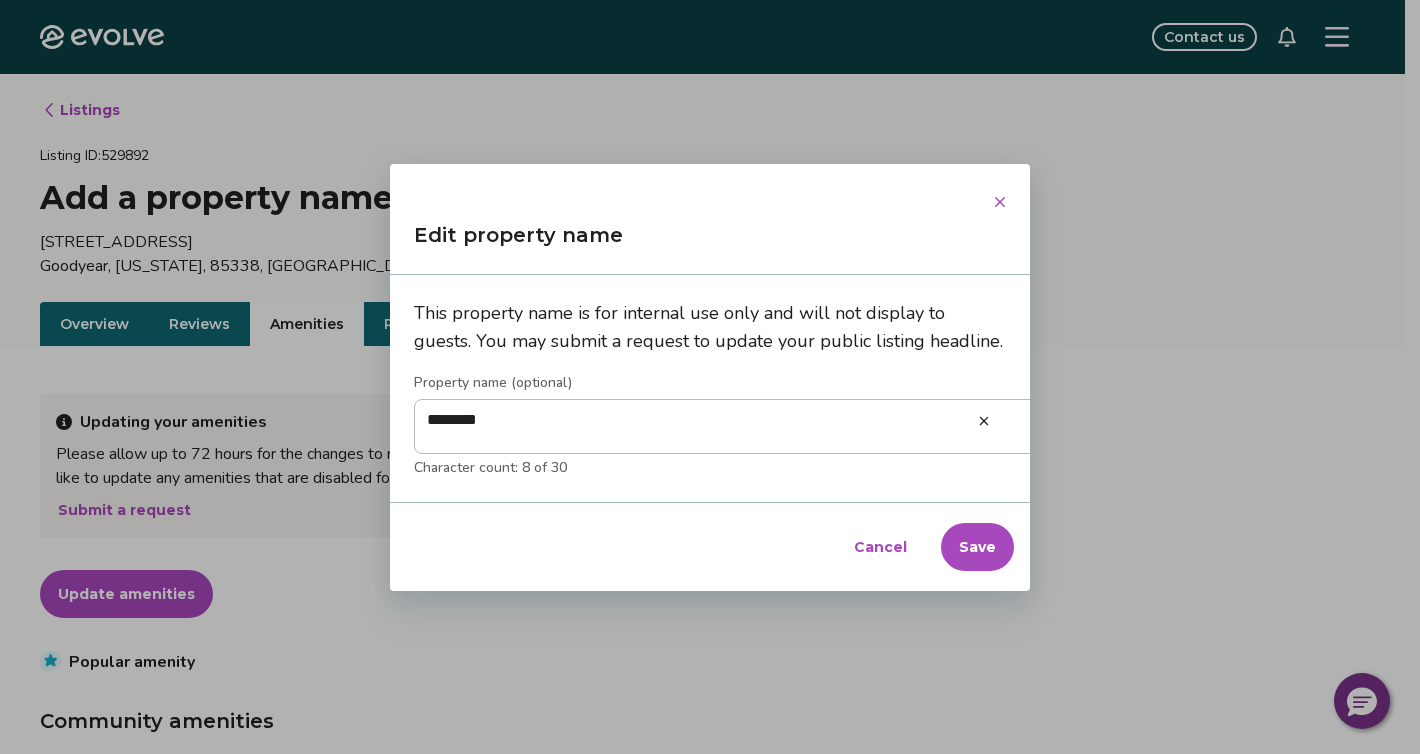 type on "*" 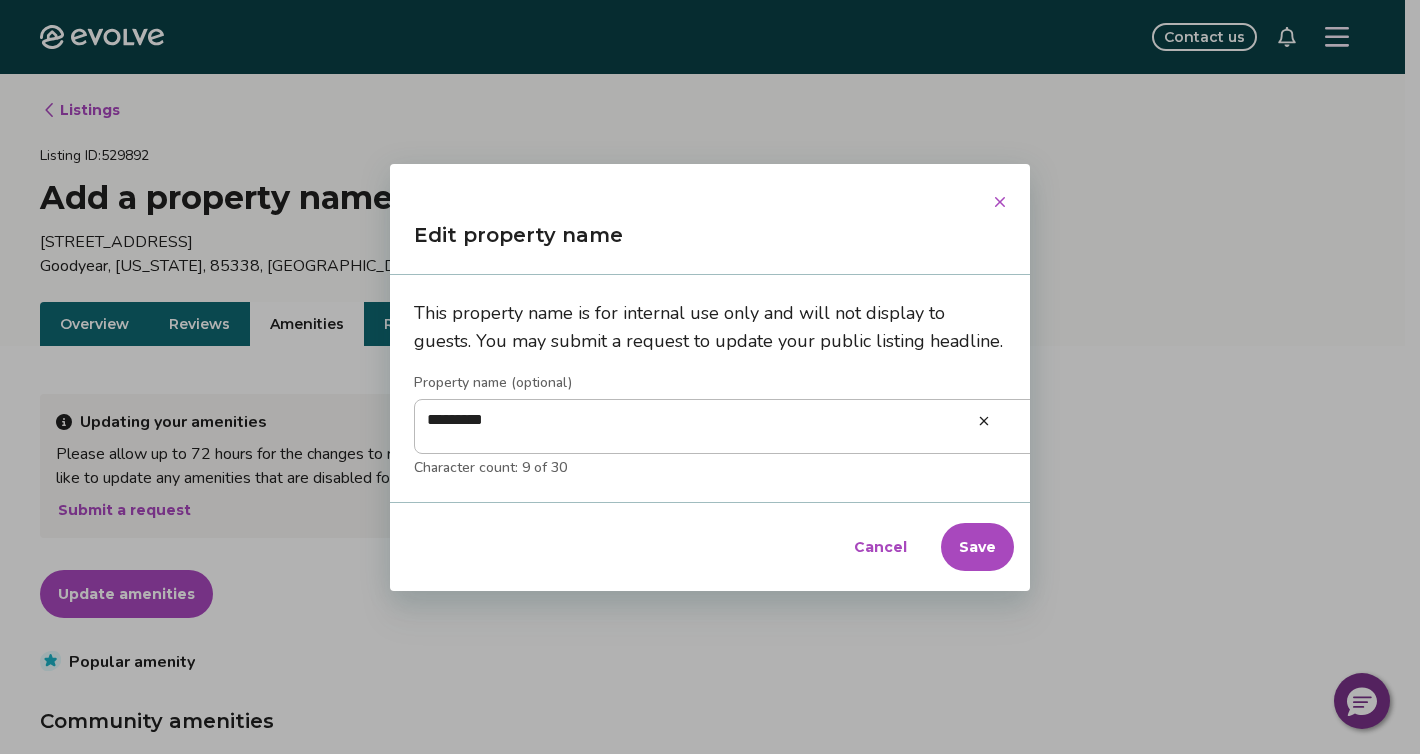 type 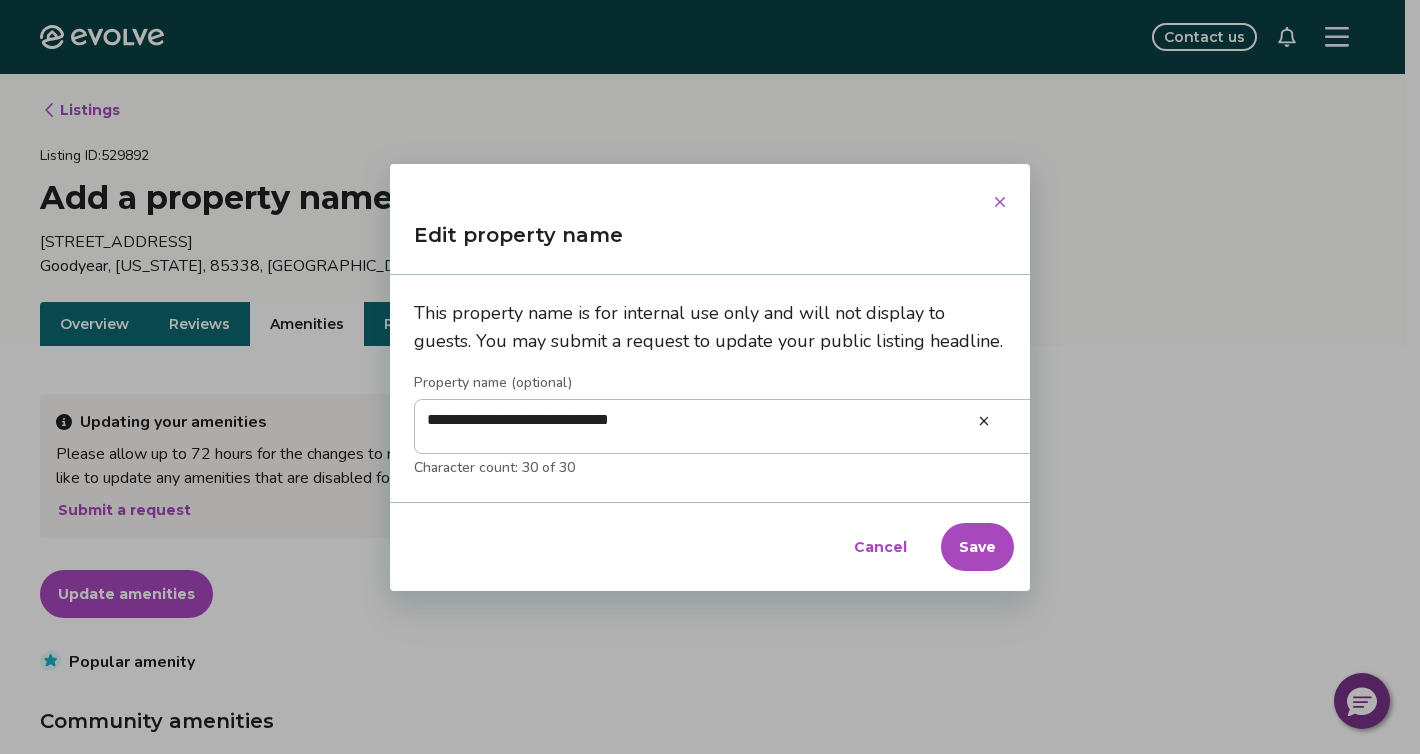 click on "**********" at bounding box center (784, 426) 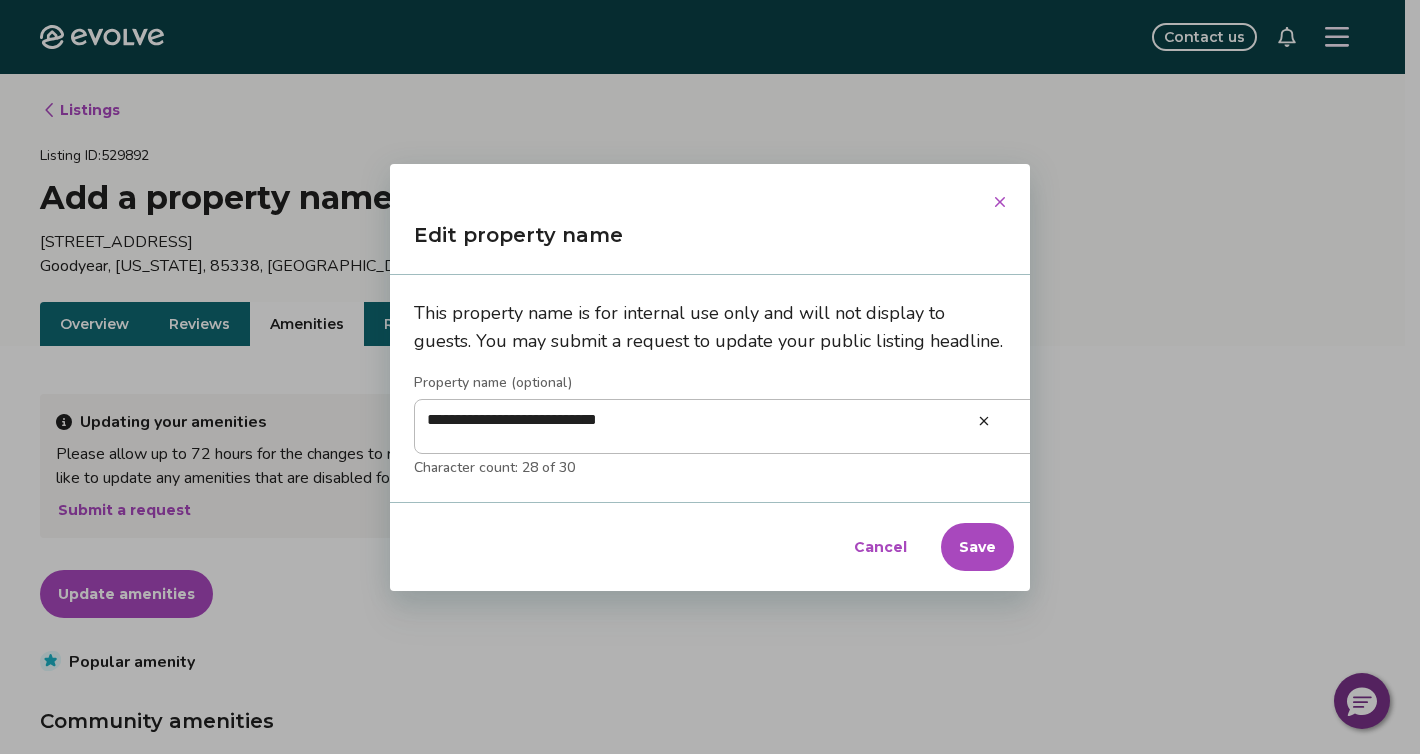 click on "**********" at bounding box center (784, 426) 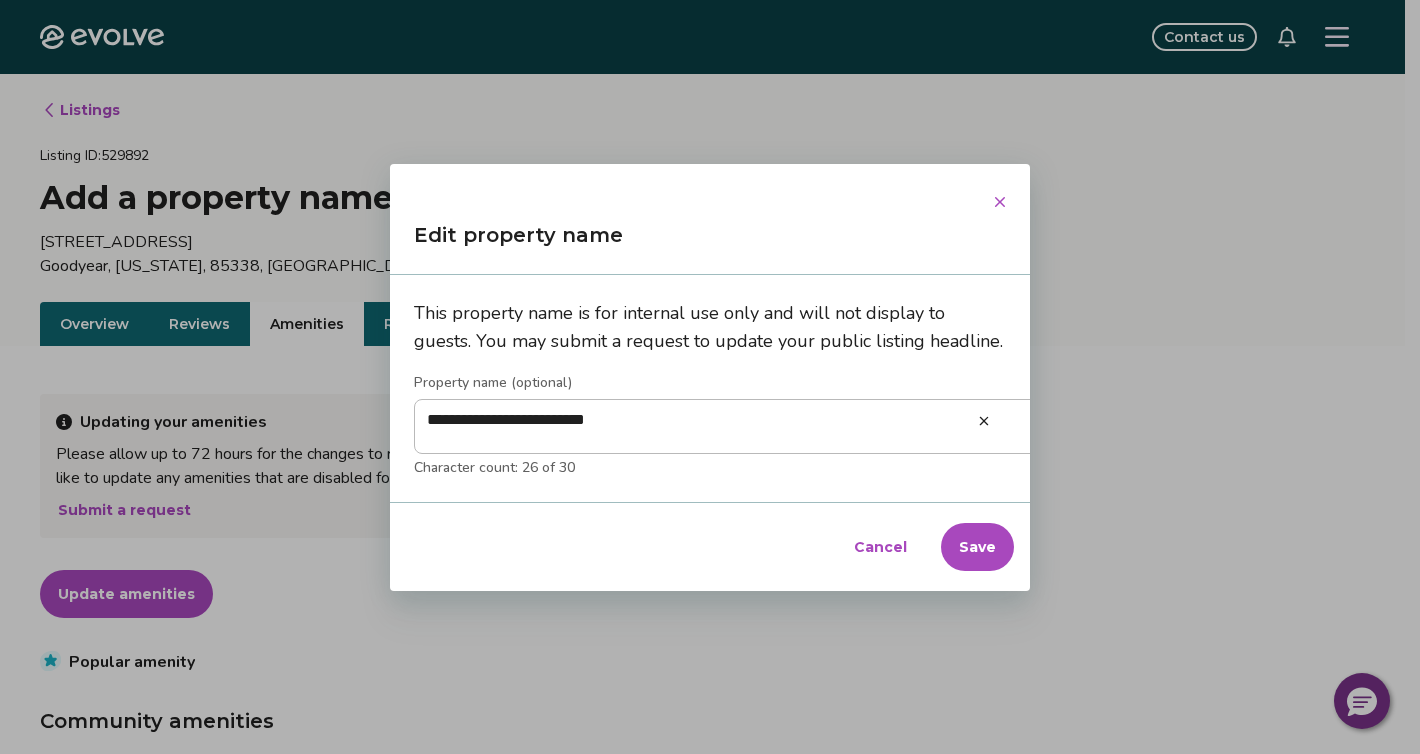 click on "**********" at bounding box center (784, 426) 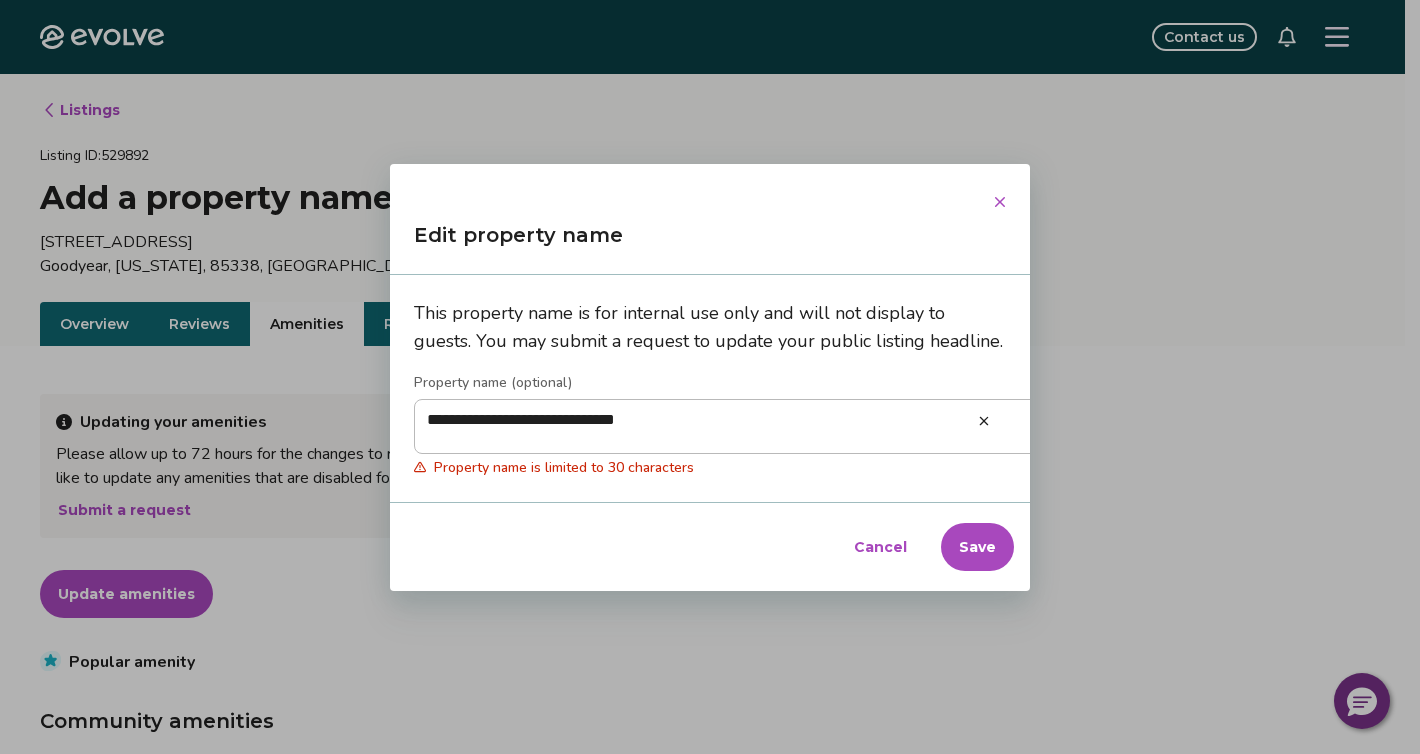 click on "**********" at bounding box center [784, 426] 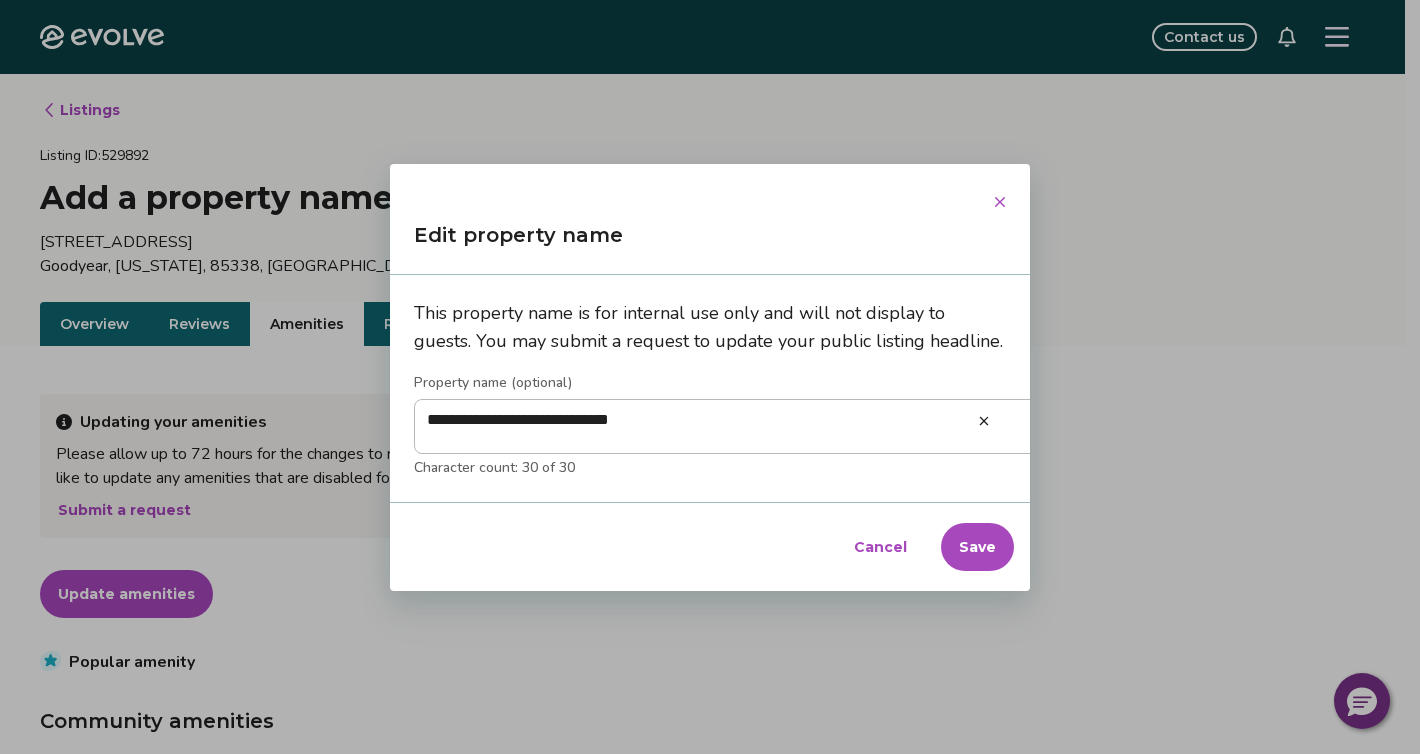 click on "Save" at bounding box center [977, 547] 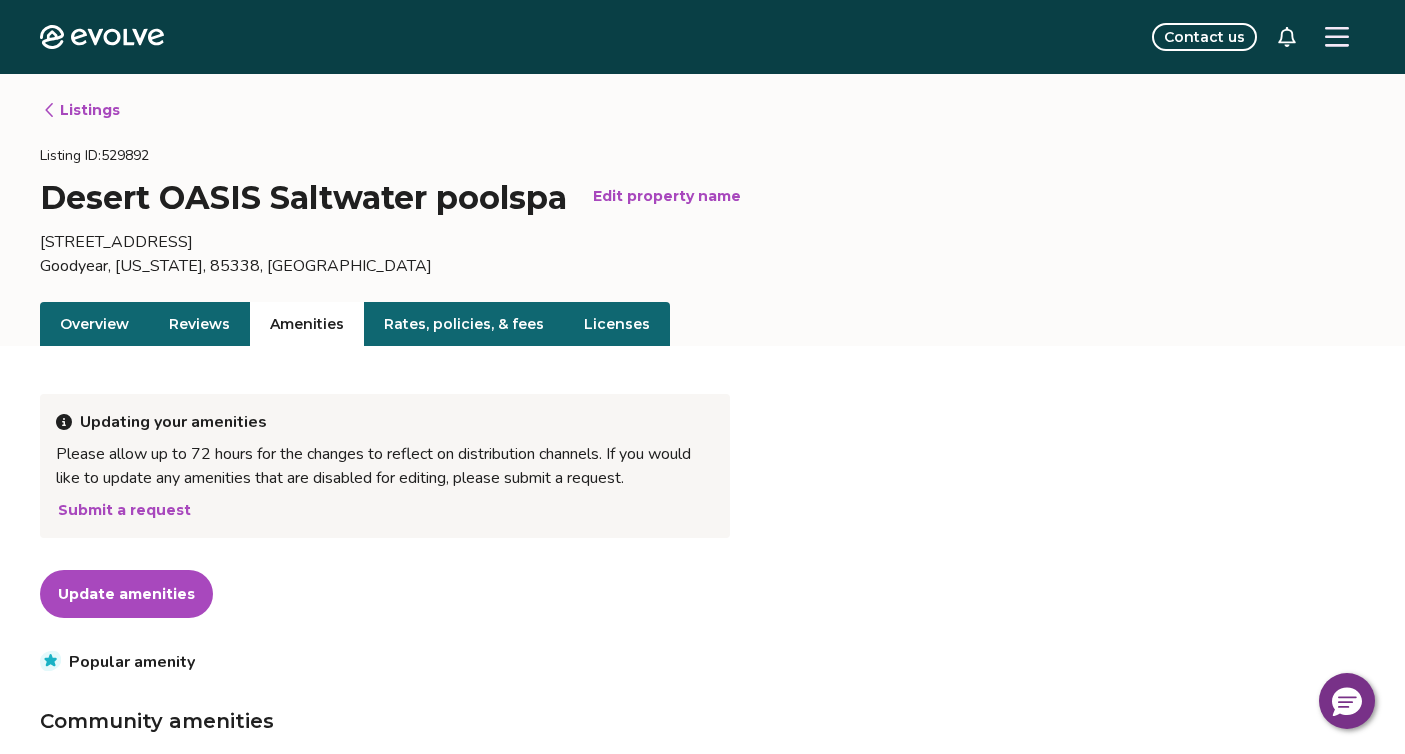 click on "Edit property name" at bounding box center (667, 196) 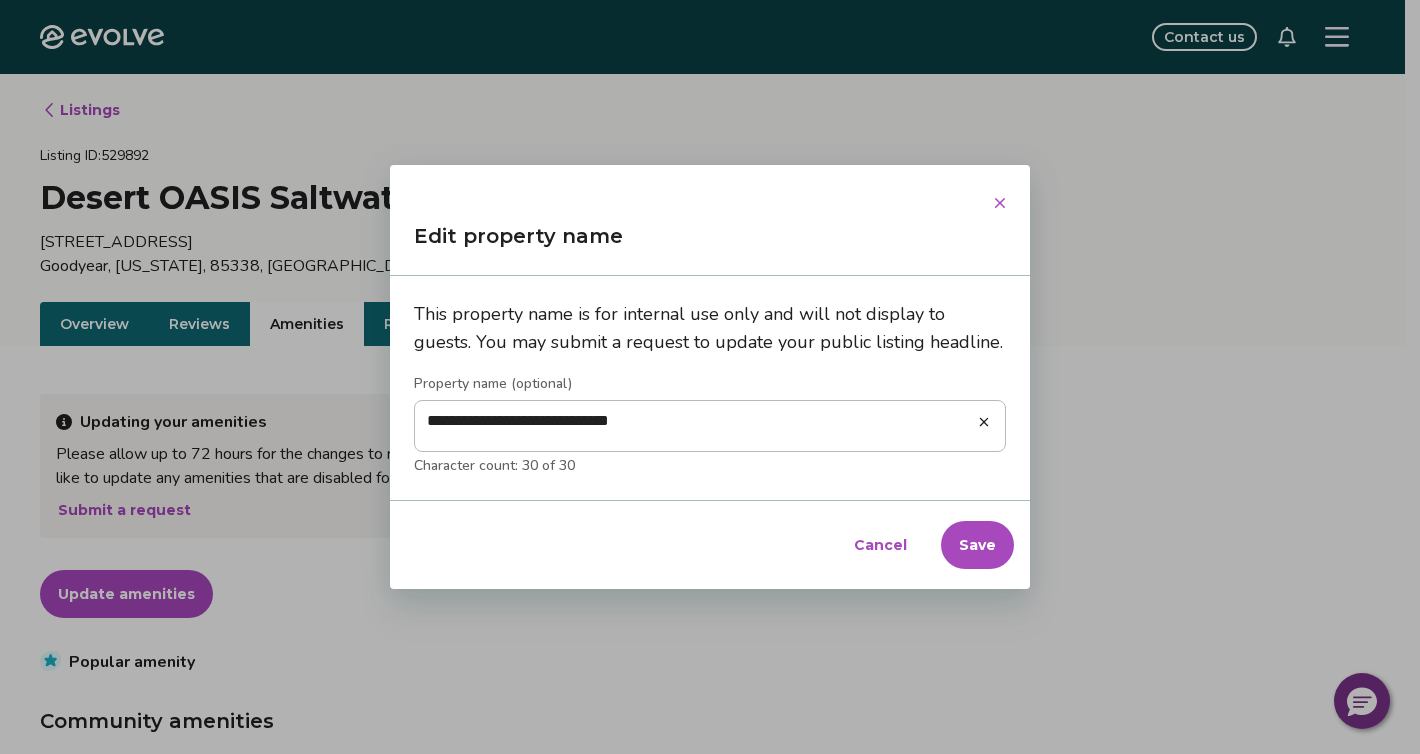 click on "**********" at bounding box center (710, 426) 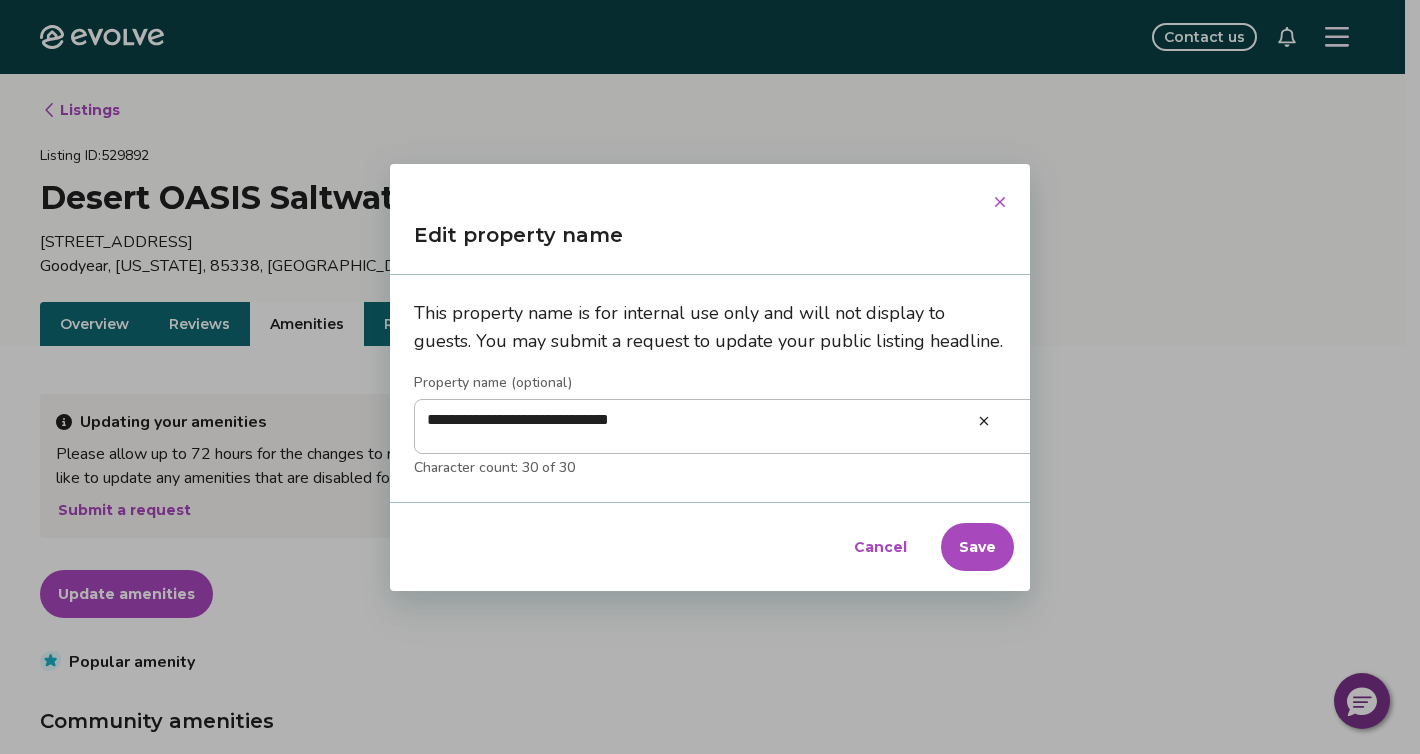 click on "**********" at bounding box center (784, 426) 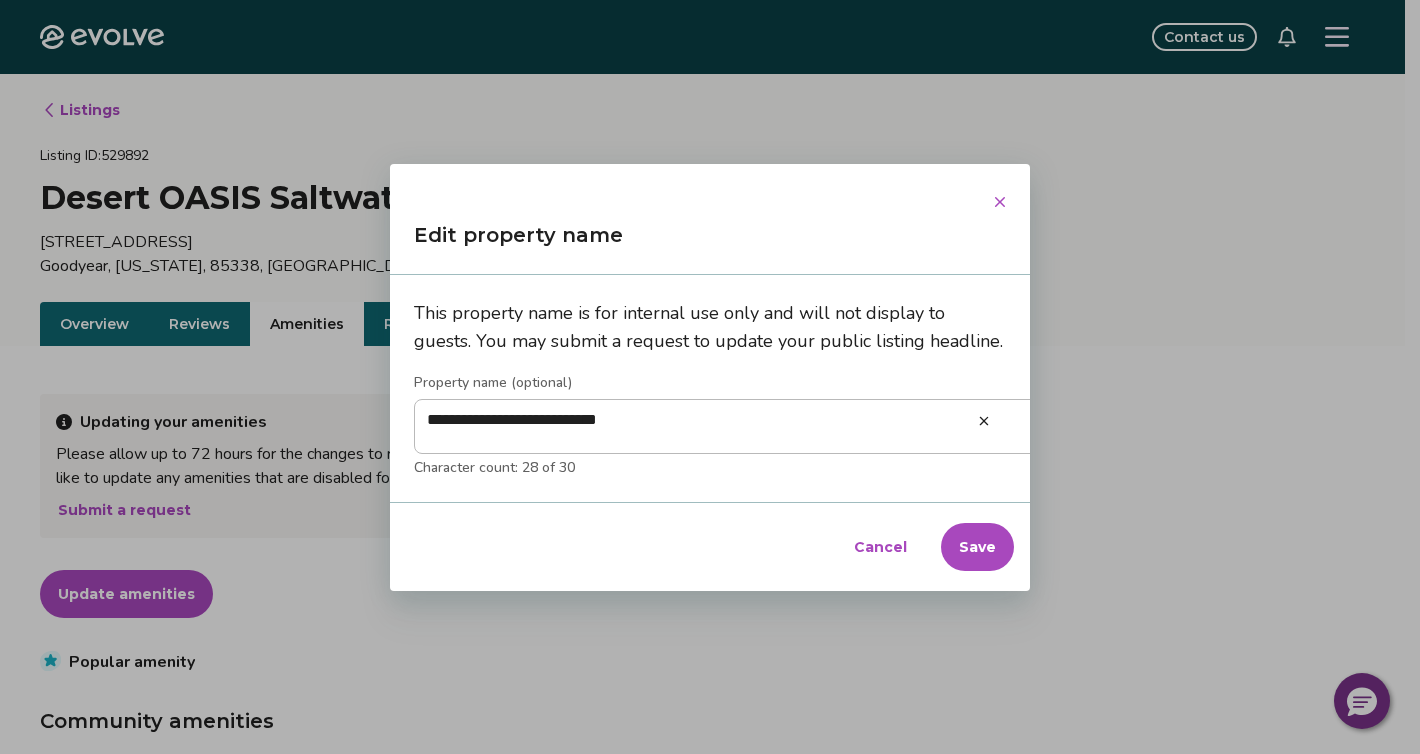click on "**********" at bounding box center [784, 426] 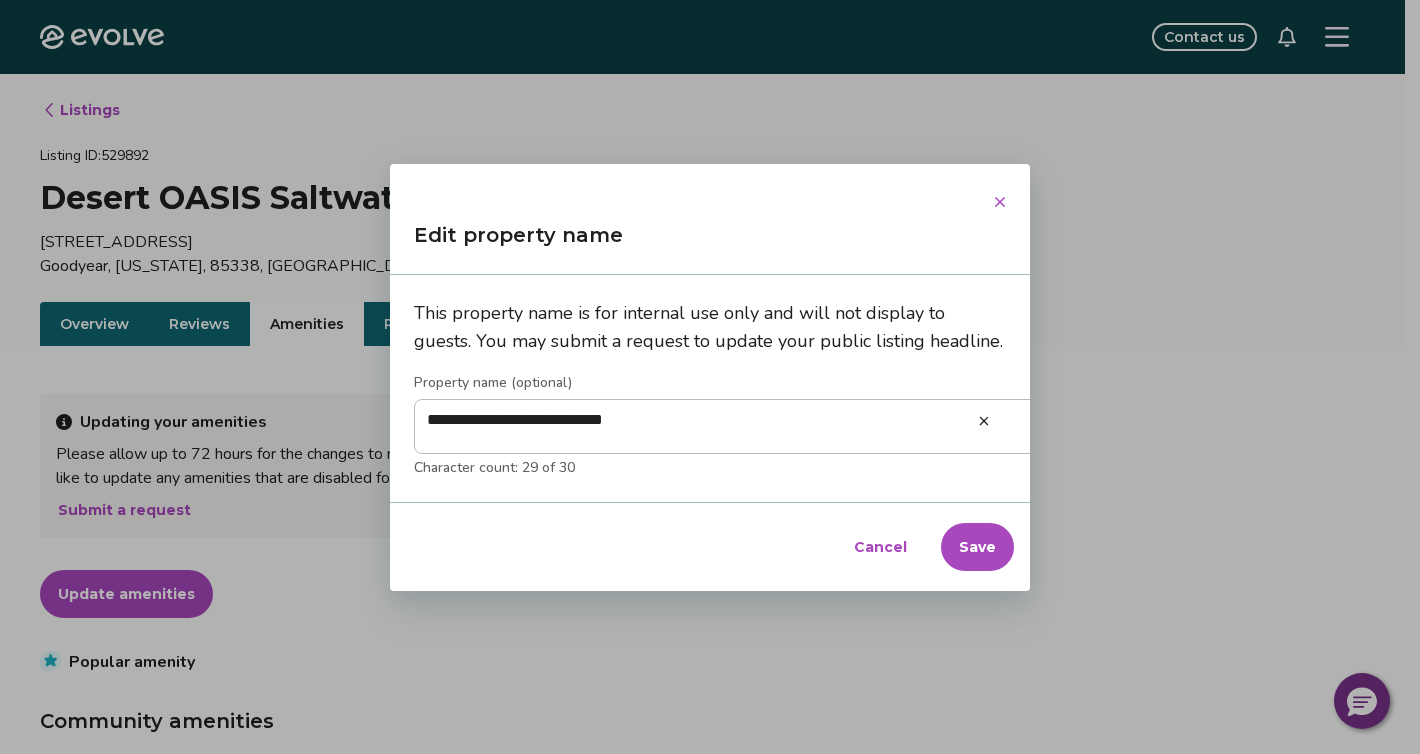 click on "**********" at bounding box center (784, 426) 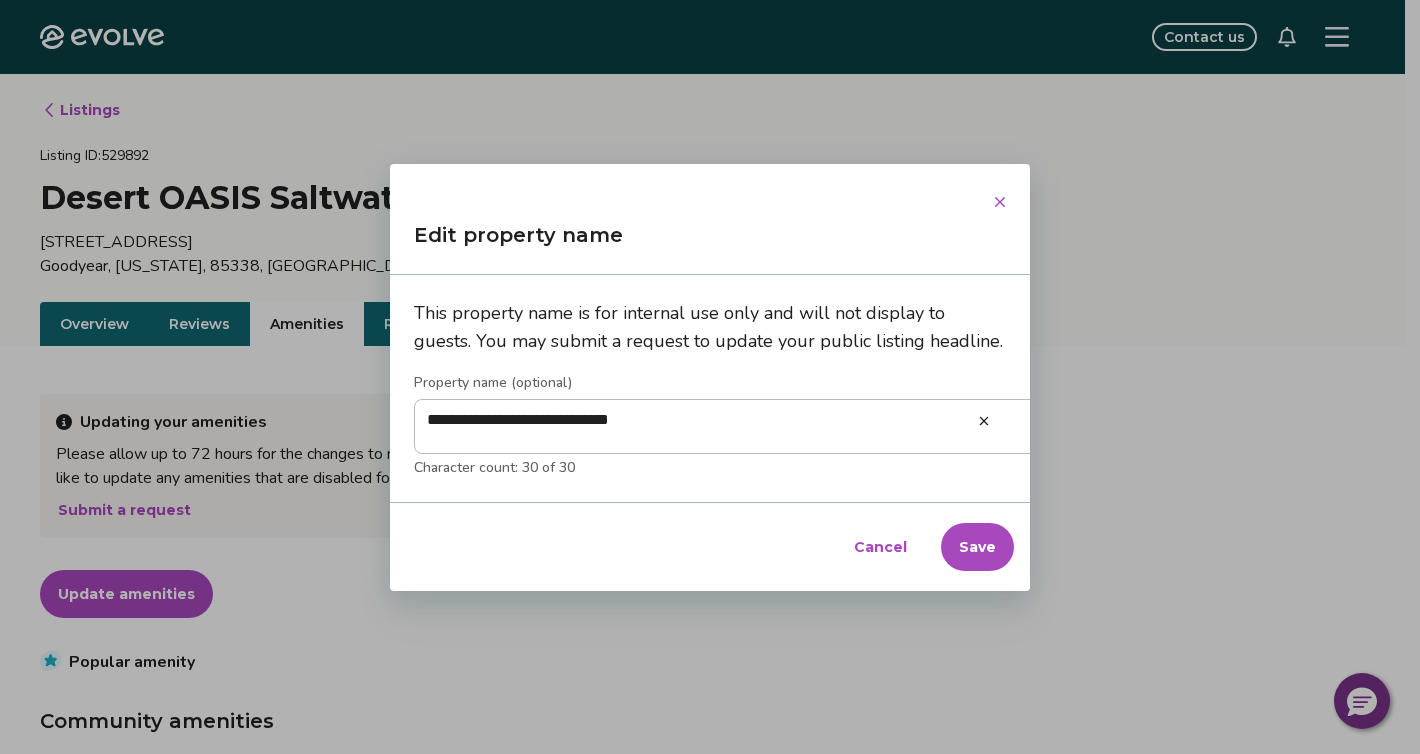 click on "Save" at bounding box center (977, 547) 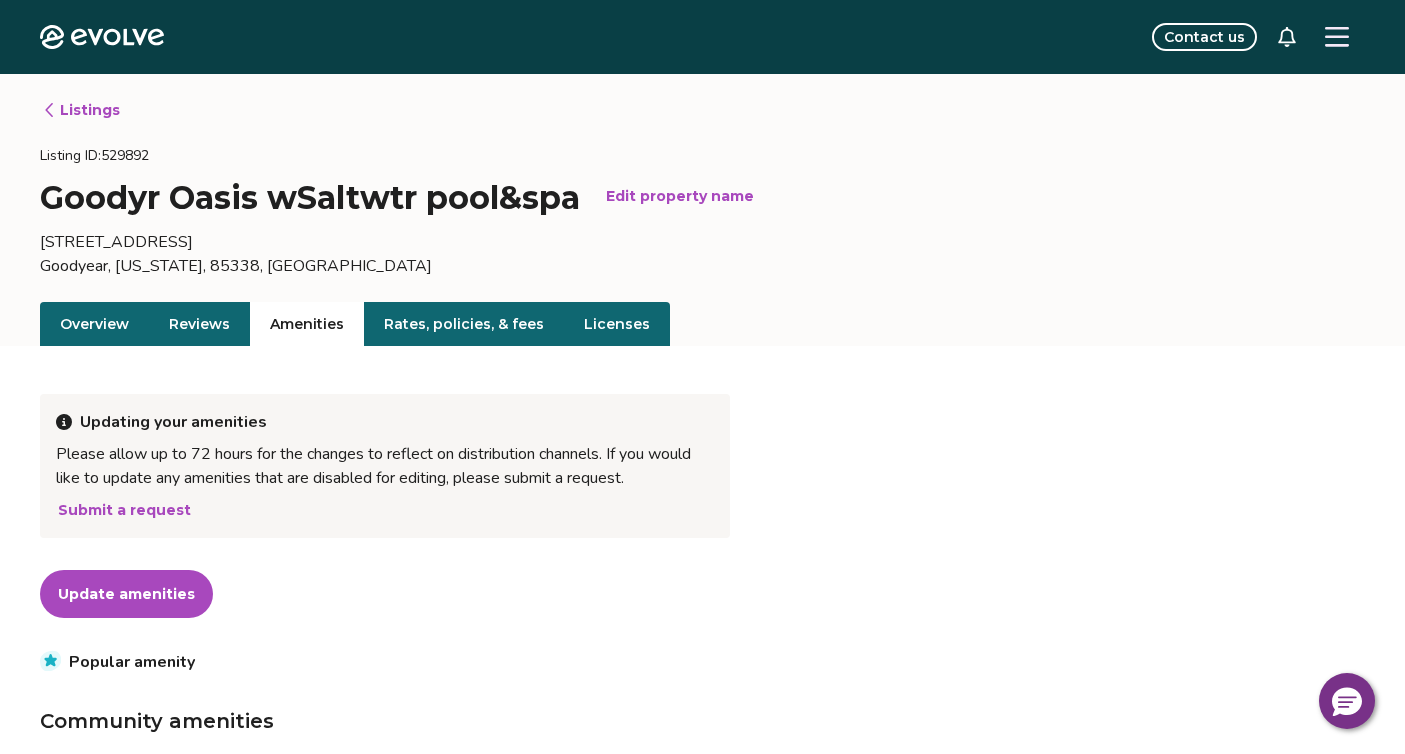 click on "Edit property name" at bounding box center [680, 196] 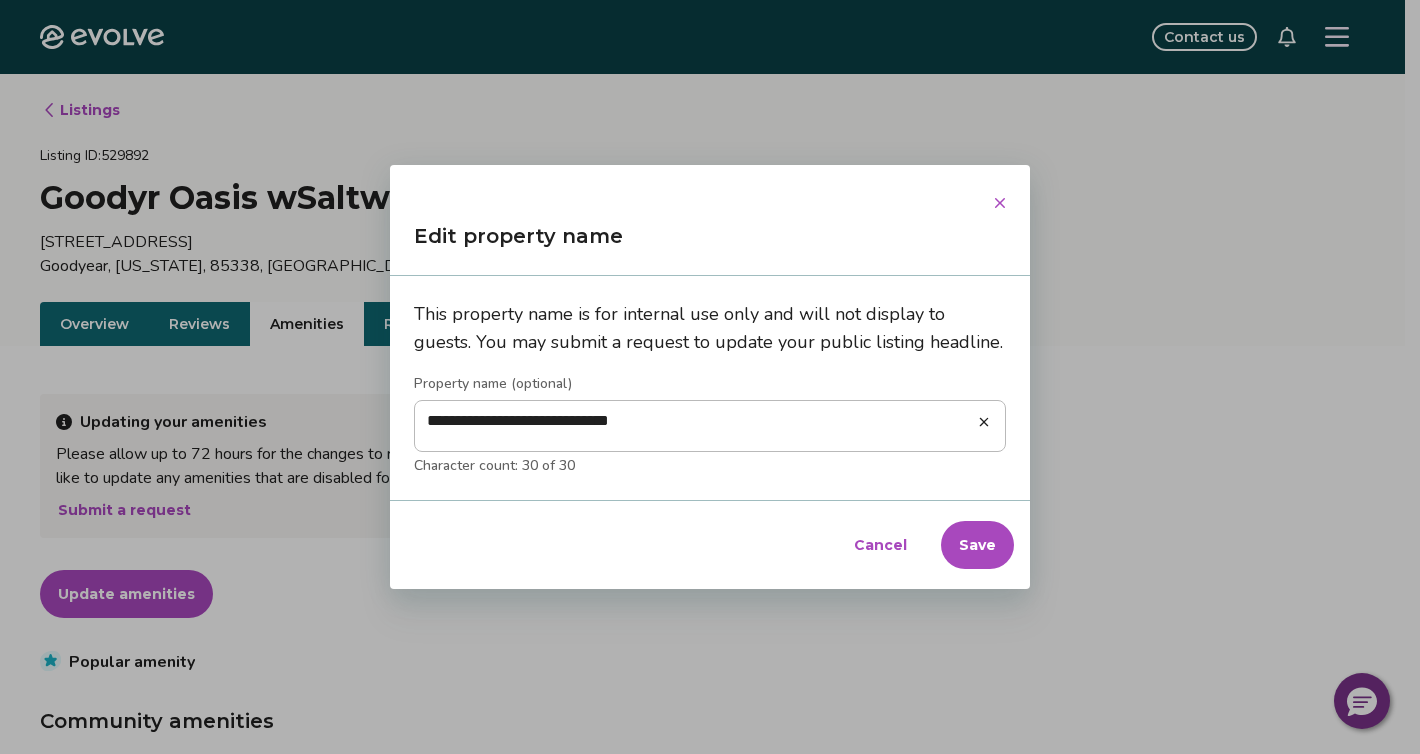 click on "**********" at bounding box center (710, 426) 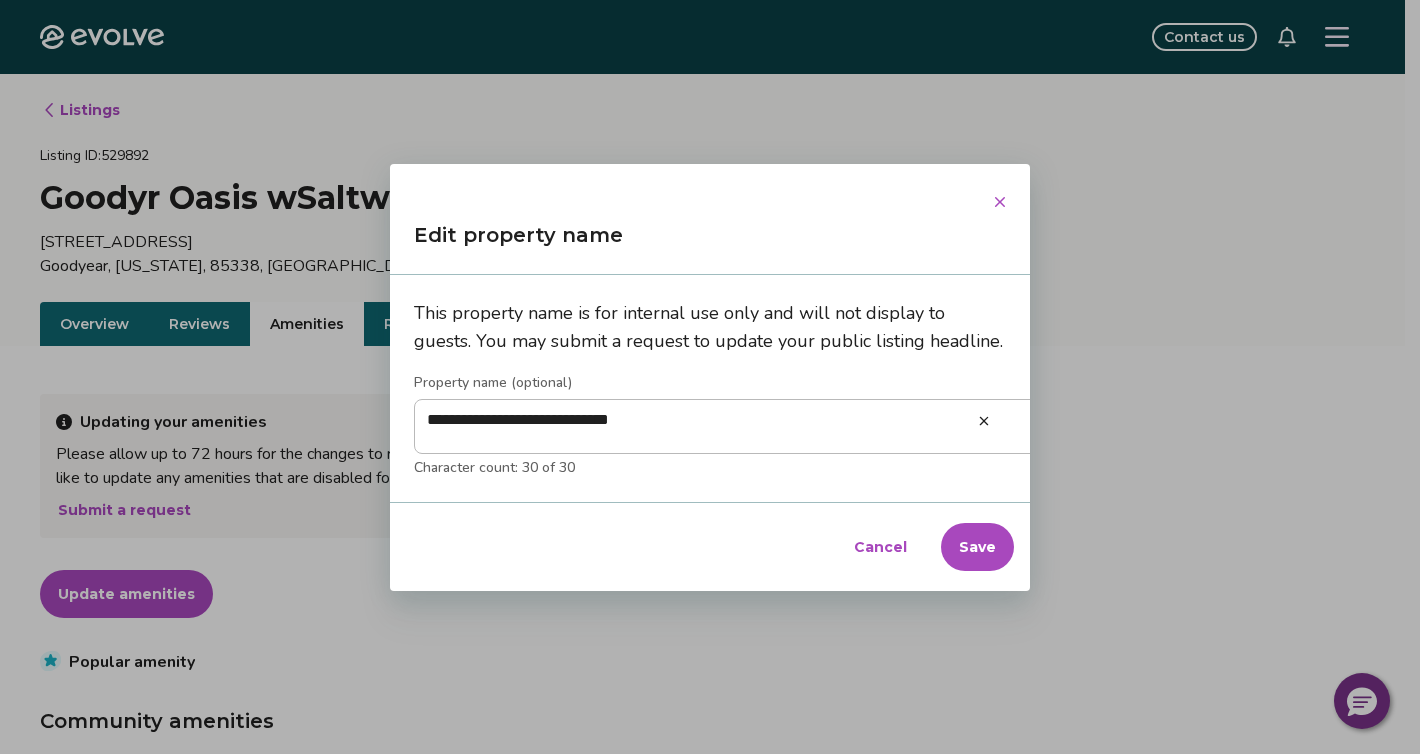 click on "Save" at bounding box center (977, 547) 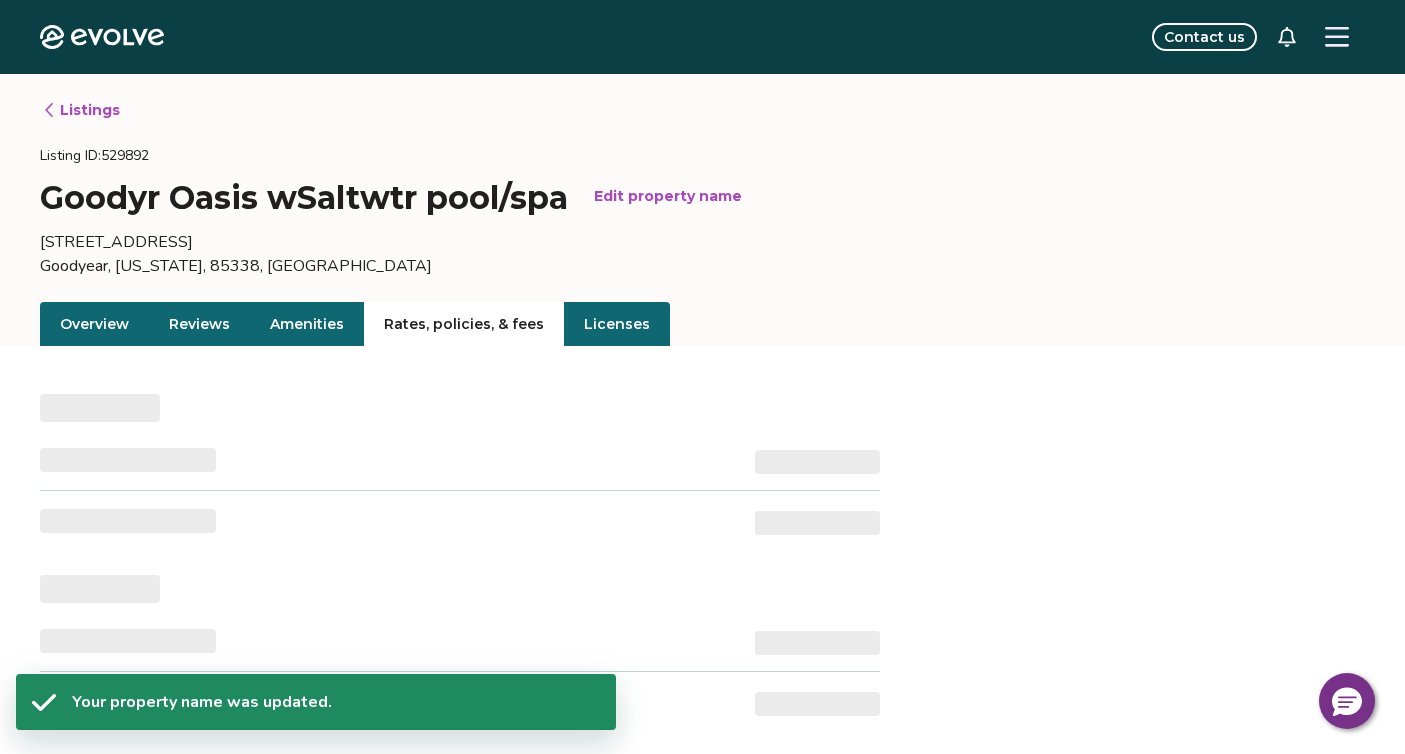 click on "Rates, policies, & fees" at bounding box center (464, 324) 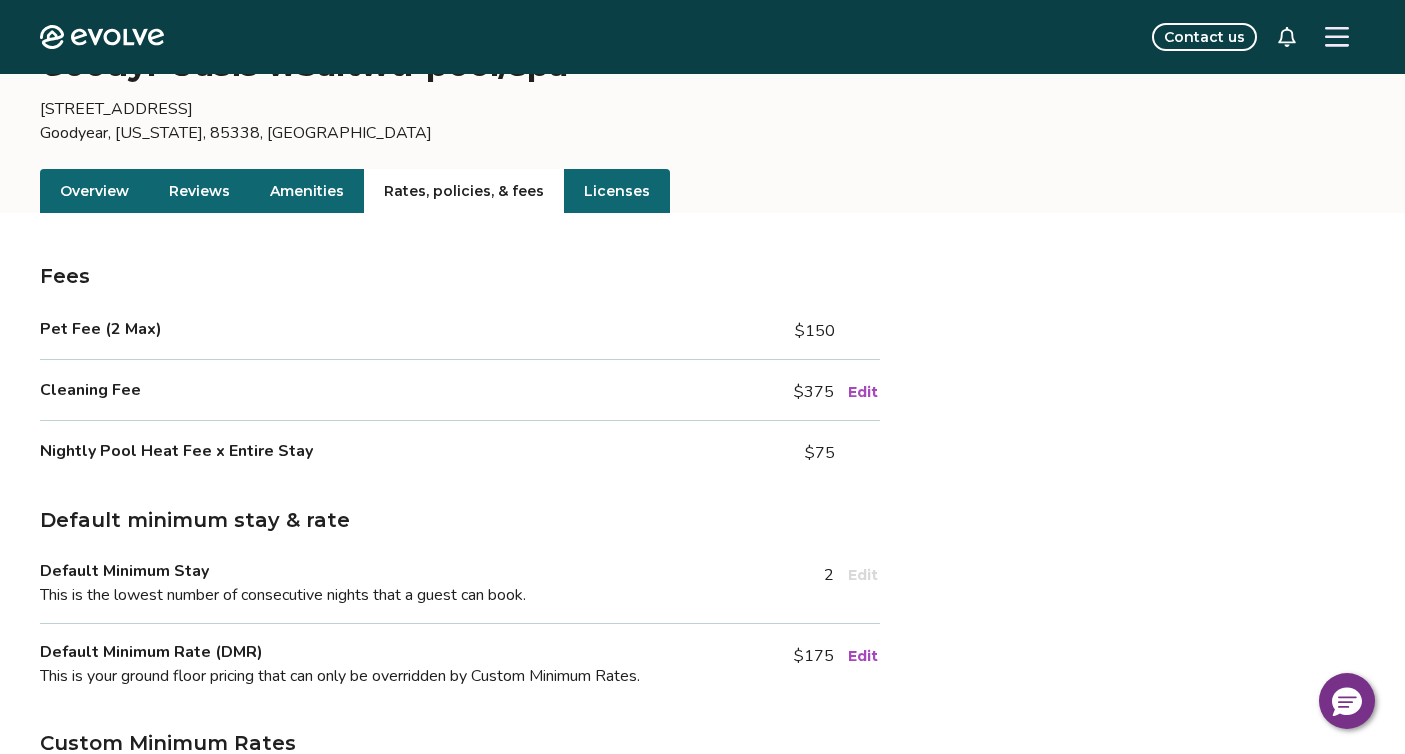 scroll, scrollTop: 0, scrollLeft: 0, axis: both 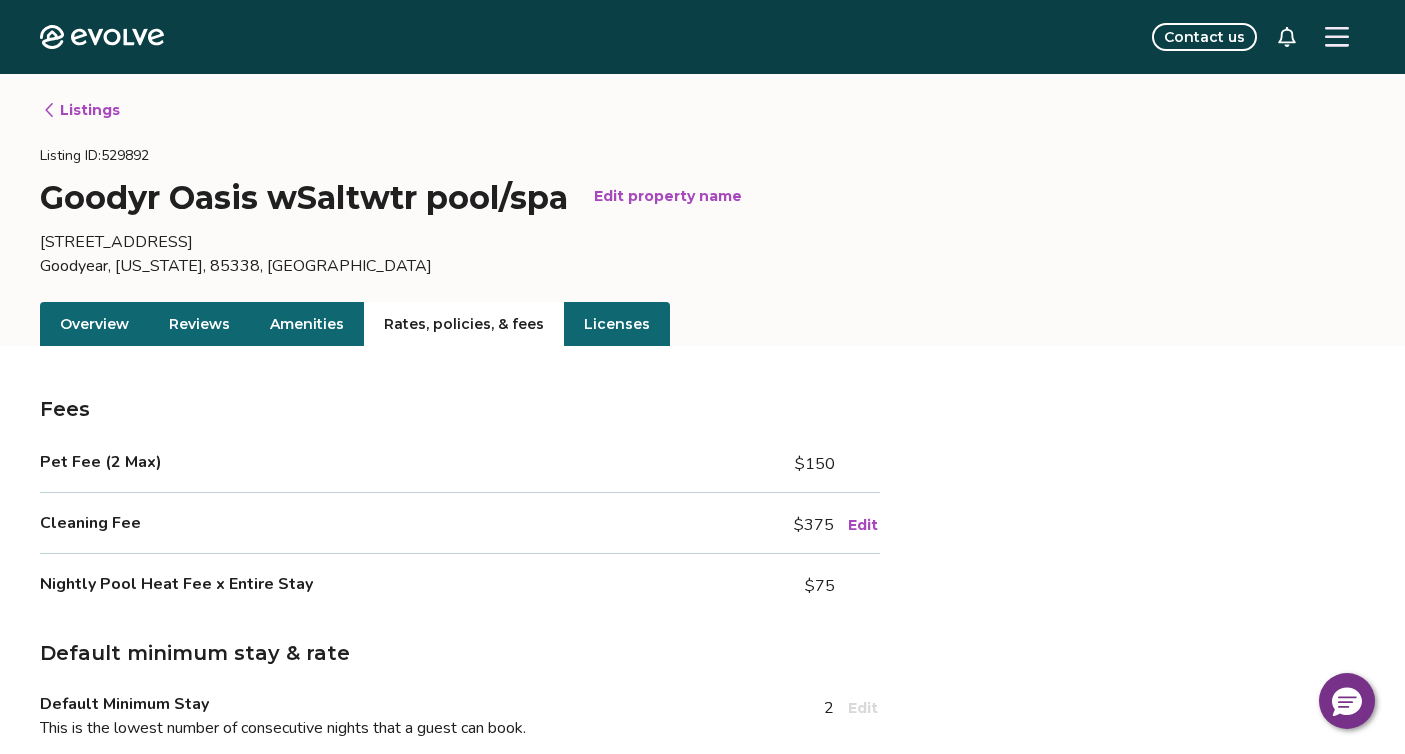 click on "Licenses" at bounding box center (617, 324) 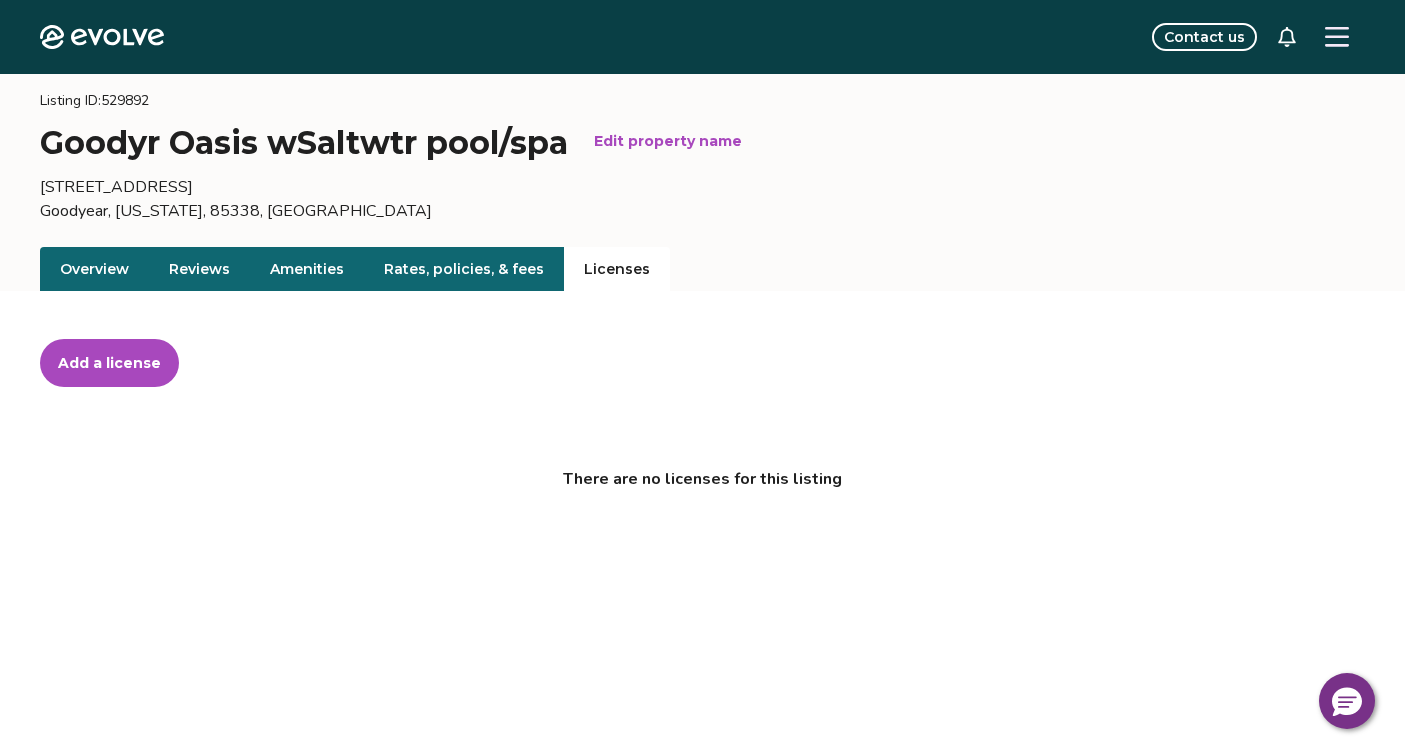 scroll, scrollTop: 0, scrollLeft: 0, axis: both 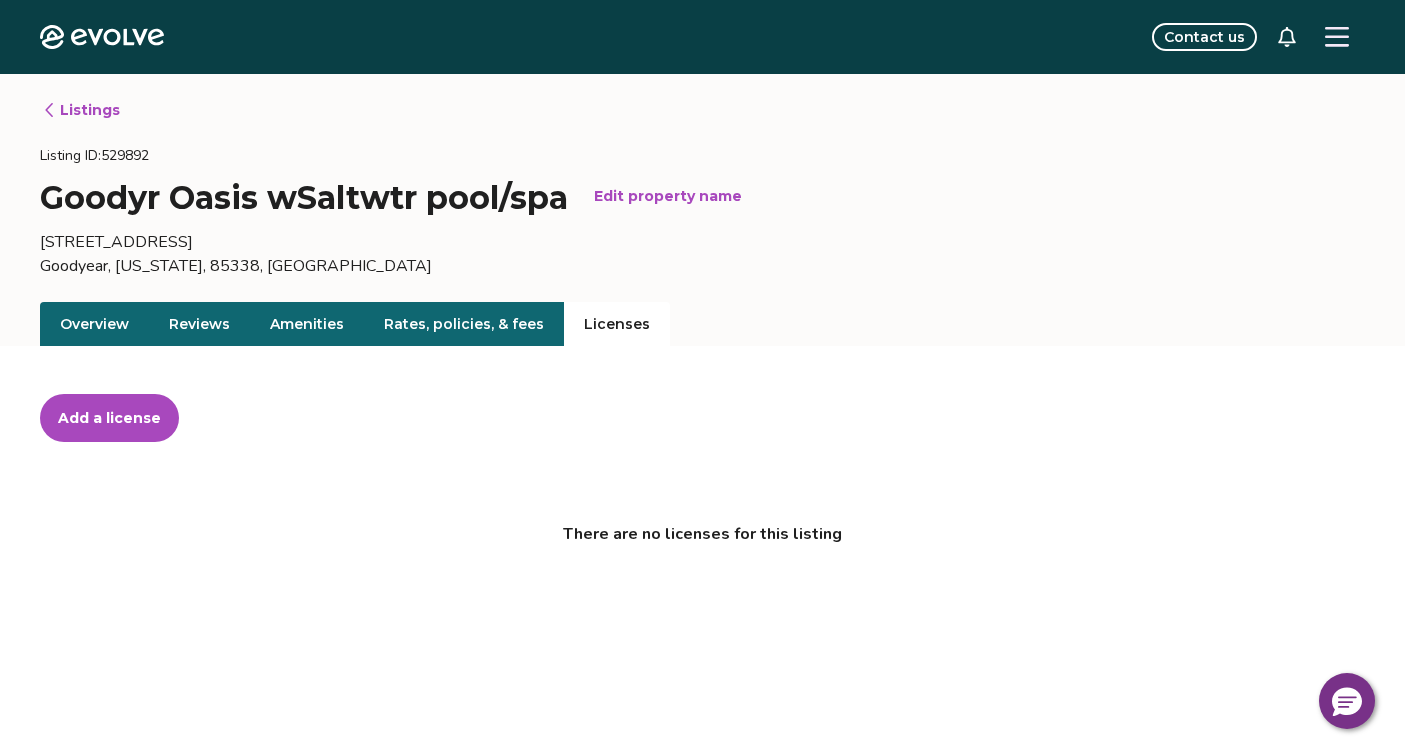 click on "Reviews" at bounding box center [199, 324] 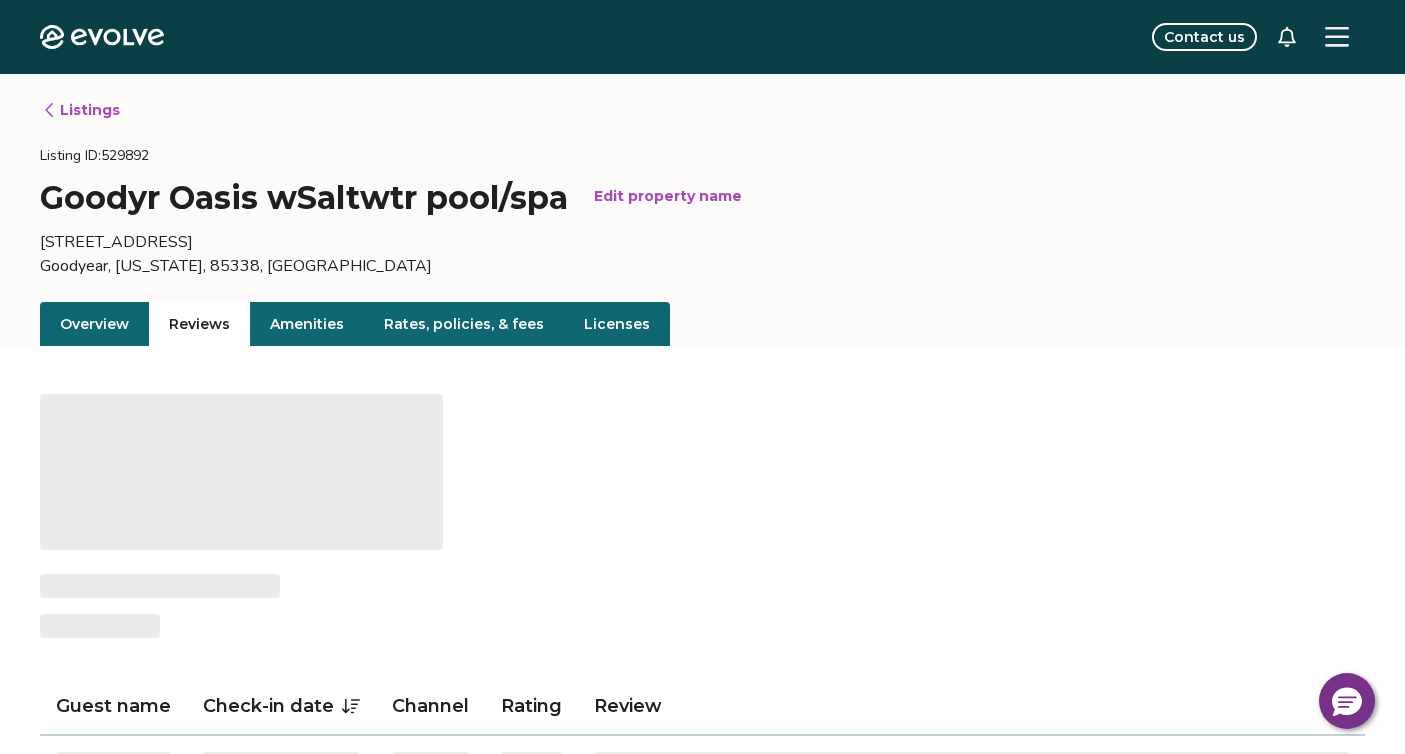 click on "Overview" at bounding box center (94, 324) 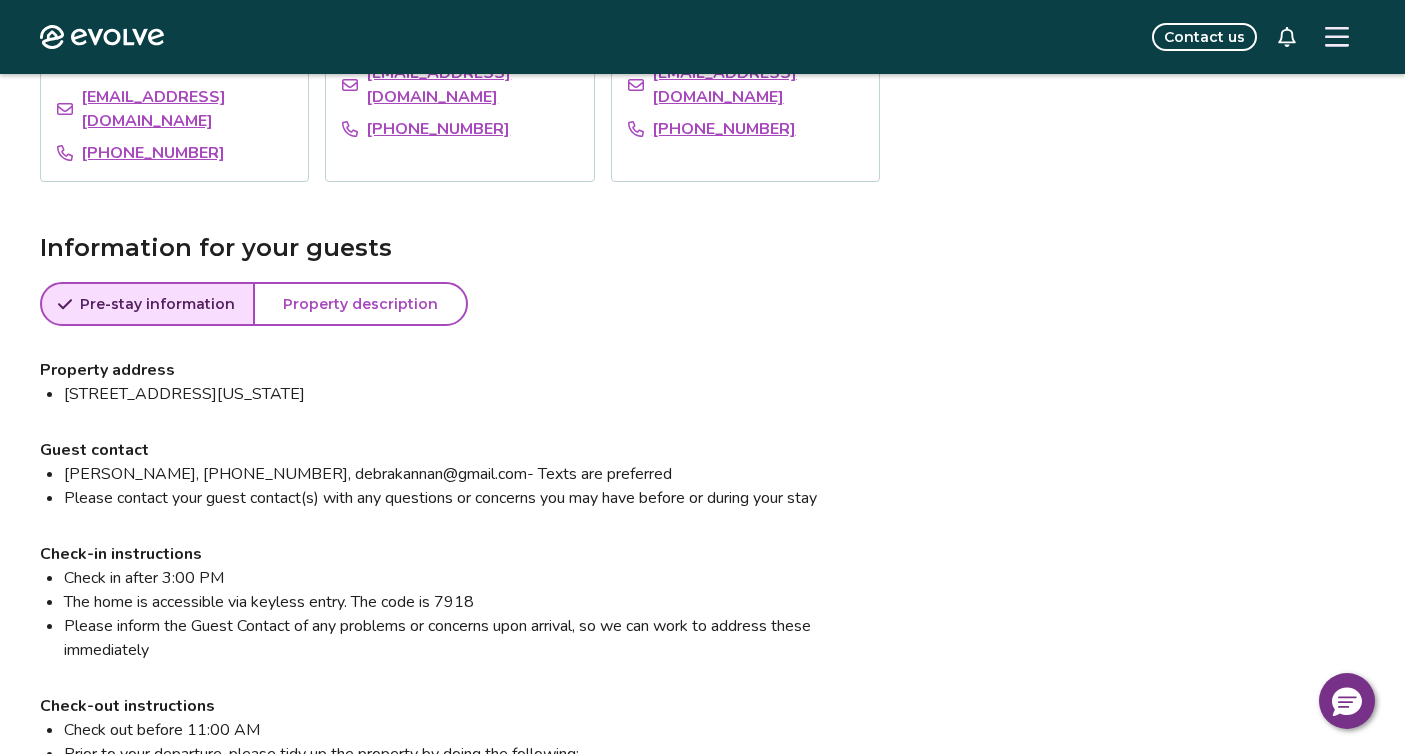 scroll, scrollTop: 1600, scrollLeft: 0, axis: vertical 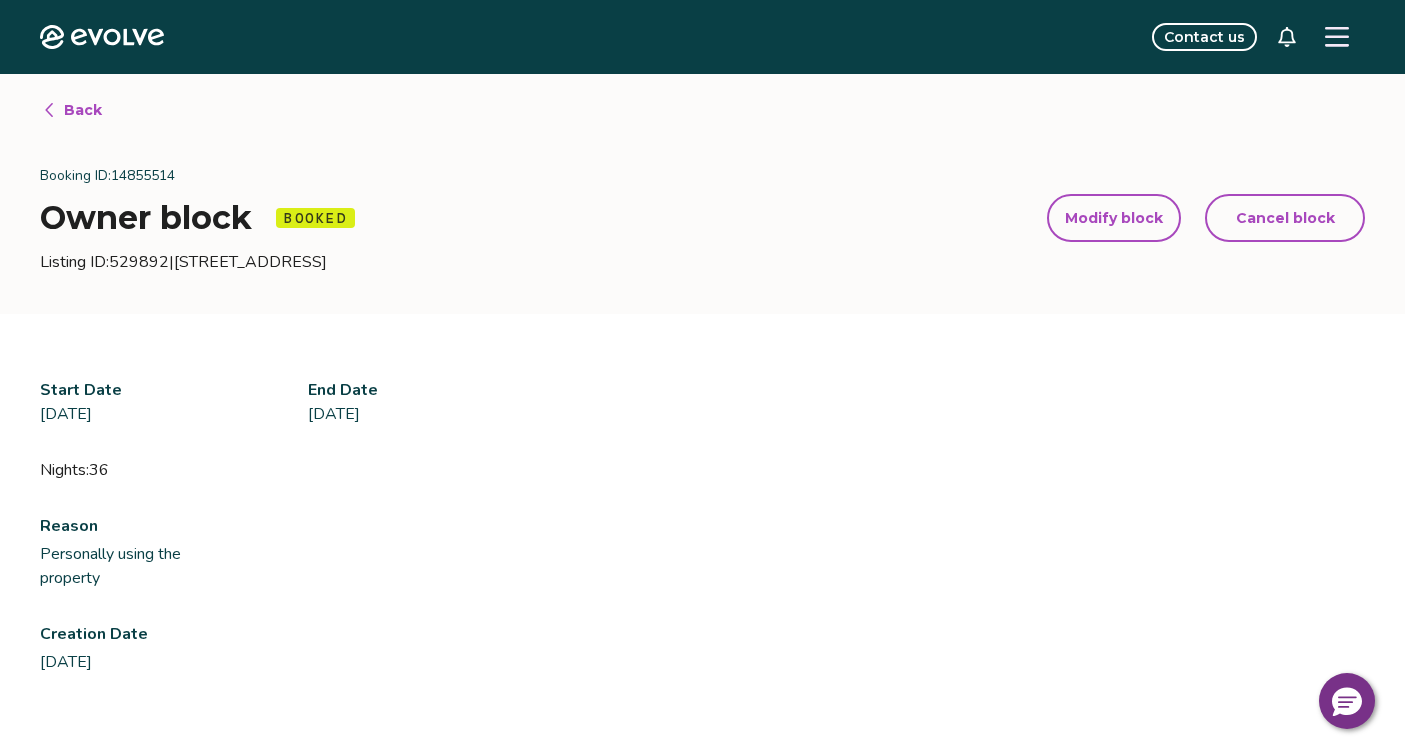 click on "Back" at bounding box center [83, 110] 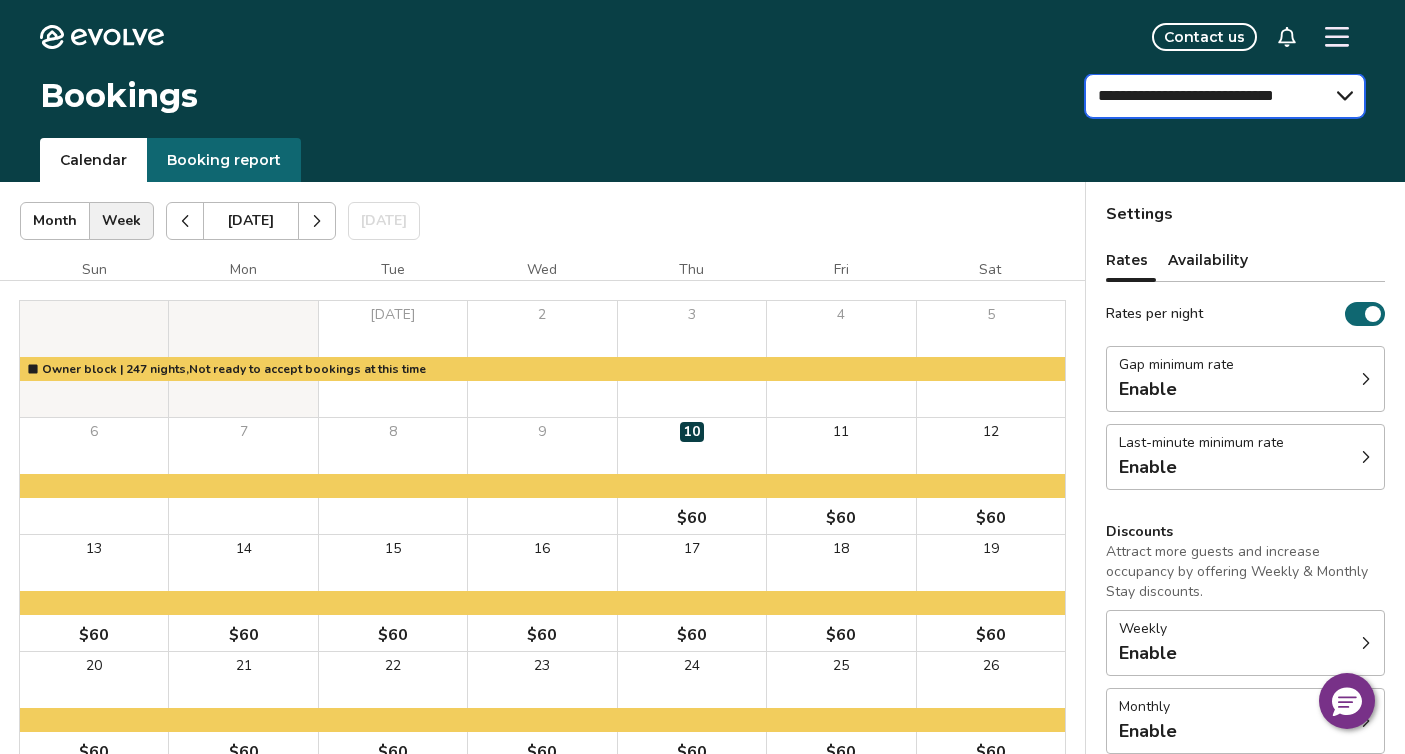 click on "**********" at bounding box center (1225, 96) 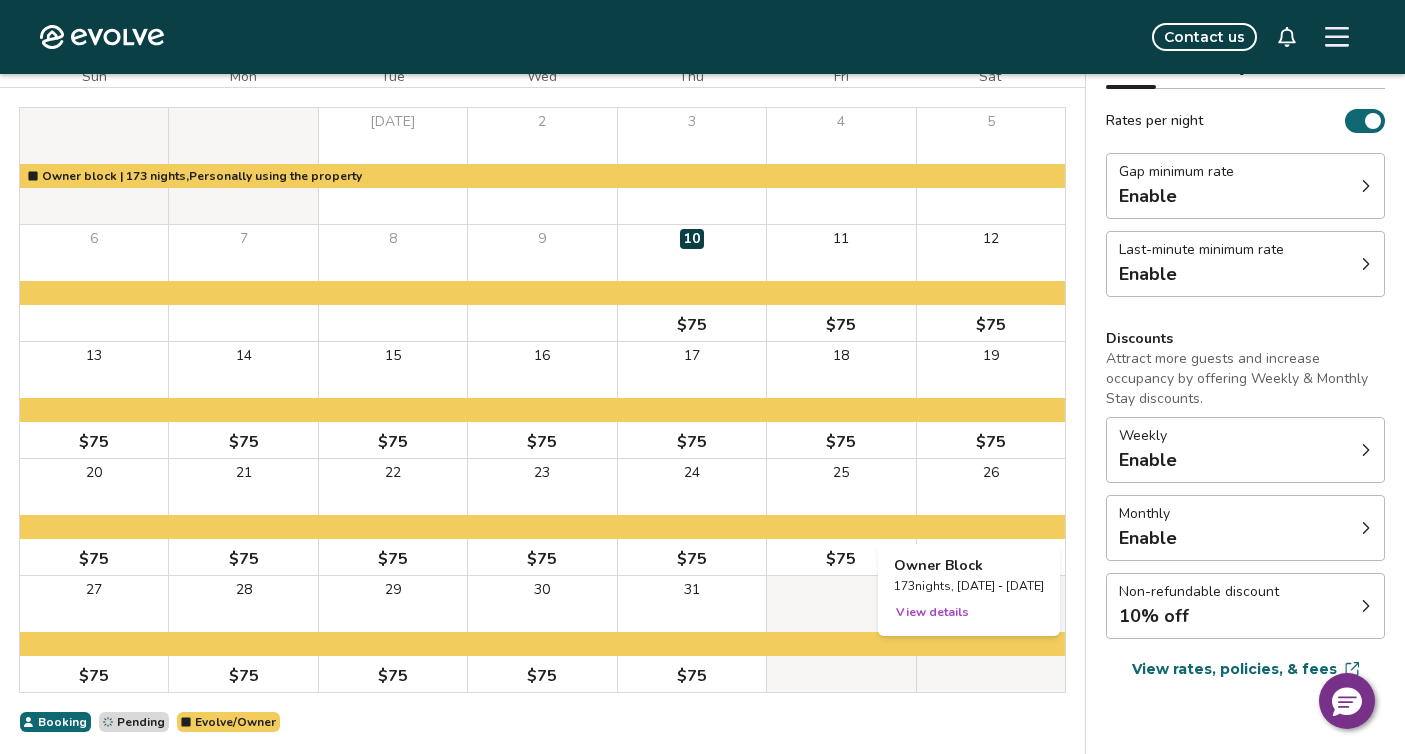 scroll, scrollTop: 0, scrollLeft: 0, axis: both 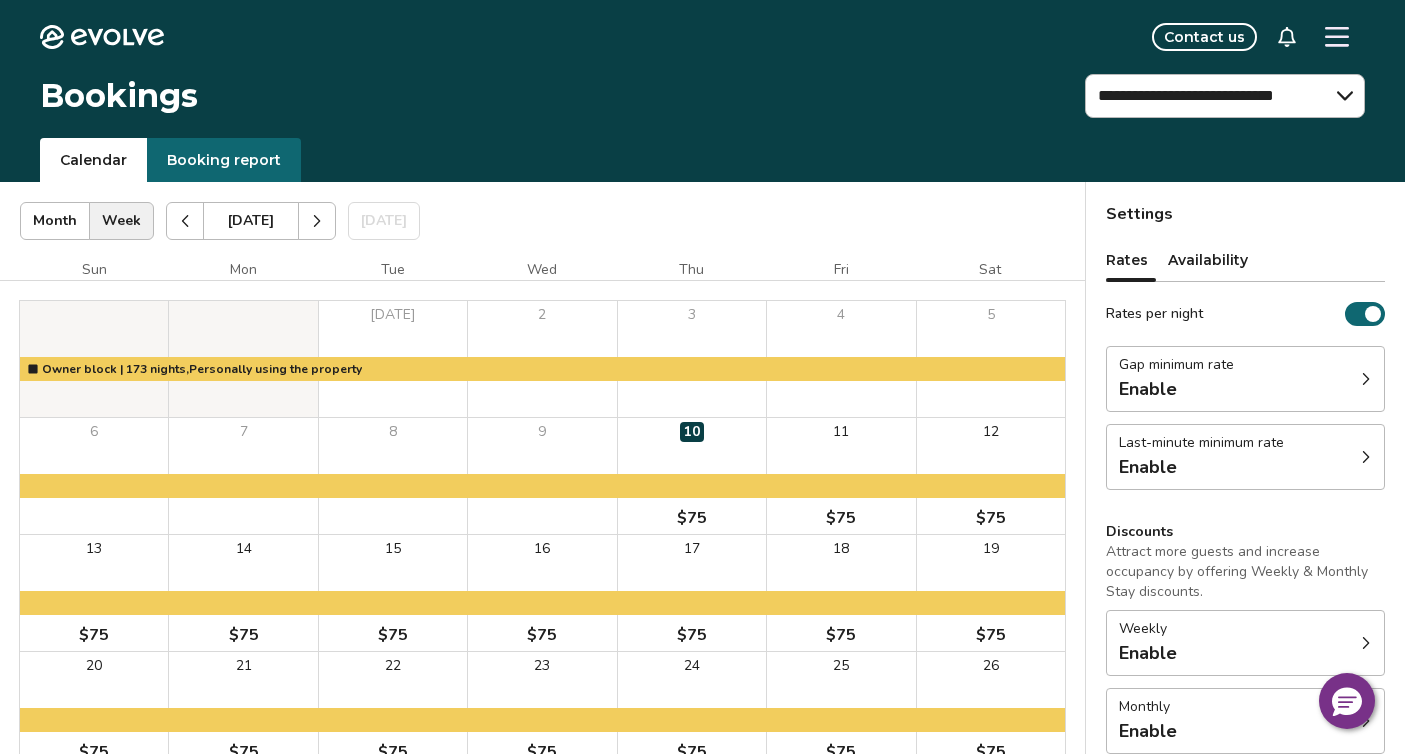 click 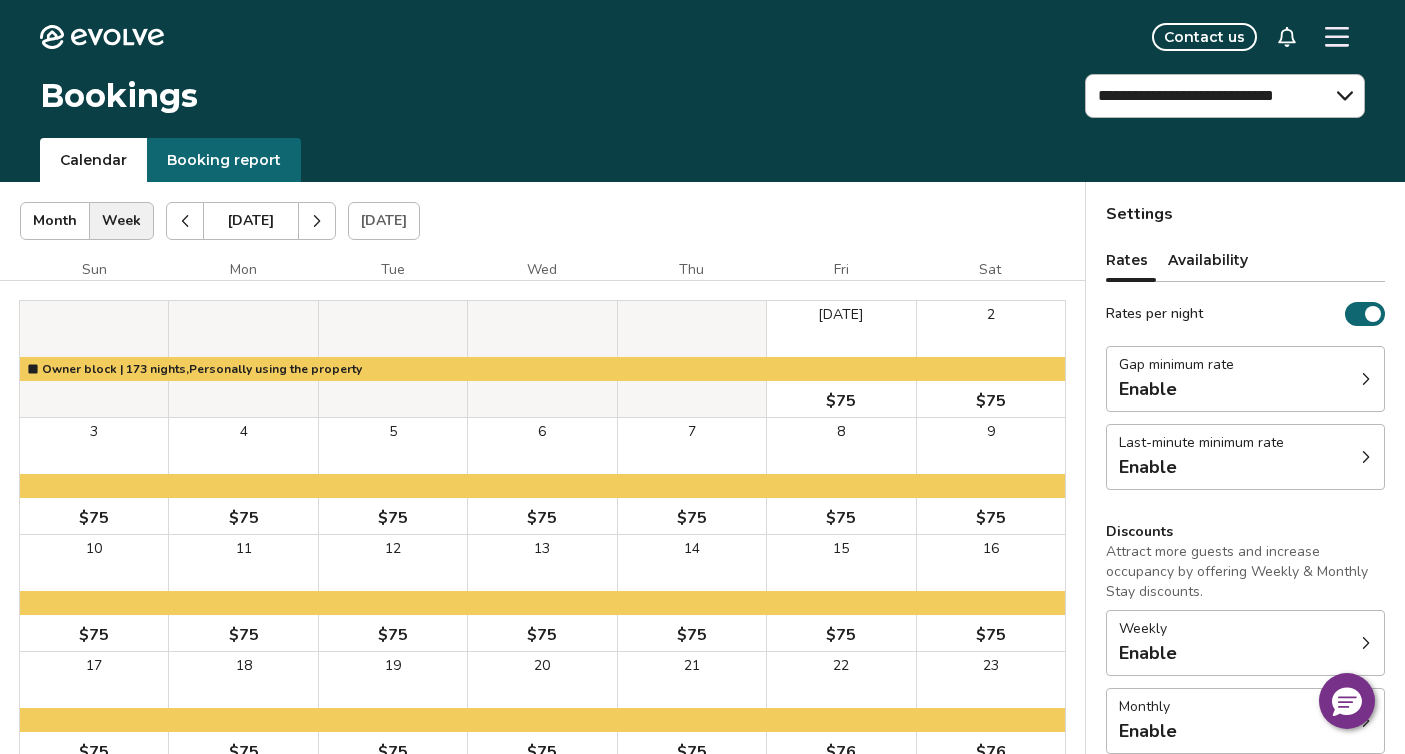 click at bounding box center (317, 221) 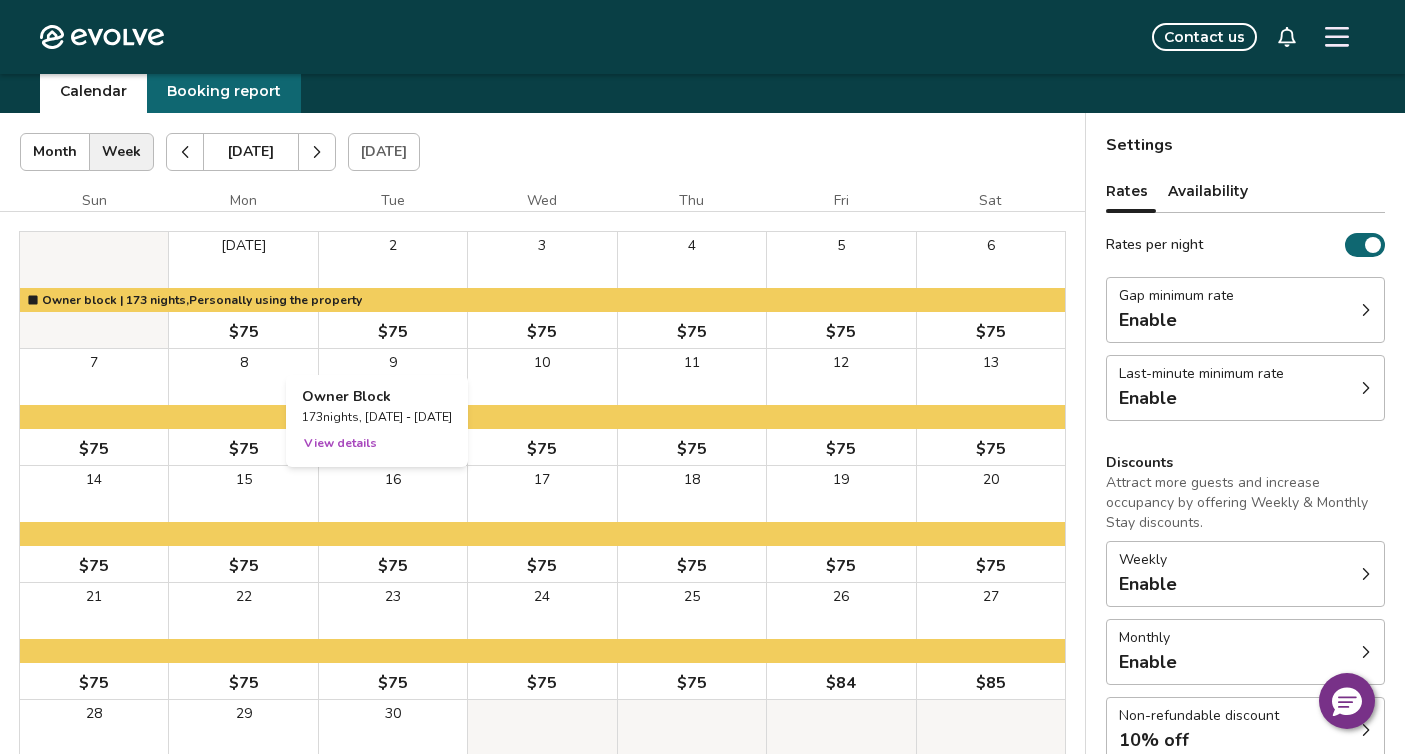 scroll, scrollTop: 49, scrollLeft: 0, axis: vertical 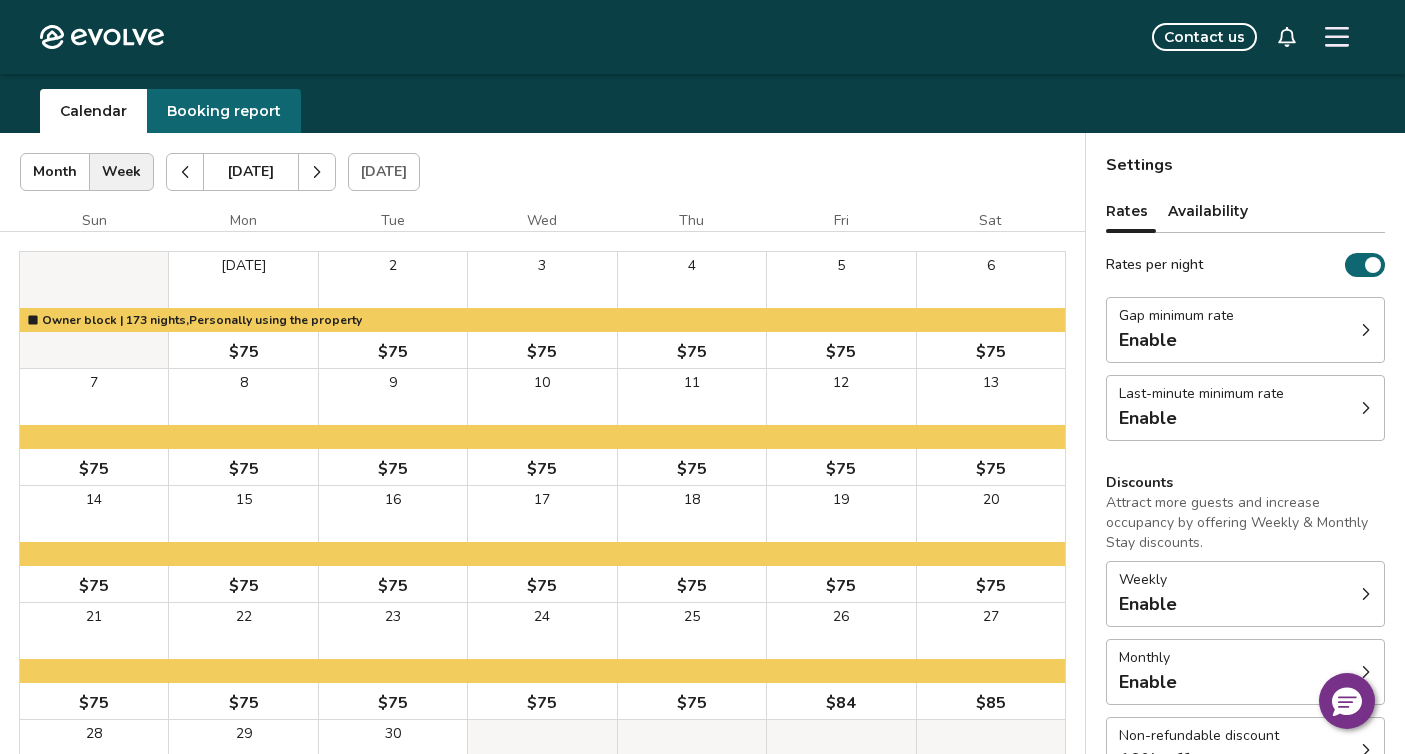 click 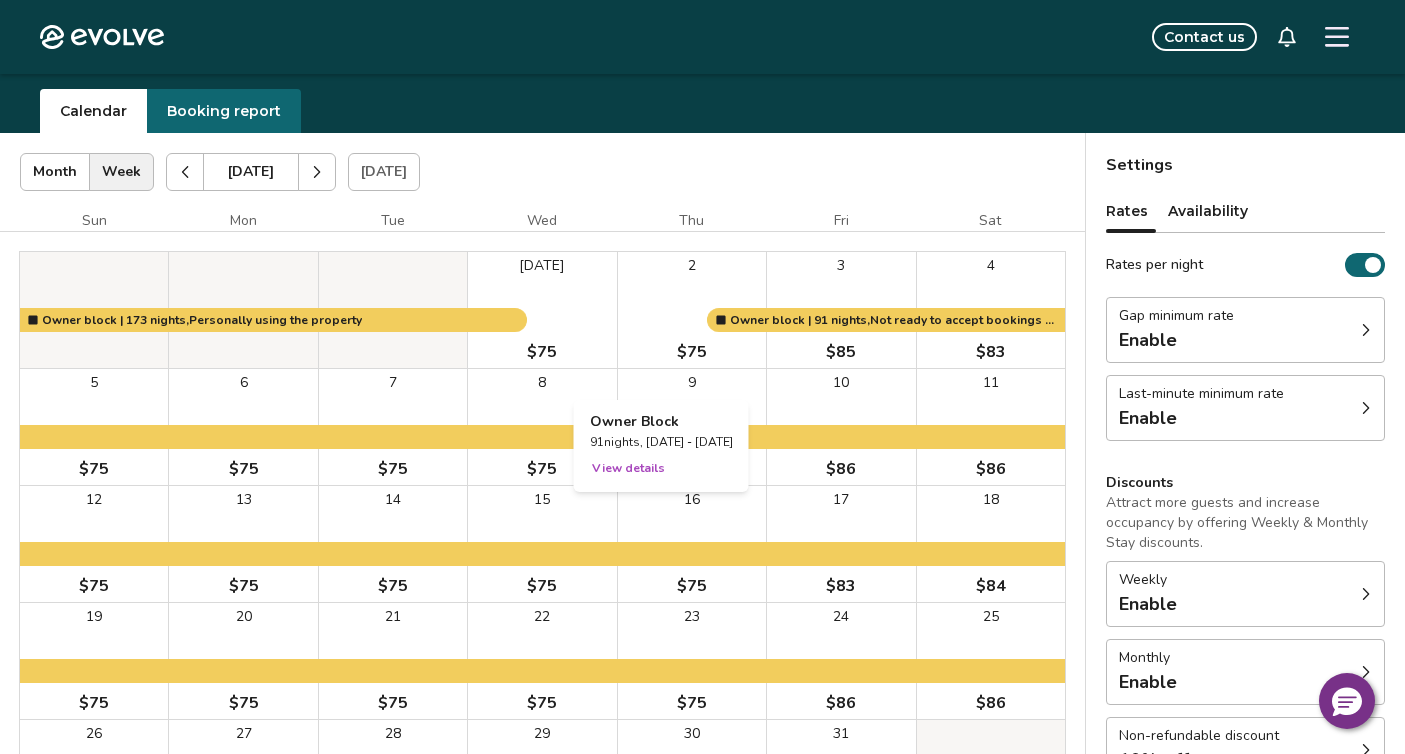 click on "View details" at bounding box center (628, 468) 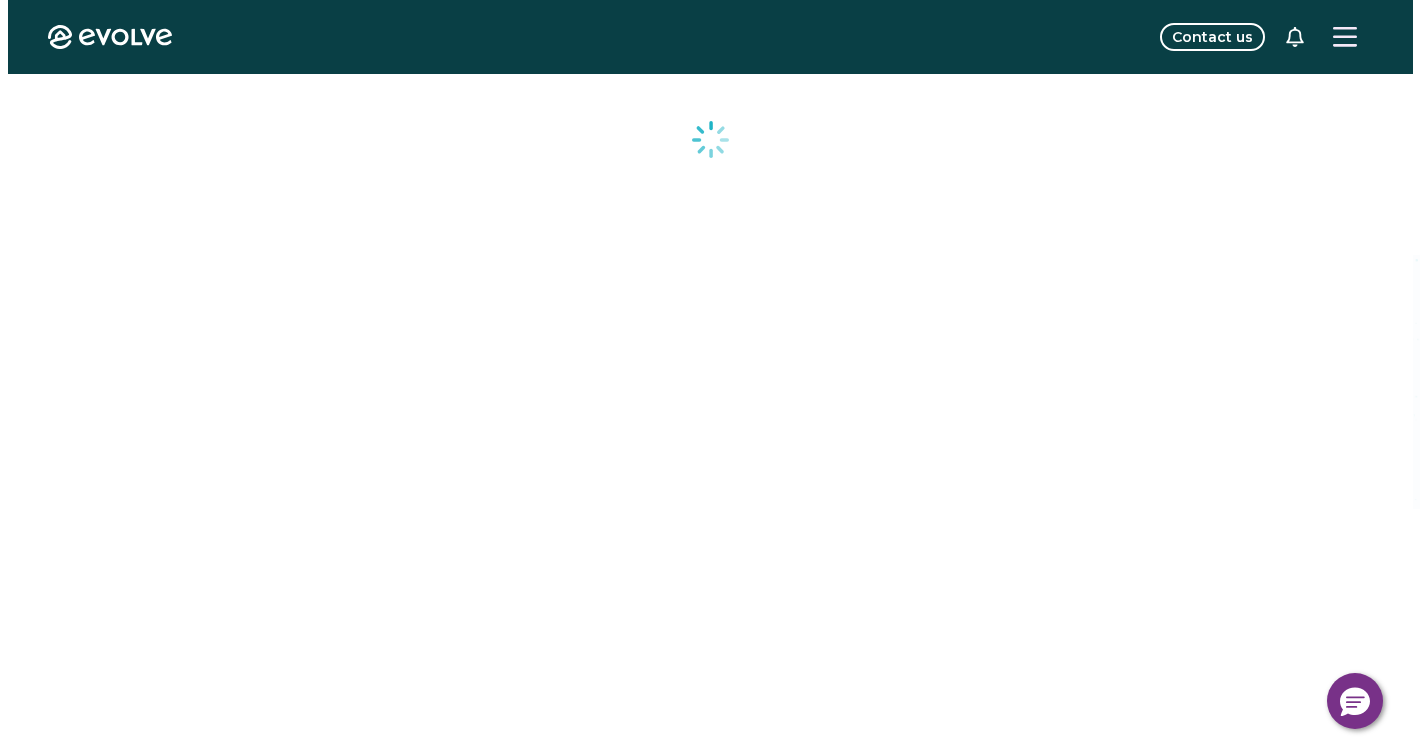 scroll, scrollTop: 0, scrollLeft: 0, axis: both 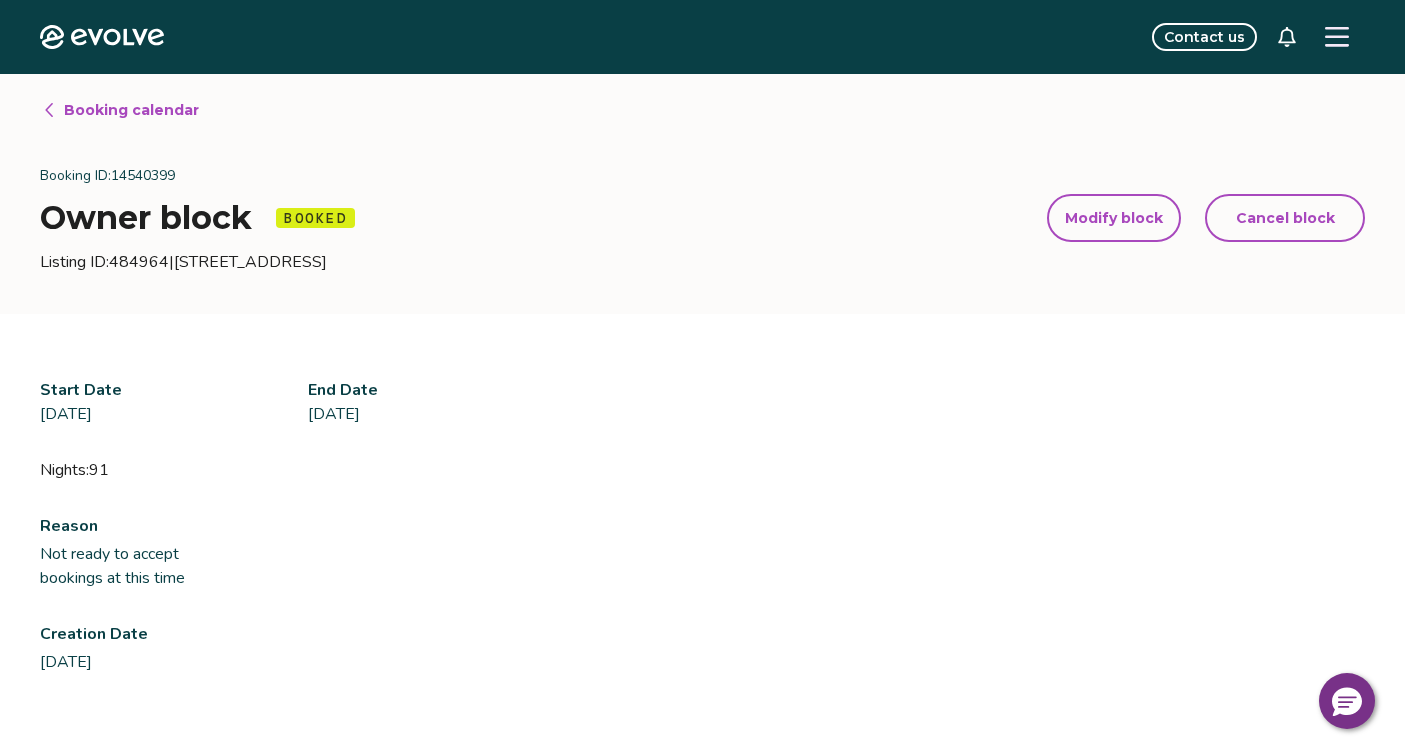 click on "Modify block" at bounding box center (1114, 218) 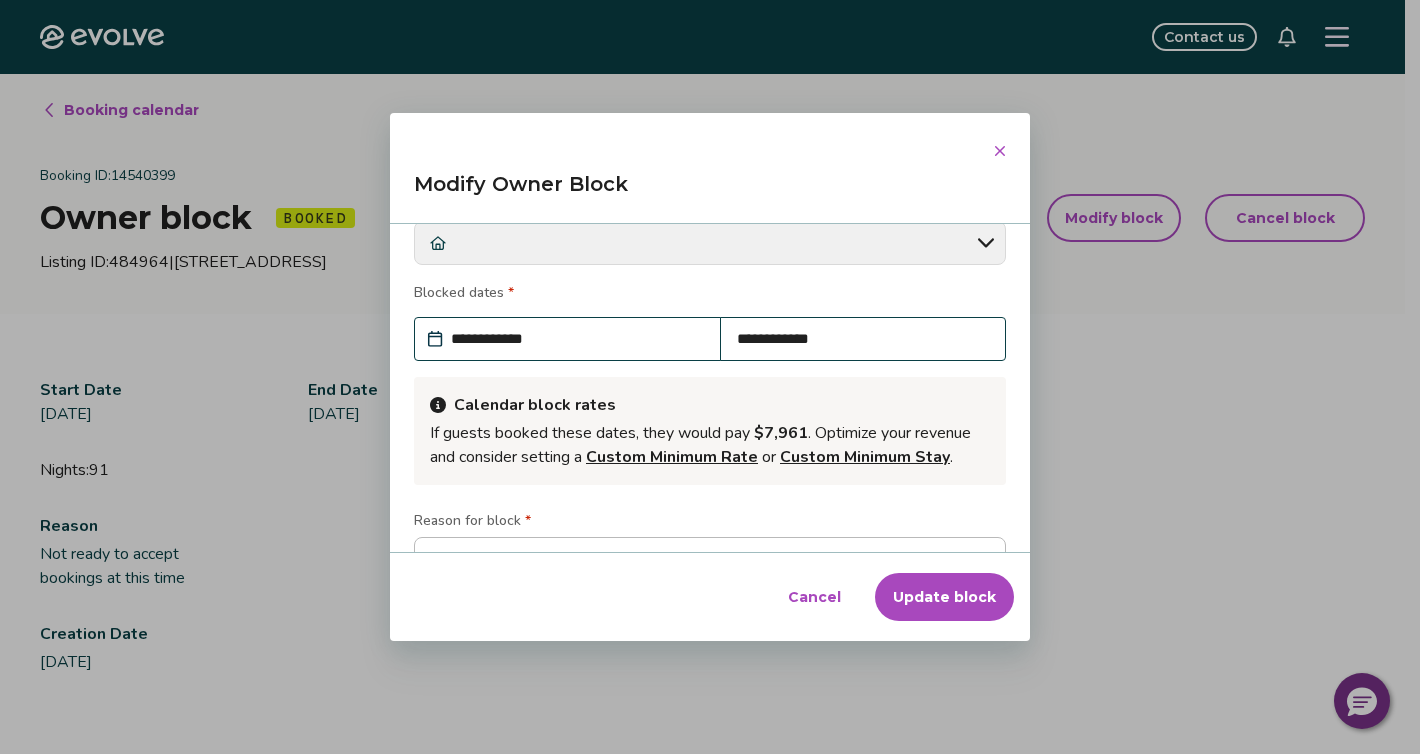 scroll, scrollTop: 0, scrollLeft: 0, axis: both 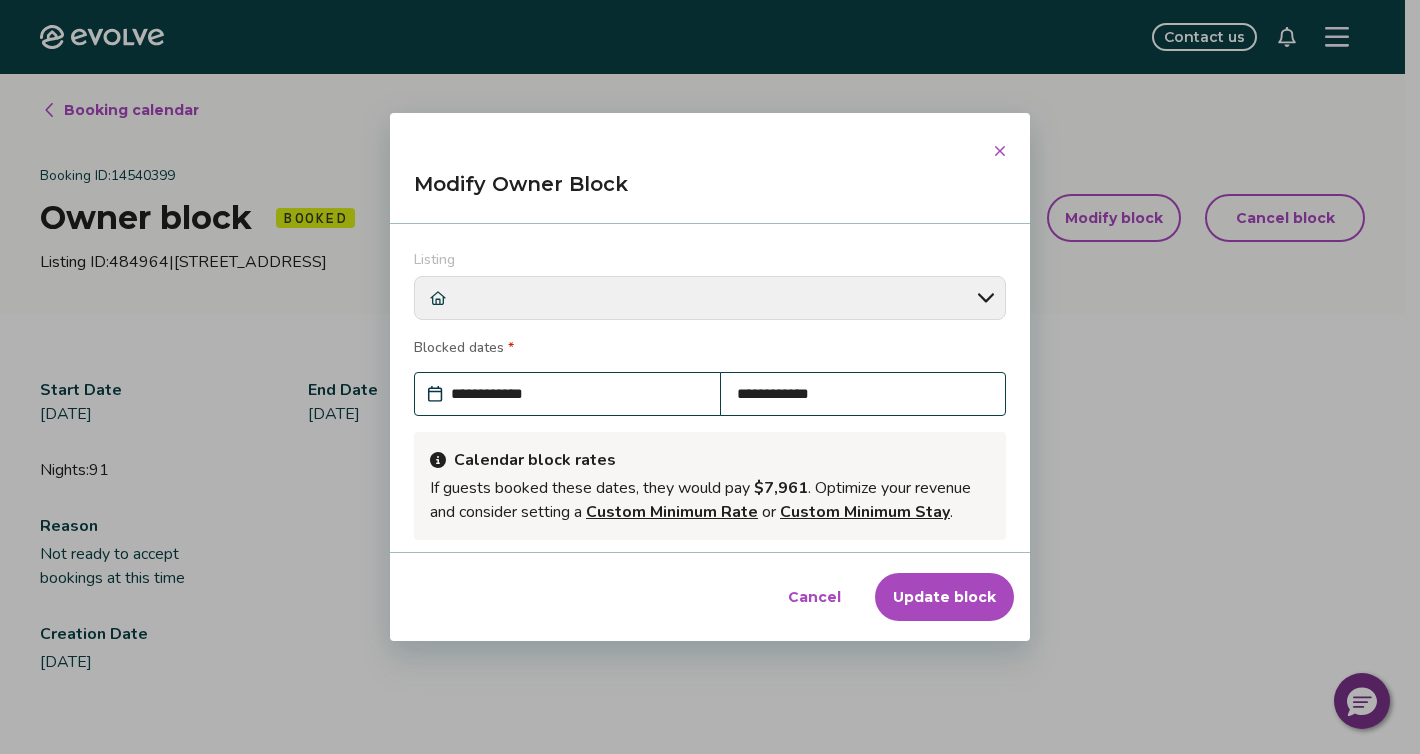 click on "**********" at bounding box center (577, 394) 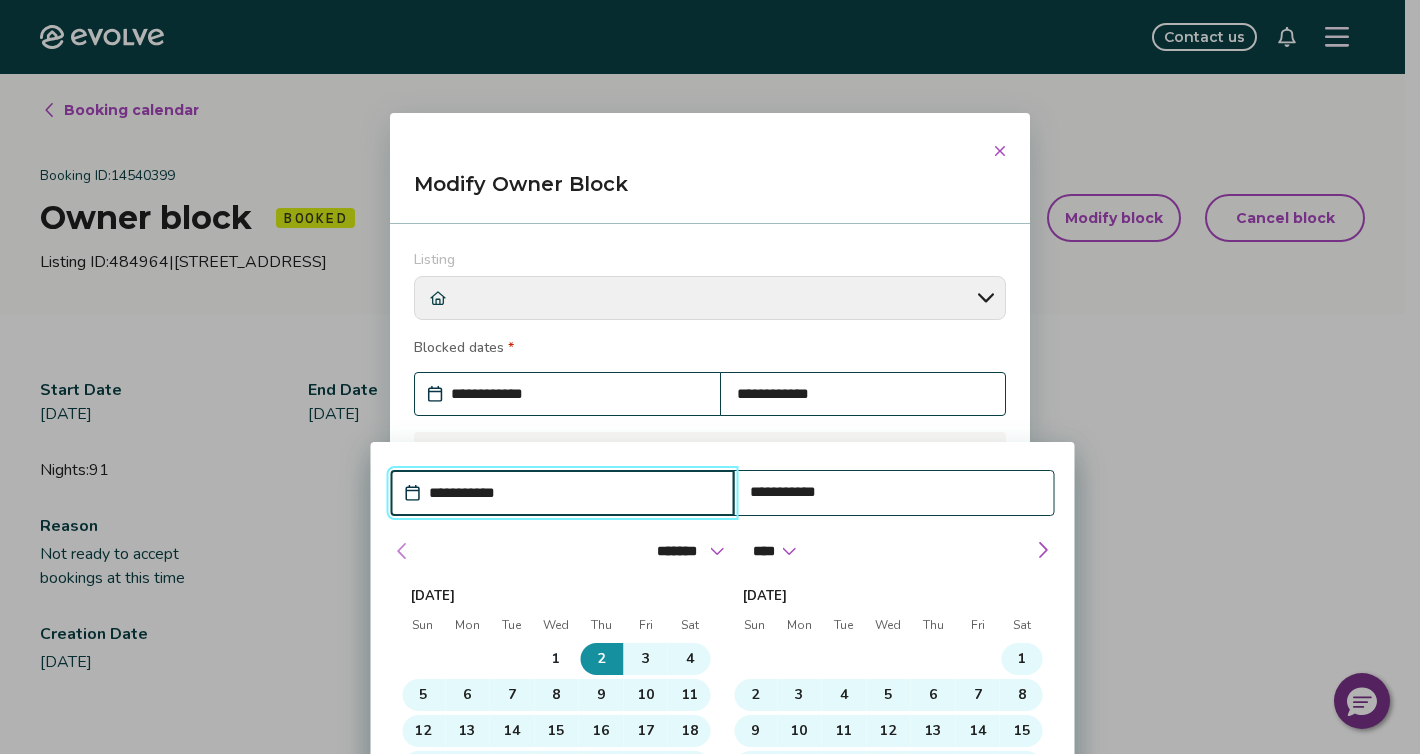 click at bounding box center [402, 551] 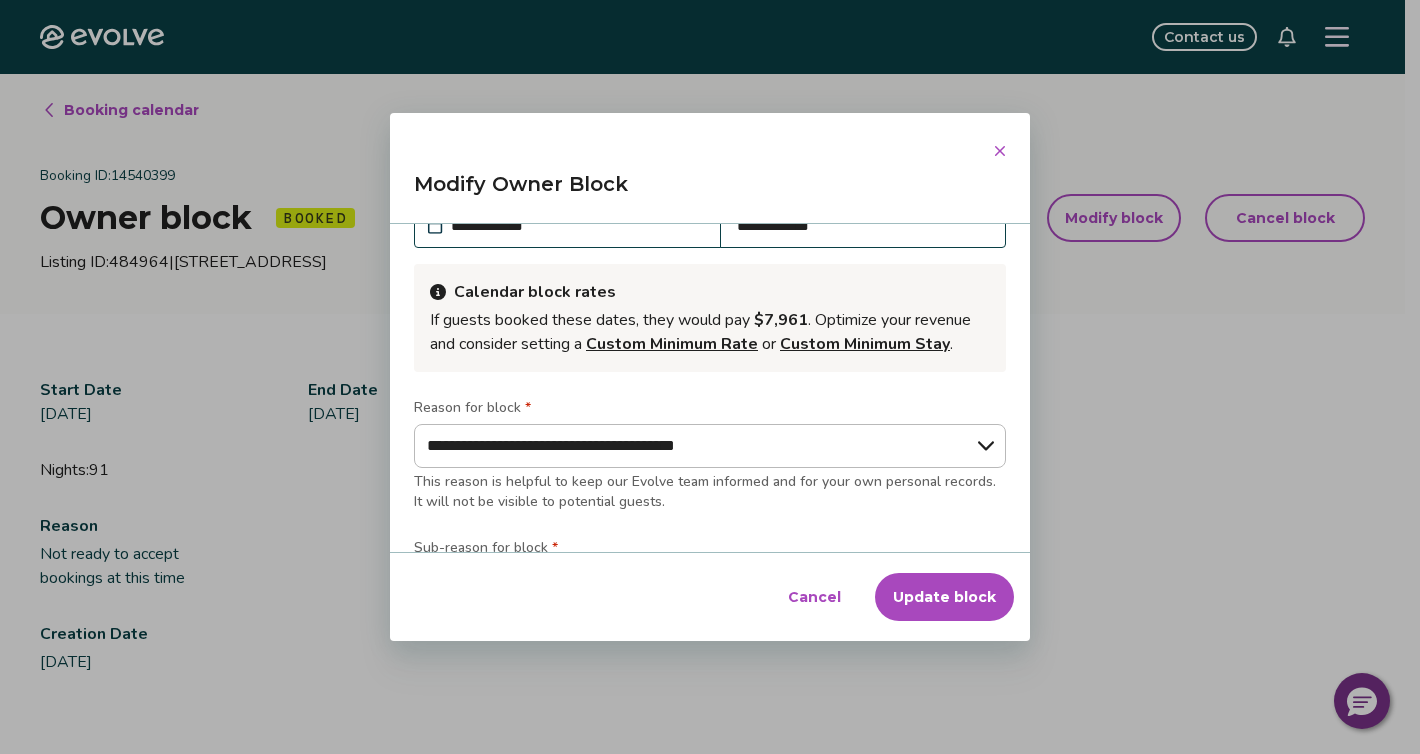 scroll, scrollTop: 141, scrollLeft: 0, axis: vertical 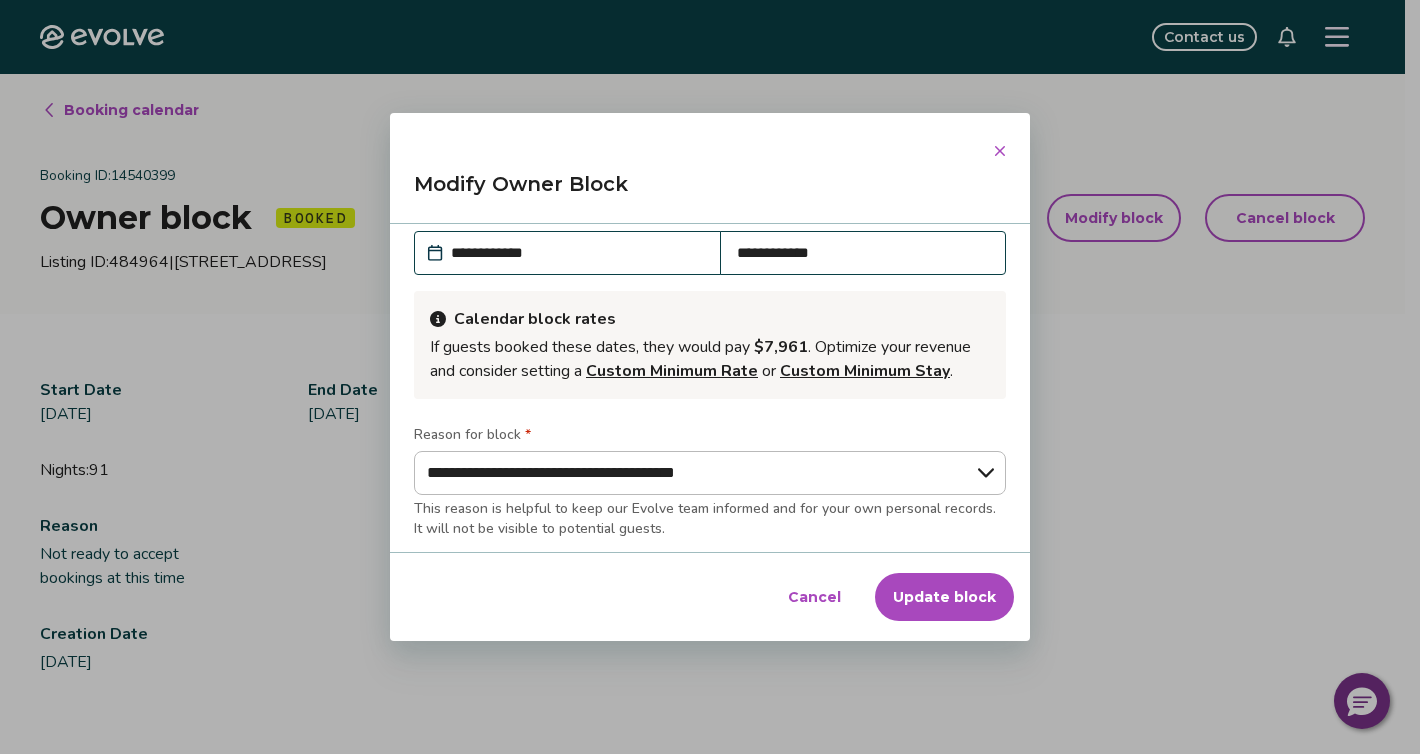 click on "**********" at bounding box center (577, 253) 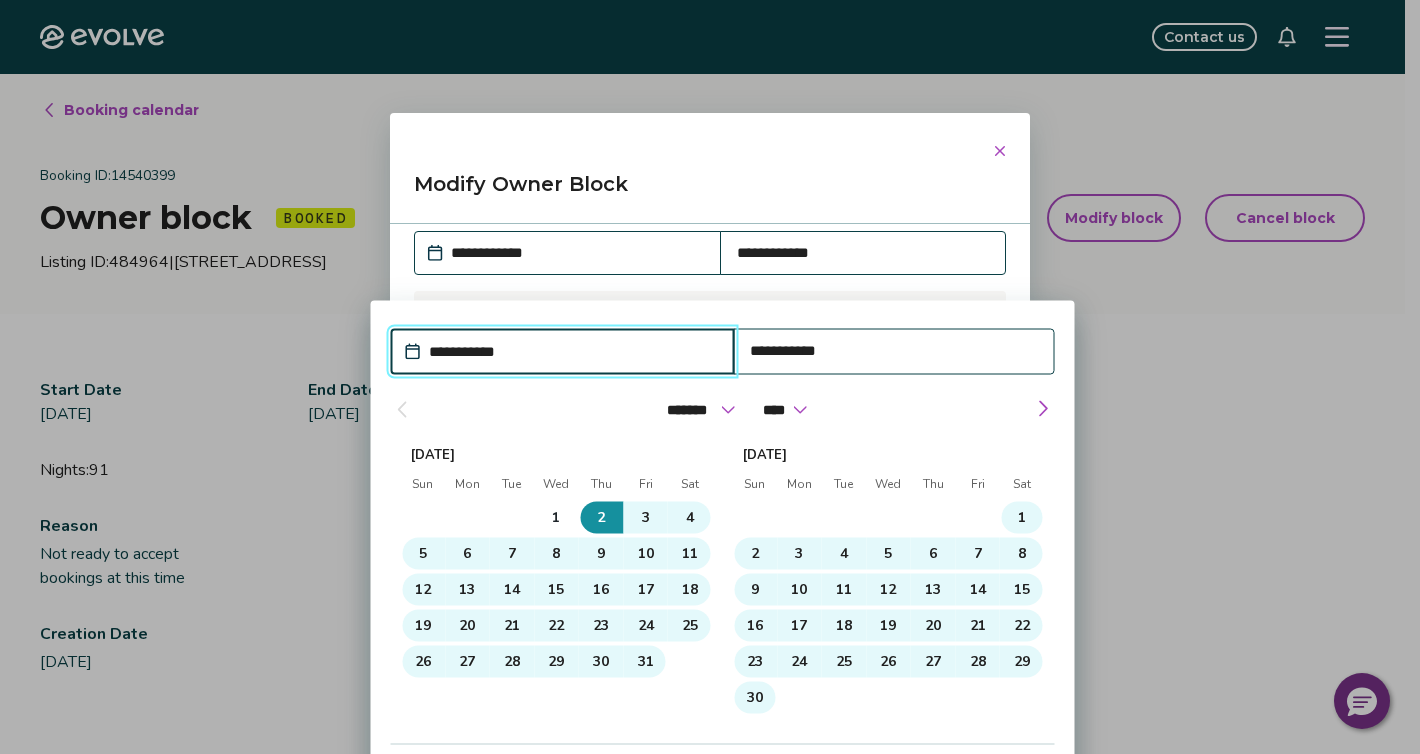 click on "**********" at bounding box center [573, 352] 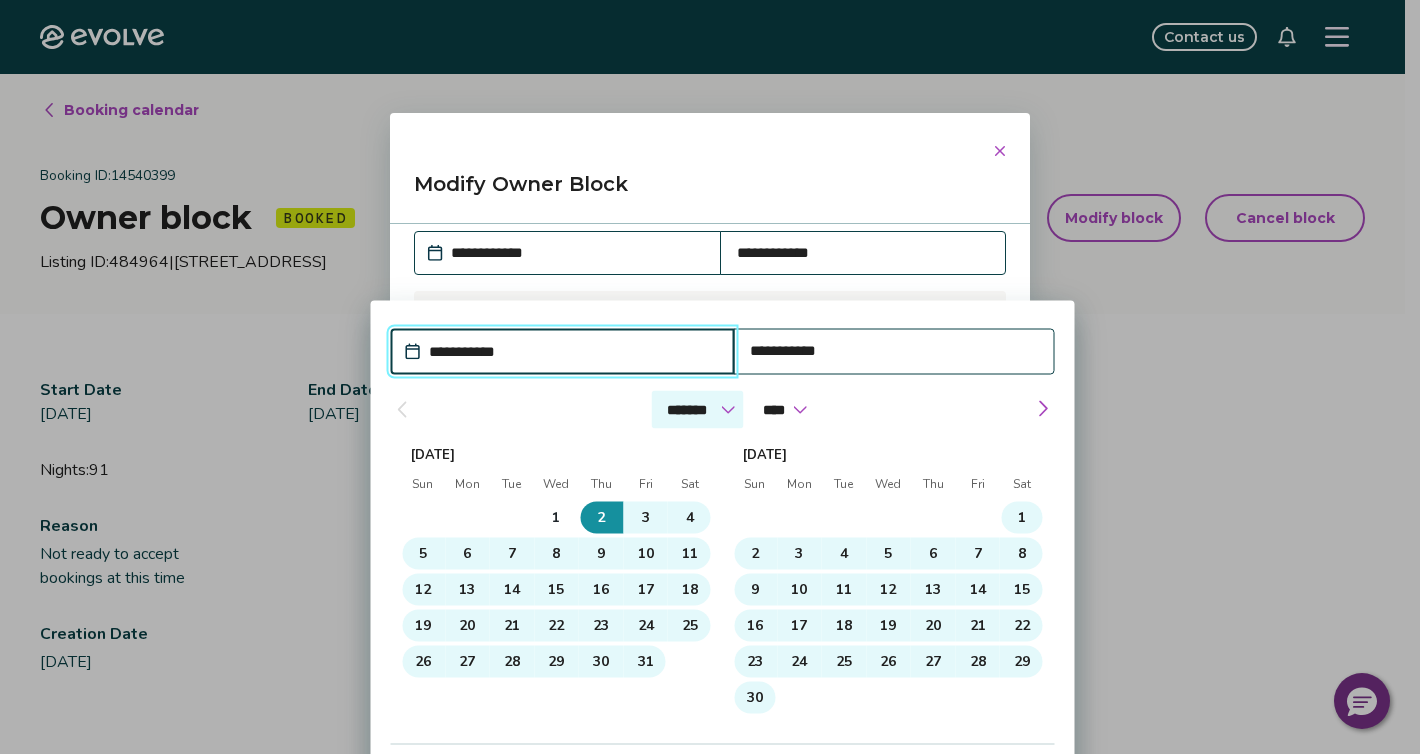 click on "******* ******** ***** ***** *** **** **** ****** ********* ******* ******** ********" at bounding box center (697, 410) 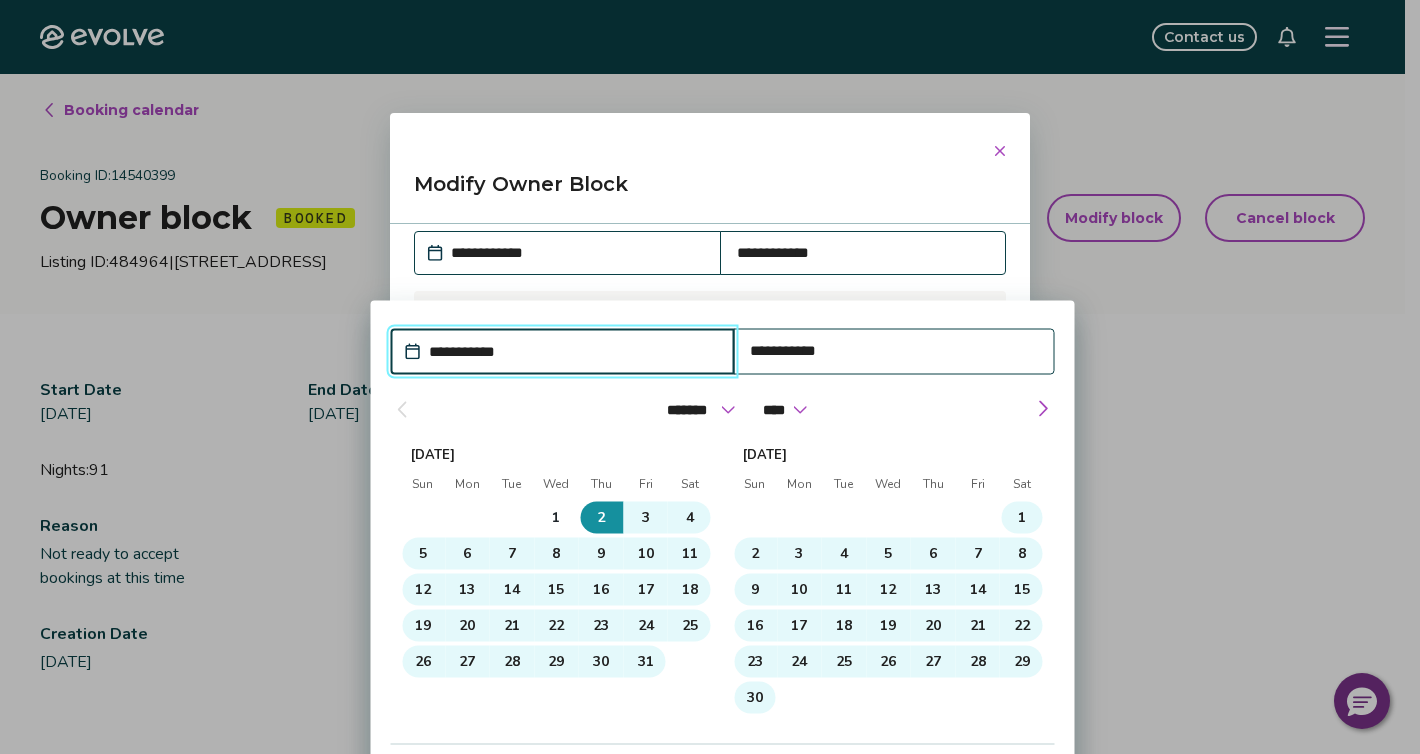 click on "Oct 2025" at bounding box center (556, 451) 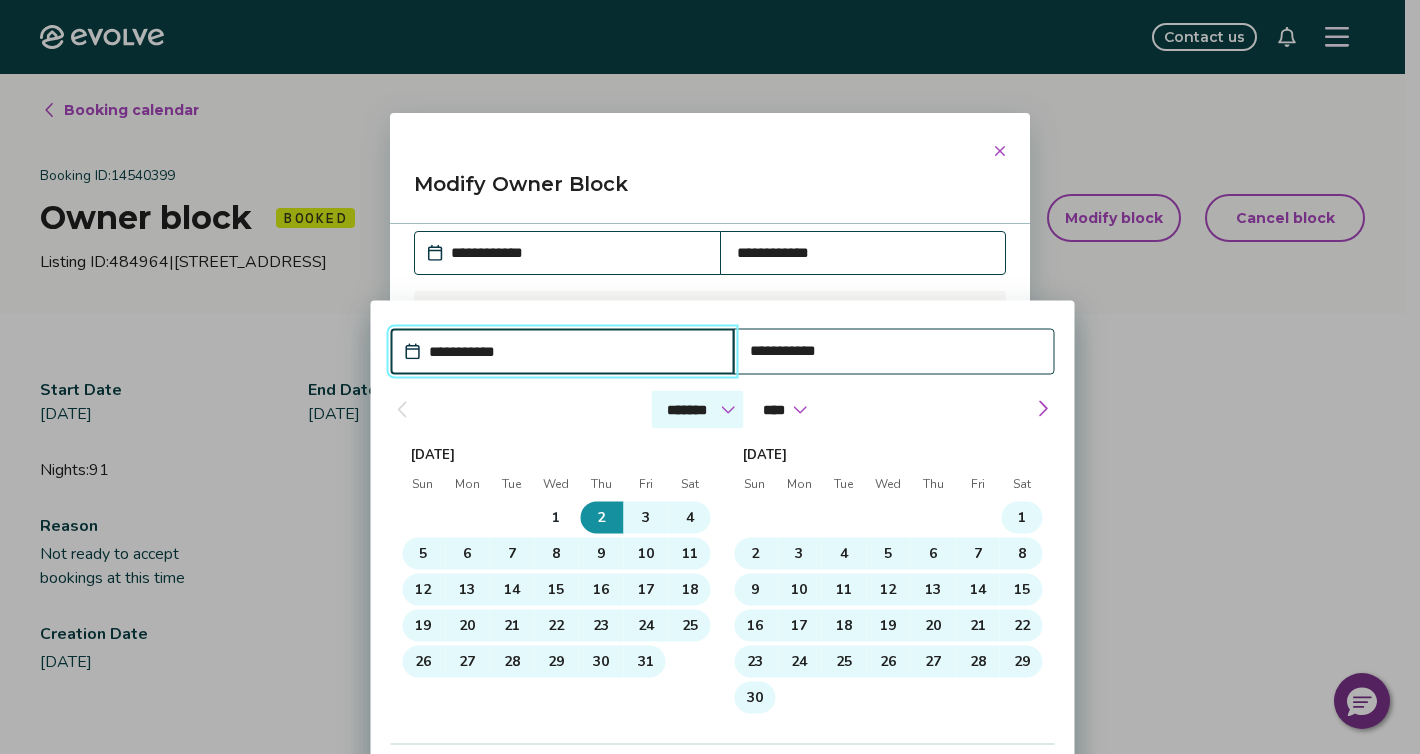 click on "******* ******** ***** ***** *** **** **** ****** ********* ******* ******** ********" at bounding box center [697, 410] 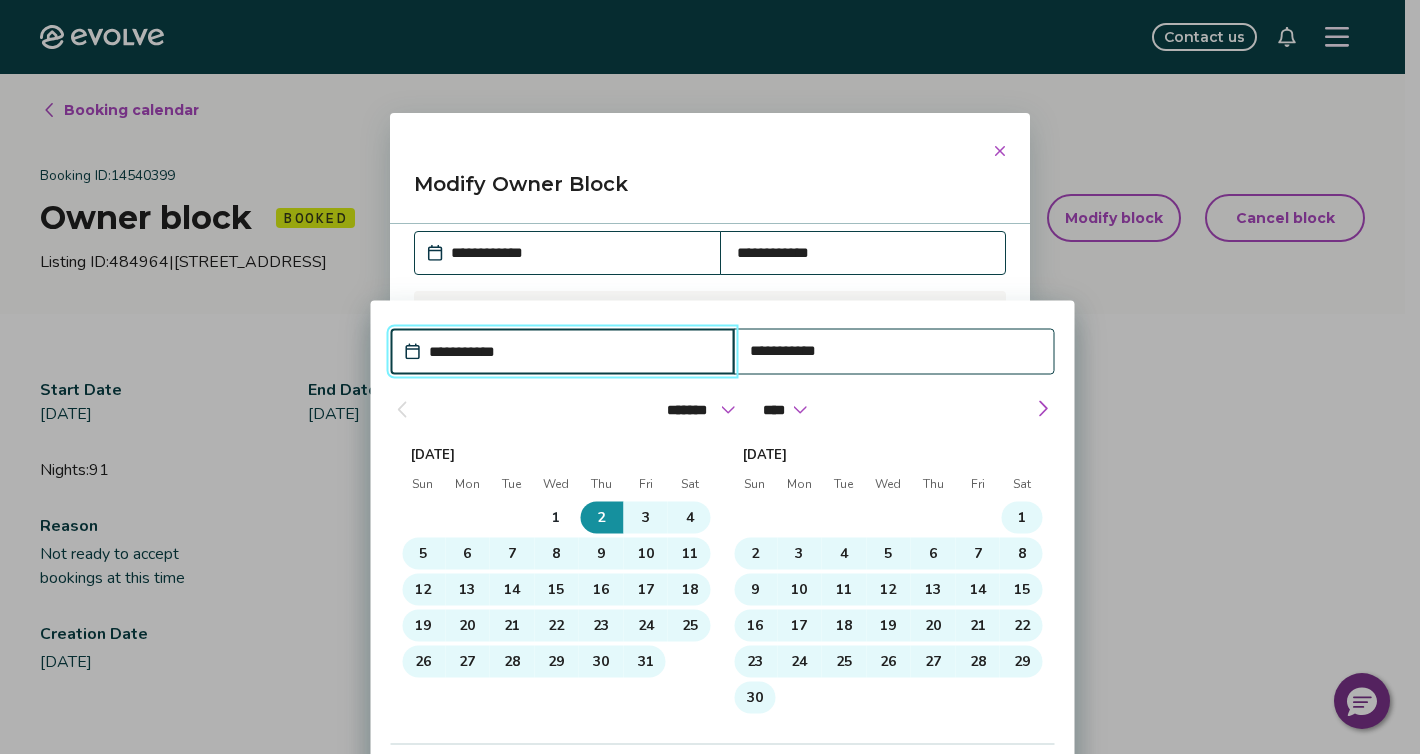 click on "**********" at bounding box center (573, 352) 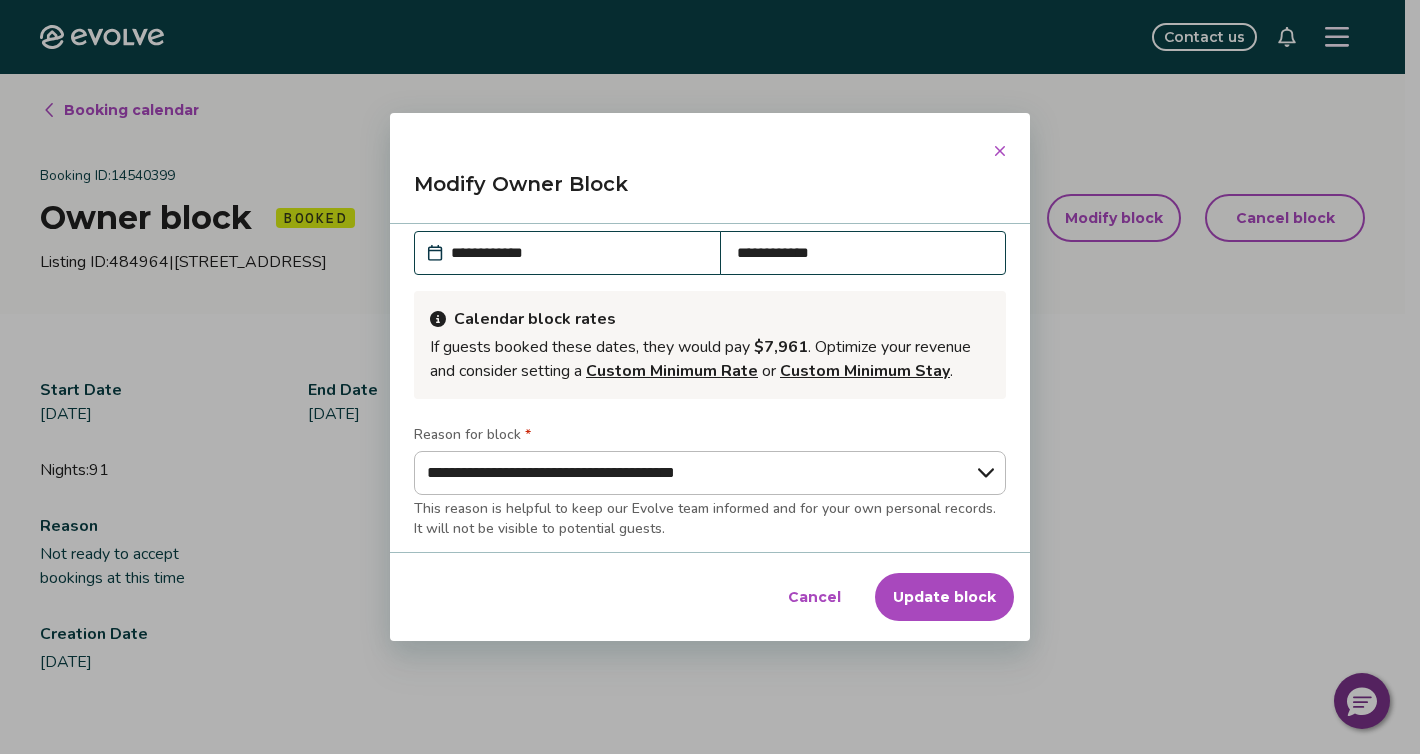click 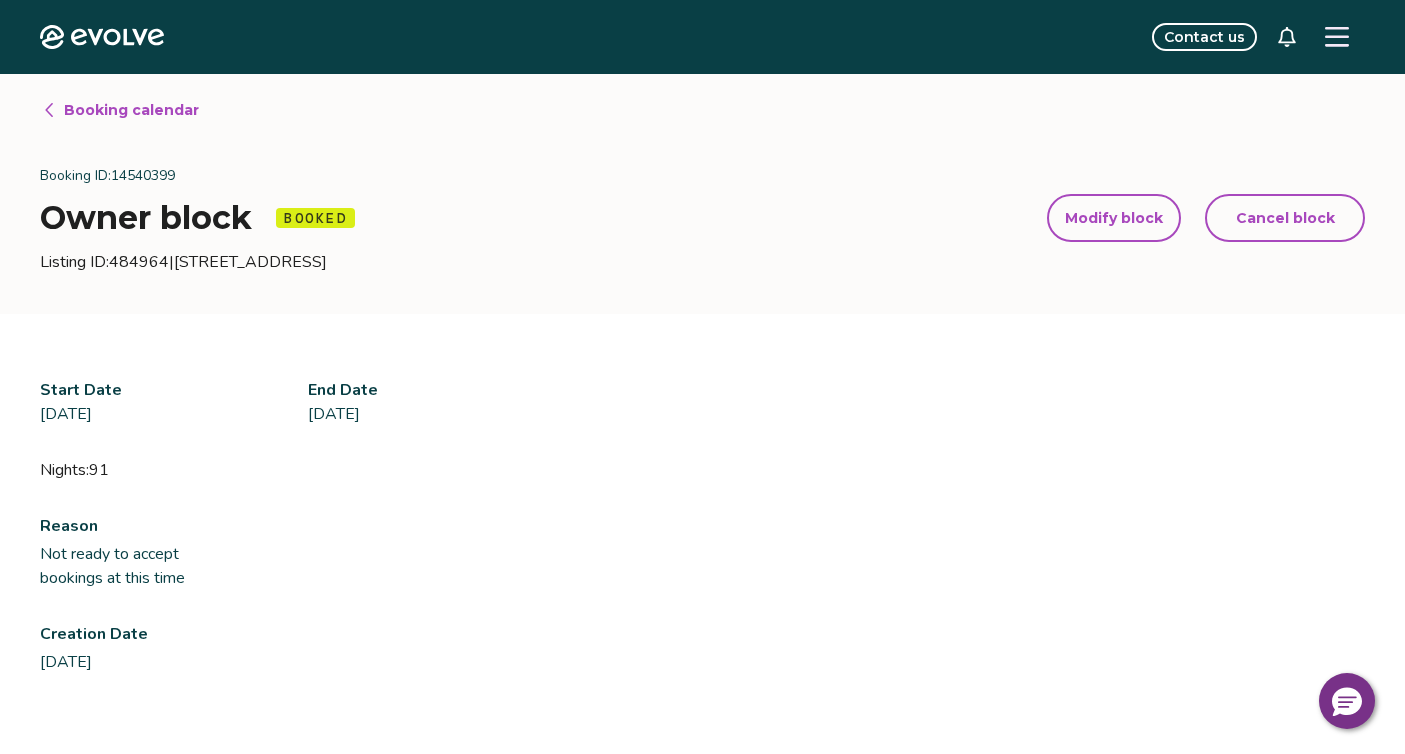 click on "Modify block" at bounding box center [1114, 218] 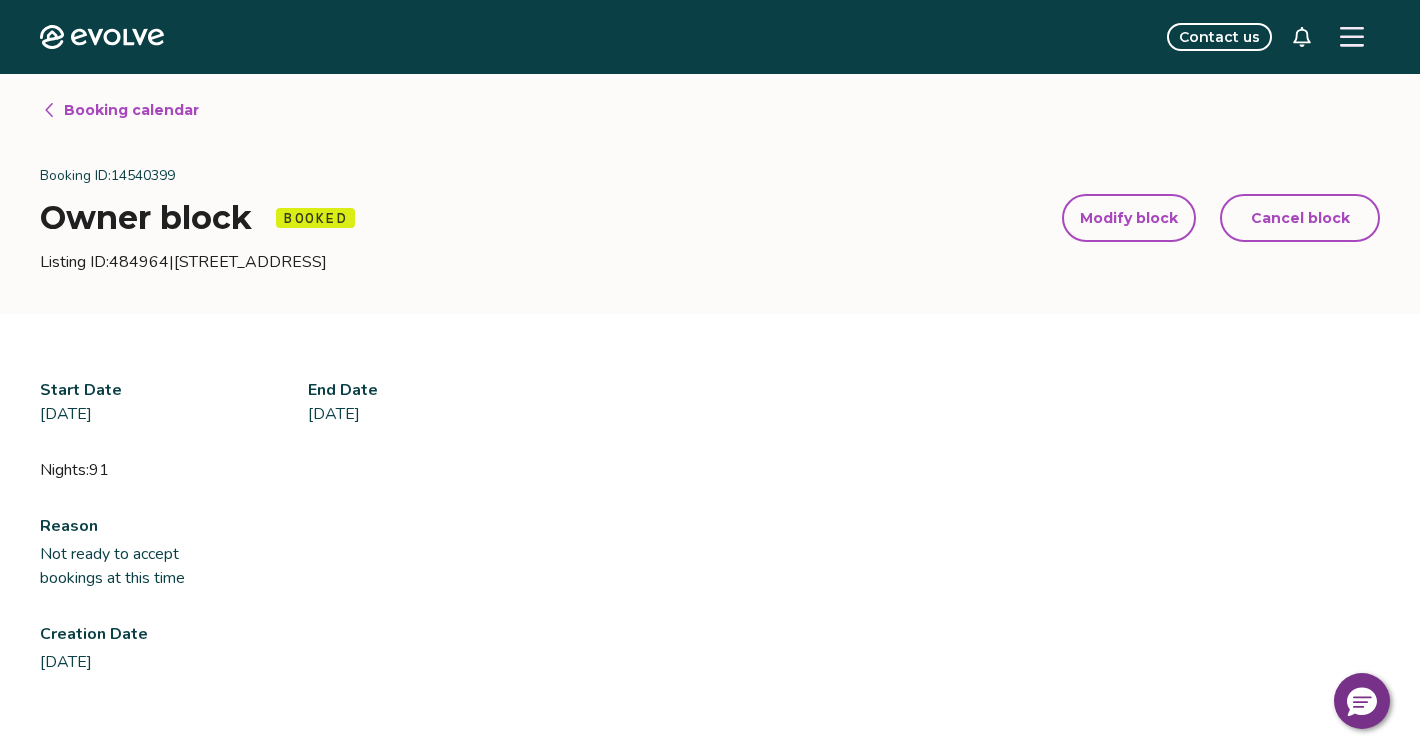 select on "**********" 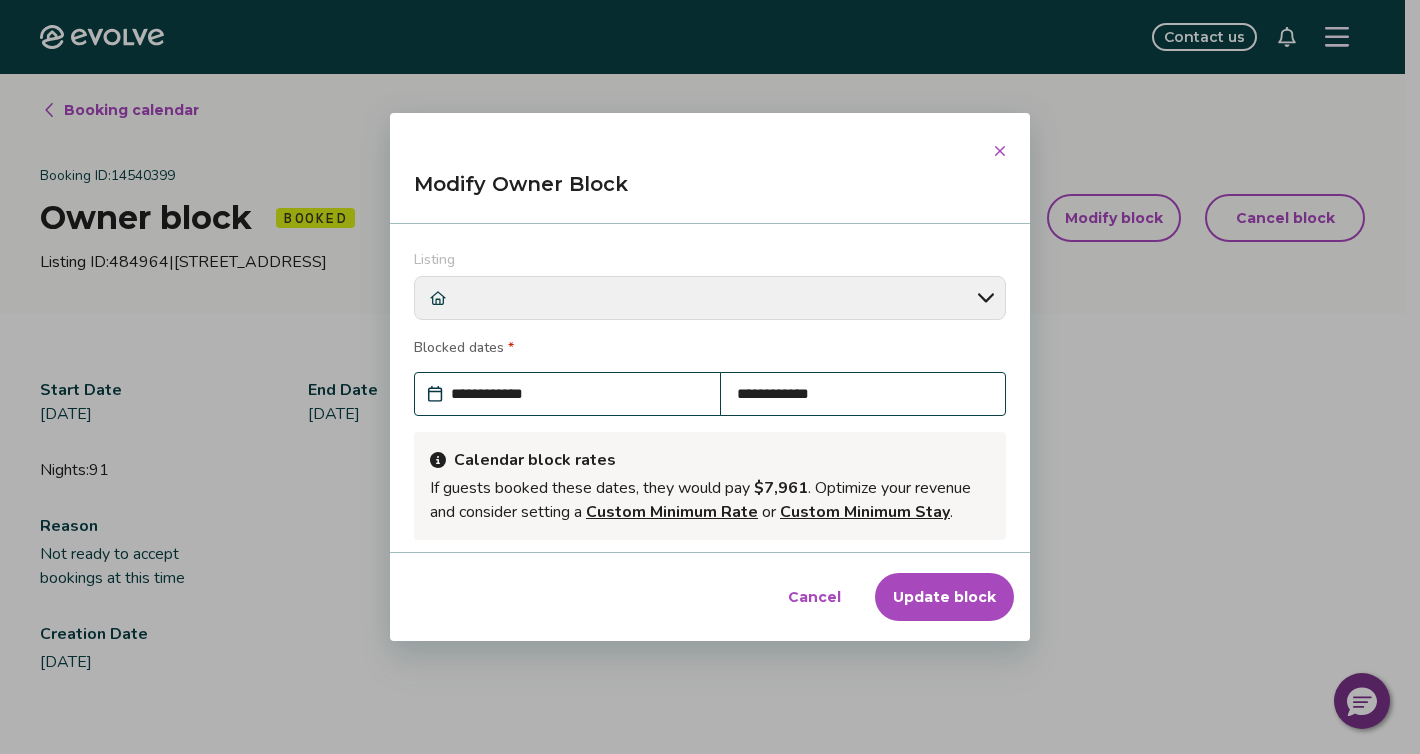 scroll, scrollTop: 378, scrollLeft: 0, axis: vertical 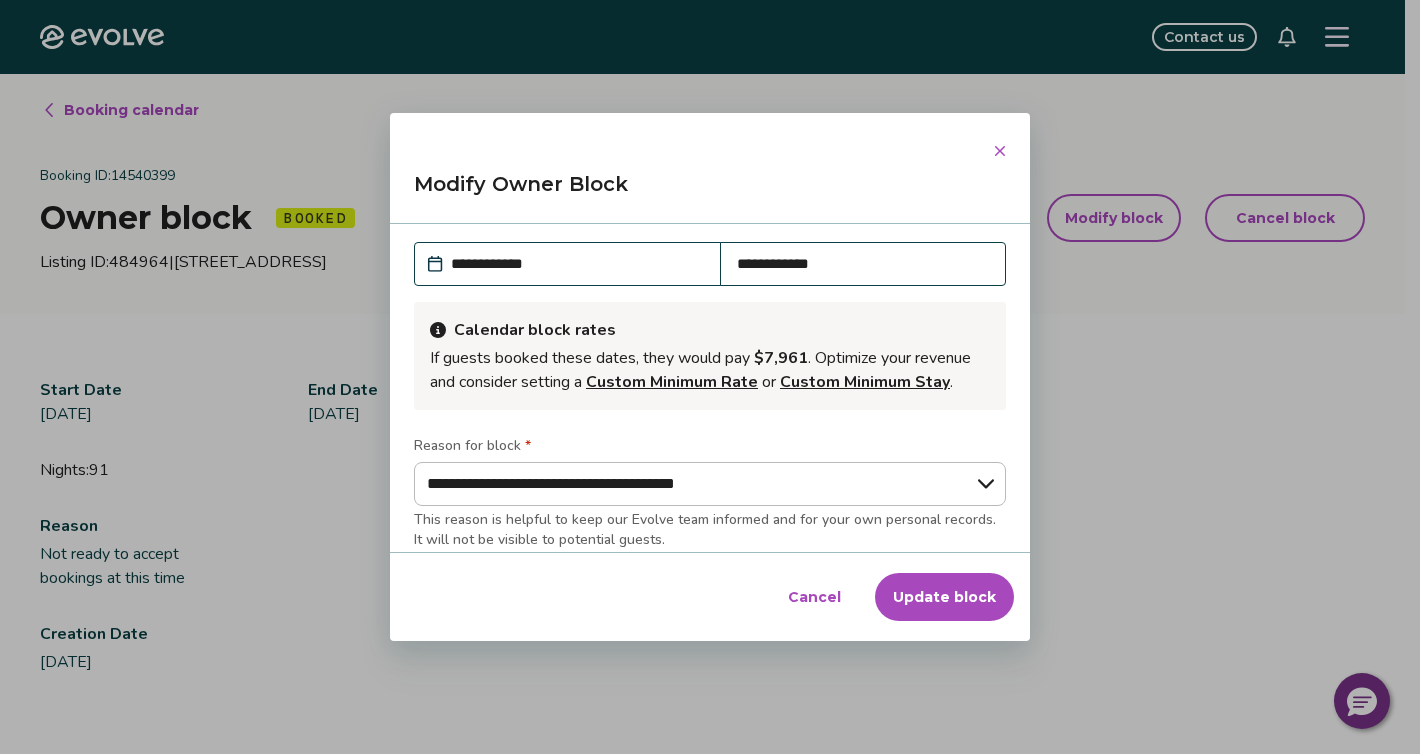 click on "**********" at bounding box center [577, 264] 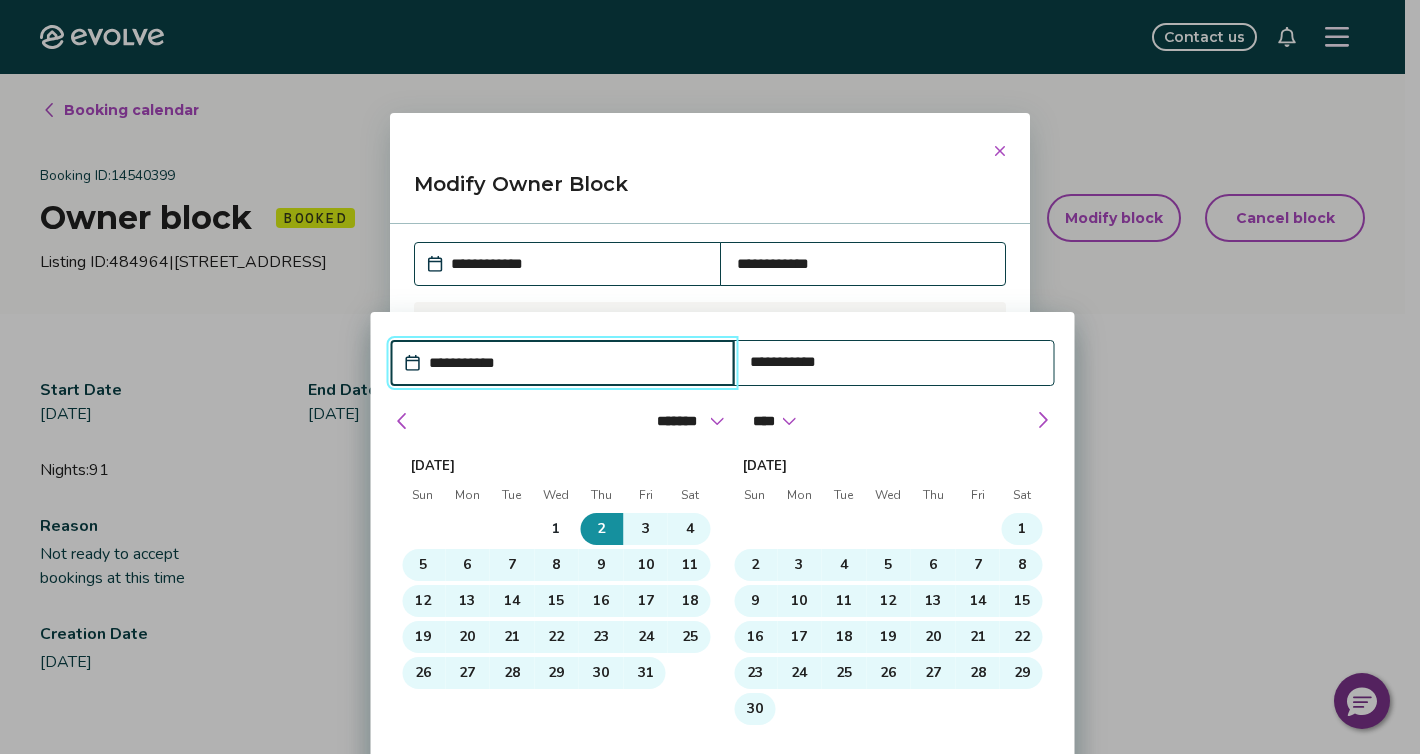 scroll, scrollTop: 0, scrollLeft: 0, axis: both 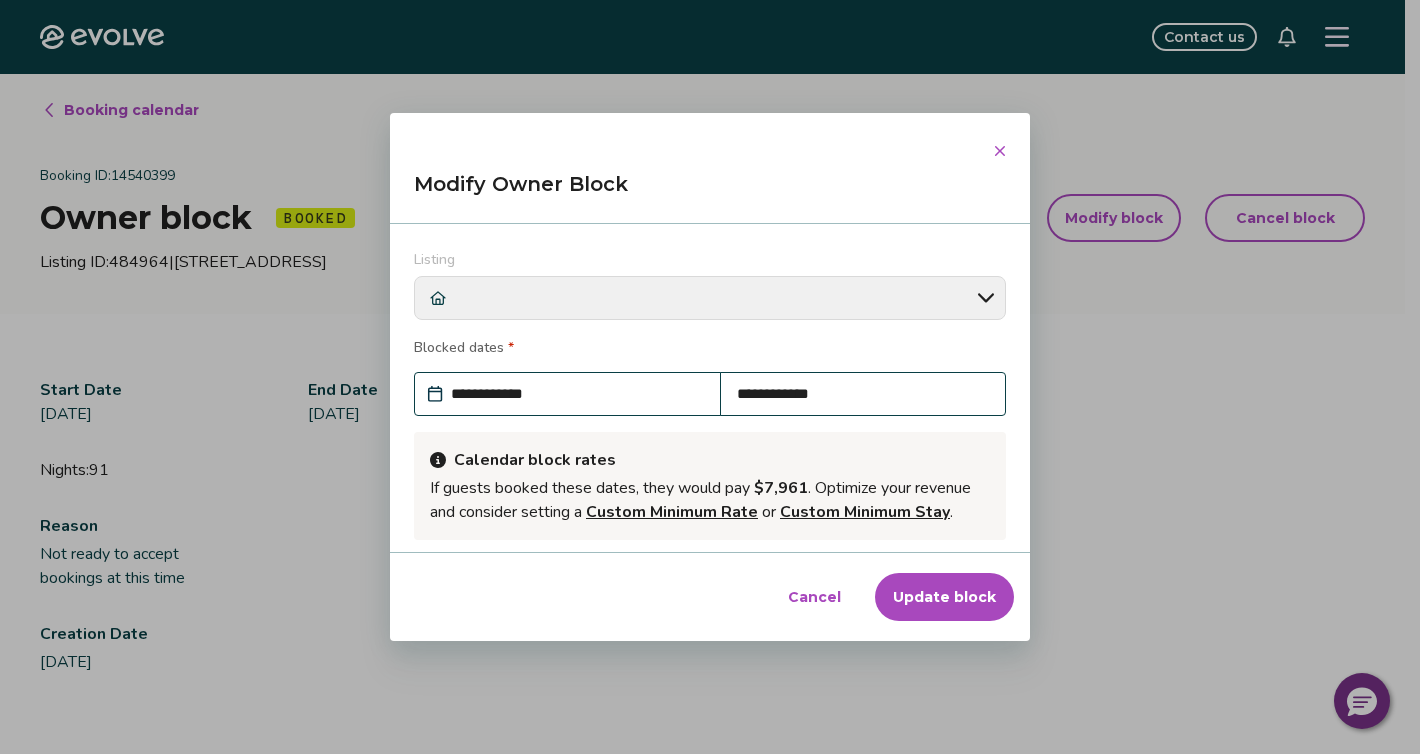 click on "**********" at bounding box center [577, 394] 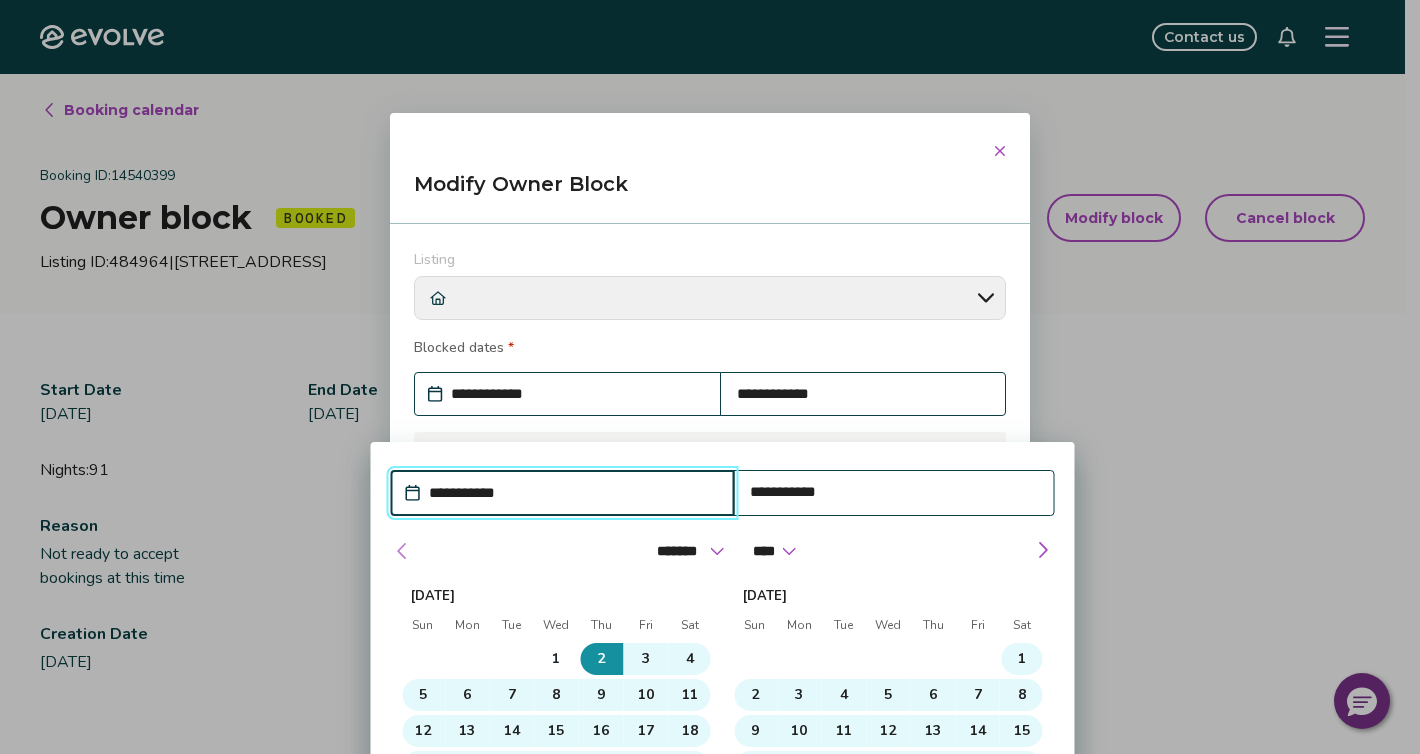 click at bounding box center [402, 551] 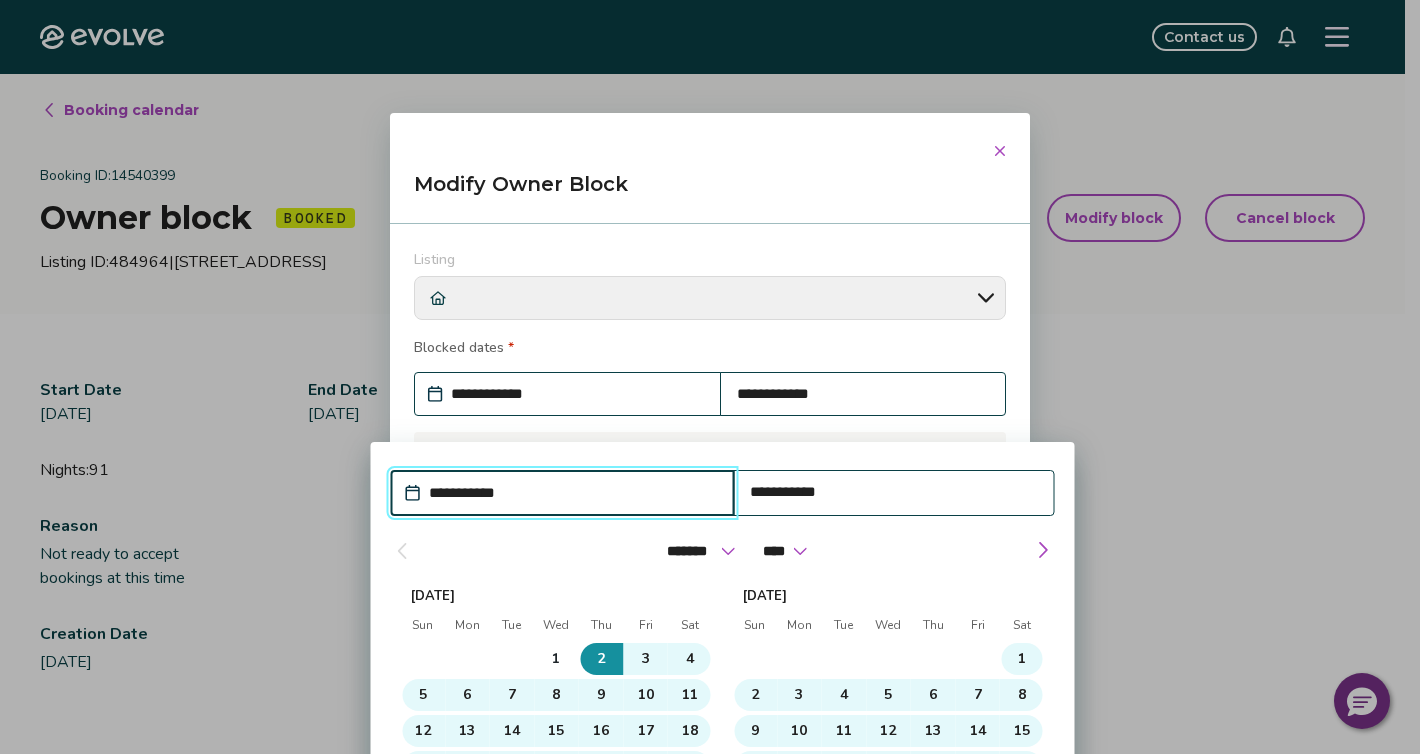 click on "**********" at bounding box center [573, 493] 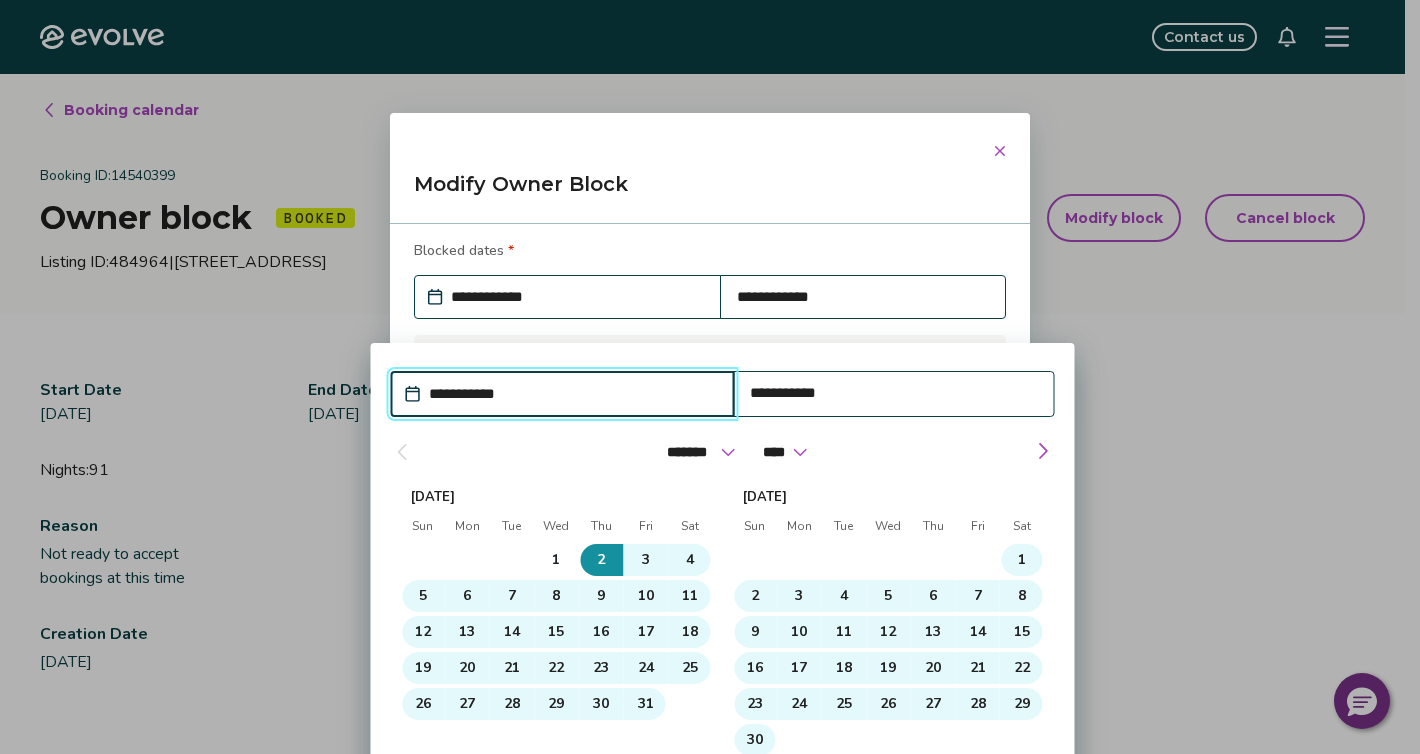scroll, scrollTop: 99, scrollLeft: 0, axis: vertical 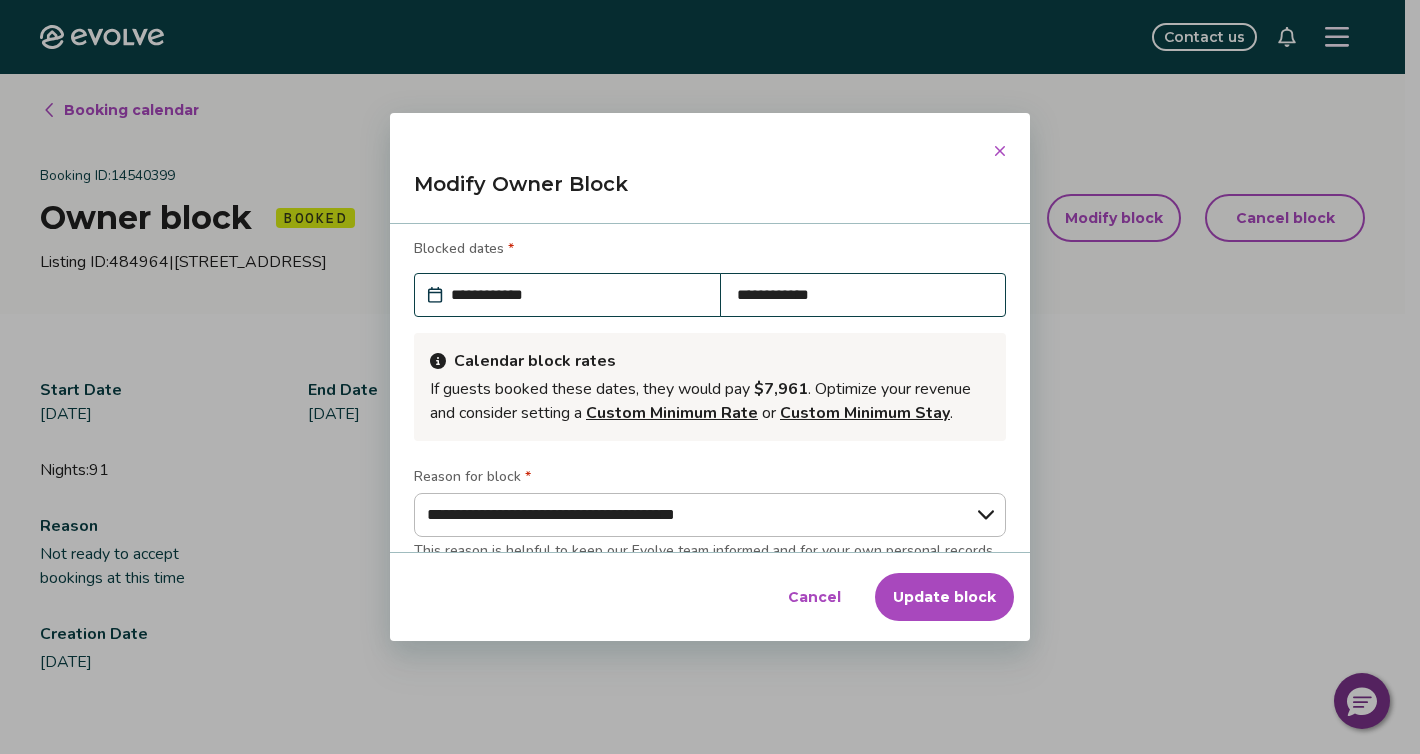 type on "*" 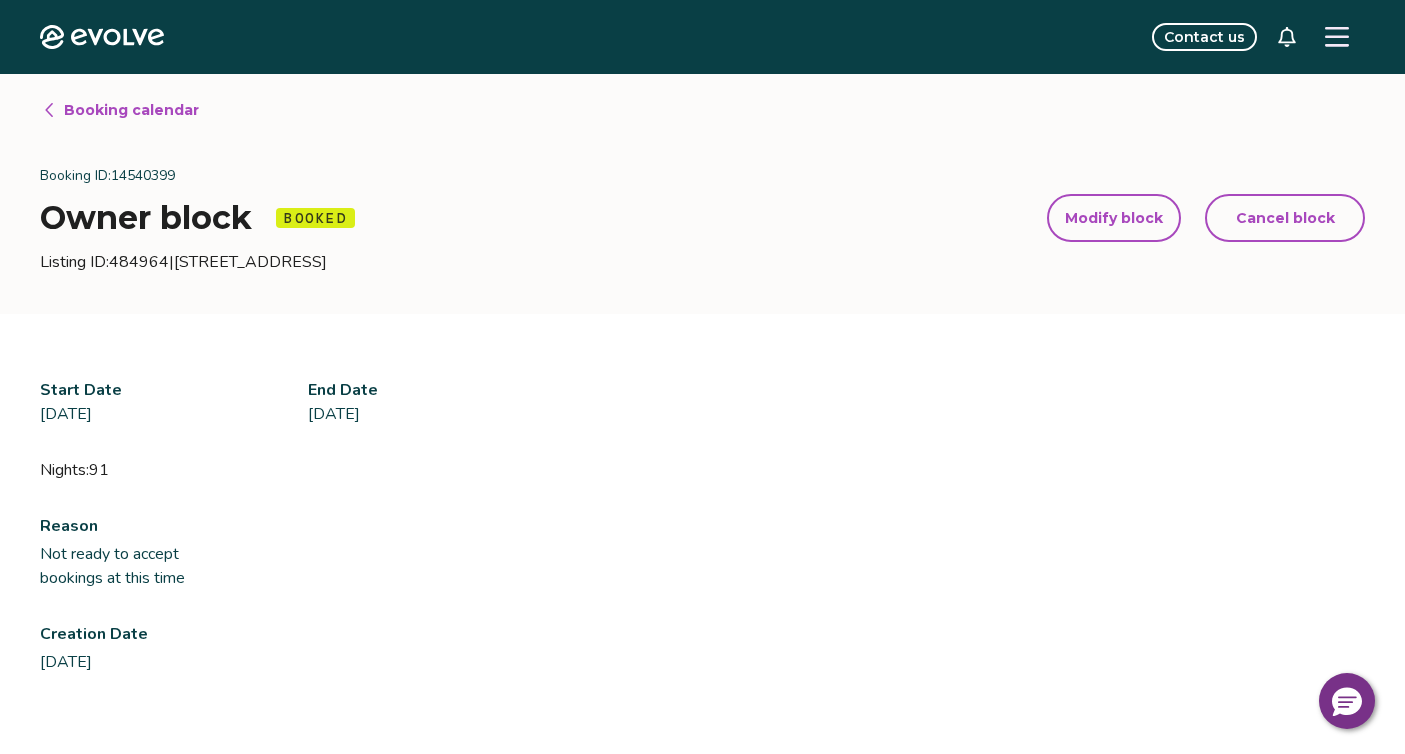 click on "Cancel block" at bounding box center [1285, 218] 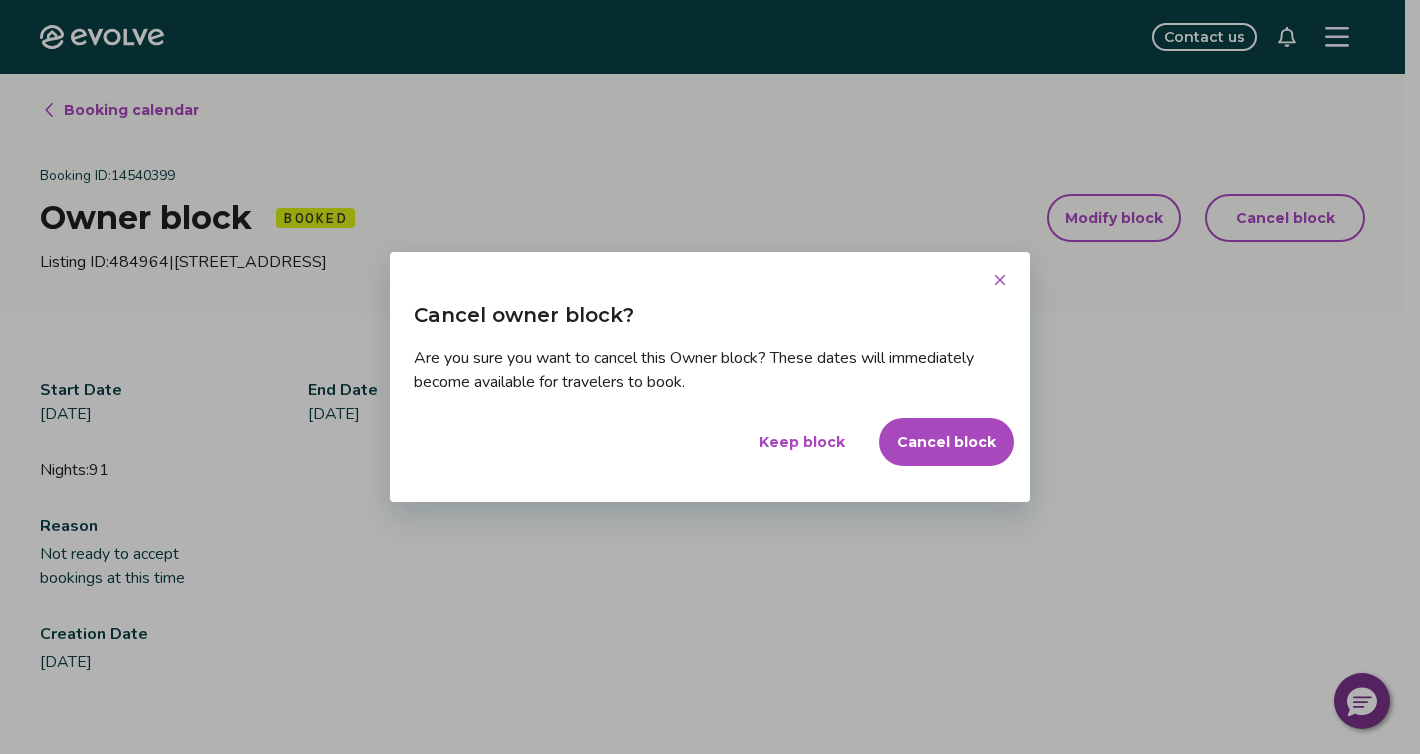 click on "Cancel block" at bounding box center [946, 442] 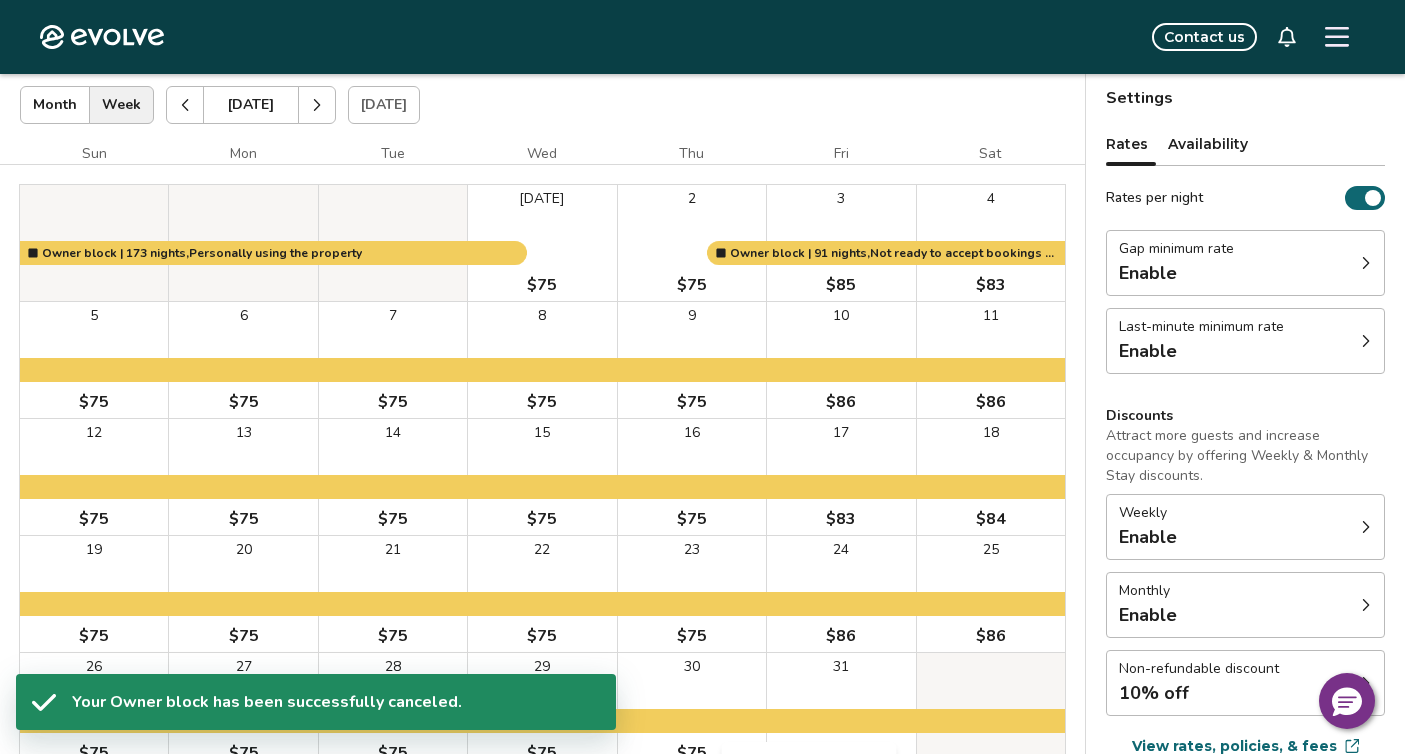 scroll, scrollTop: 0, scrollLeft: 0, axis: both 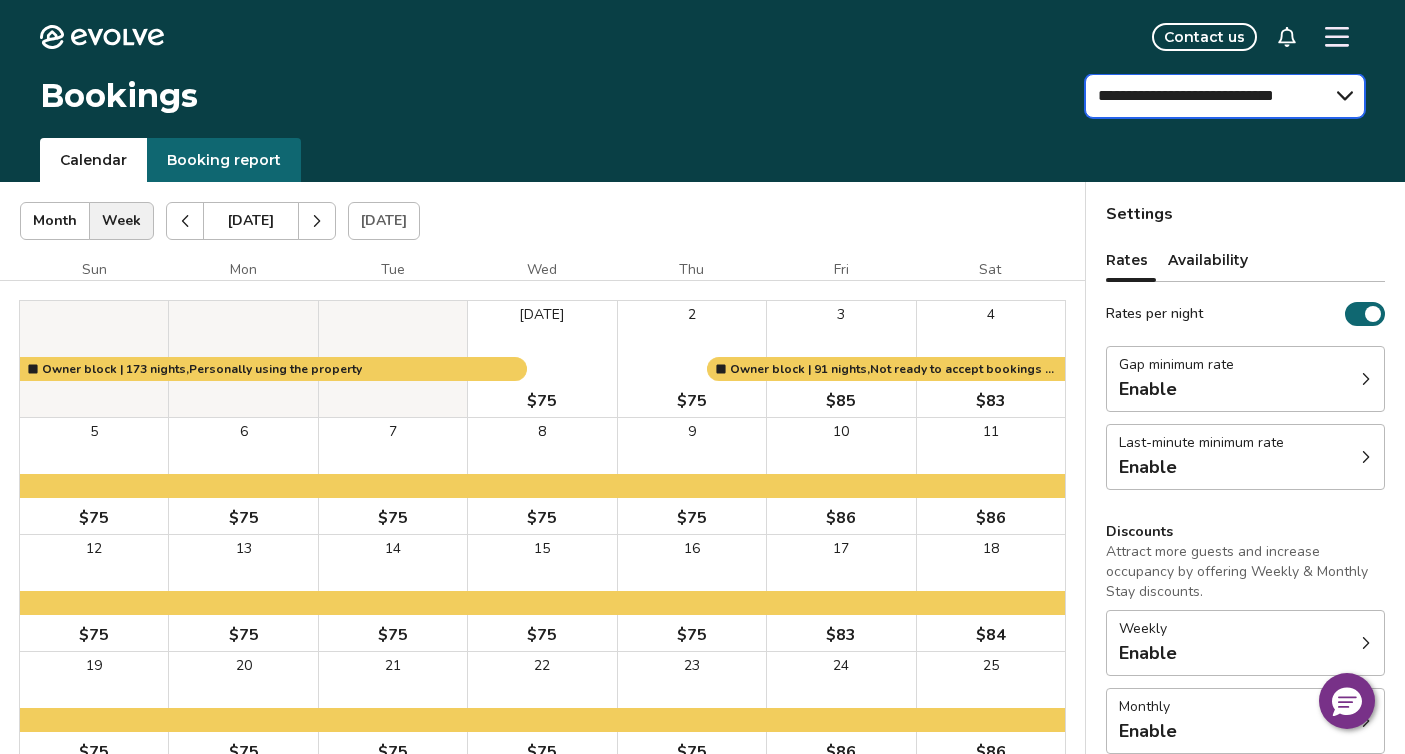 click on "**********" at bounding box center (1225, 96) 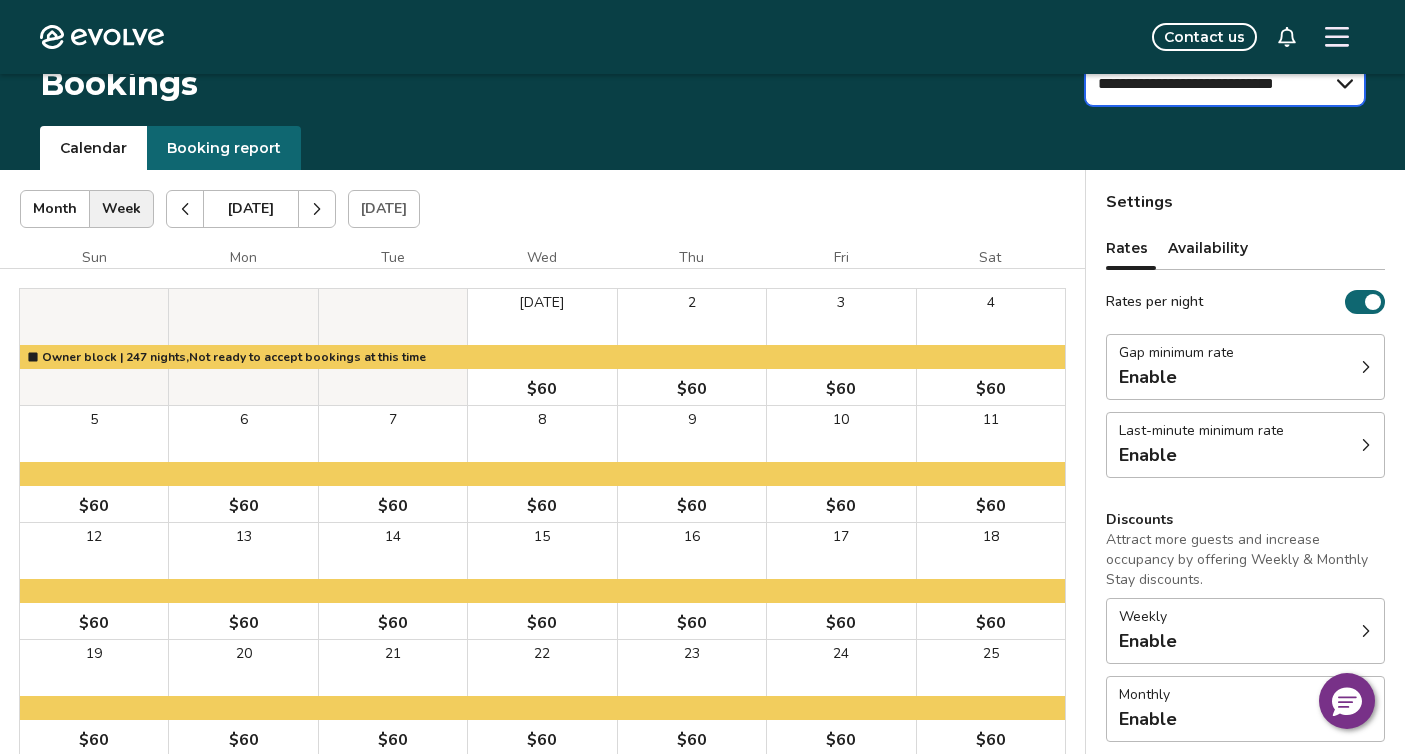 scroll, scrollTop: 0, scrollLeft: 0, axis: both 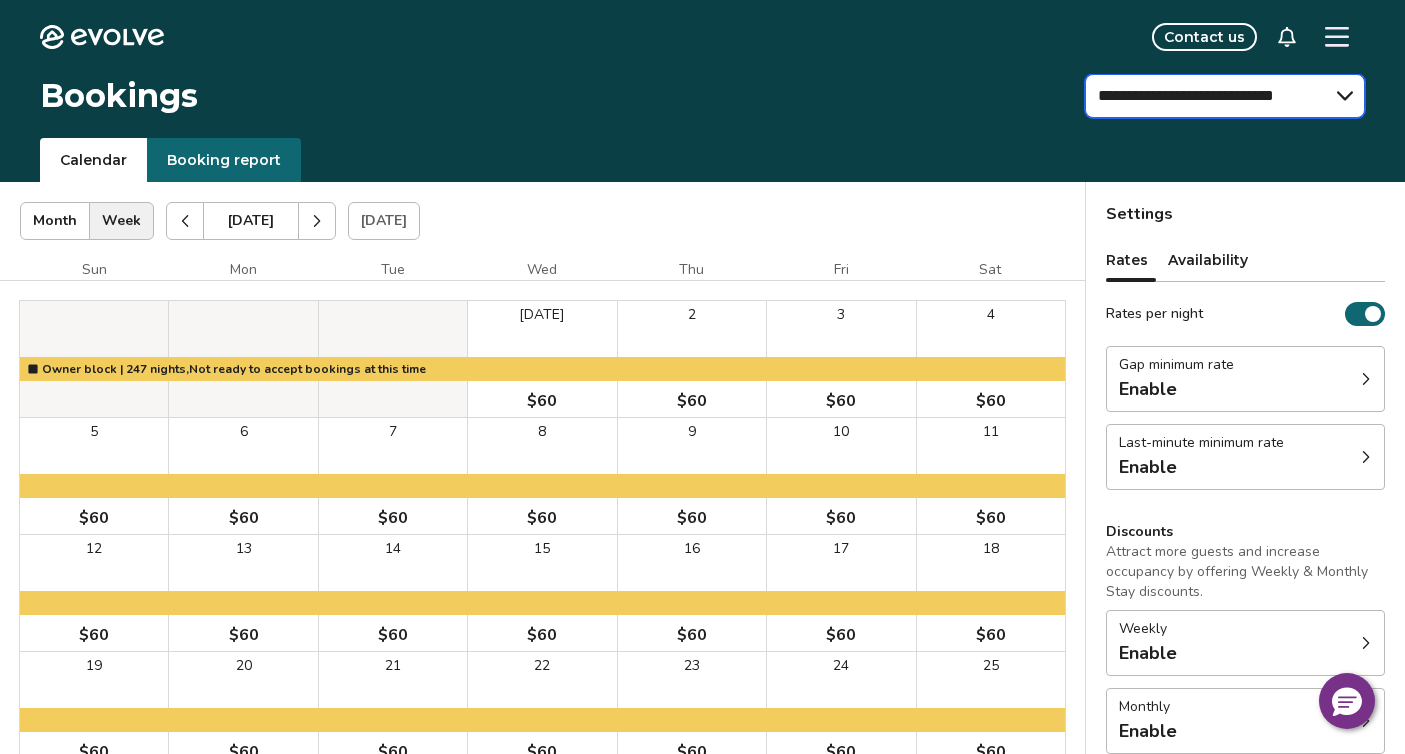 click on "**********" at bounding box center (1225, 96) 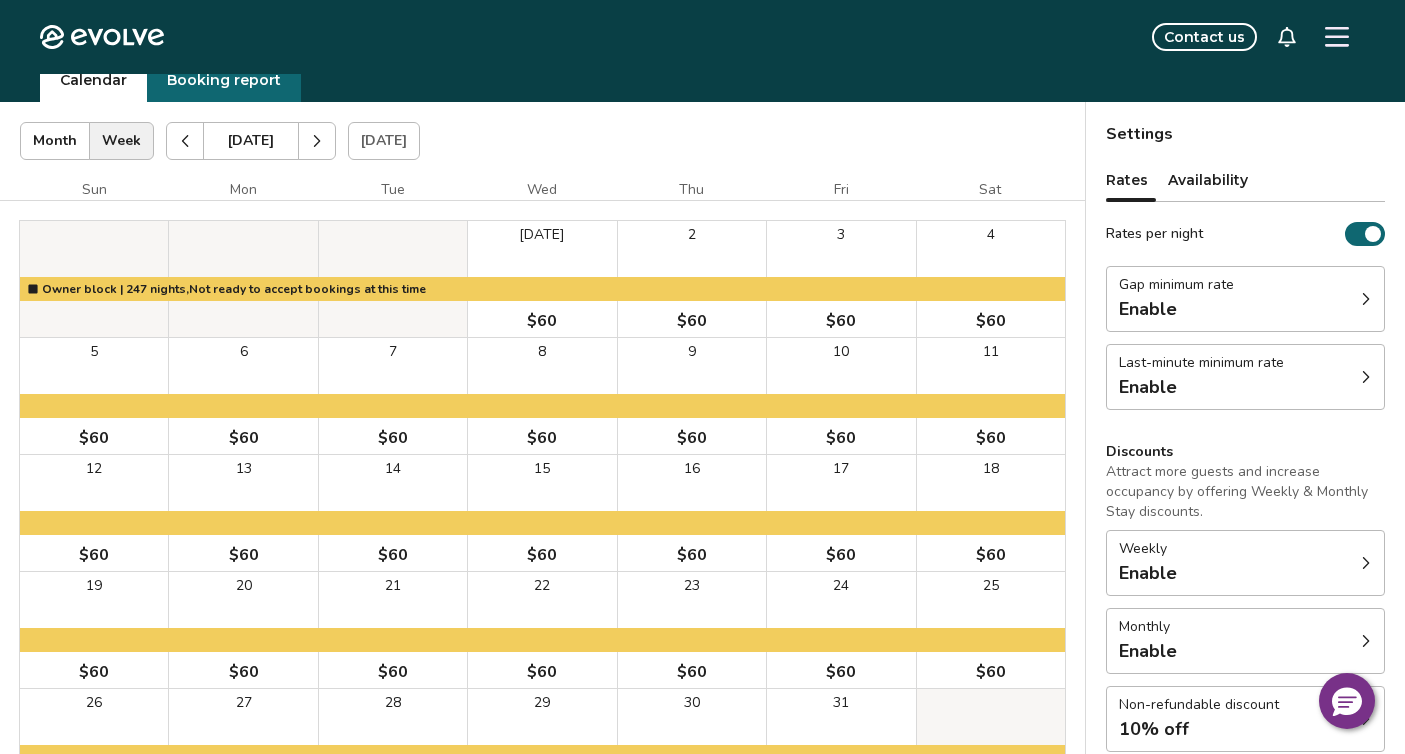 scroll, scrollTop: 0, scrollLeft: 0, axis: both 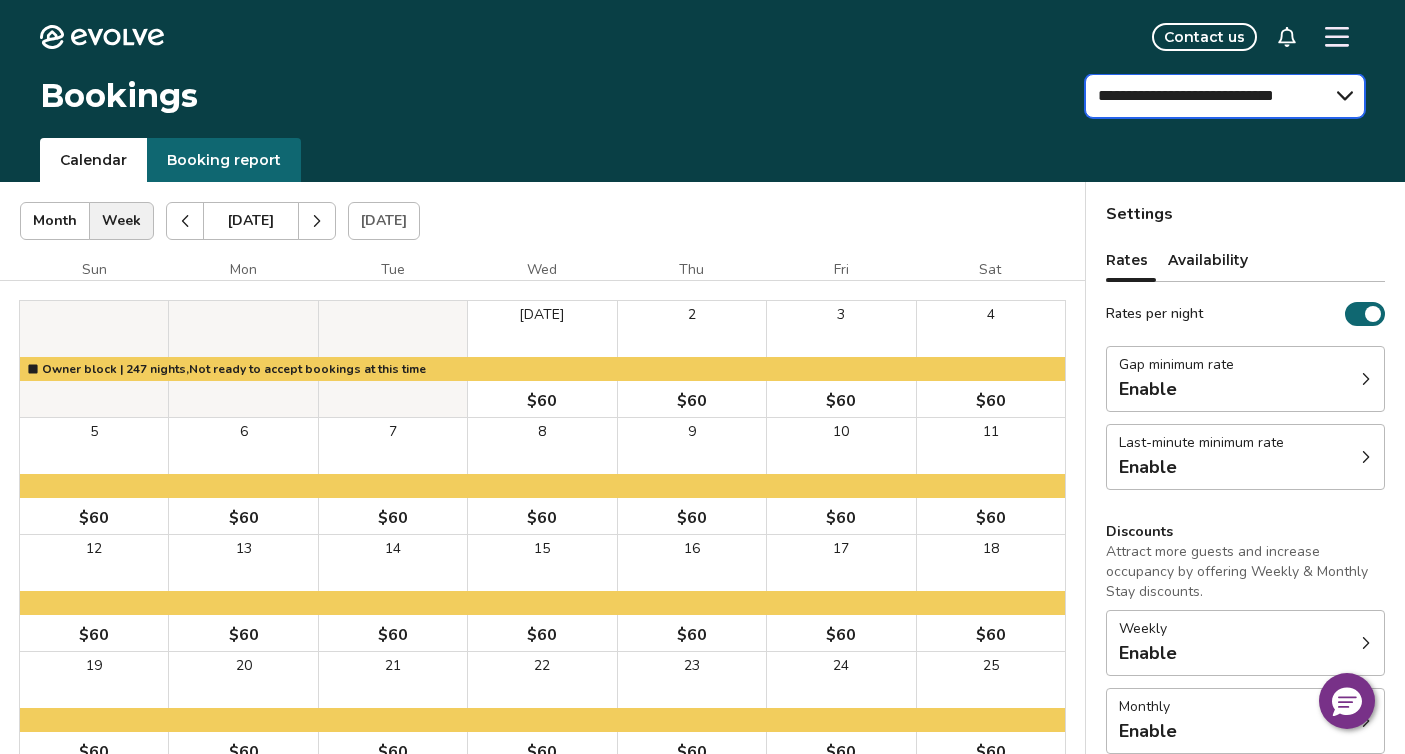click on "**********" at bounding box center (1225, 96) 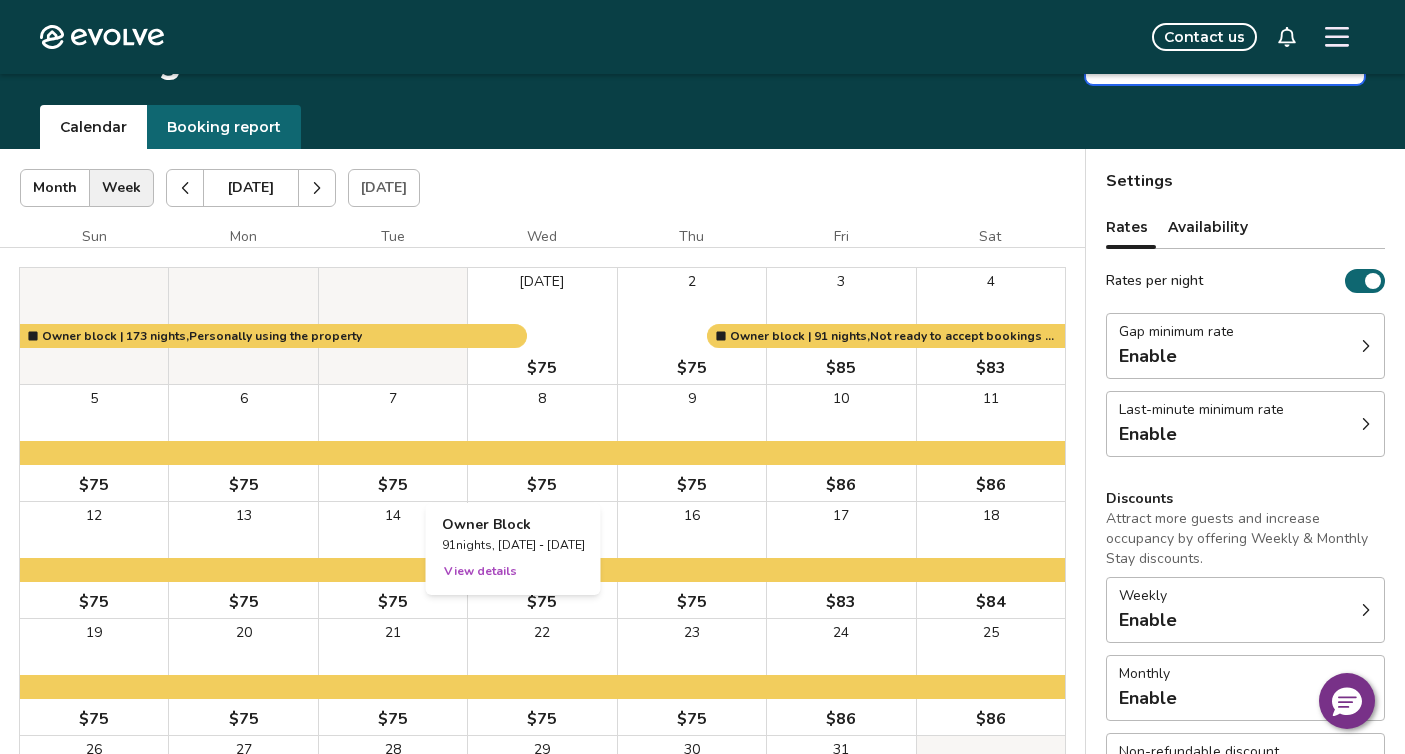 scroll, scrollTop: 17, scrollLeft: 0, axis: vertical 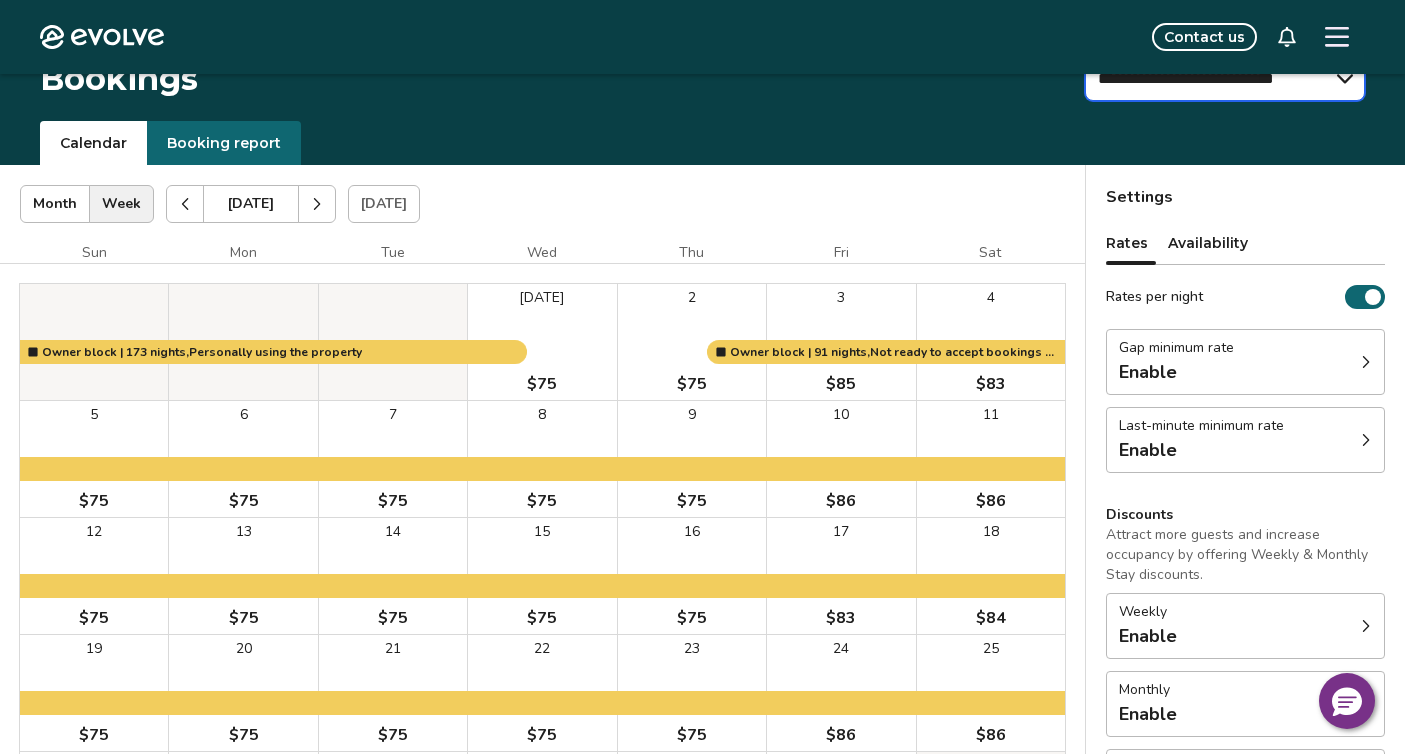 click on "**********" at bounding box center [1225, 79] 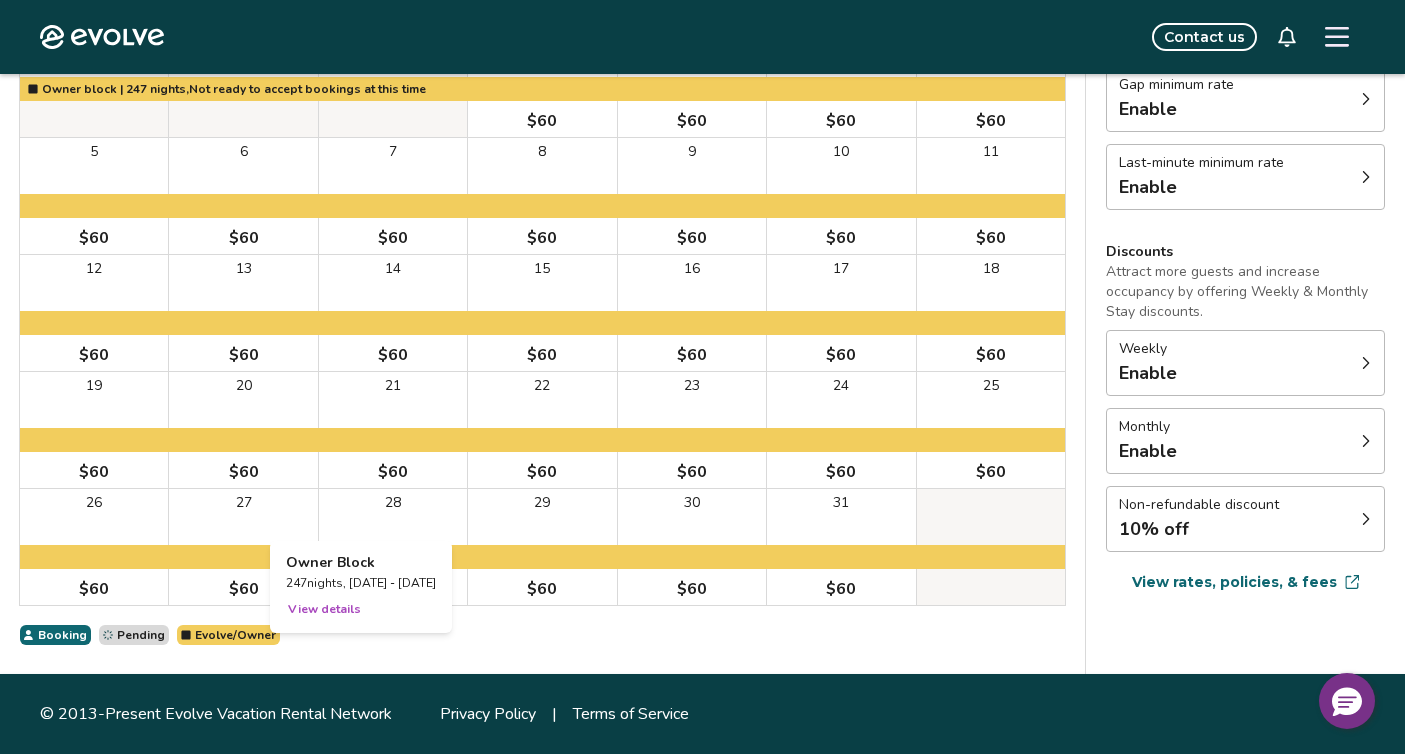 scroll, scrollTop: 0, scrollLeft: 0, axis: both 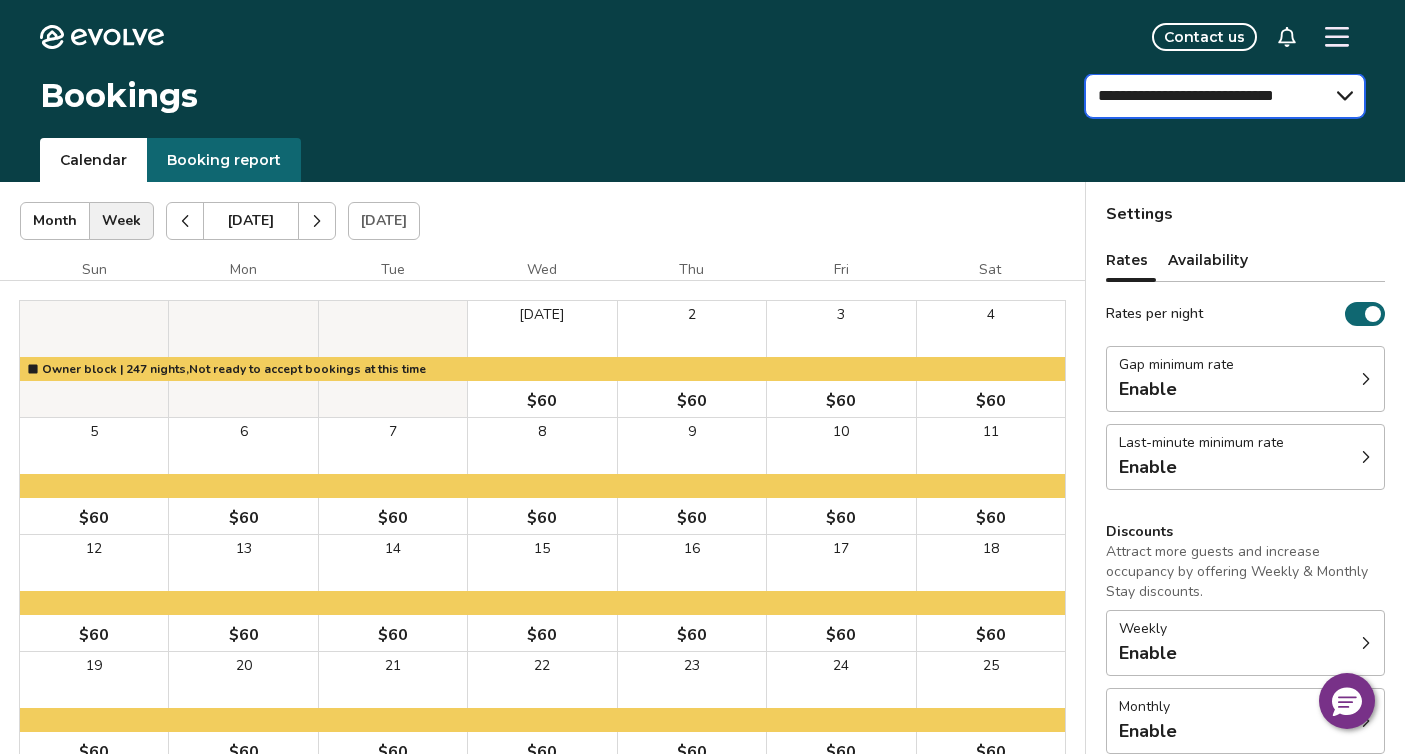 click on "**********" at bounding box center (1225, 96) 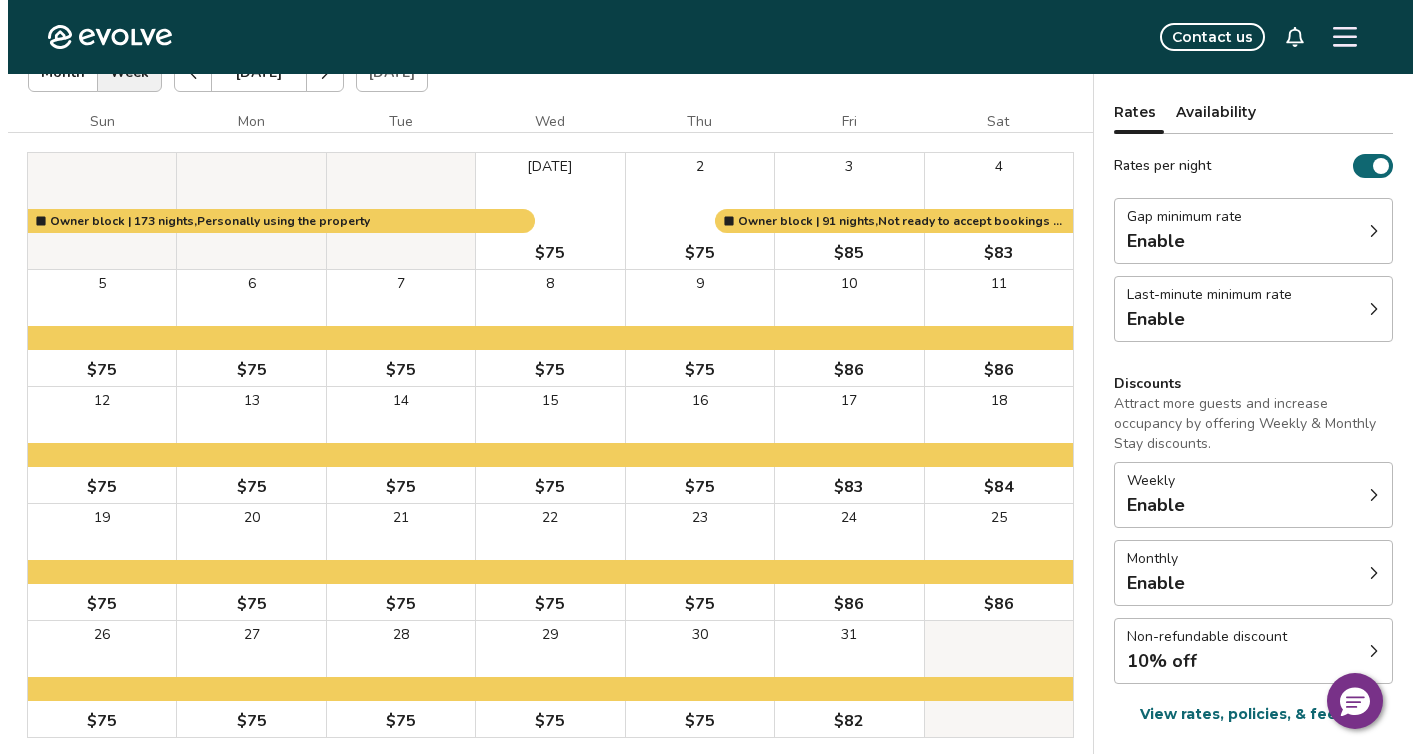 scroll, scrollTop: 0, scrollLeft: 0, axis: both 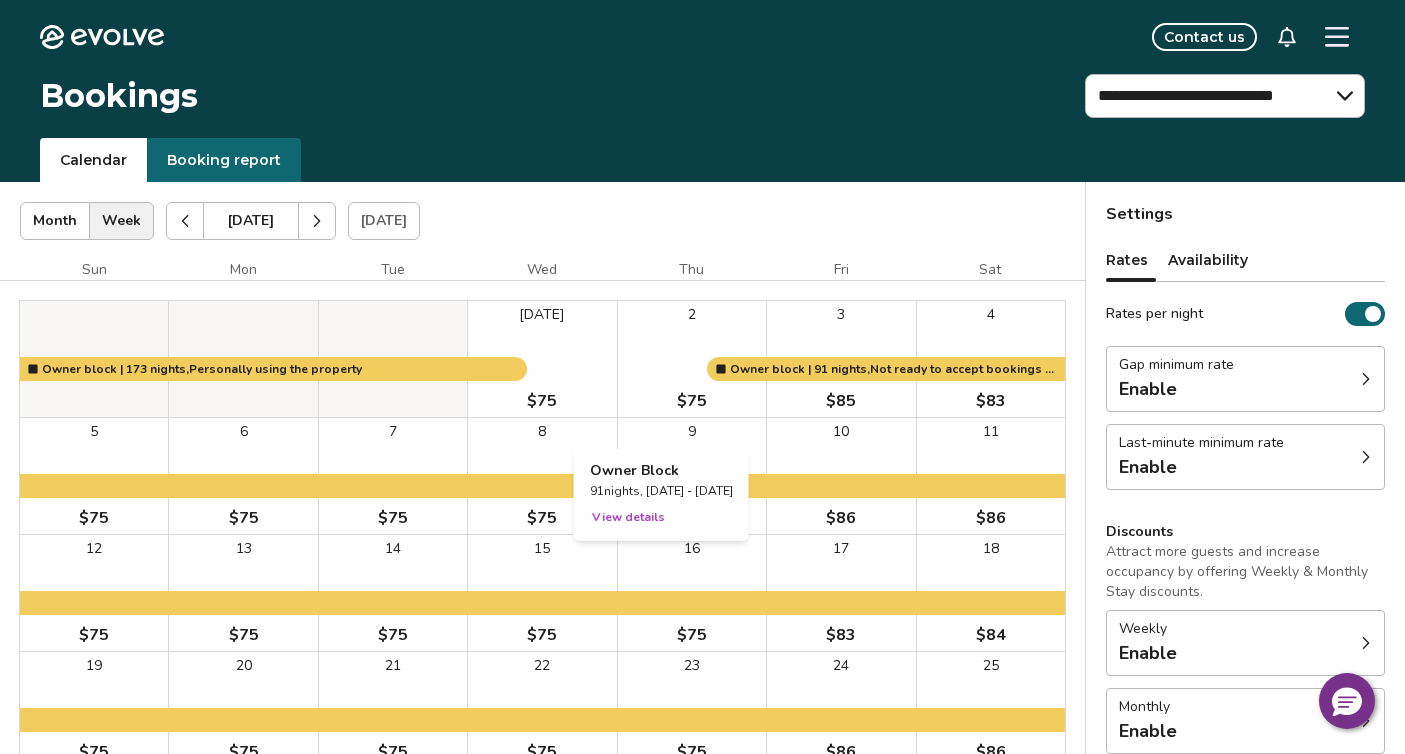 click on "View details" at bounding box center [628, 517] 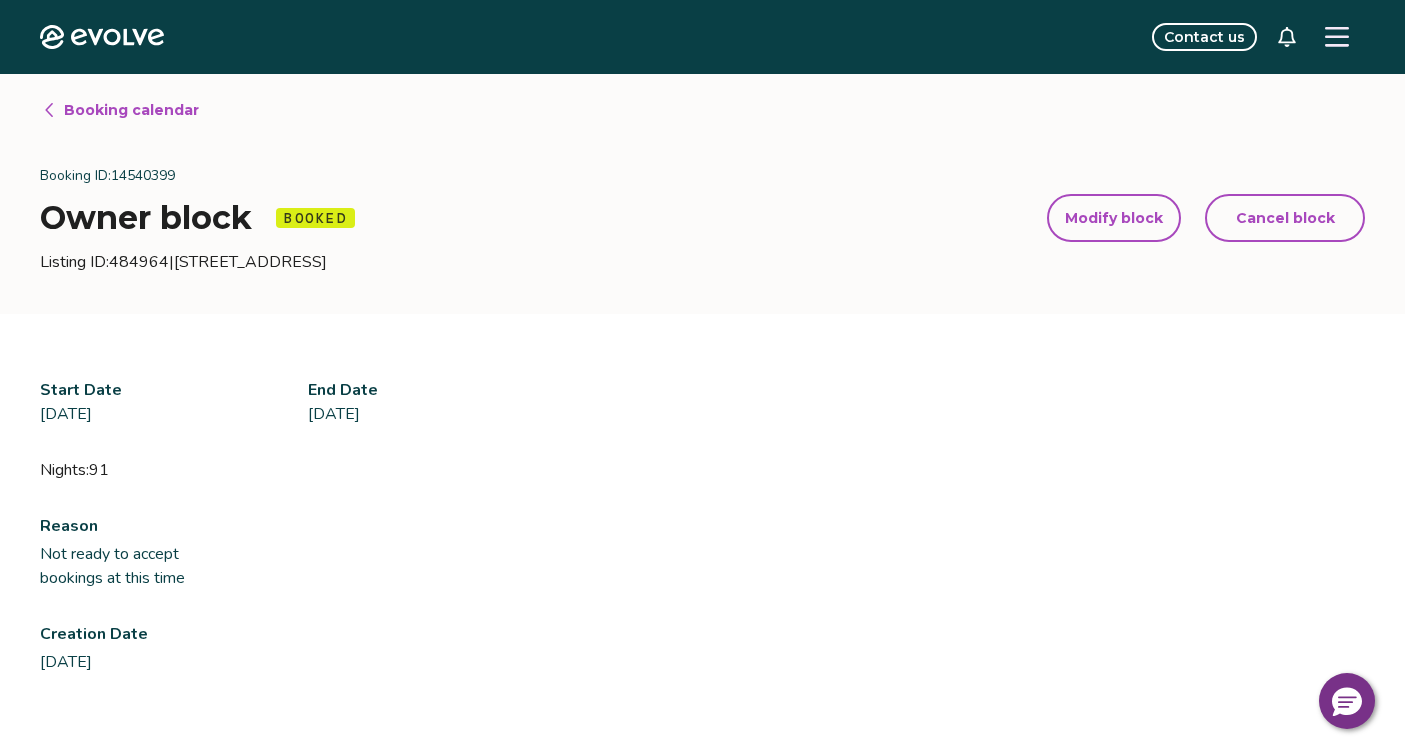click on "Cancel block" at bounding box center [1285, 218] 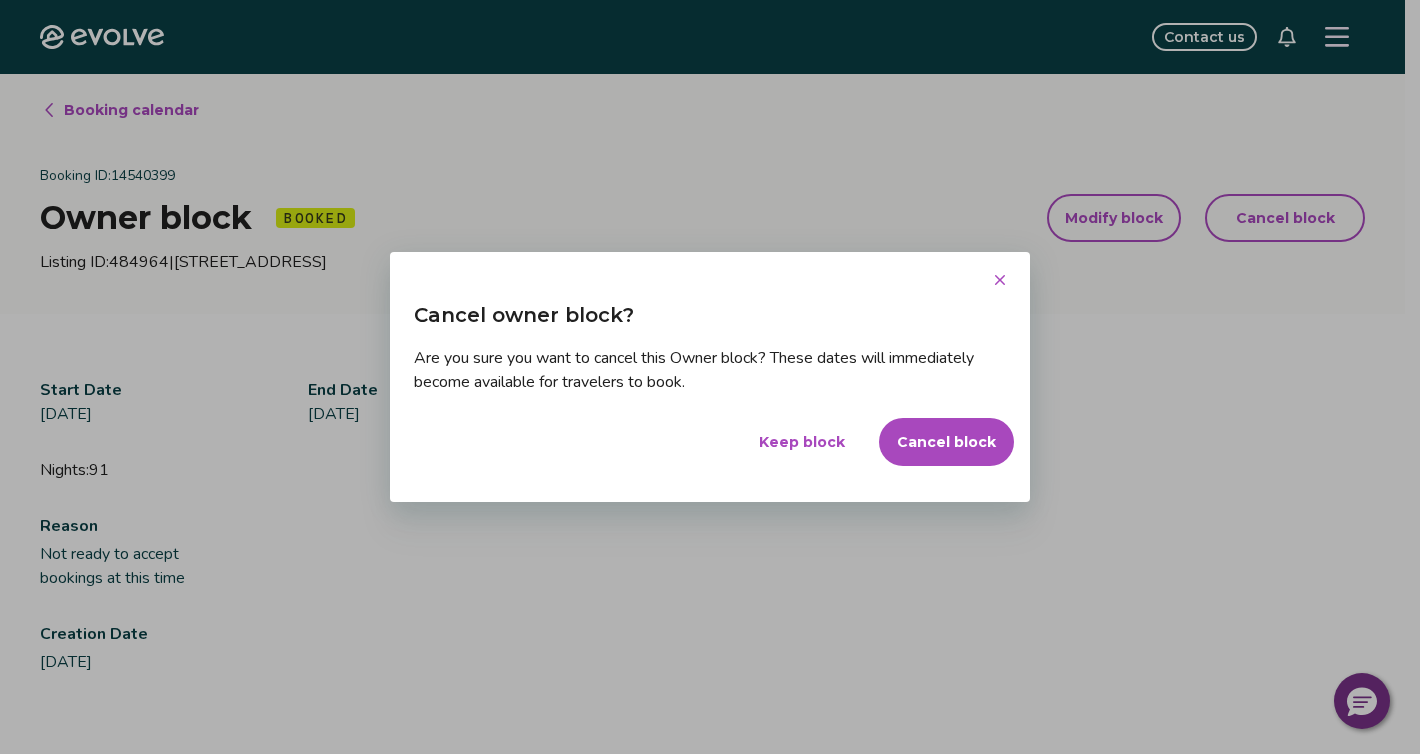 click on "Cancel block" at bounding box center (946, 442) 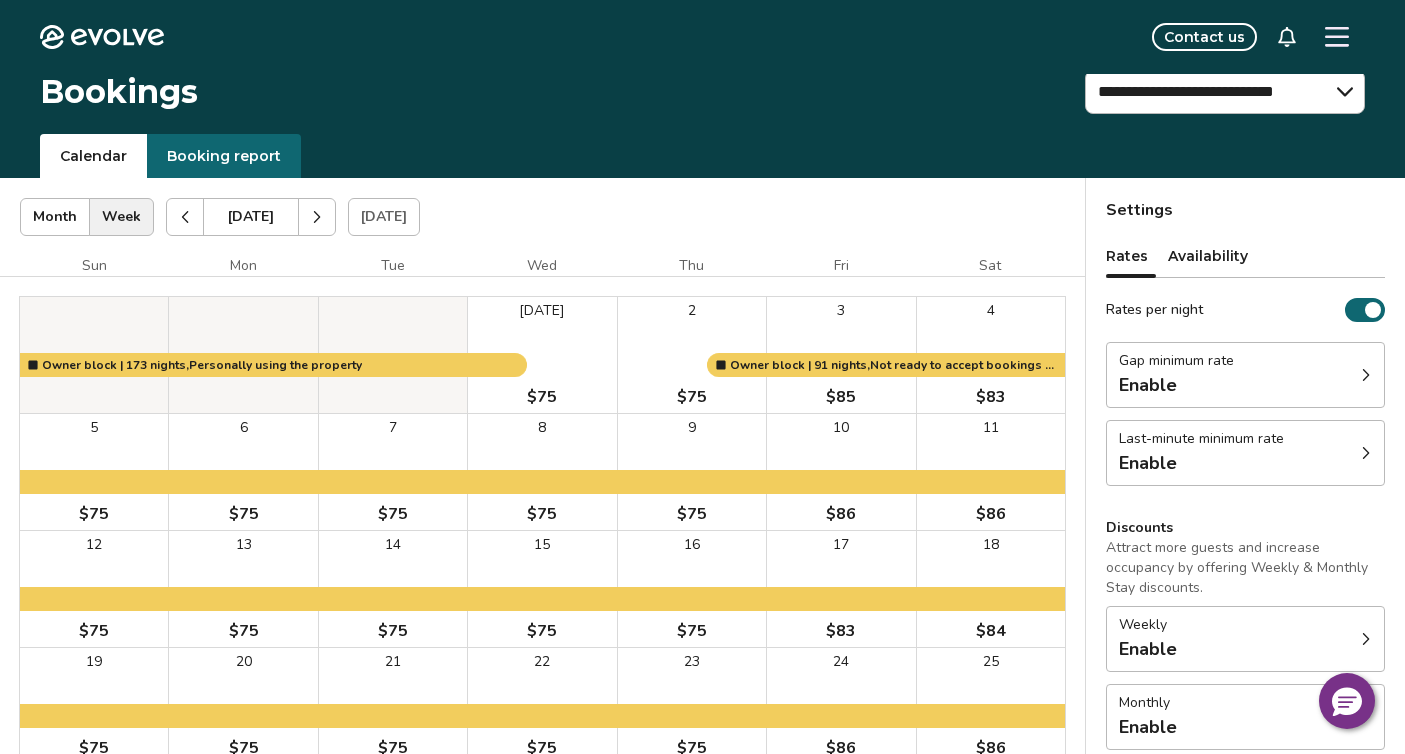 scroll, scrollTop: 0, scrollLeft: 0, axis: both 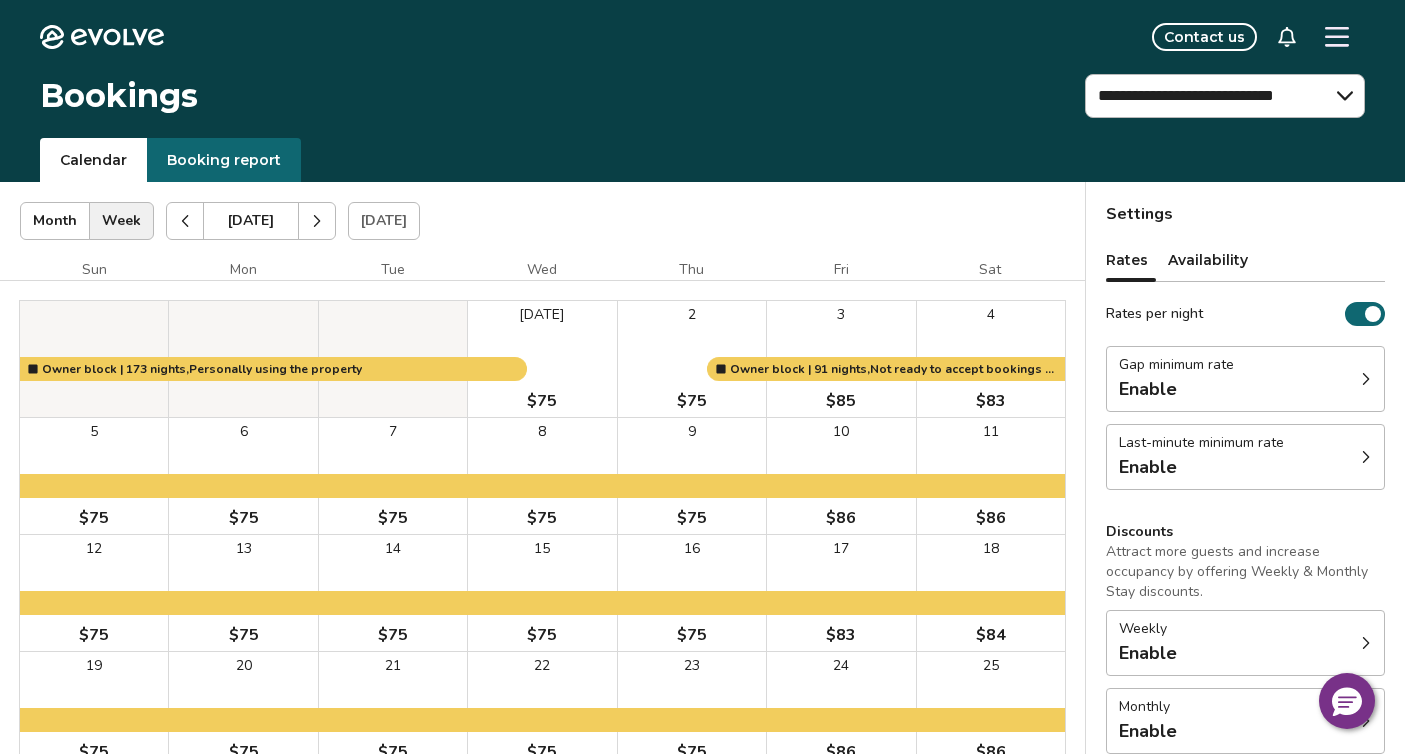 click on "Gap minimum rate Enable" at bounding box center [1245, 379] 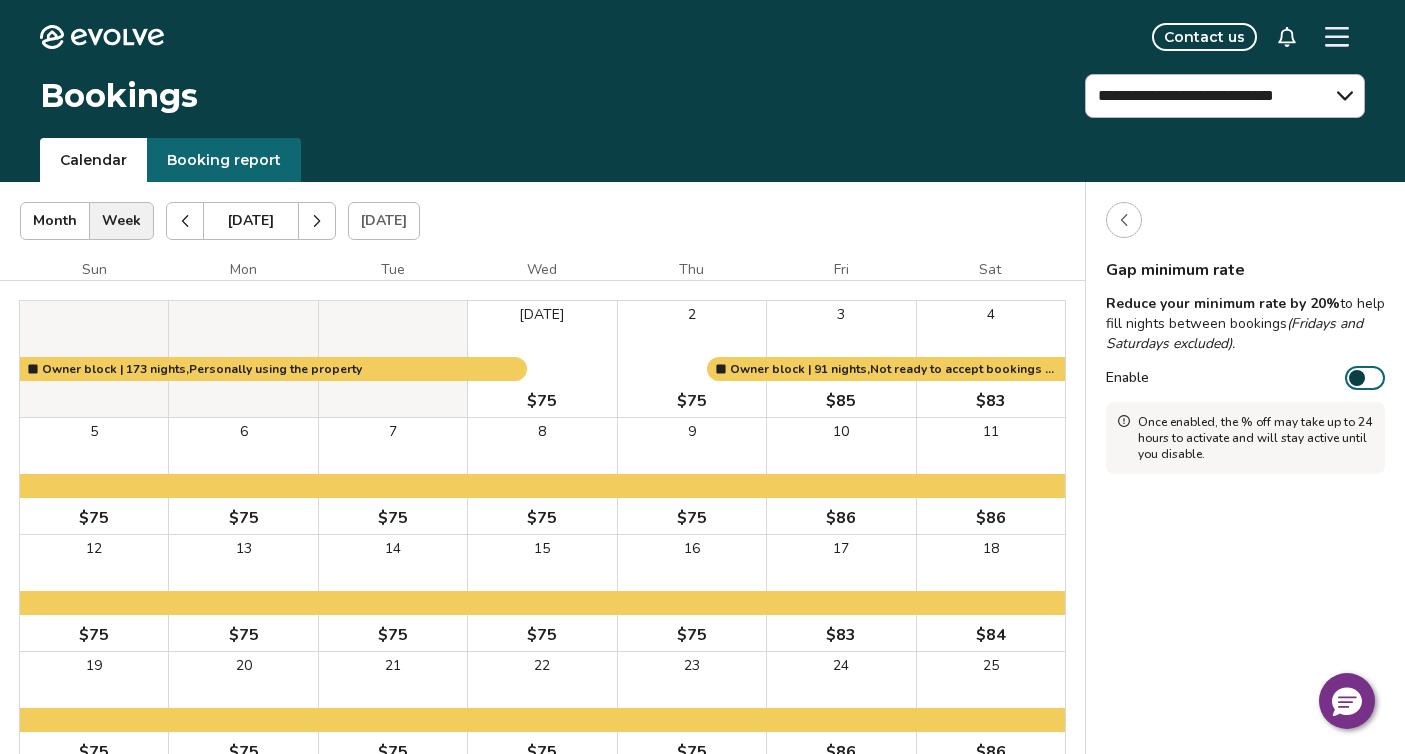click on "**********" at bounding box center [702, 106] 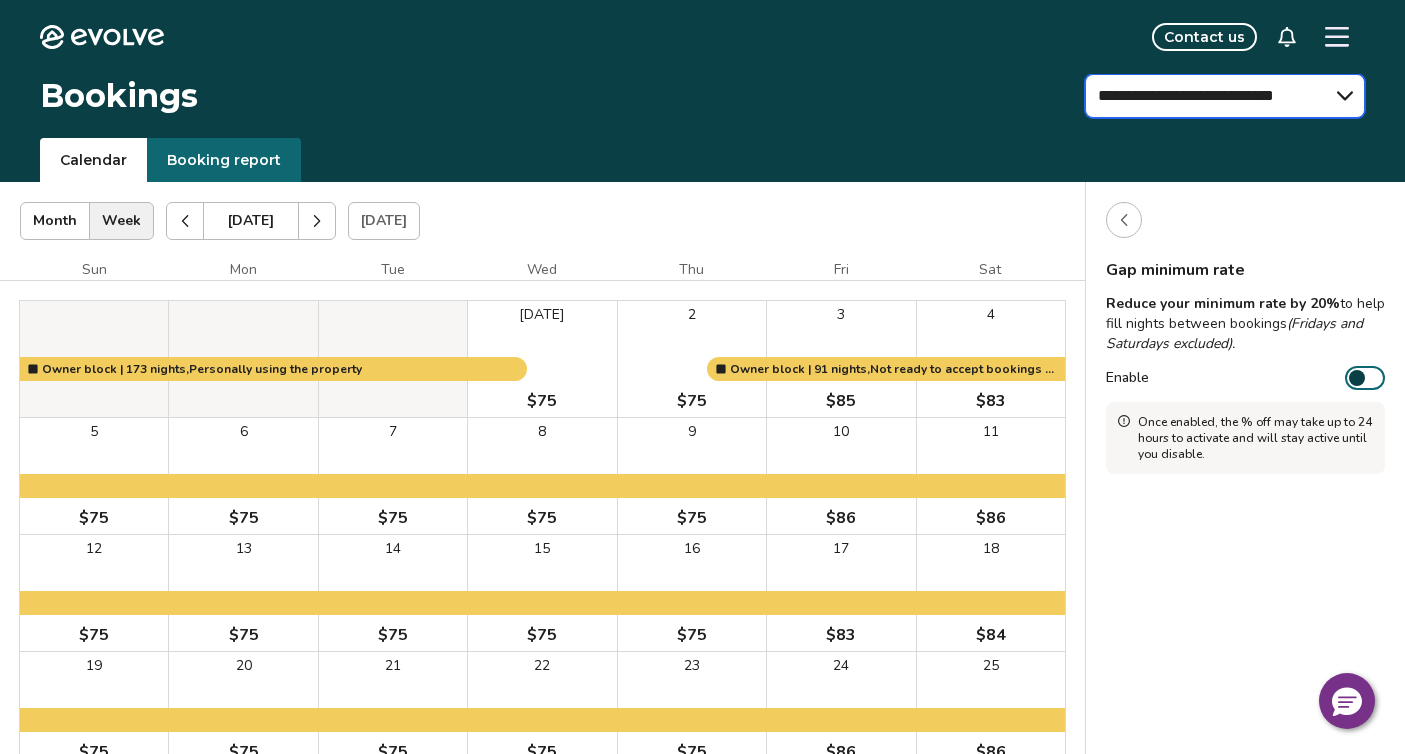 click on "**********" at bounding box center [1225, 96] 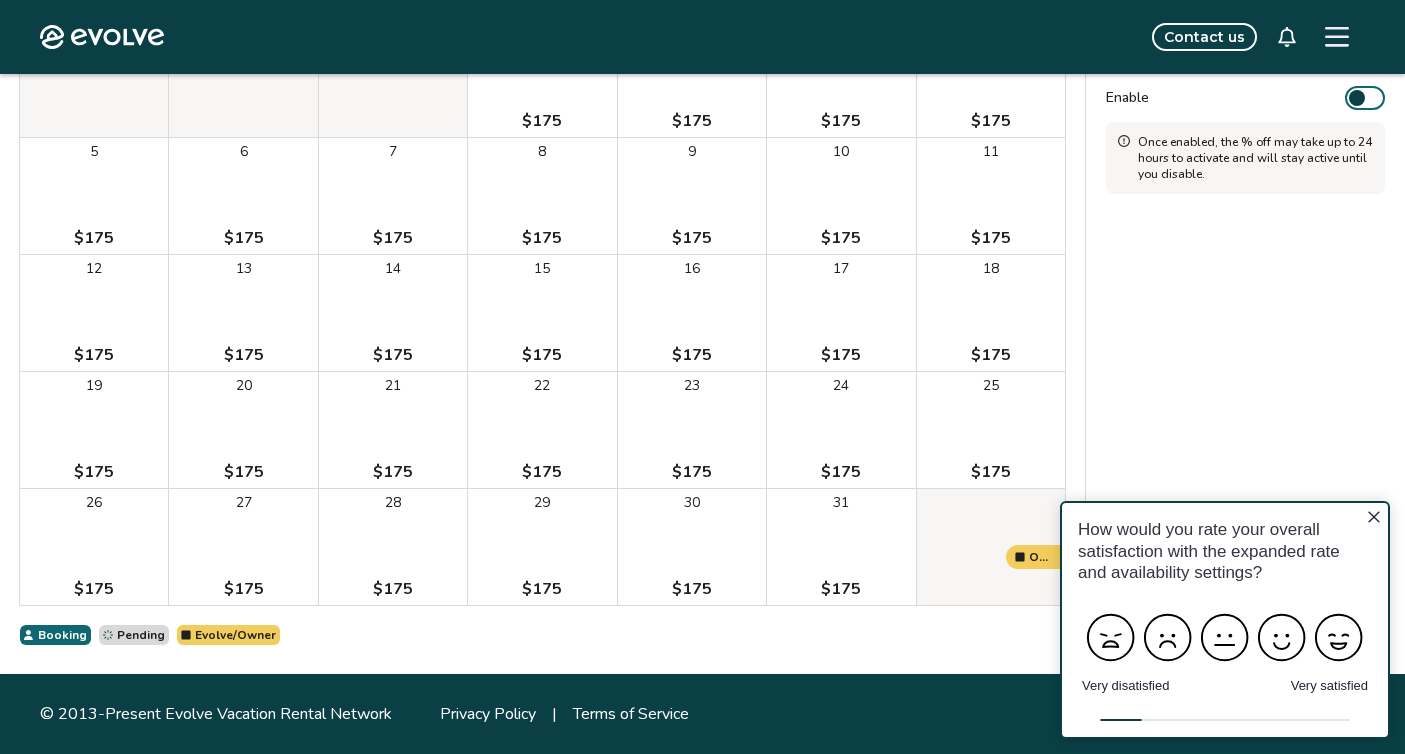 scroll, scrollTop: 0, scrollLeft: 0, axis: both 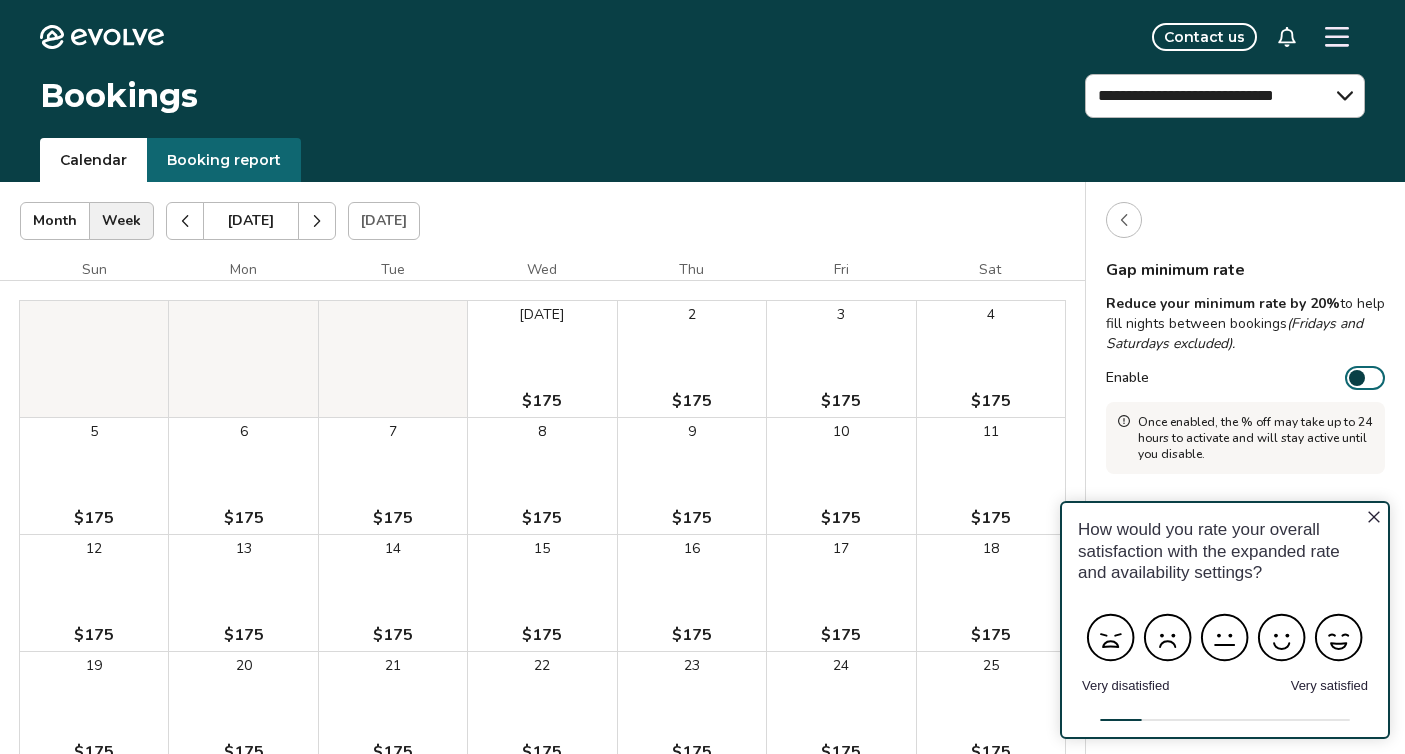 click 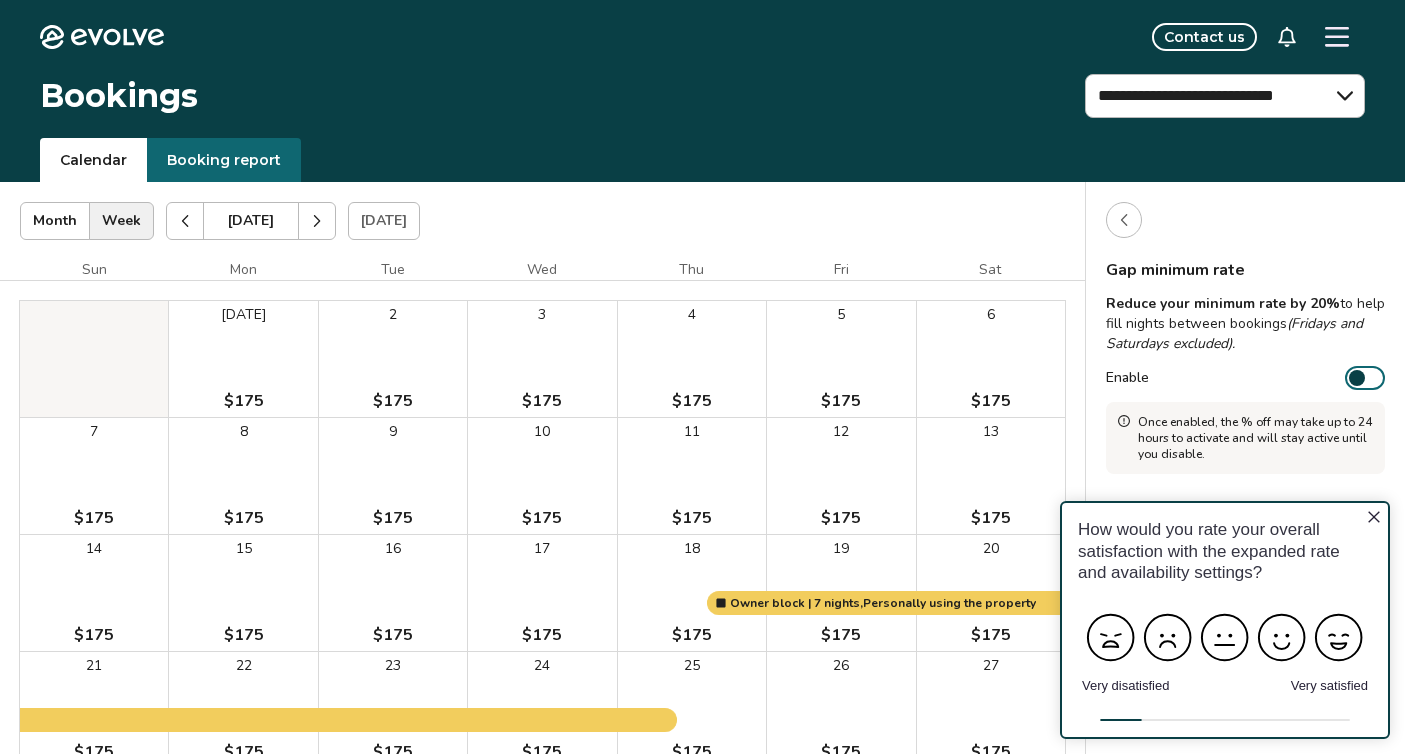 click on "Calendar" at bounding box center [93, 160] 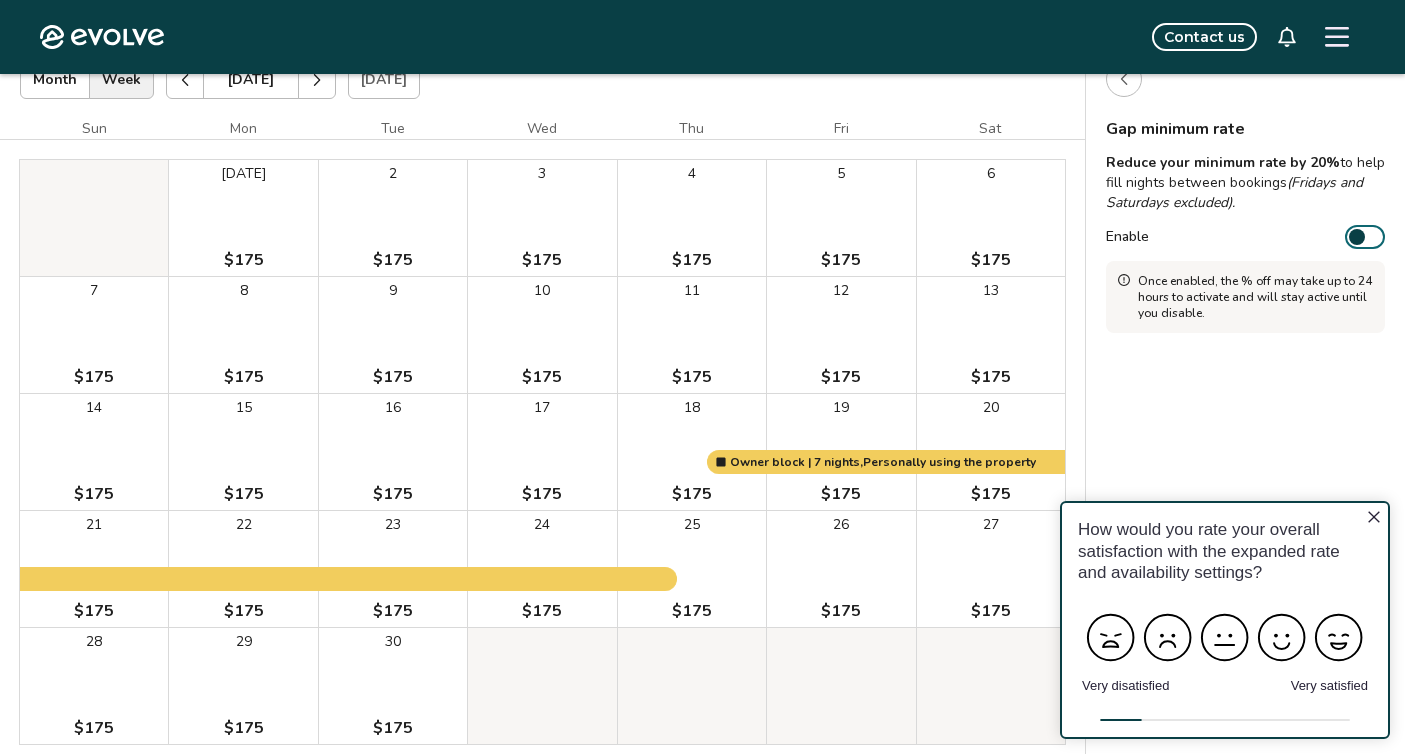 scroll, scrollTop: 0, scrollLeft: 0, axis: both 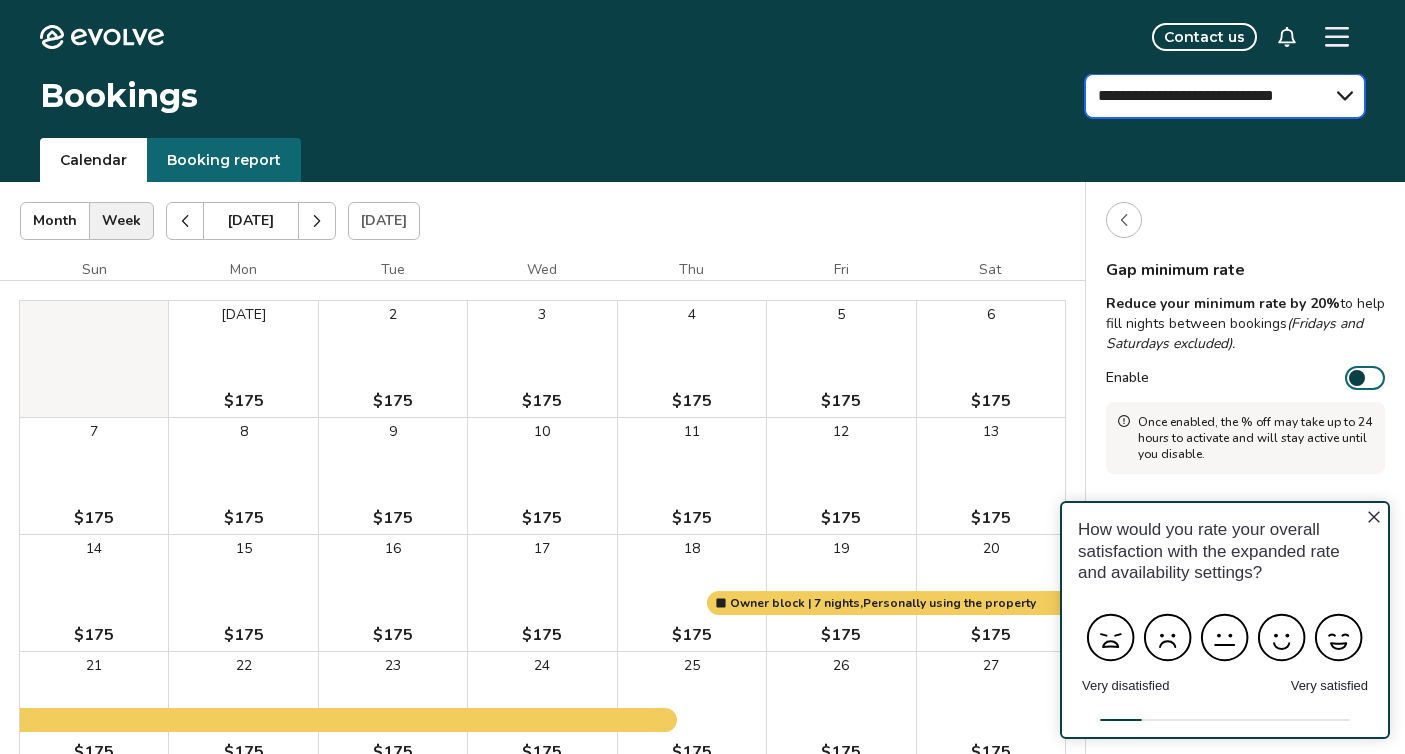 click on "**********" at bounding box center [1225, 96] 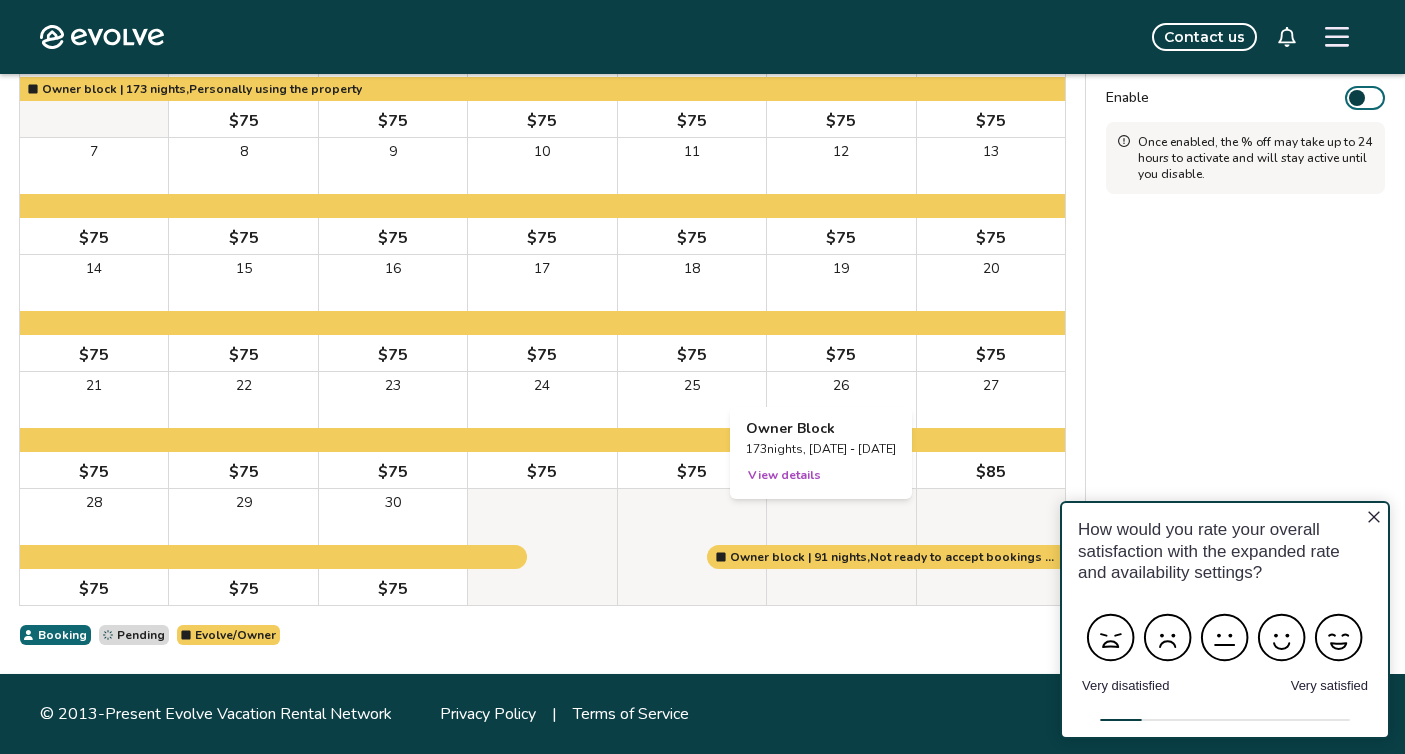 scroll, scrollTop: 397, scrollLeft: 0, axis: vertical 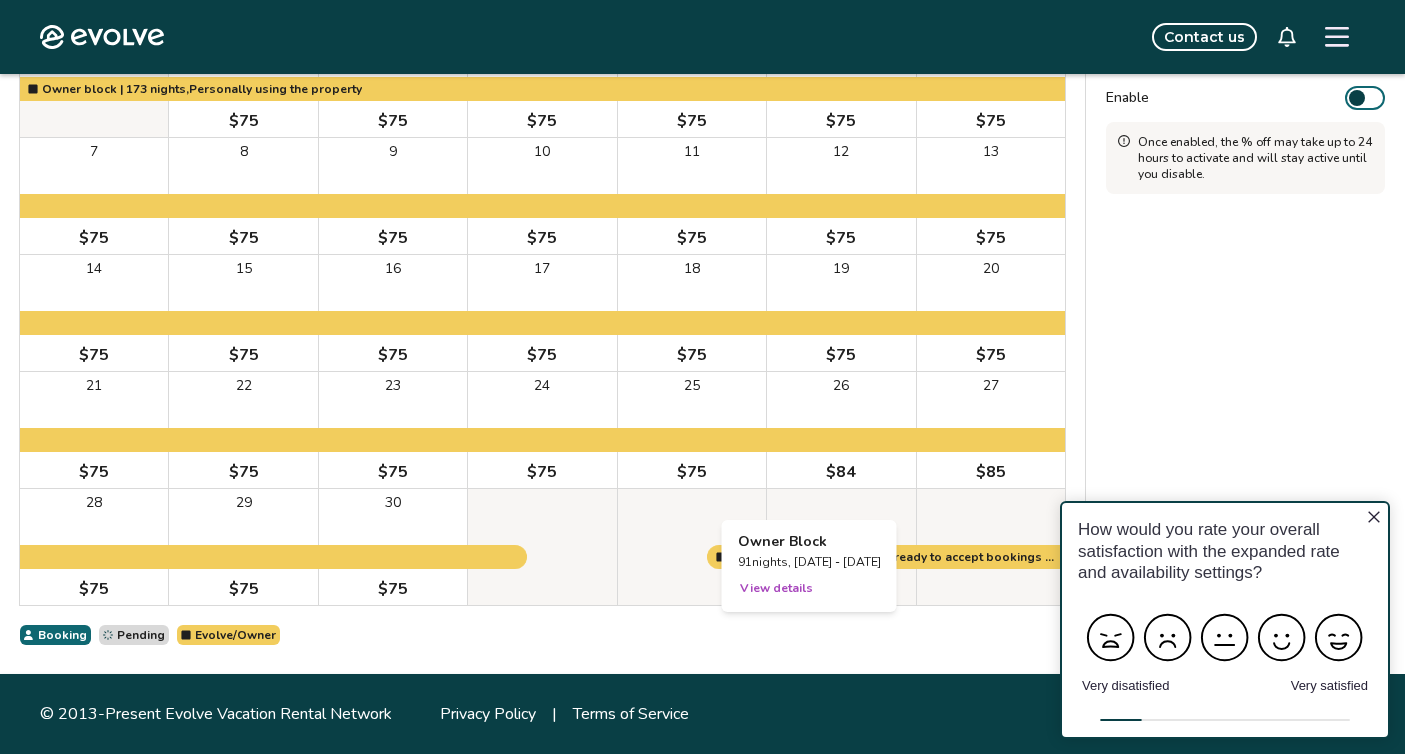 click on "View details" at bounding box center (776, 588) 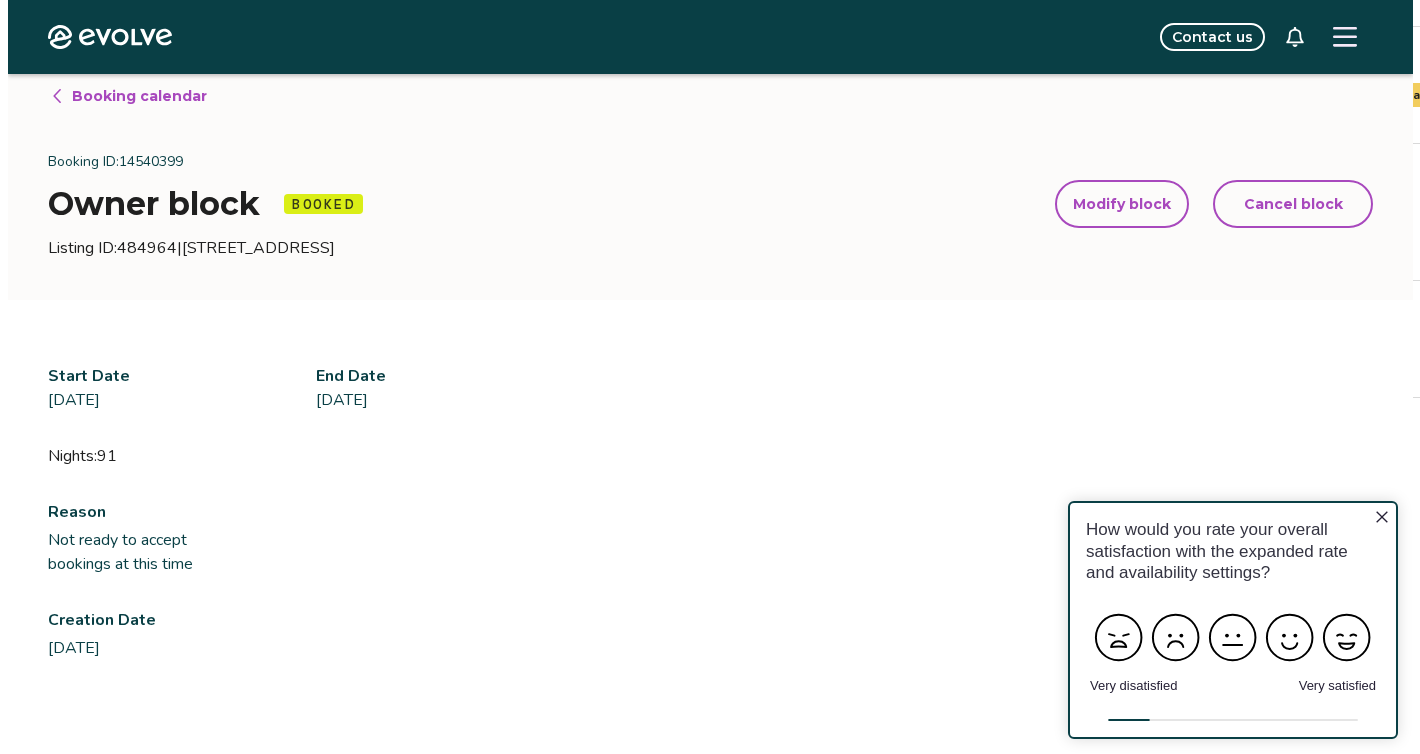 scroll, scrollTop: 0, scrollLeft: 0, axis: both 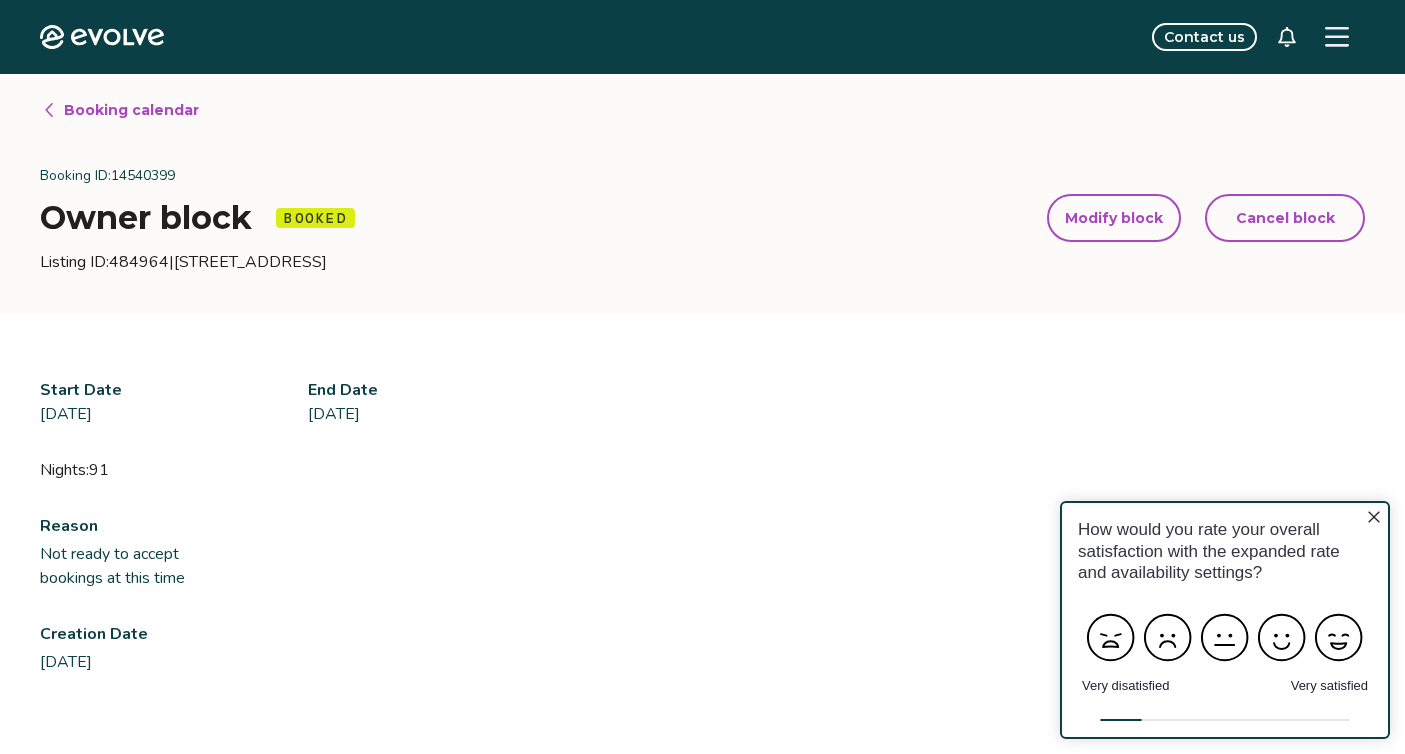 click on "Cancel block" at bounding box center [1285, 218] 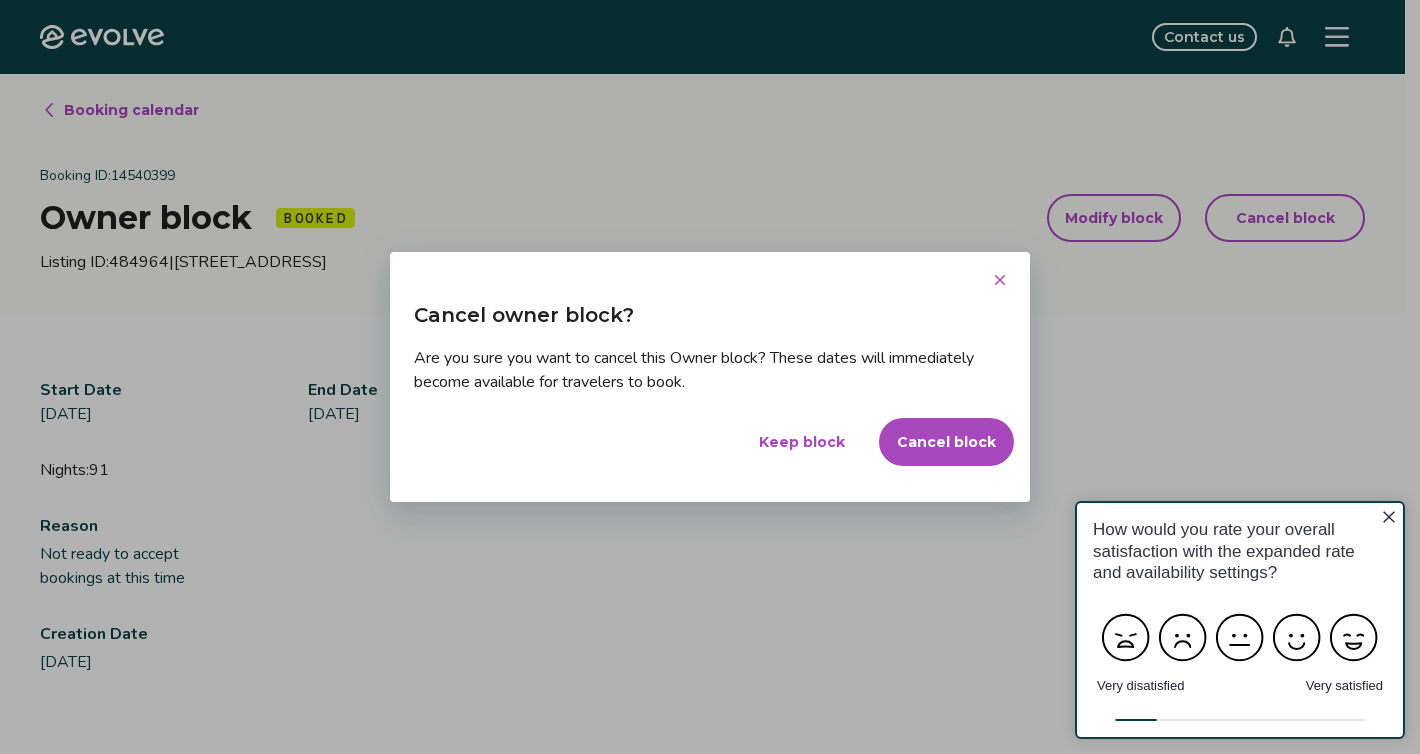 click on "Cancel block" at bounding box center [946, 442] 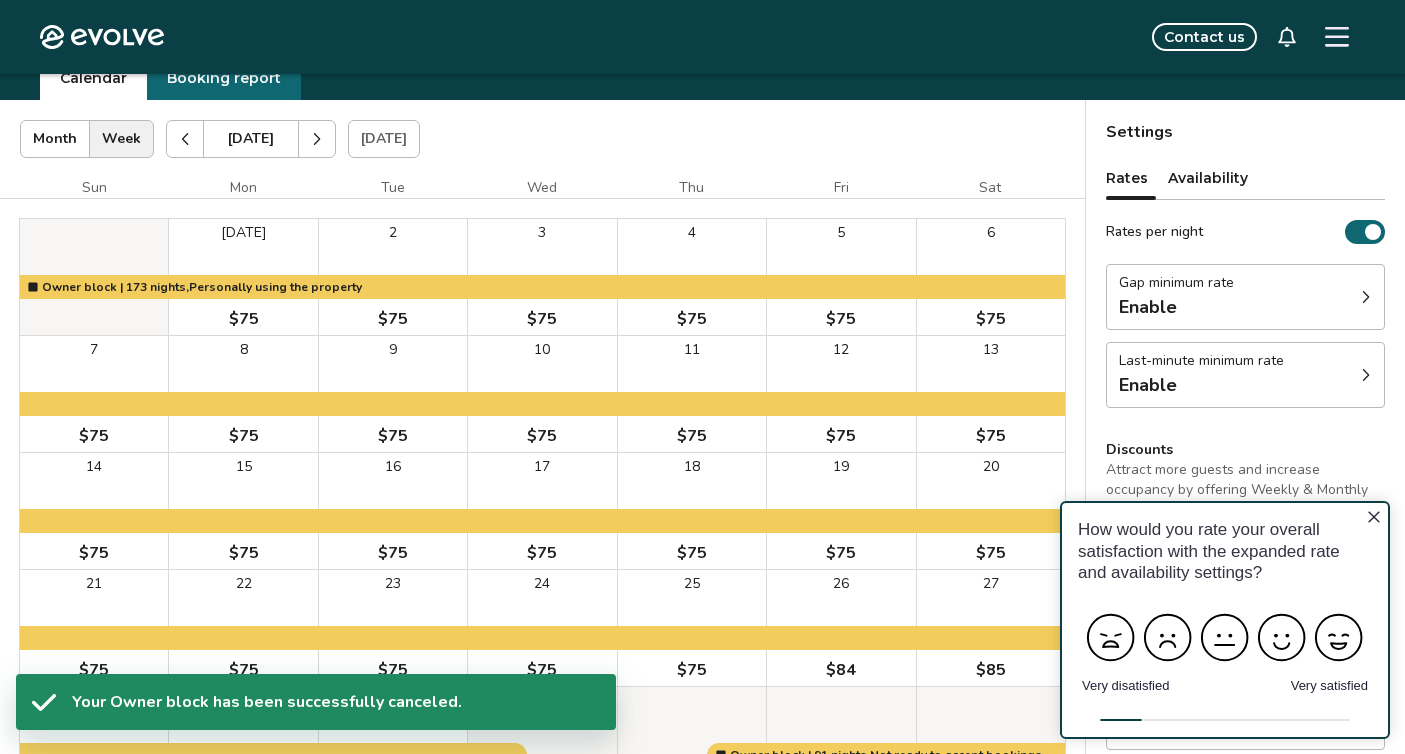 scroll, scrollTop: 0, scrollLeft: 0, axis: both 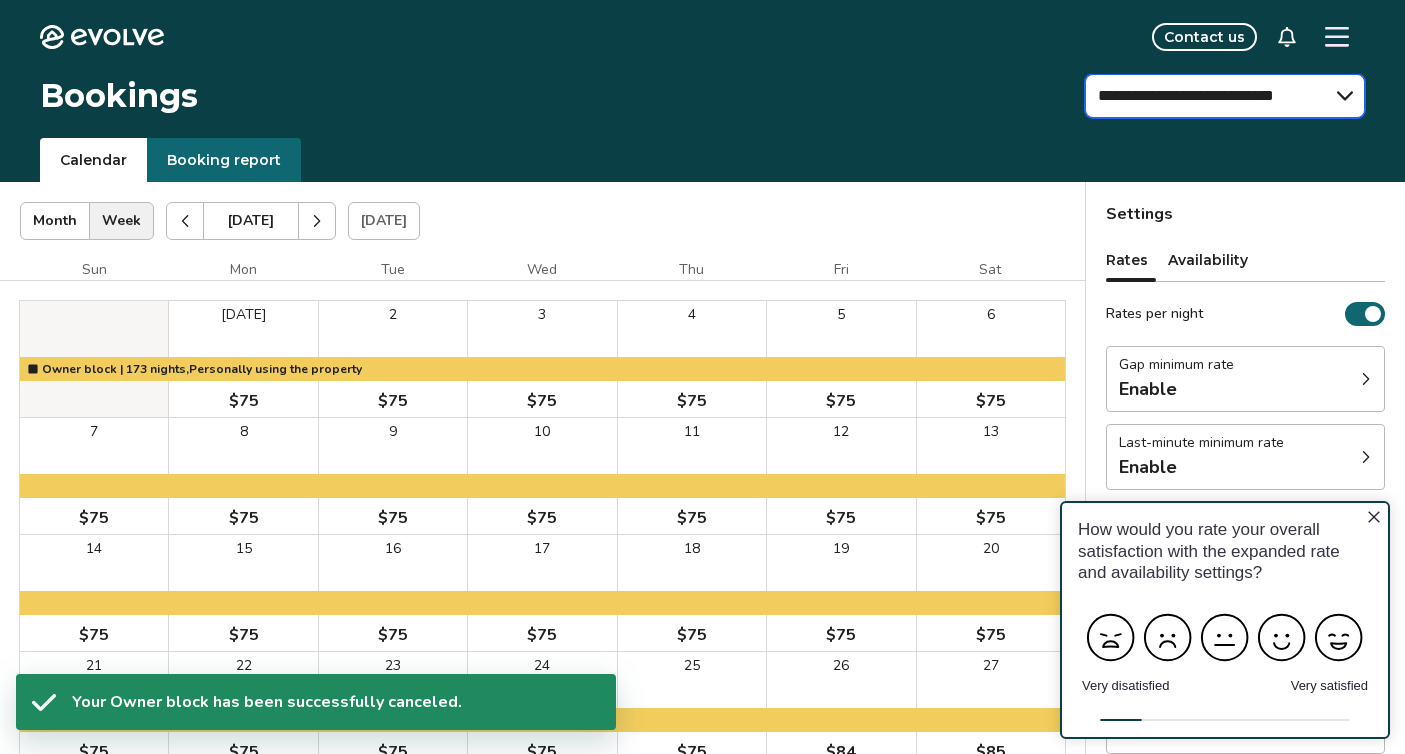 click on "**********" at bounding box center [1225, 96] 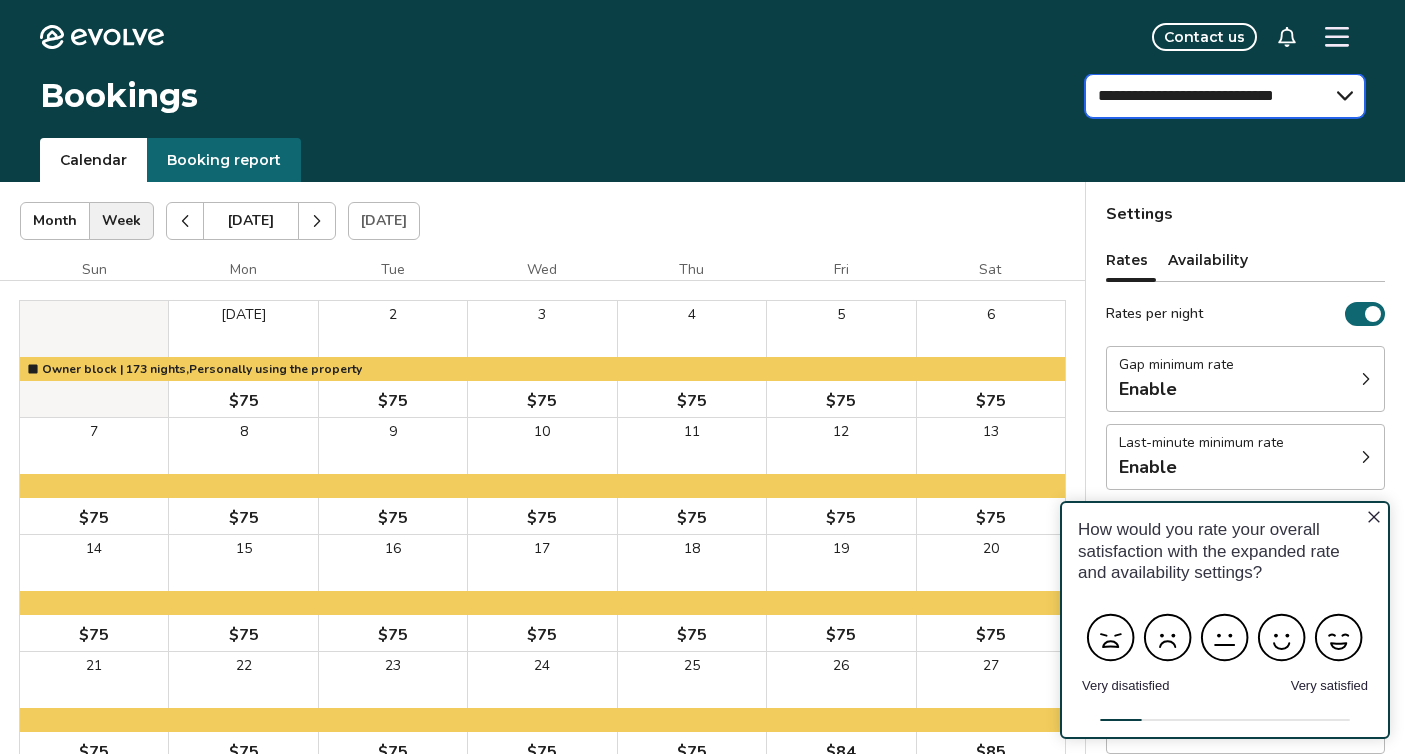 select on "**********" 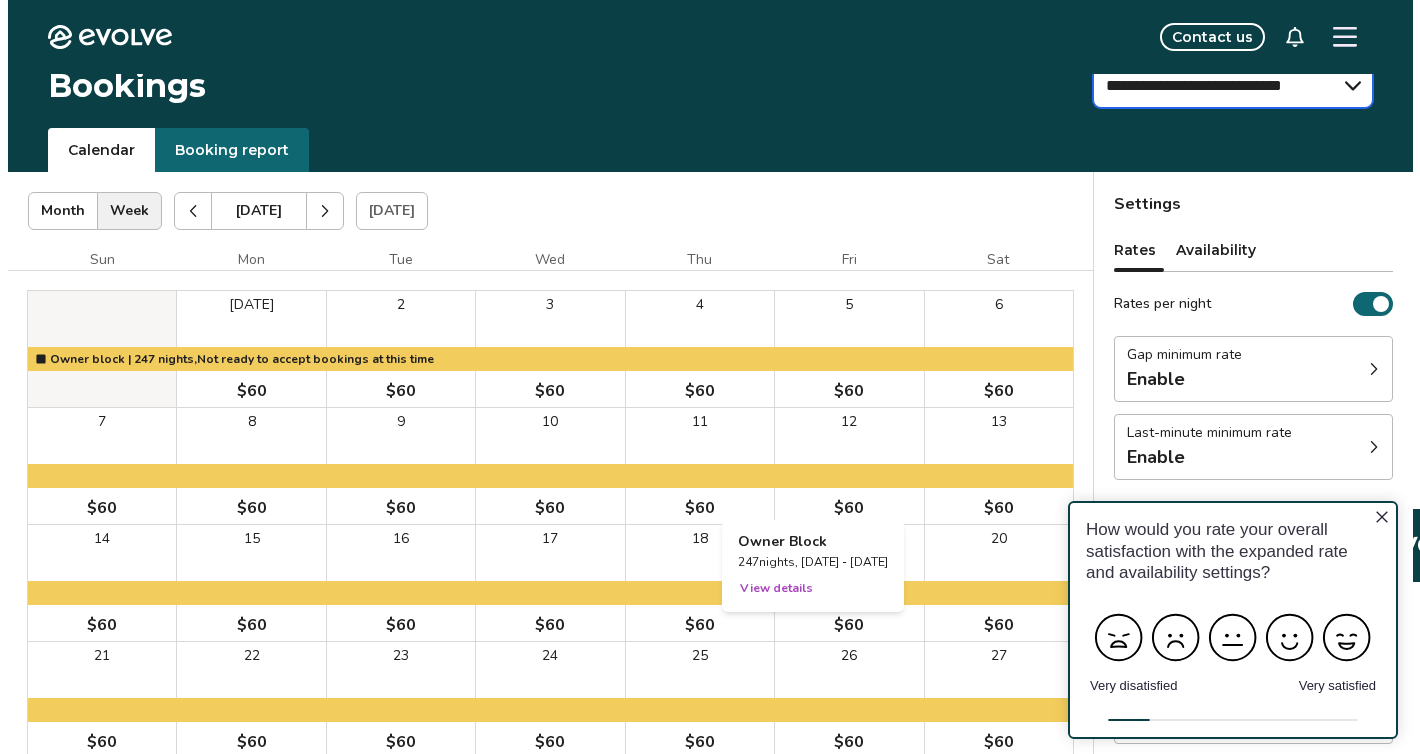 scroll, scrollTop: 0, scrollLeft: 0, axis: both 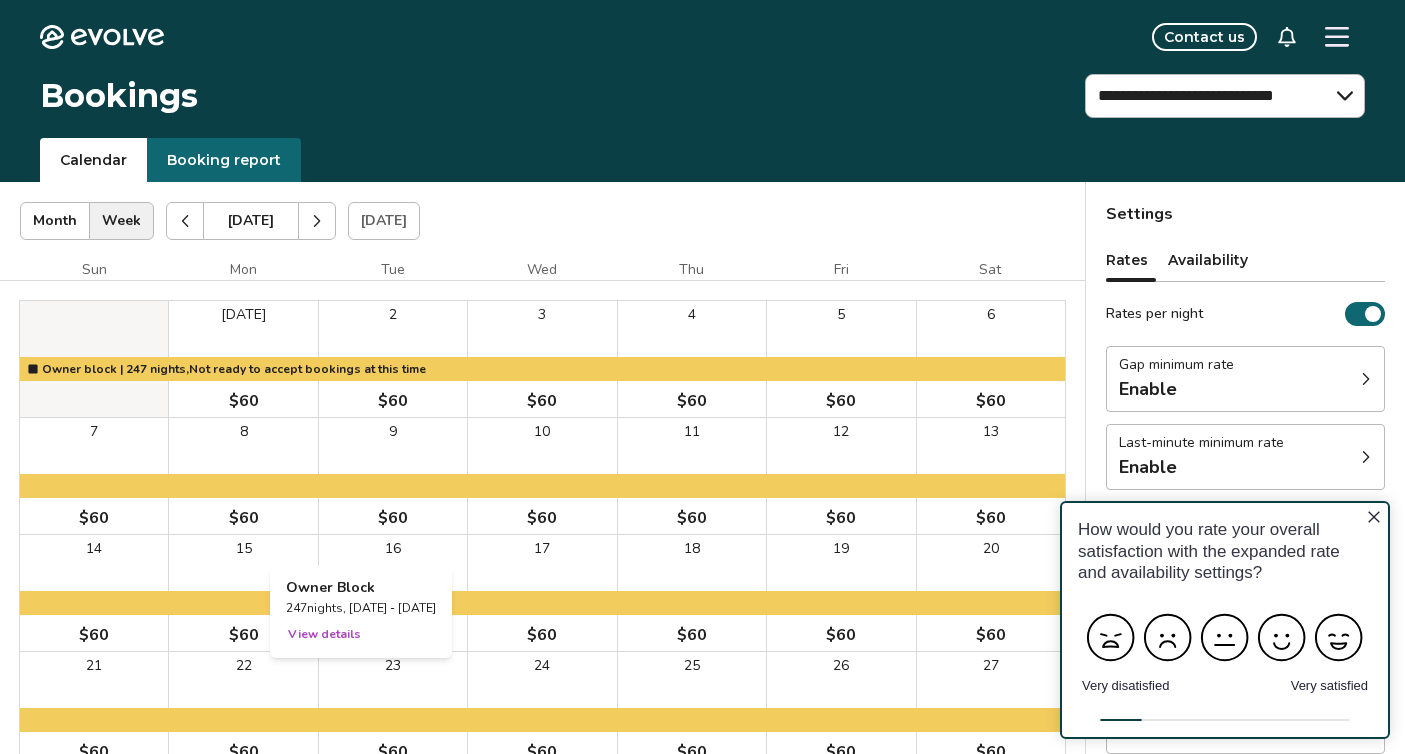 click on "View details" at bounding box center (324, 634) 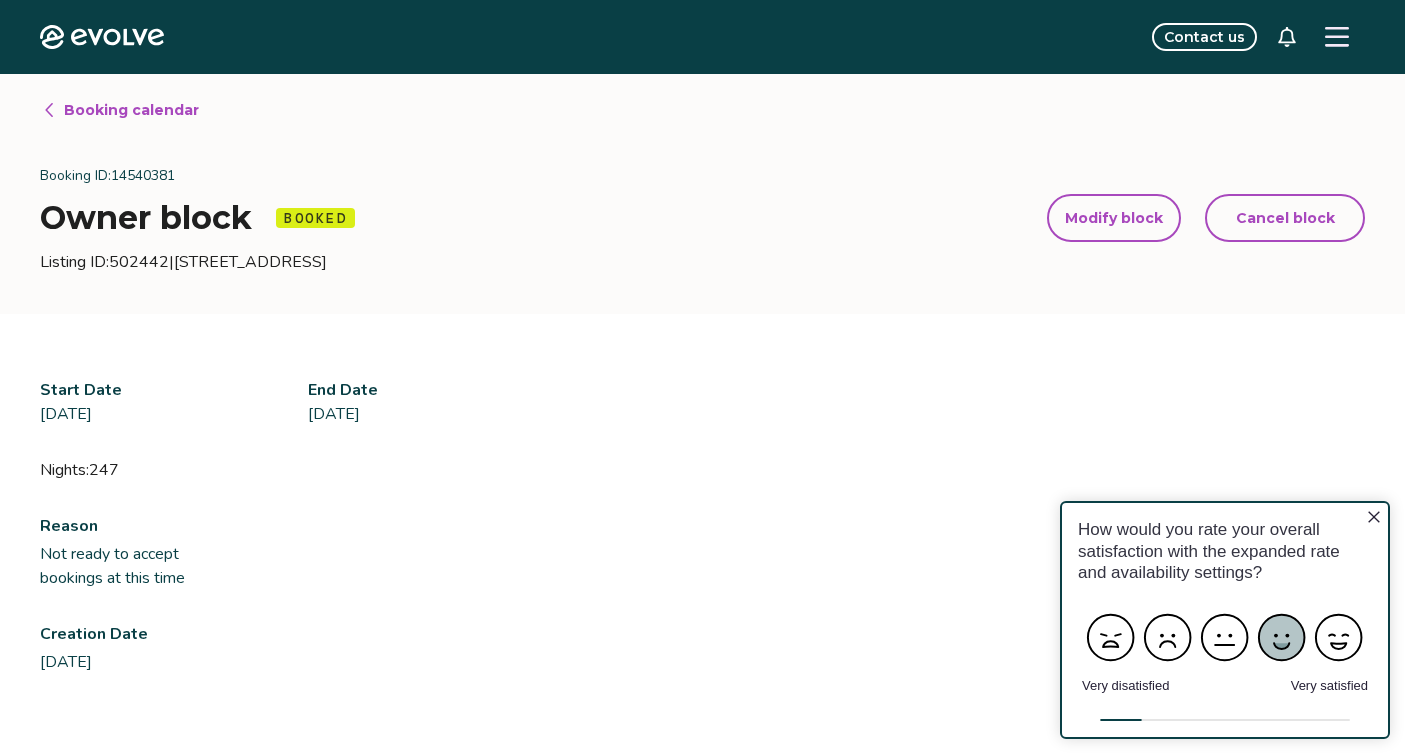 click 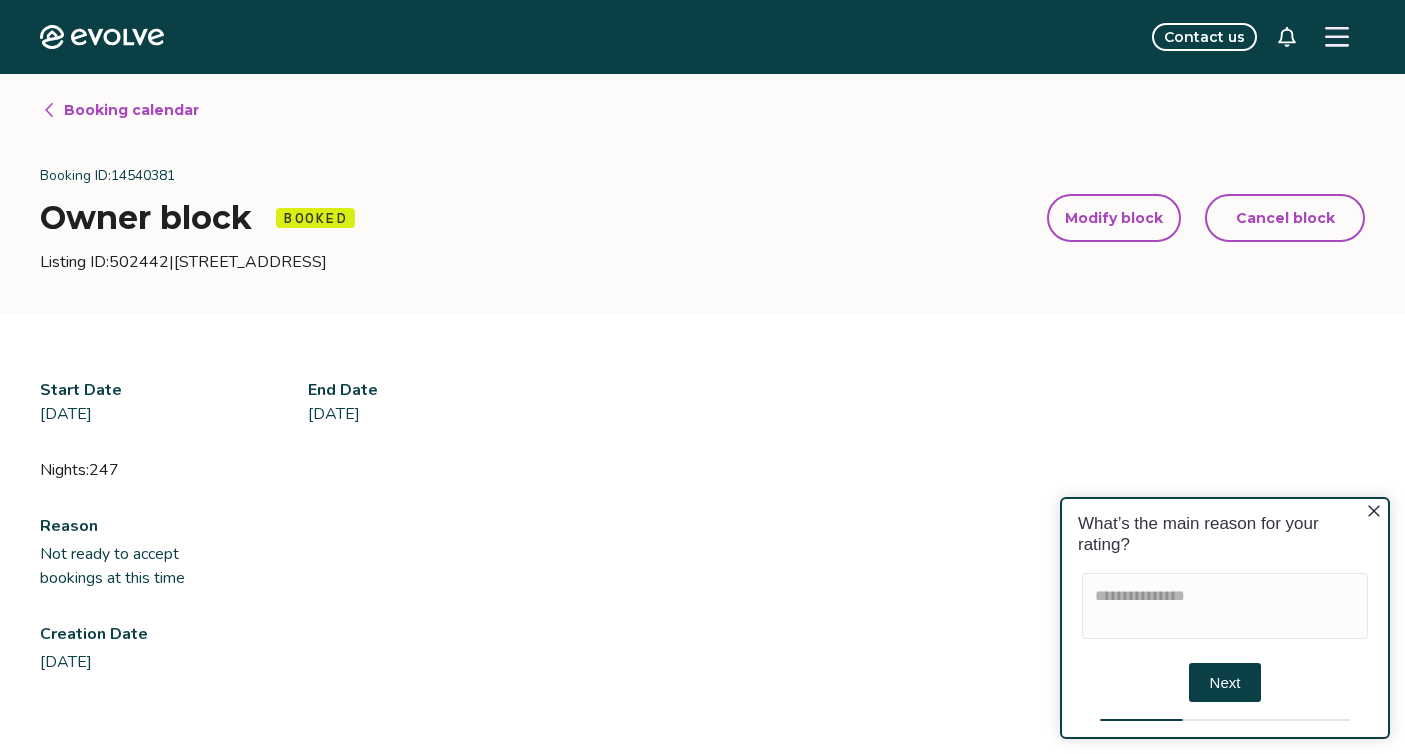 click on "Modify block" at bounding box center [1114, 218] 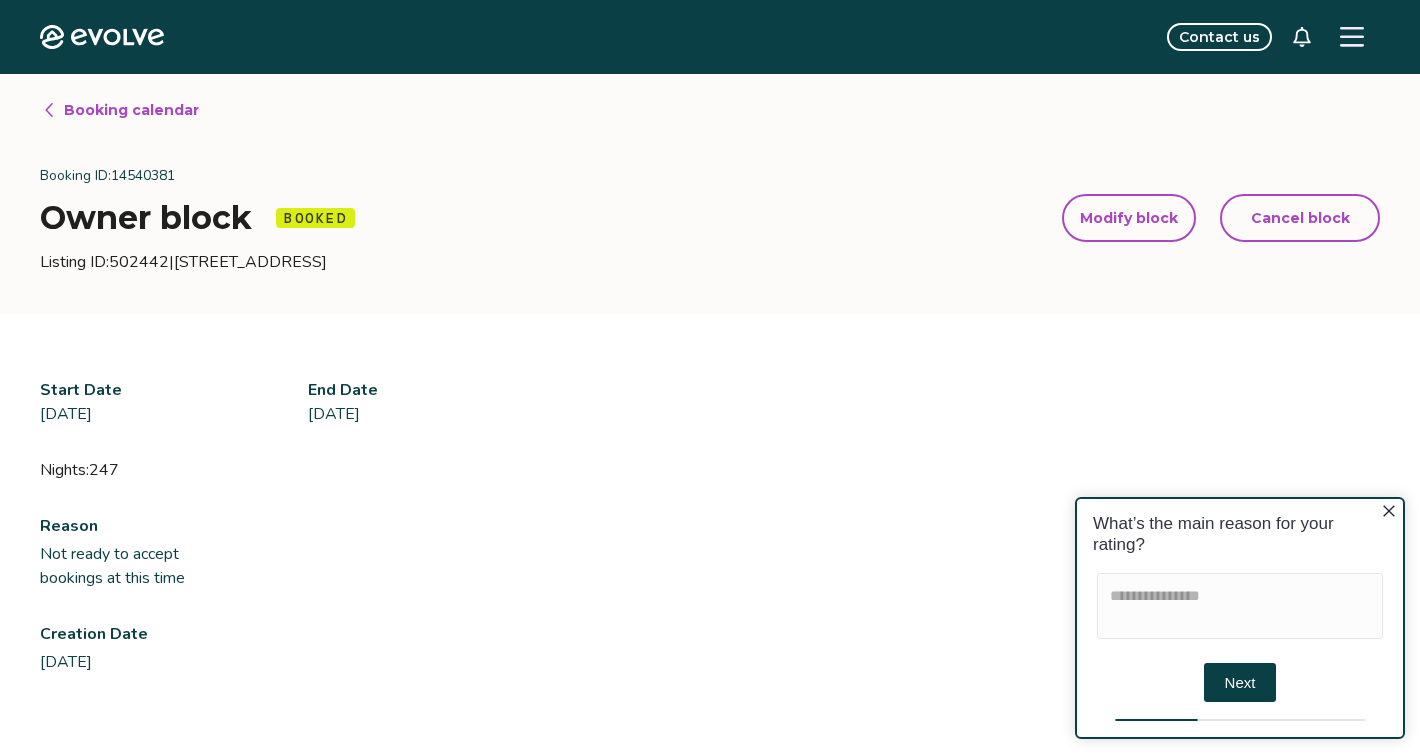 select on "**********" 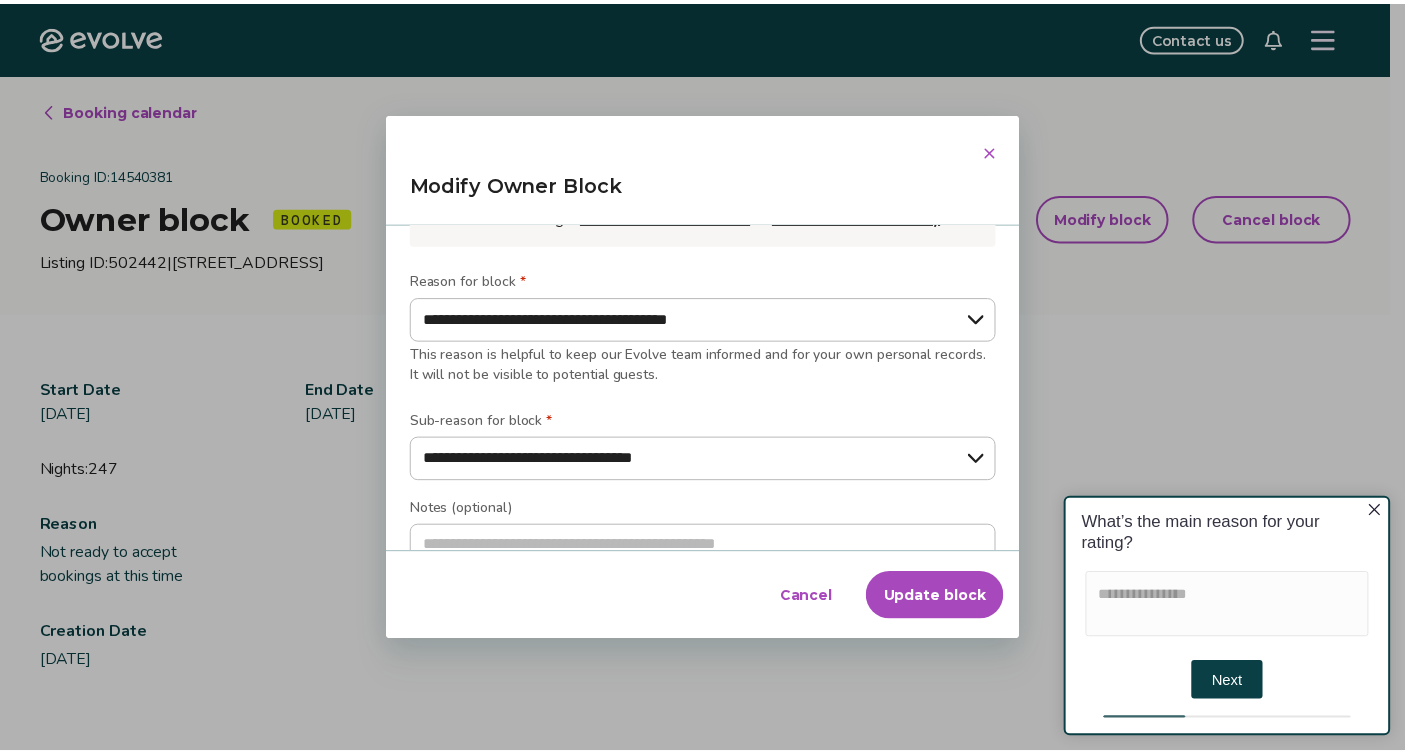 scroll, scrollTop: 294, scrollLeft: 0, axis: vertical 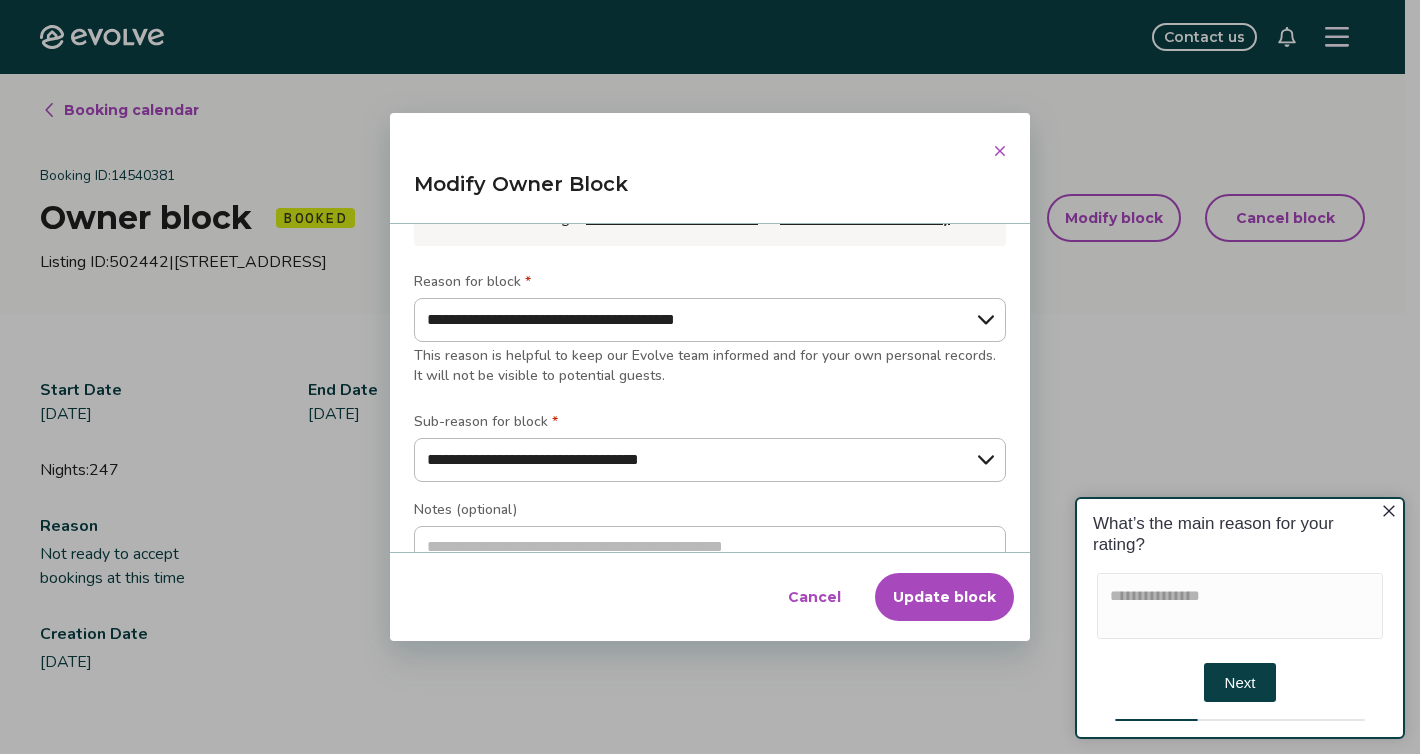 click on "Update block" at bounding box center (944, 597) 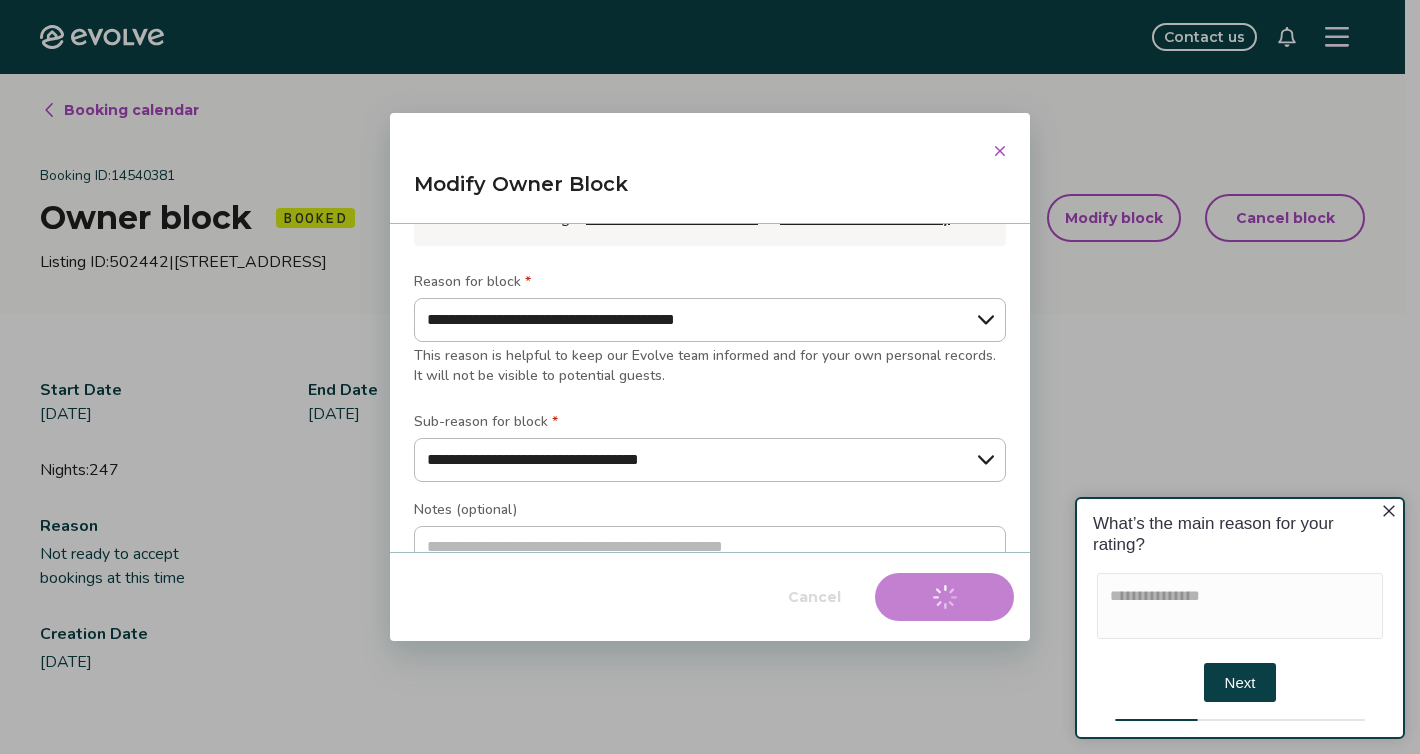 type on "*" 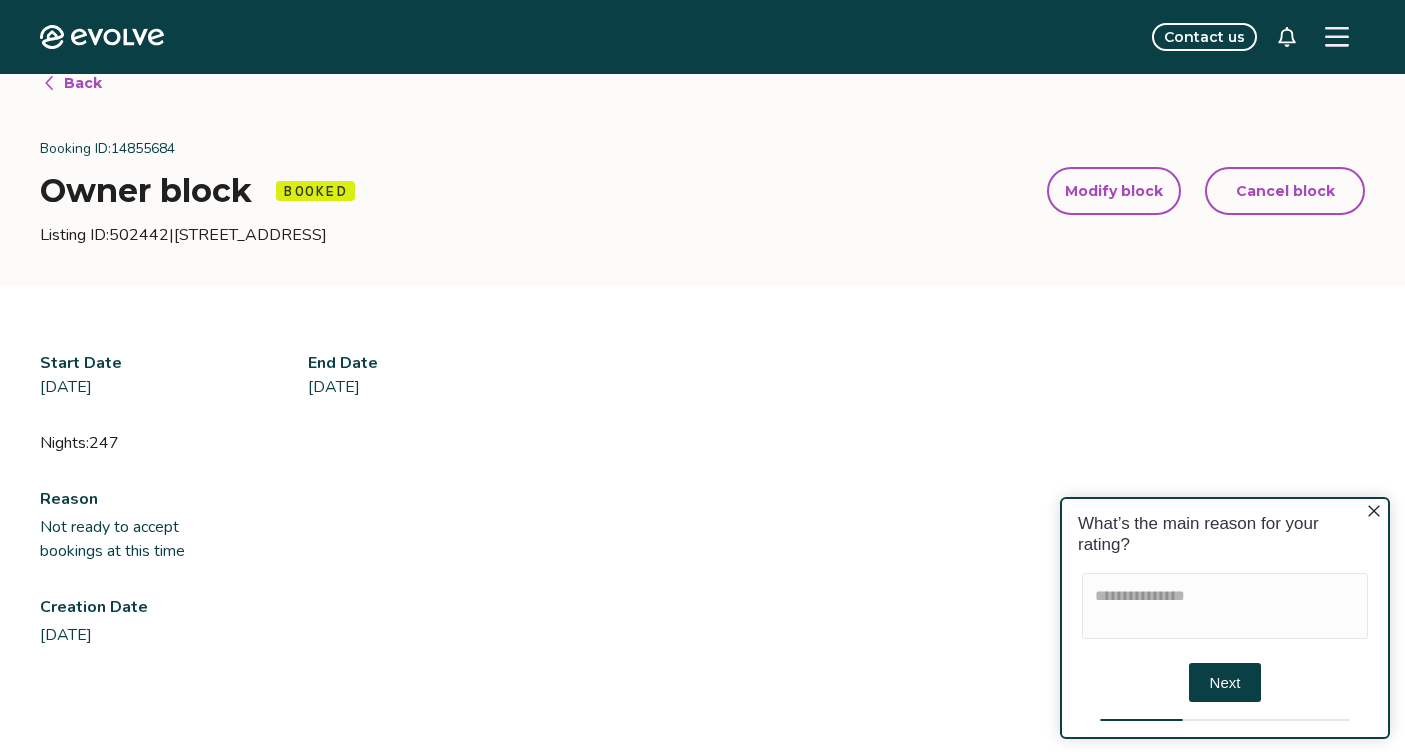 scroll, scrollTop: 0, scrollLeft: 0, axis: both 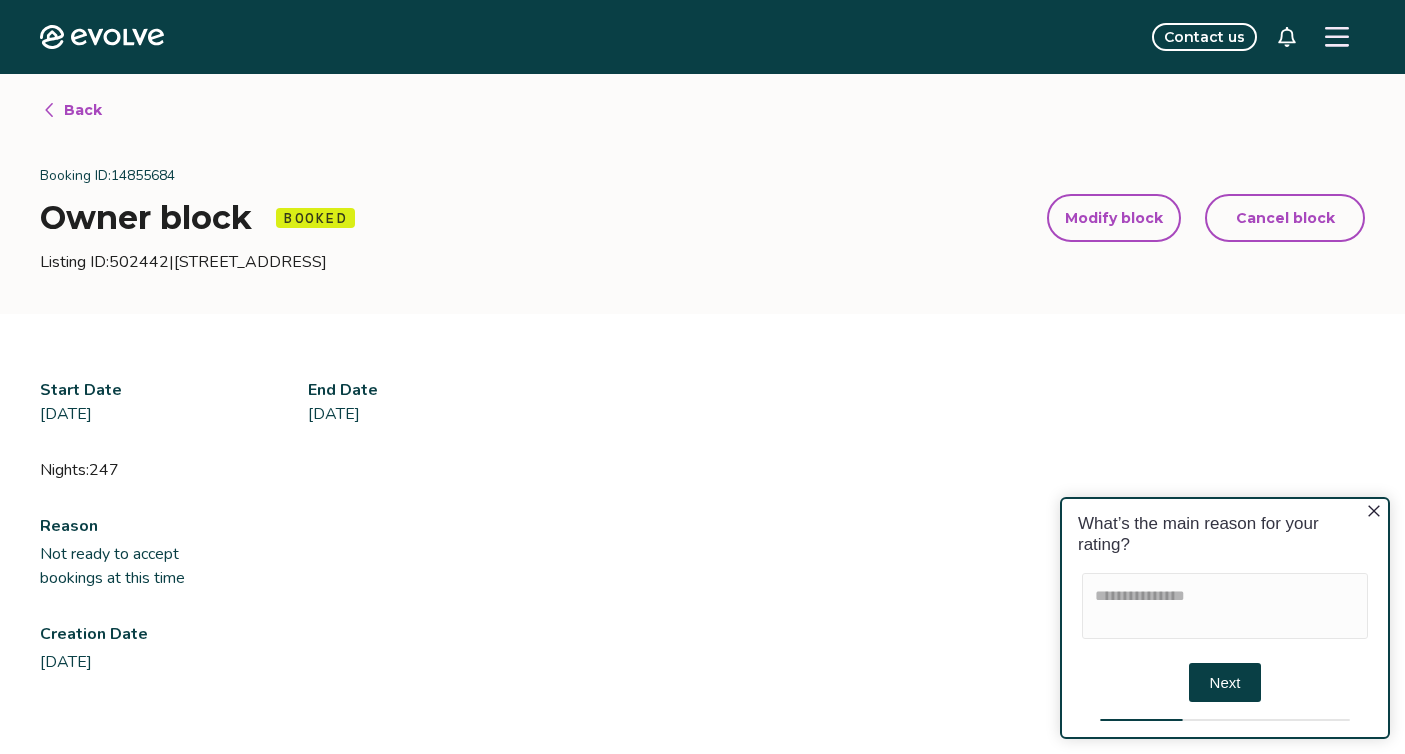 click on "Back" at bounding box center (83, 110) 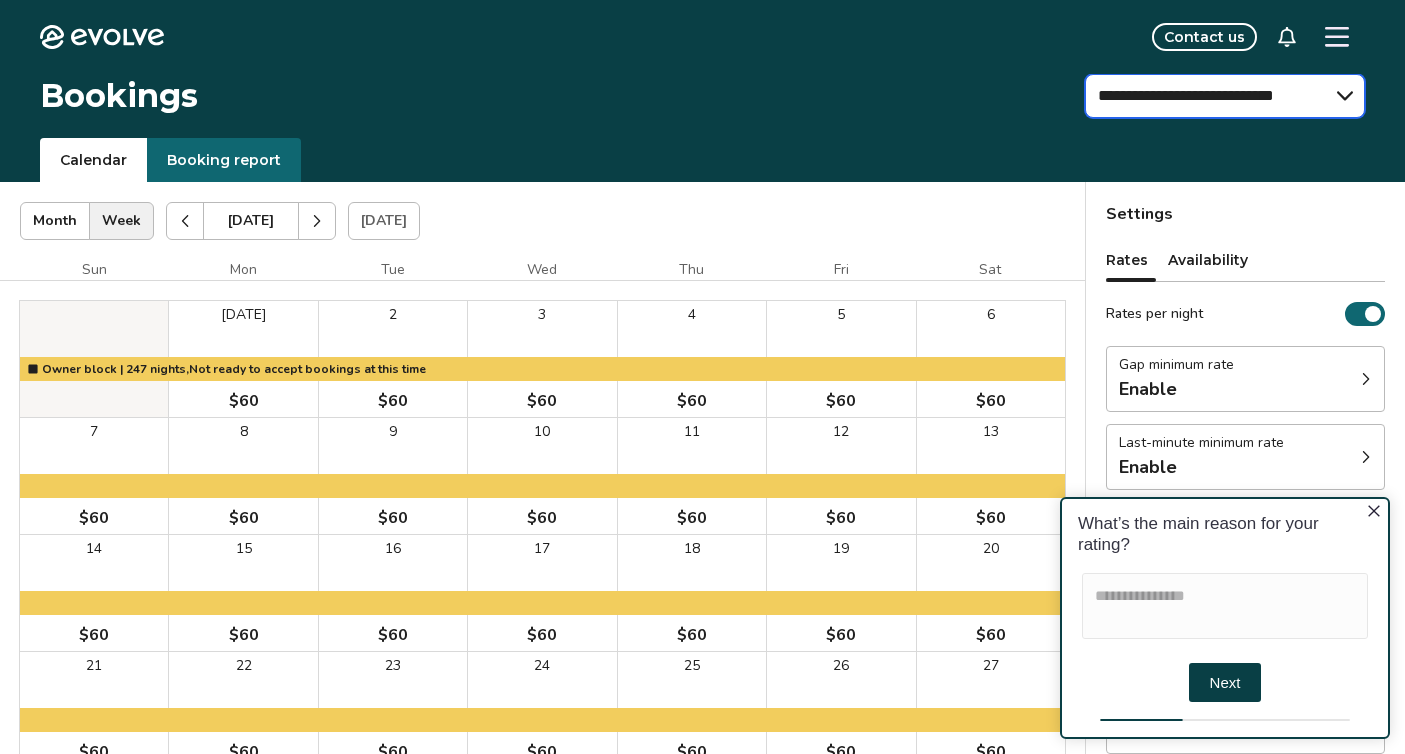 click on "**********" at bounding box center (1225, 96) 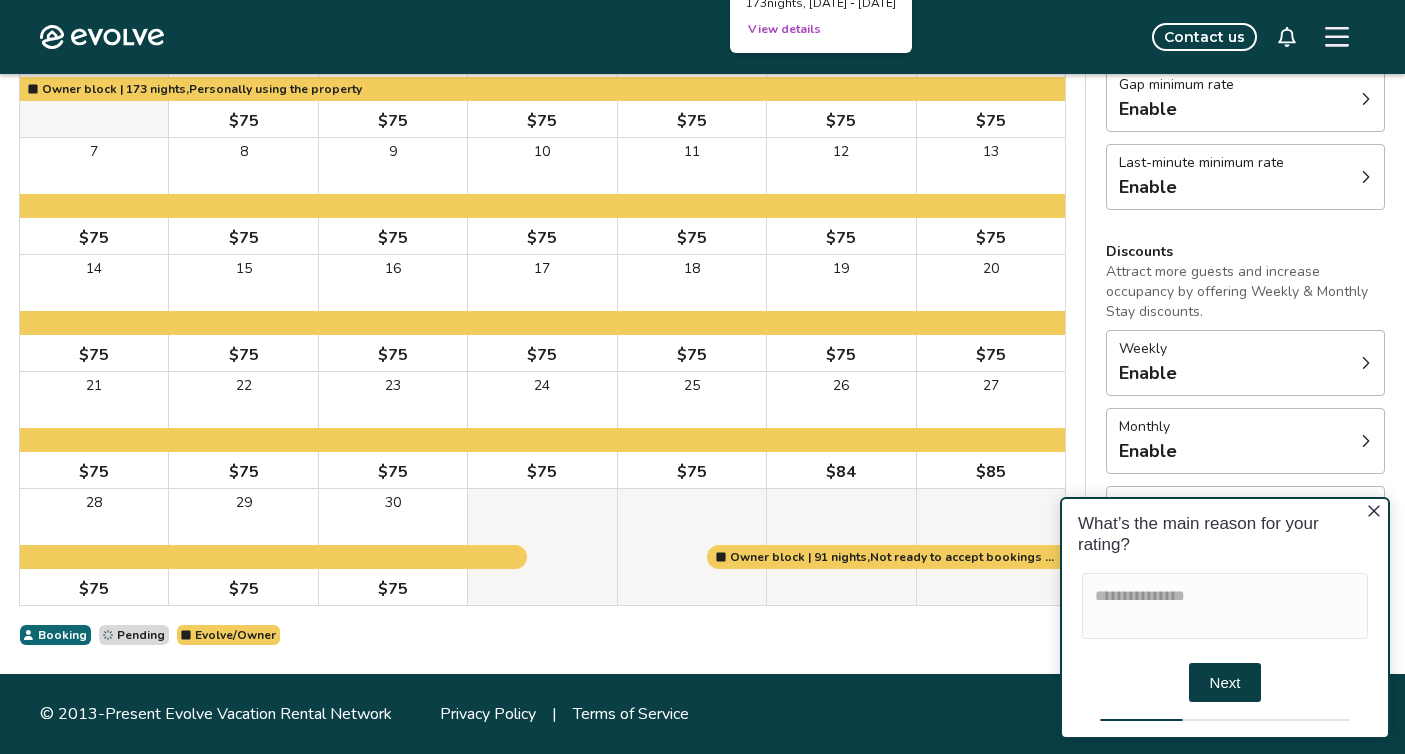 scroll, scrollTop: 489, scrollLeft: 0, axis: vertical 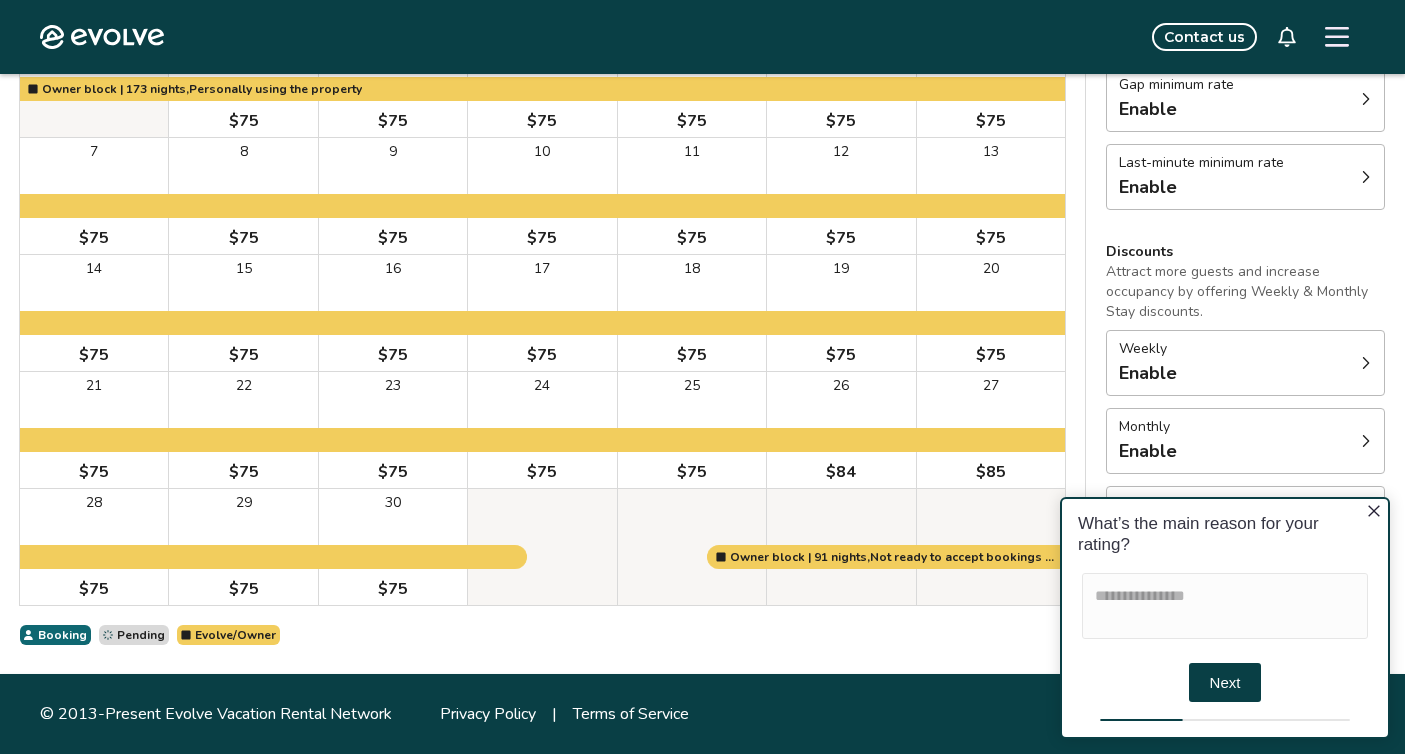 click 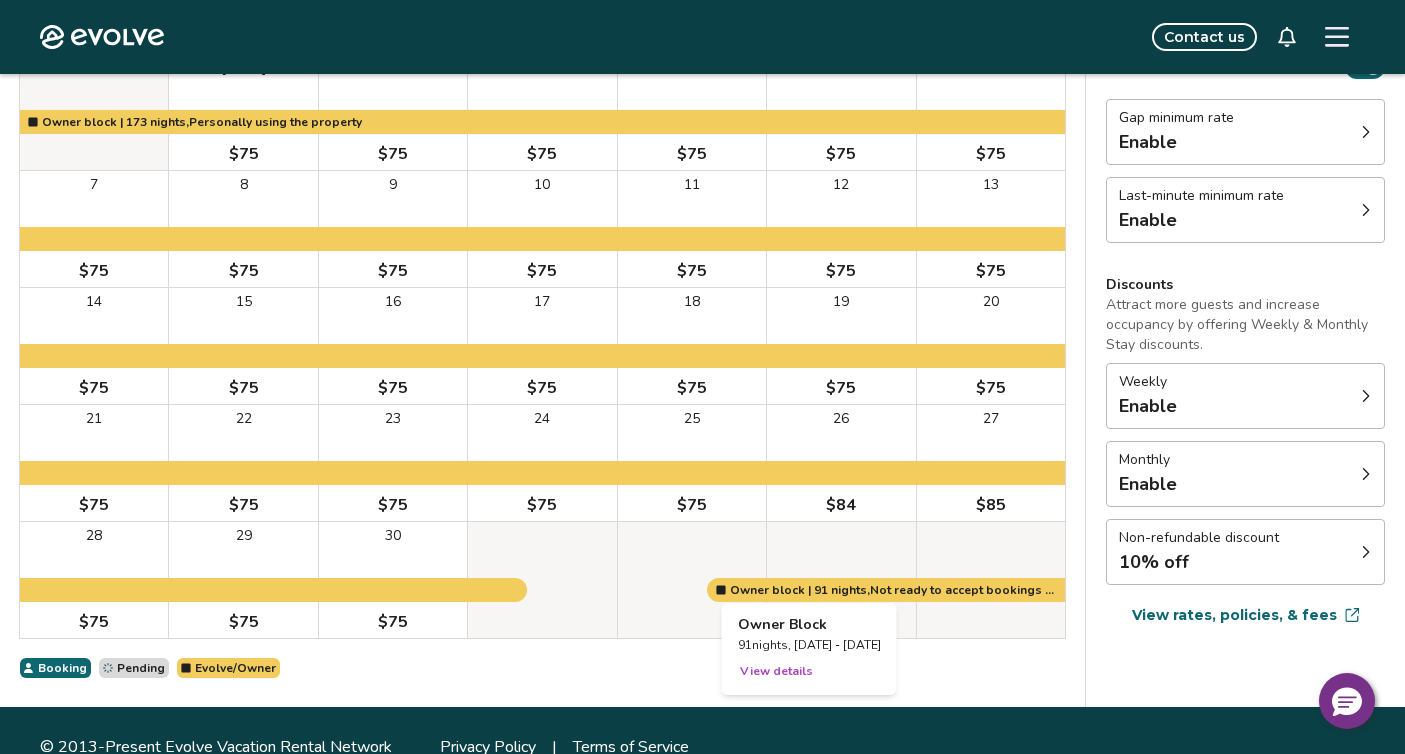 scroll, scrollTop: 0, scrollLeft: 0, axis: both 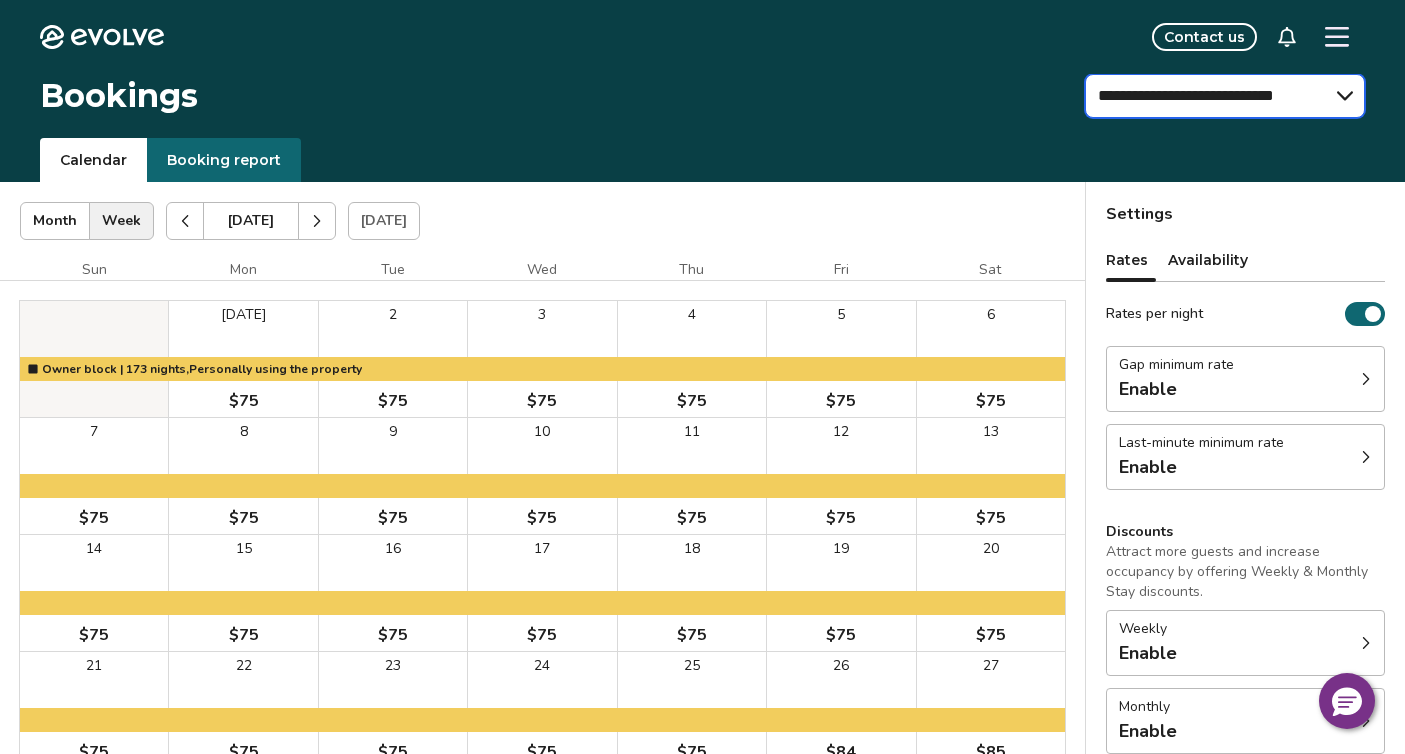 click on "**********" at bounding box center (1225, 96) 